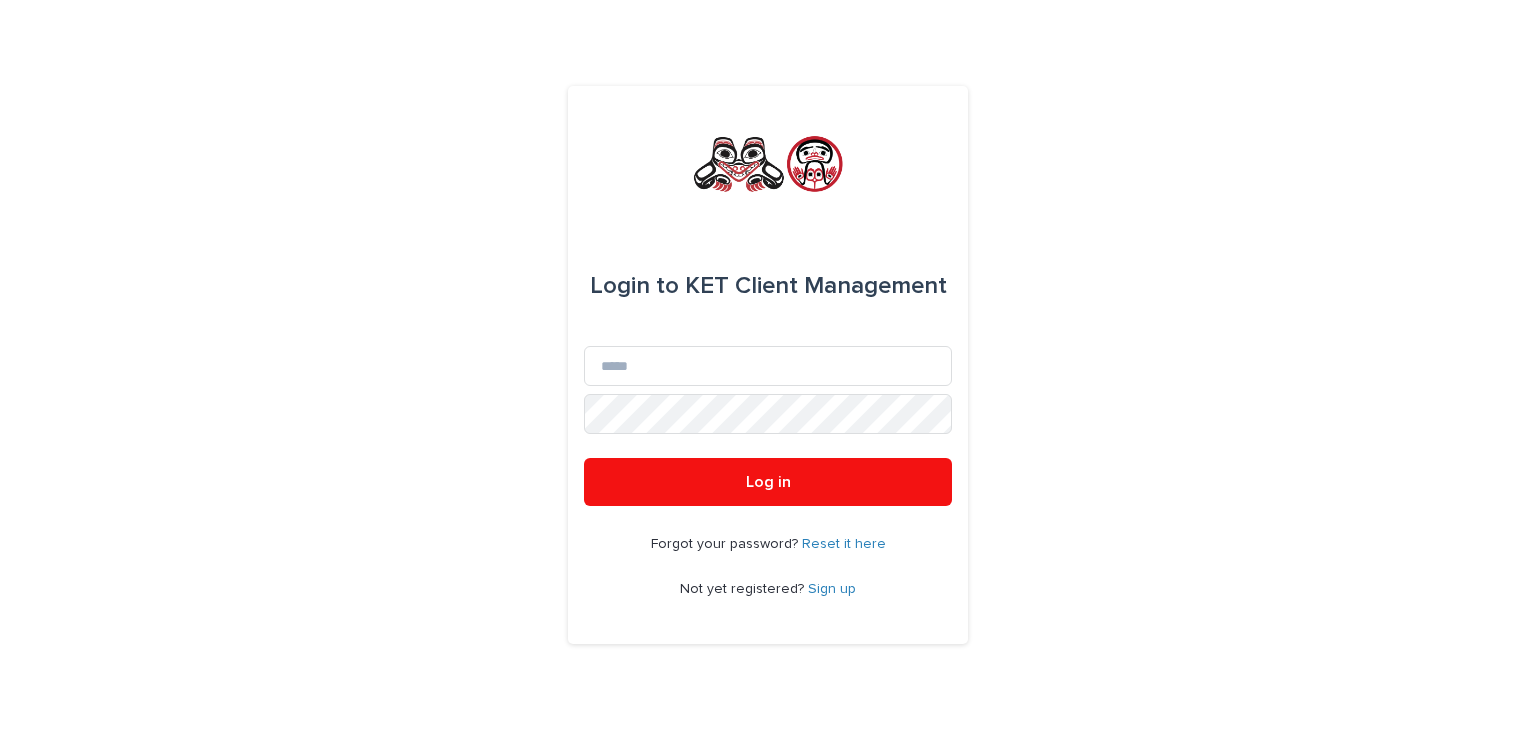 scroll, scrollTop: 0, scrollLeft: 0, axis: both 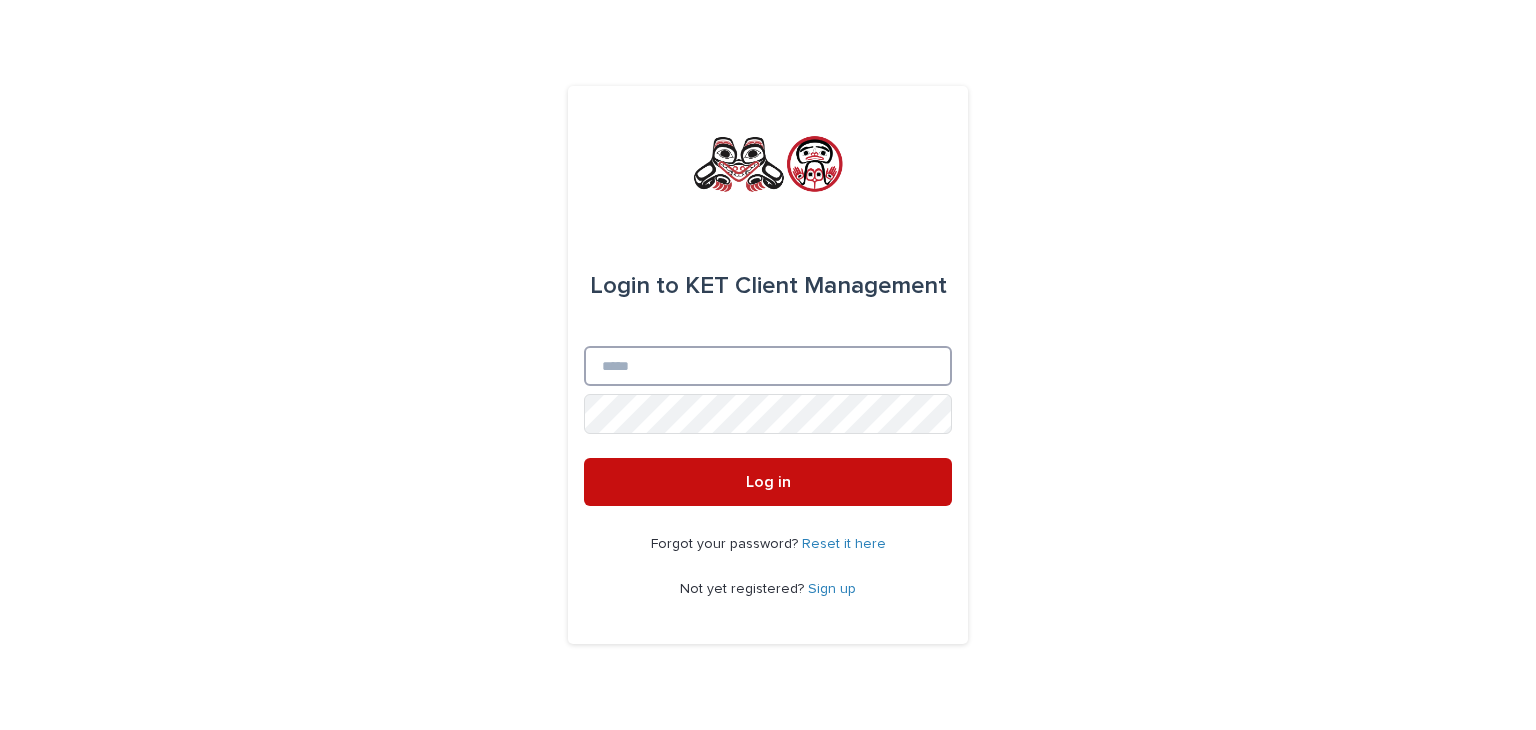 type on "**********" 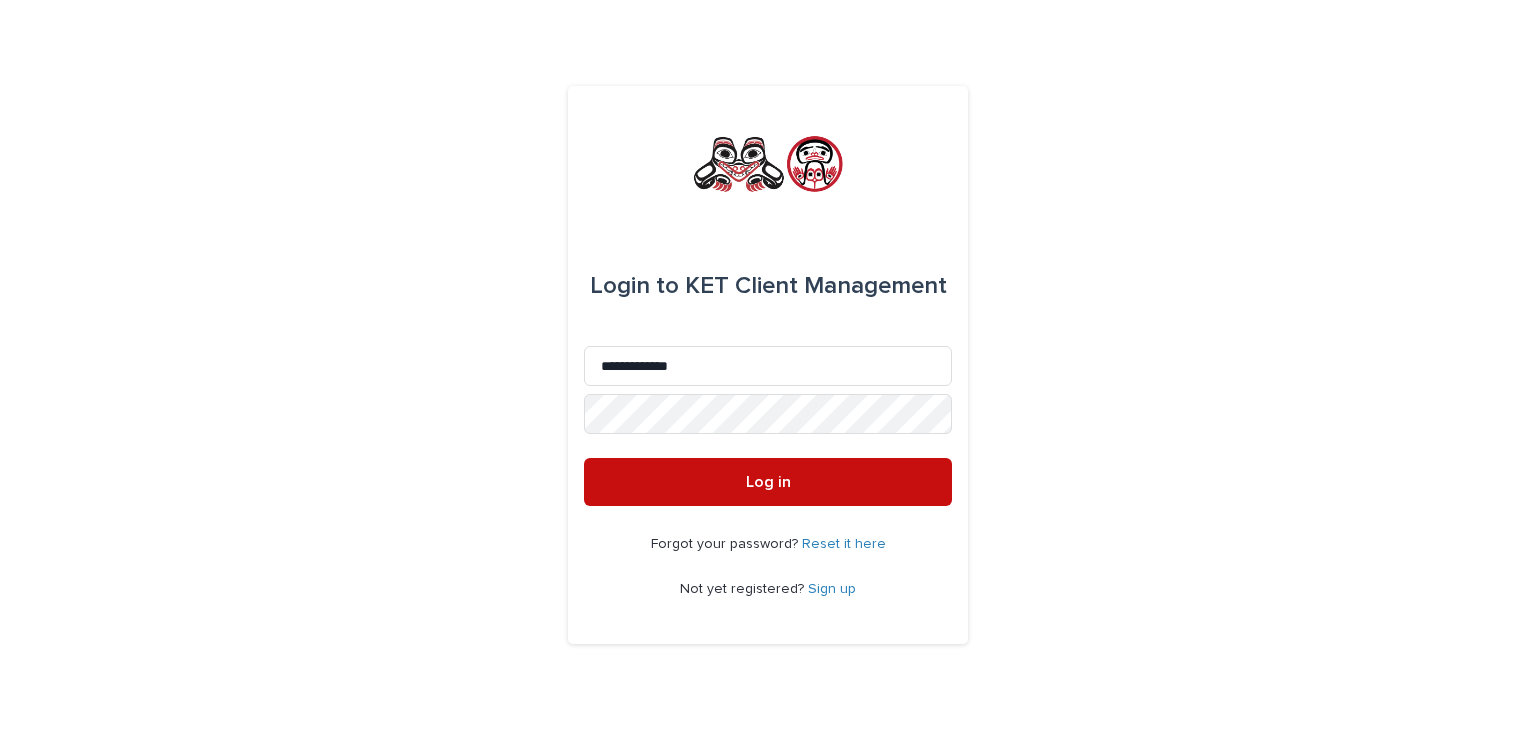 click on "Log in" at bounding box center (768, 482) 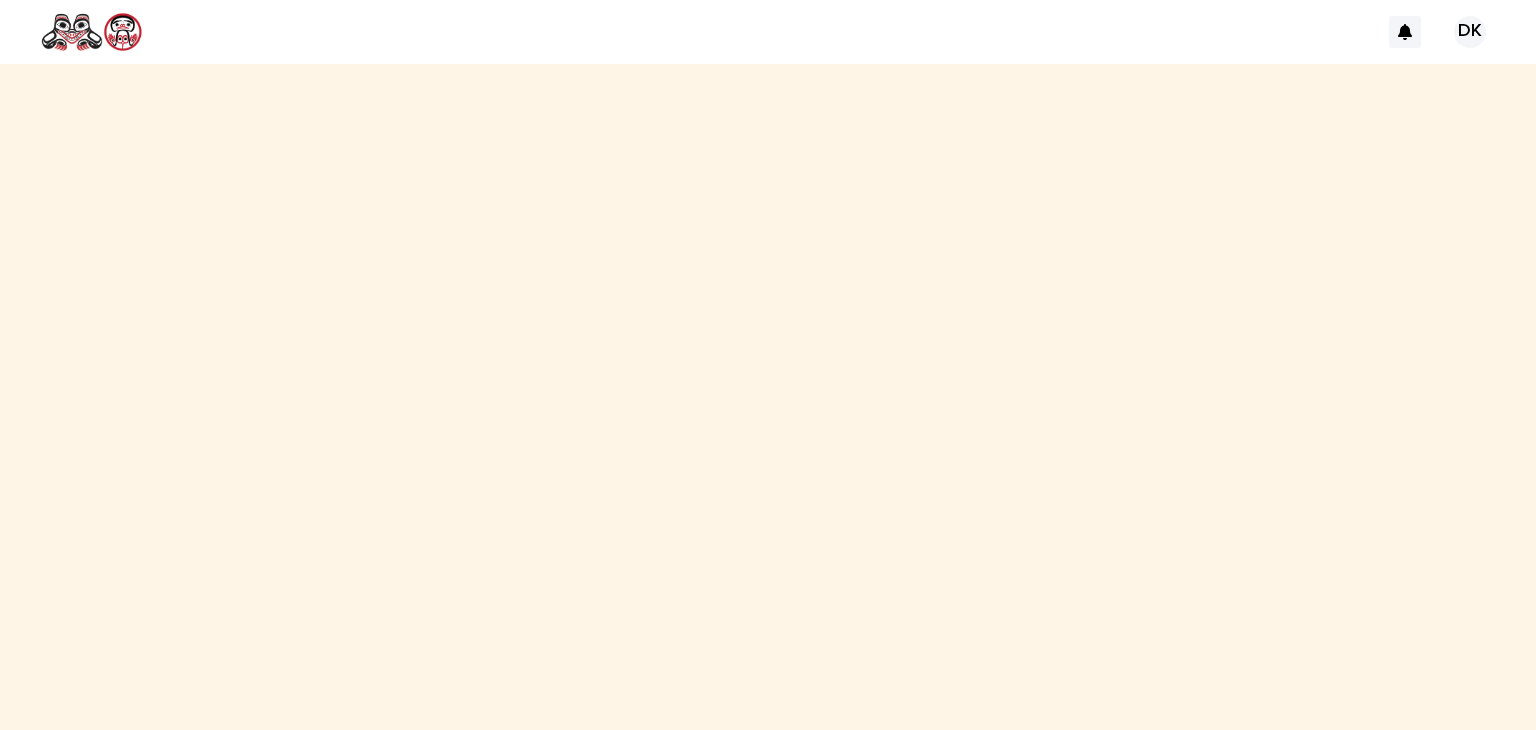 scroll, scrollTop: 0, scrollLeft: 0, axis: both 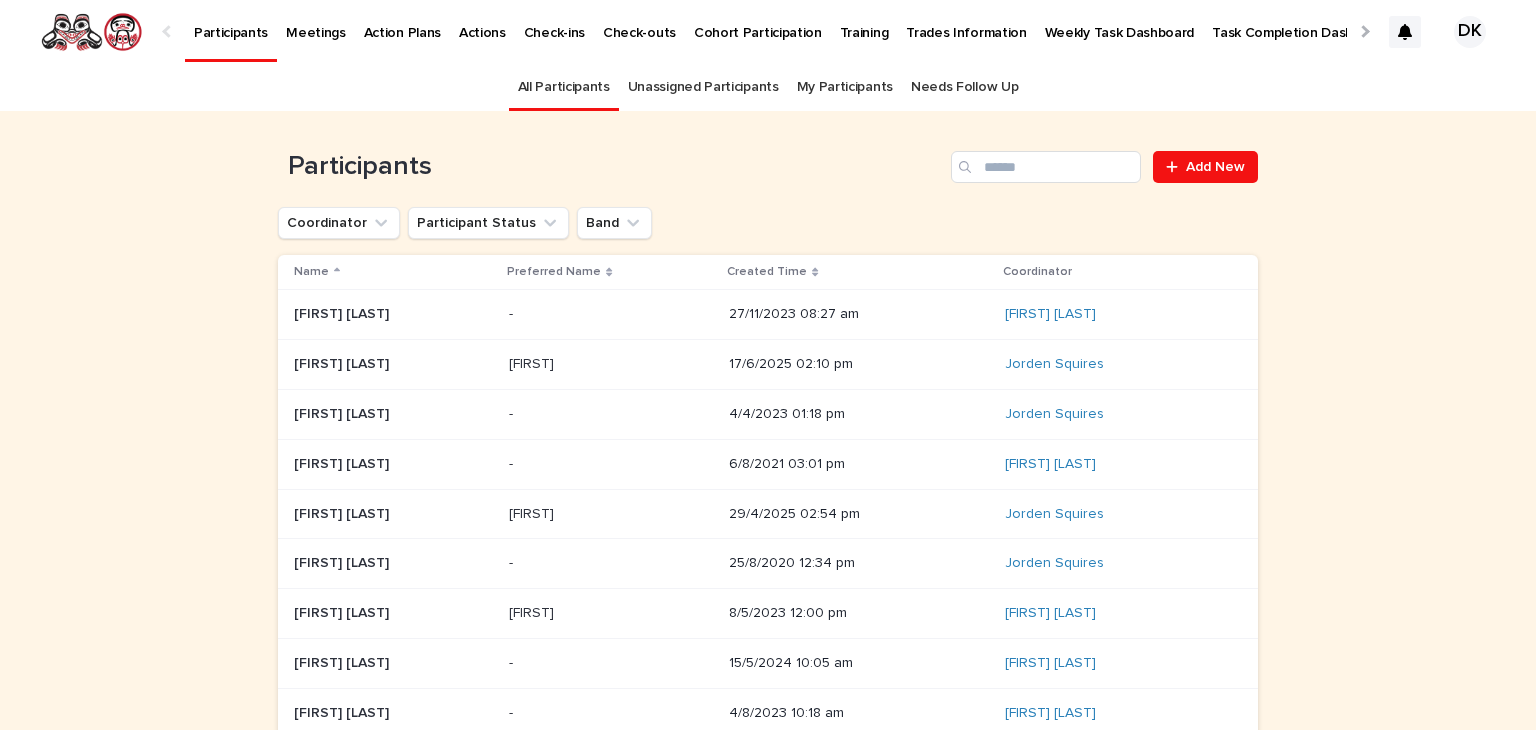 click on "Participants" at bounding box center (231, 21) 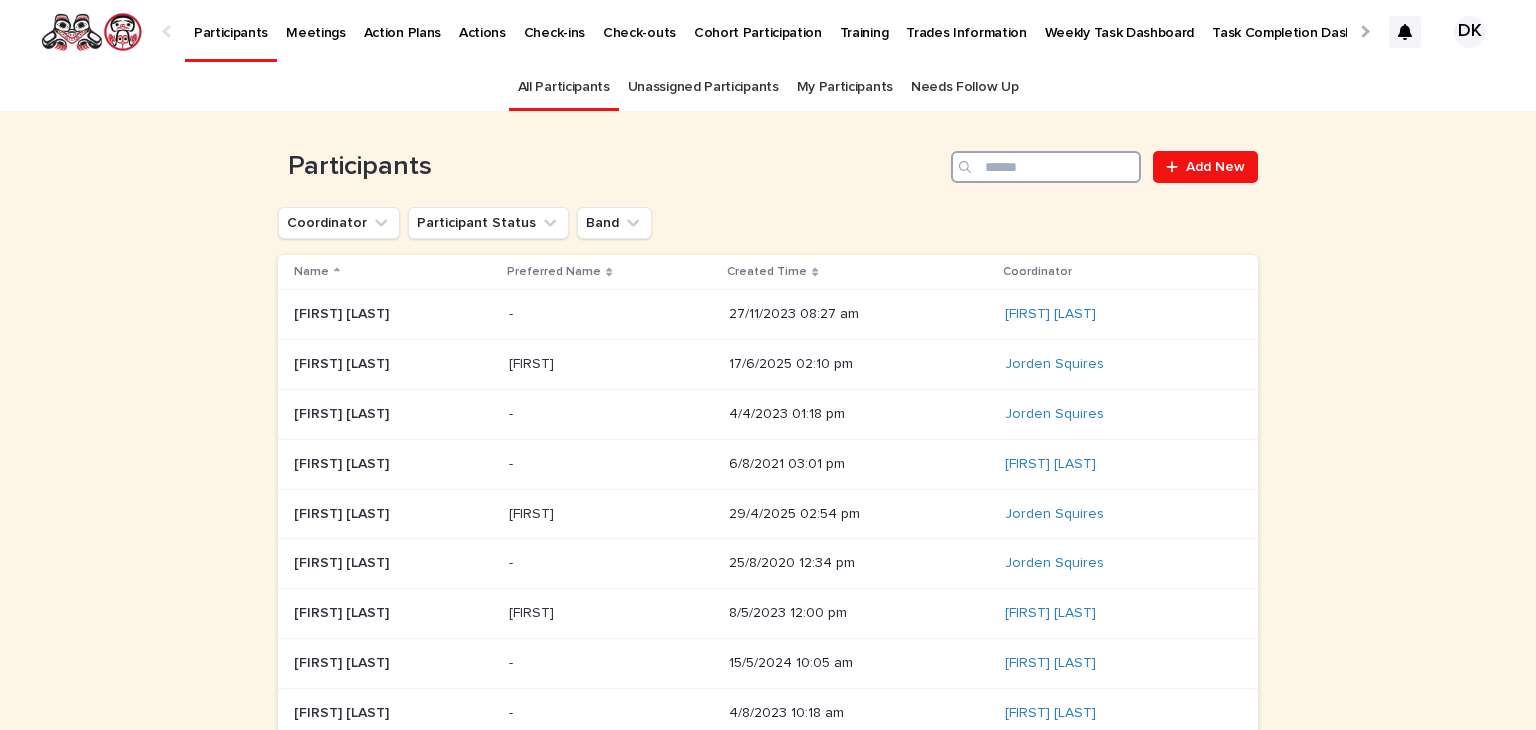 click at bounding box center [1046, 167] 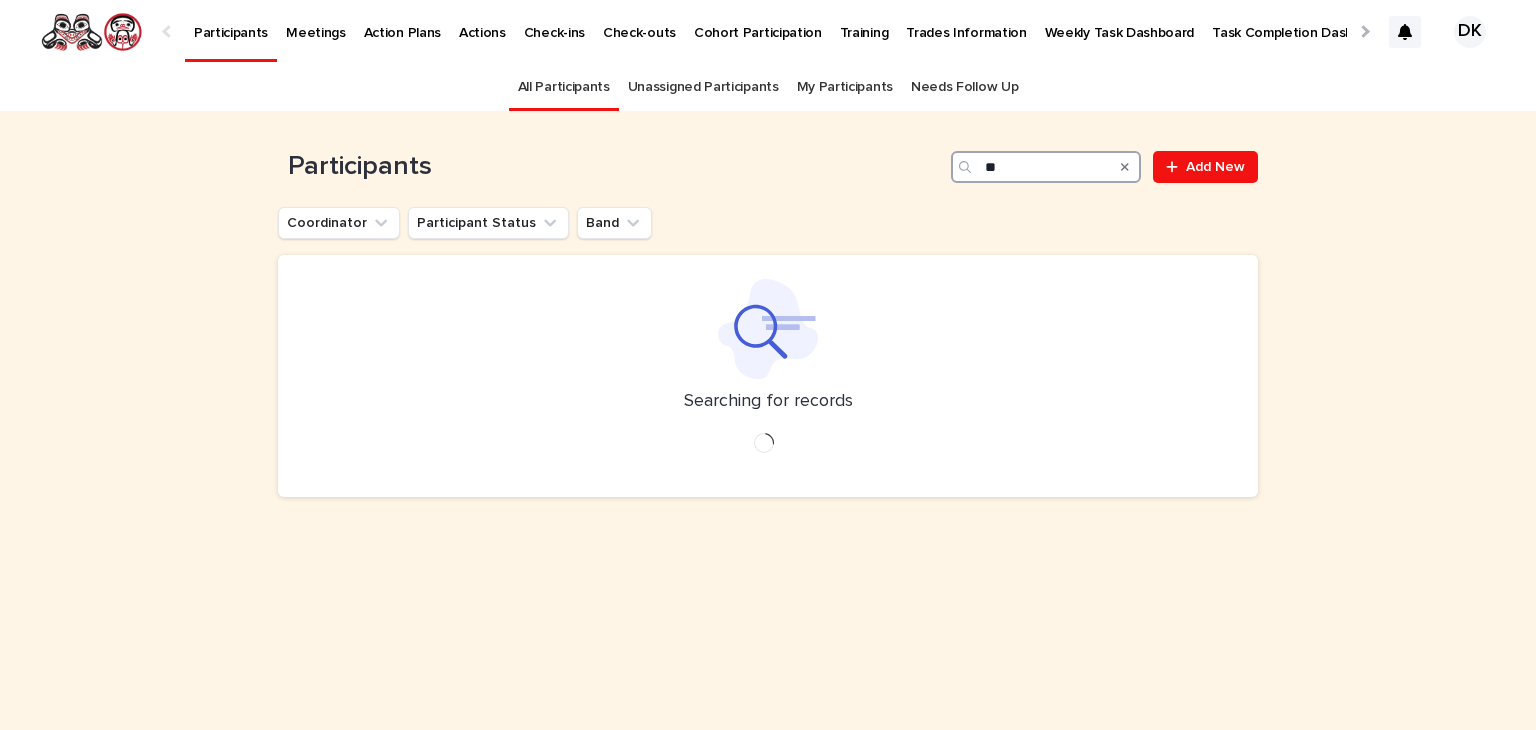 type on "*" 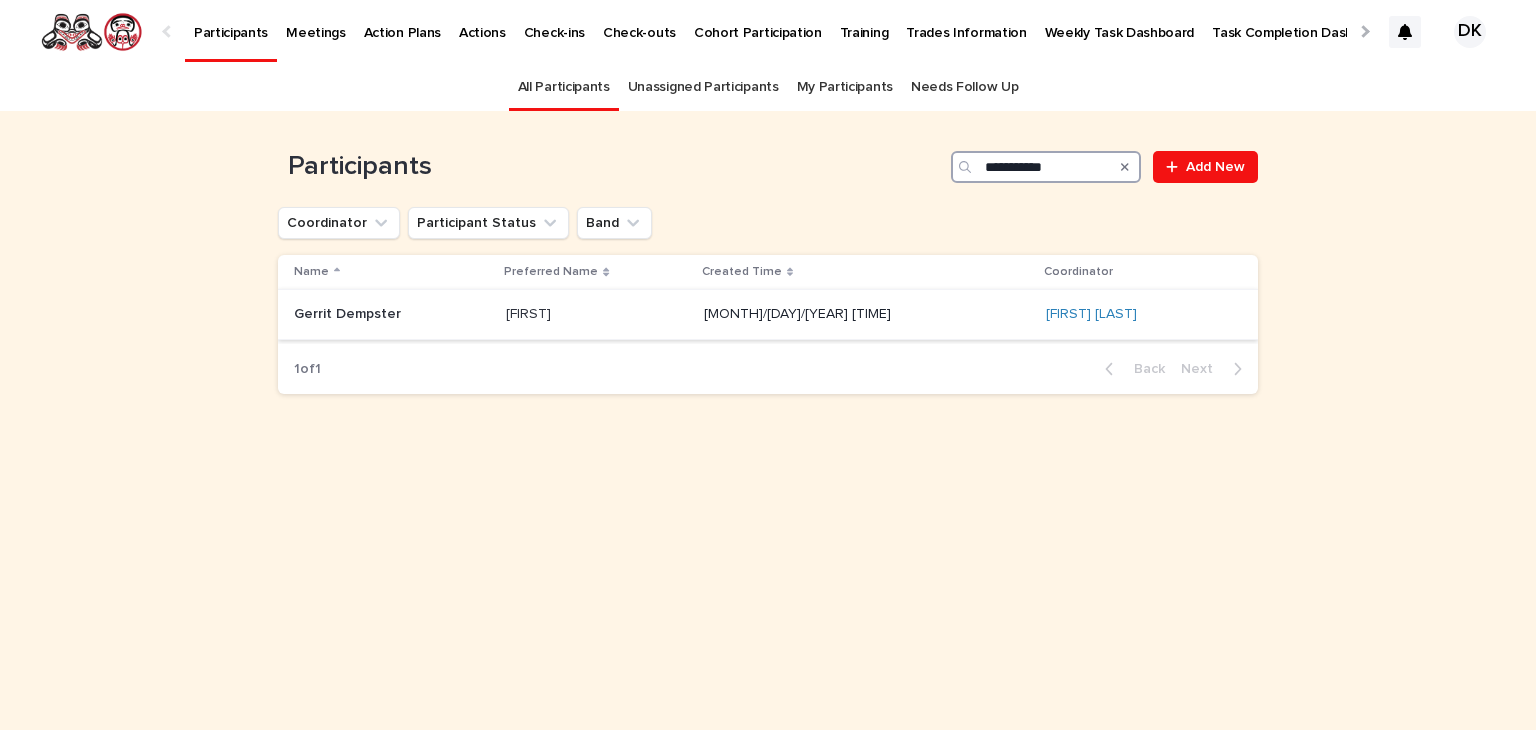 type on "**********" 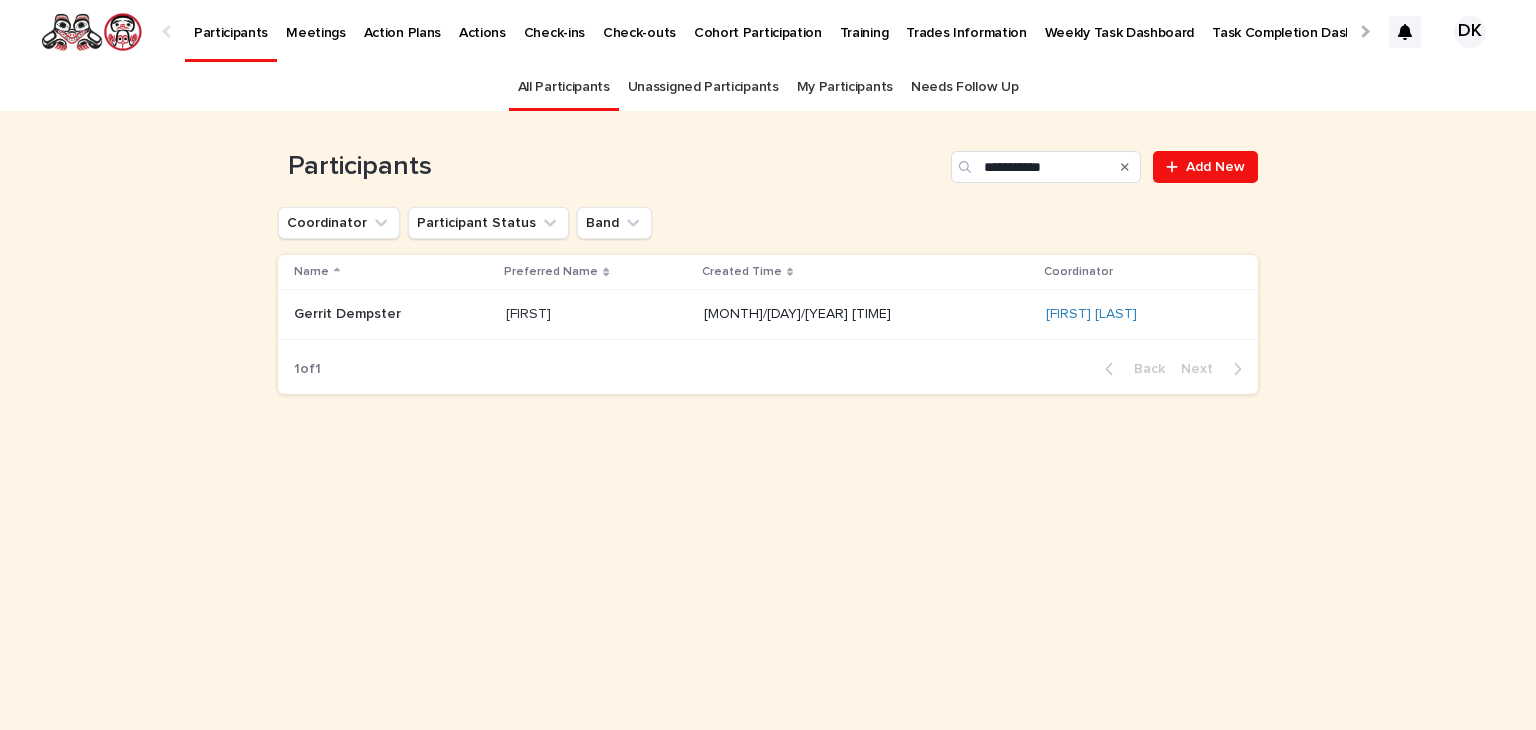 click on "Gerrit Dempster" at bounding box center (349, 312) 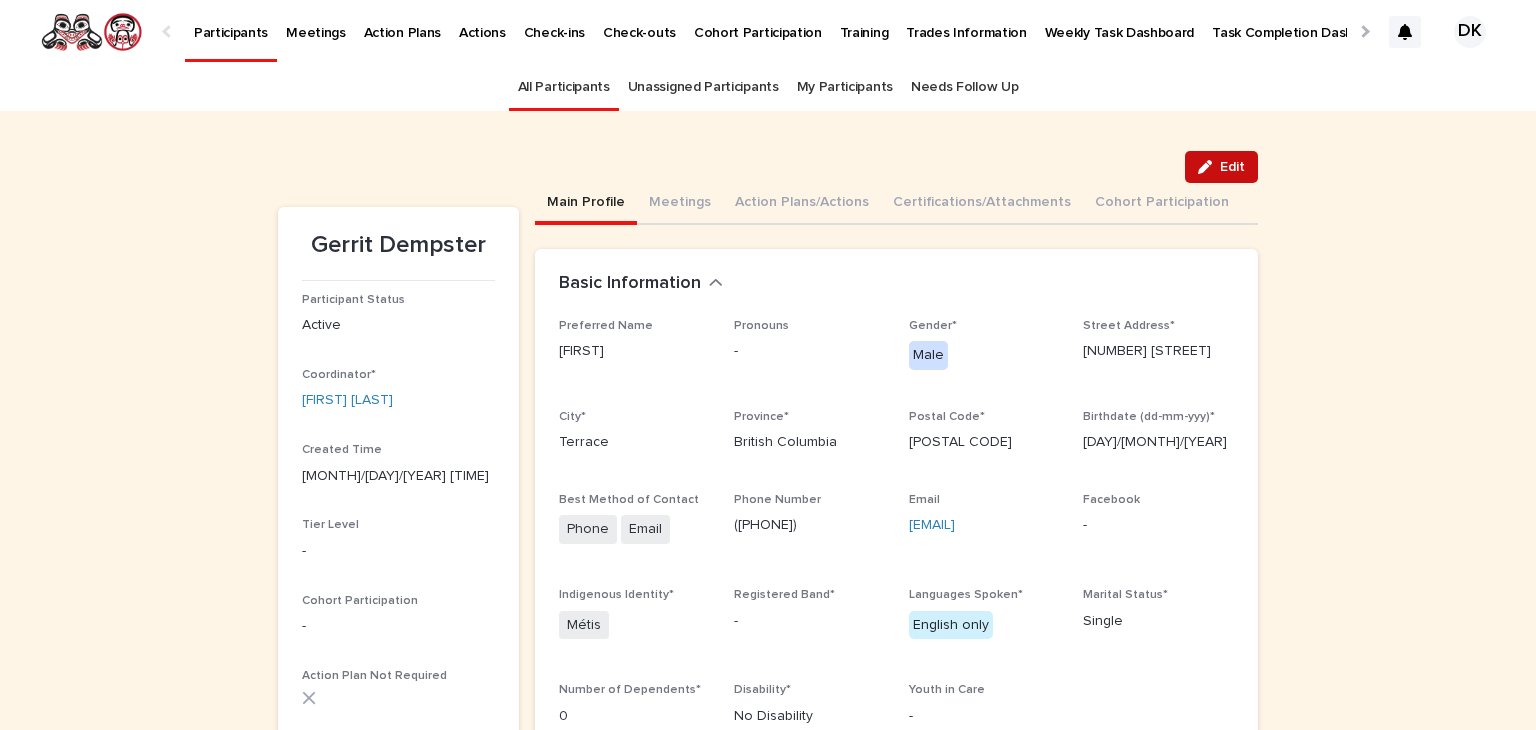 click on "Edit" at bounding box center [1232, 167] 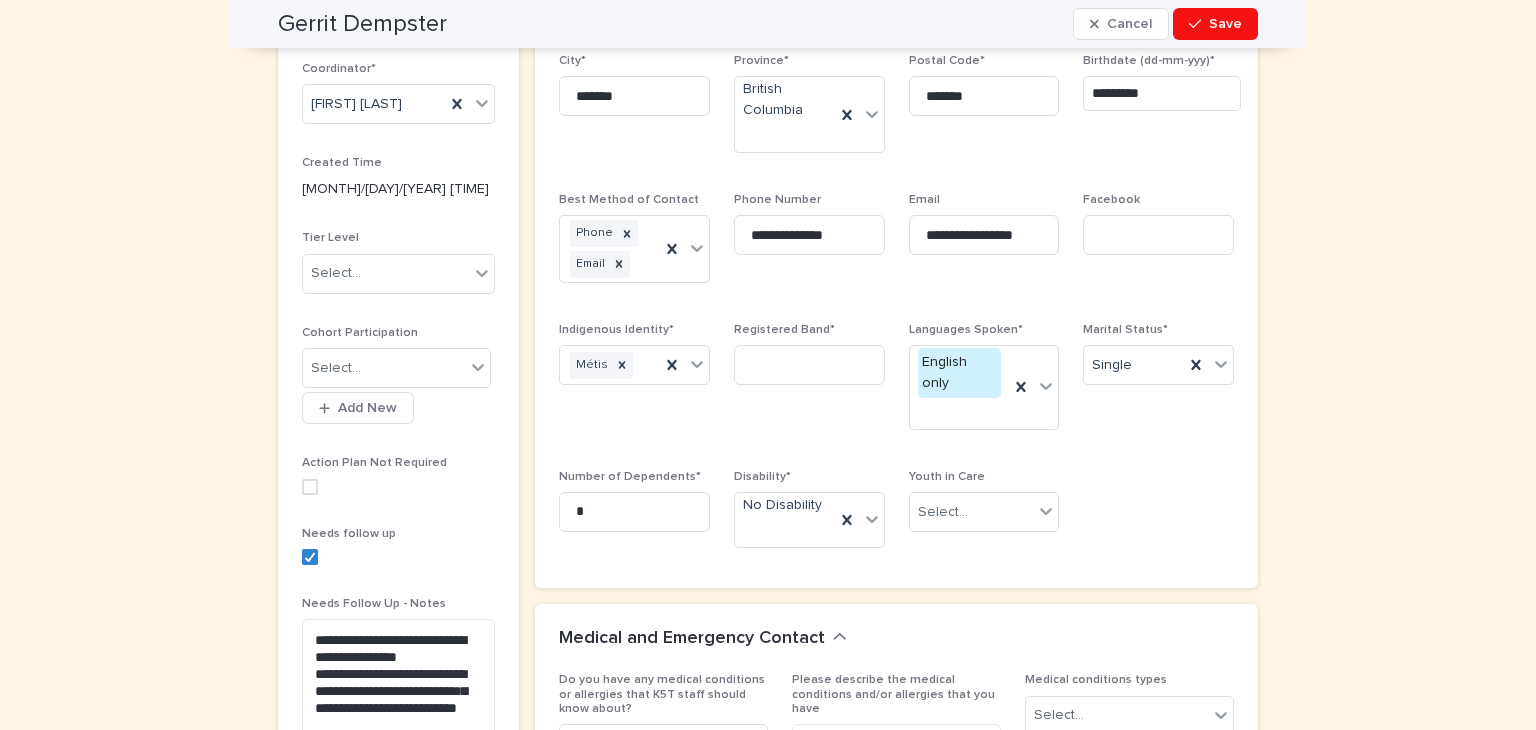 scroll, scrollTop: 368, scrollLeft: 0, axis: vertical 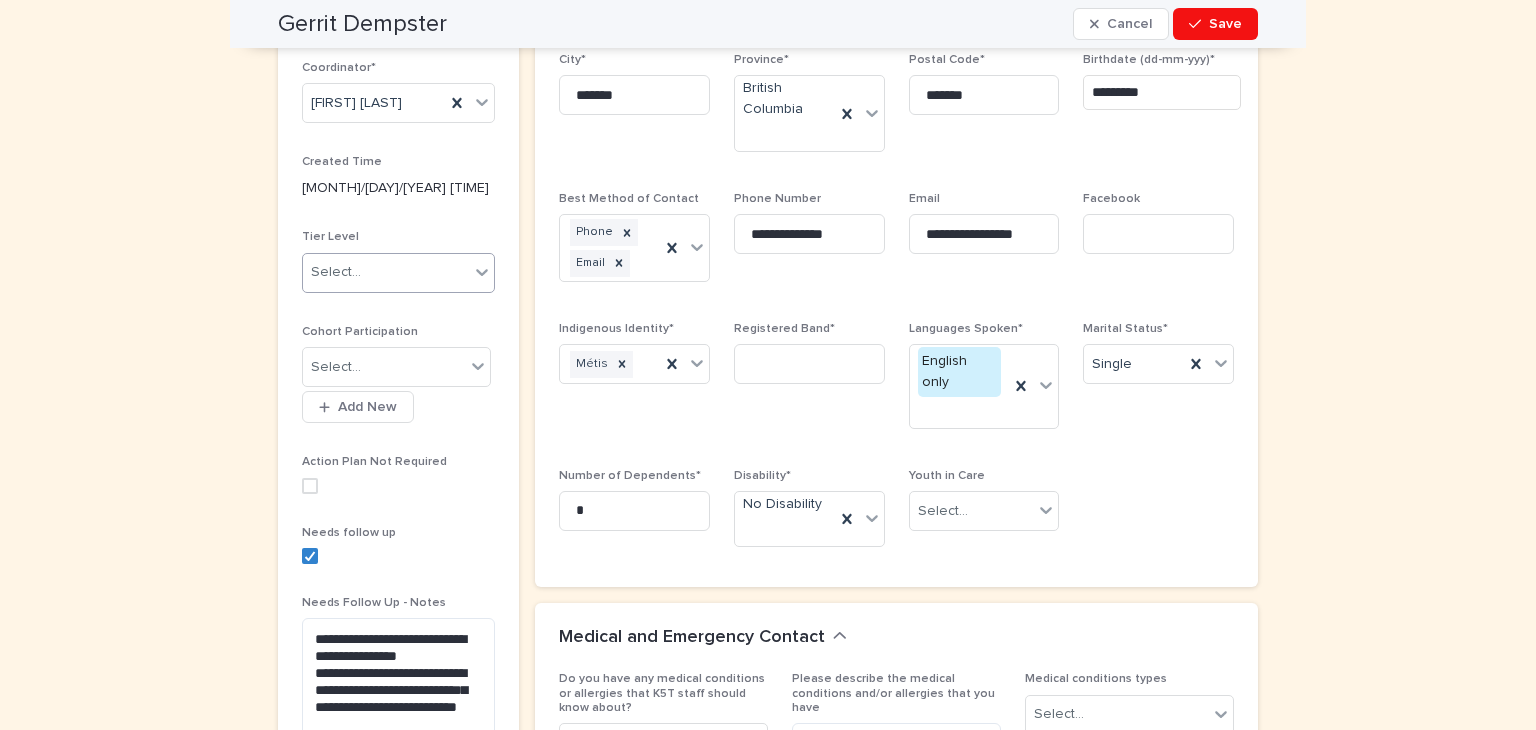 click 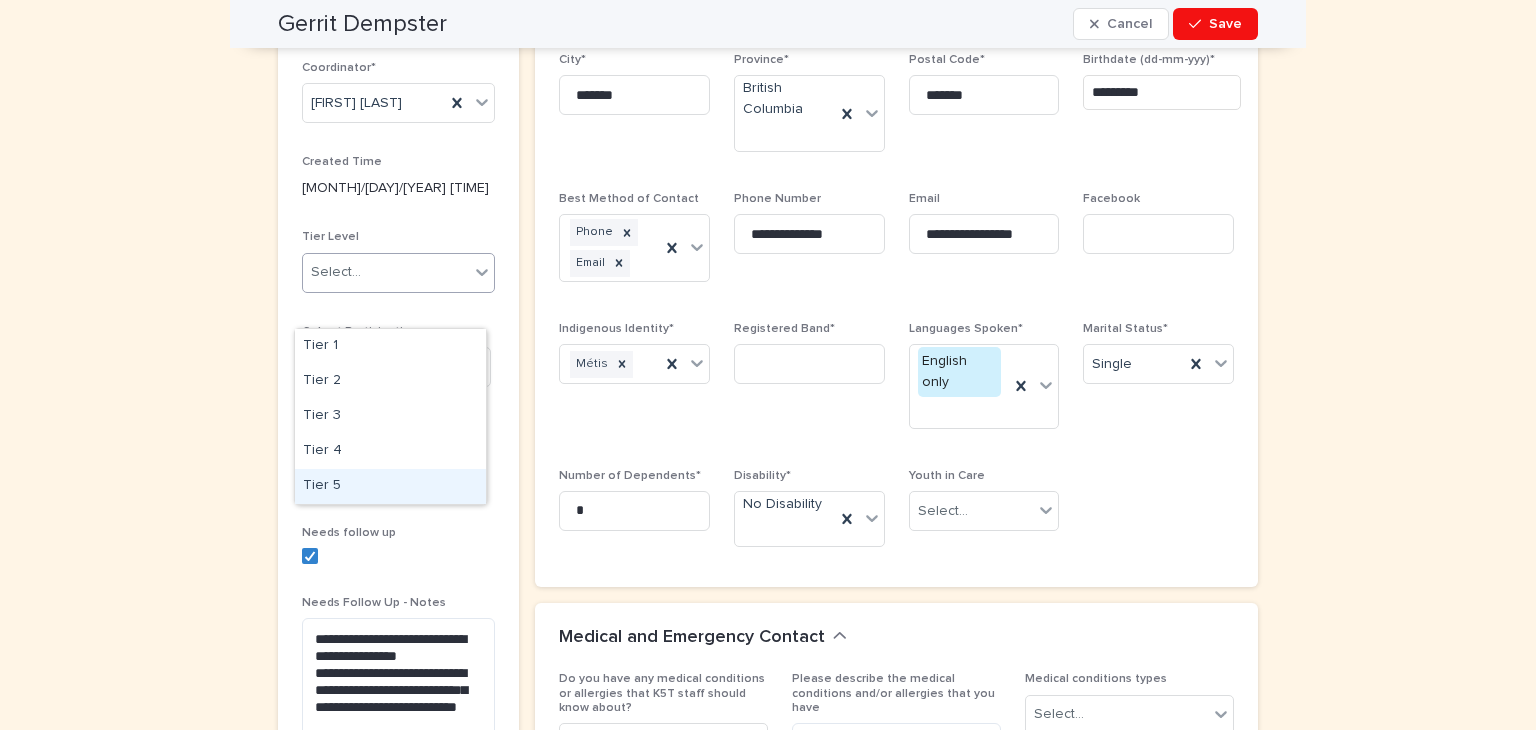 click on "Tier 5" at bounding box center (390, 486) 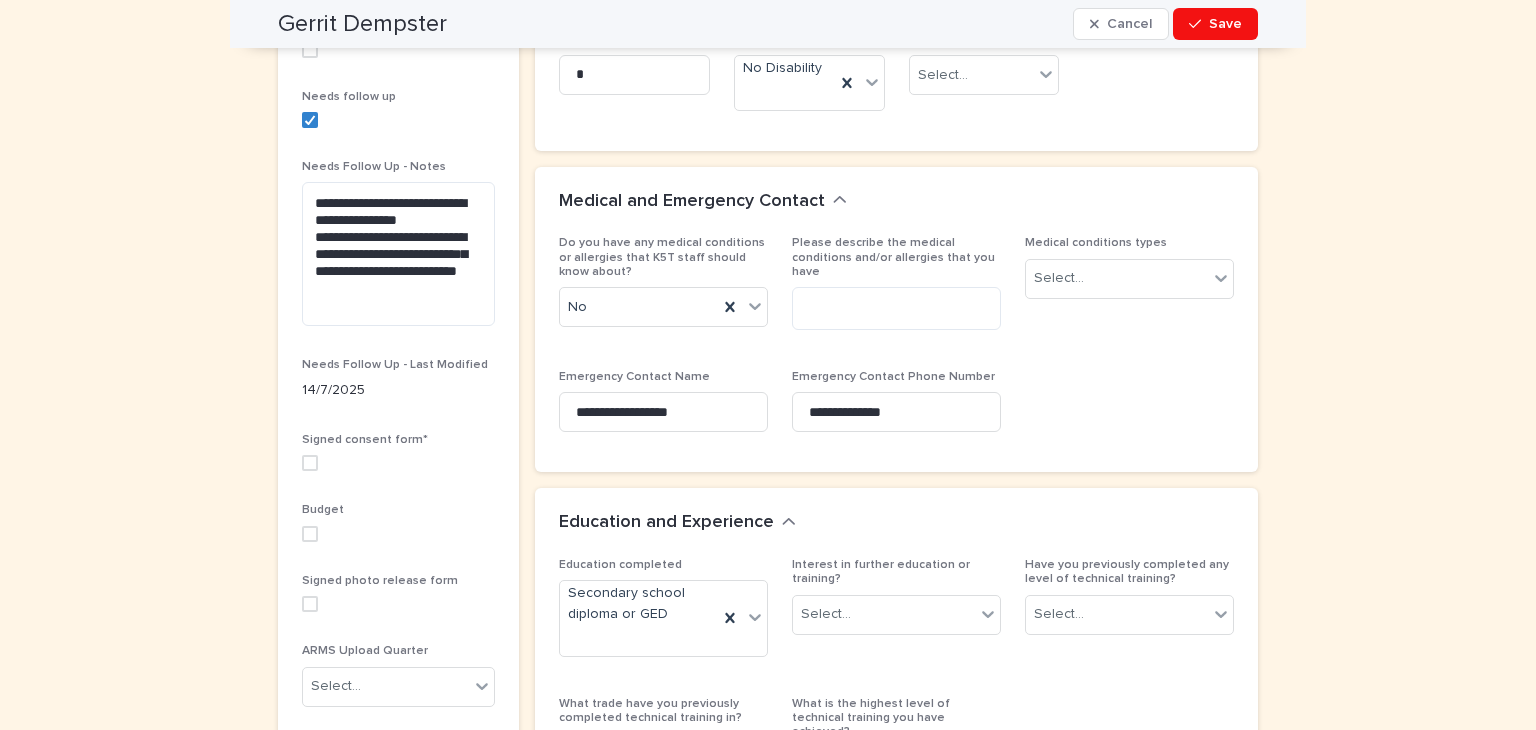 scroll, scrollTop: 806, scrollLeft: 0, axis: vertical 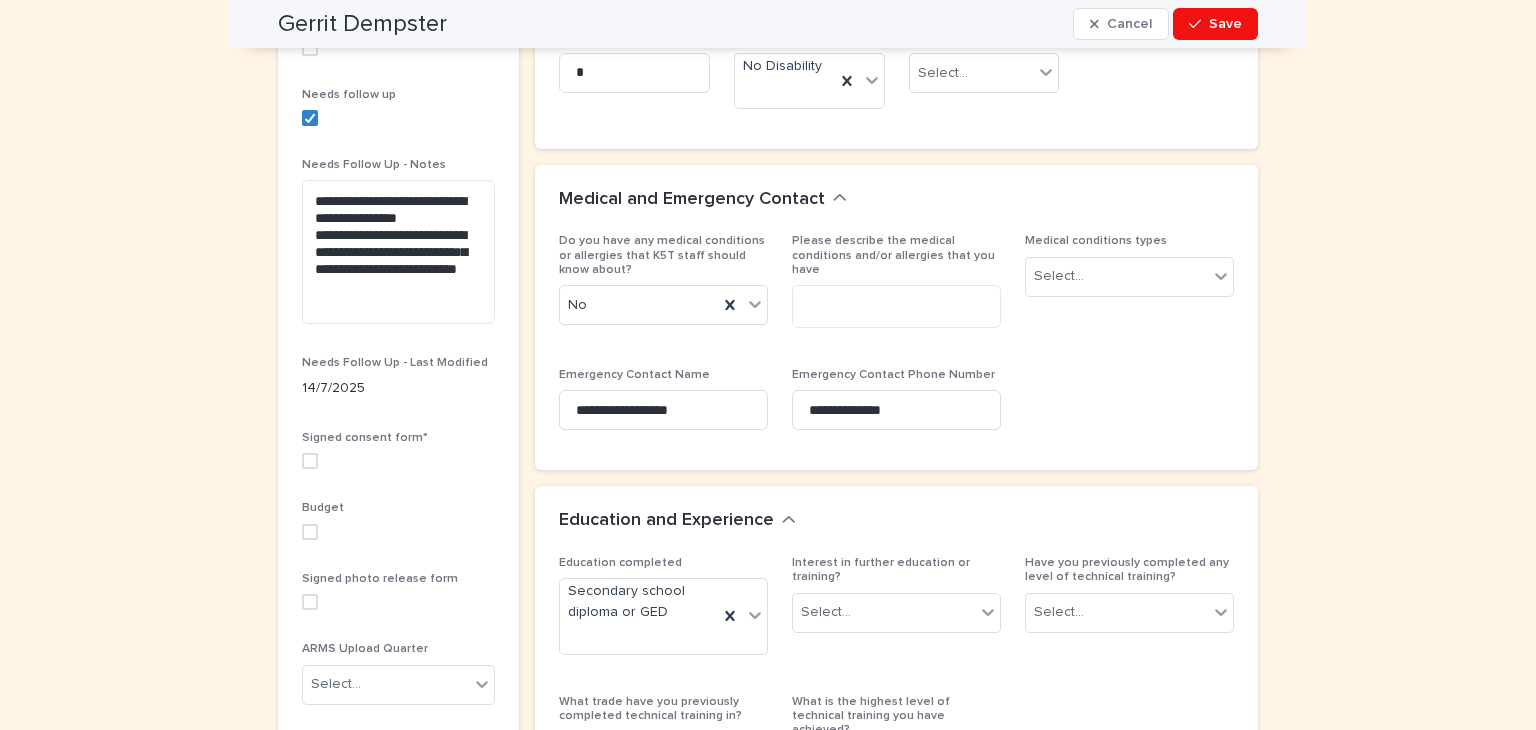 click at bounding box center (310, 461) 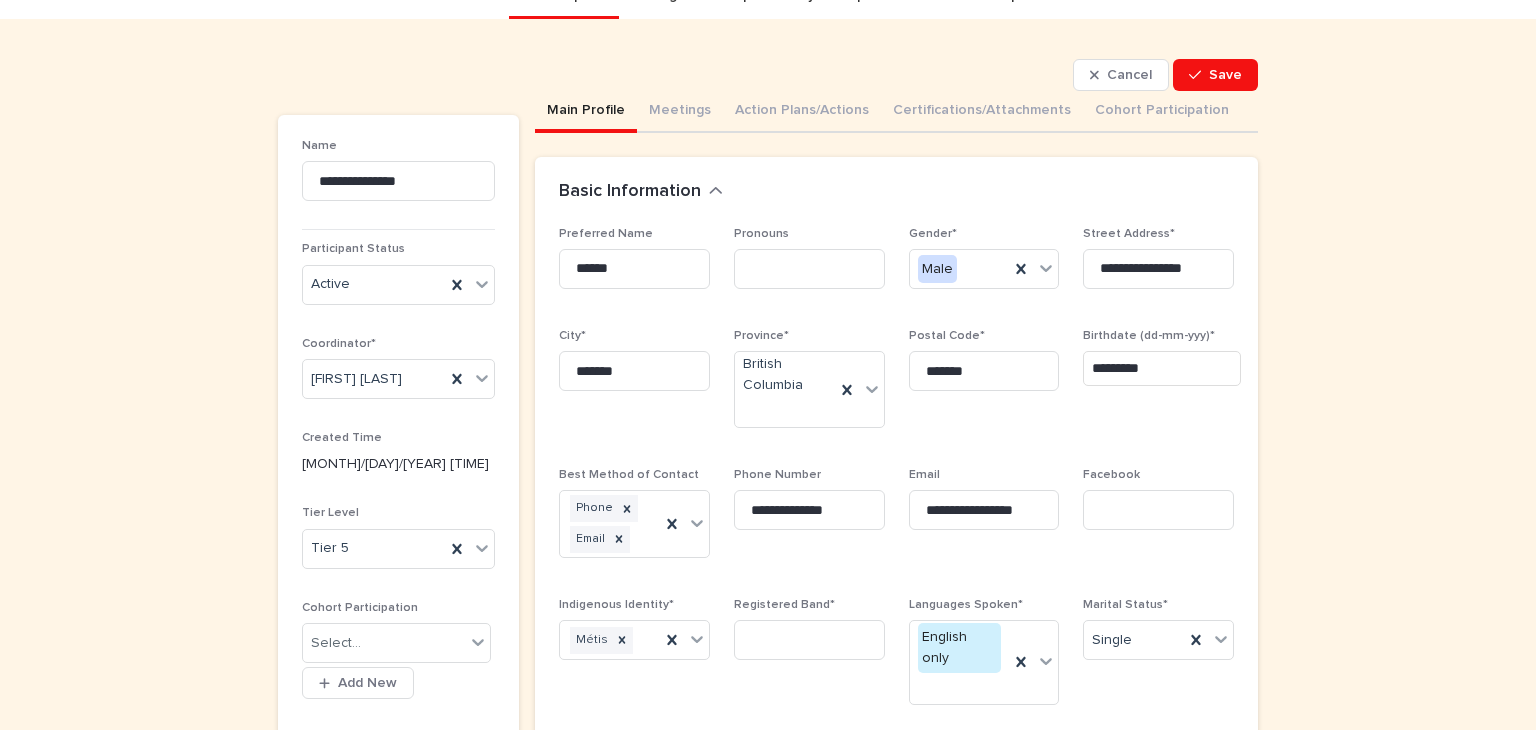 scroll, scrollTop: 0, scrollLeft: 0, axis: both 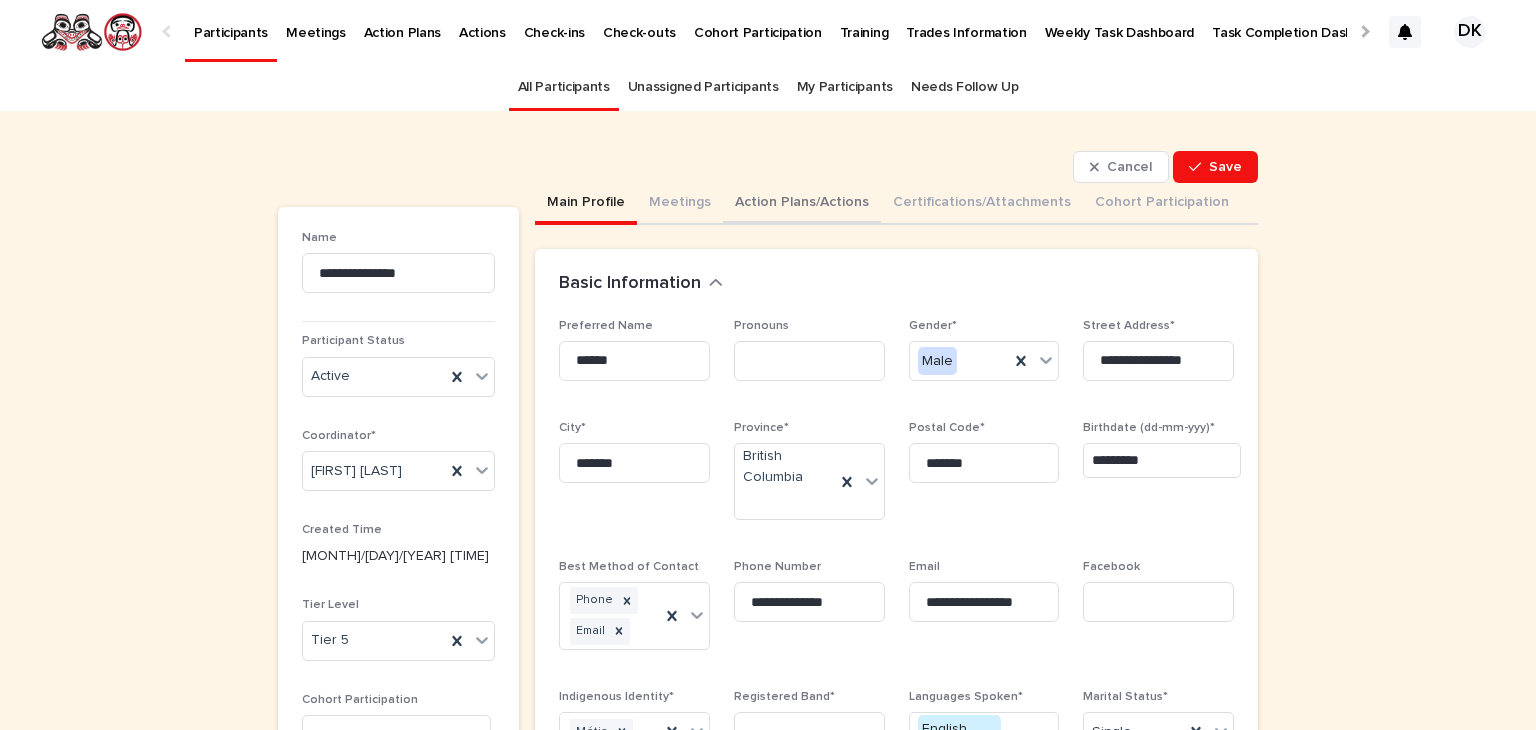 click on "Action Plans/Actions" at bounding box center [802, 204] 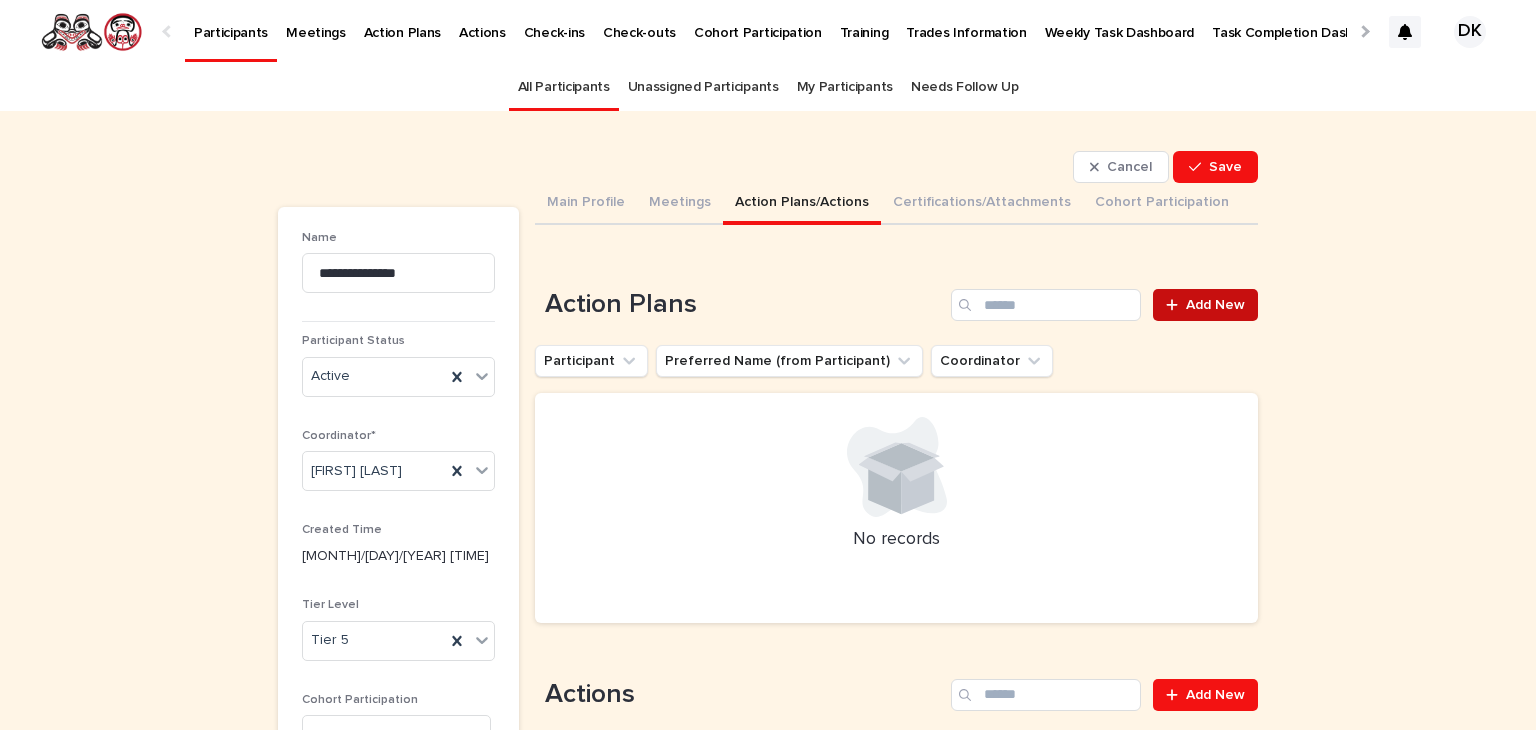 click on "Add New" at bounding box center [1205, 305] 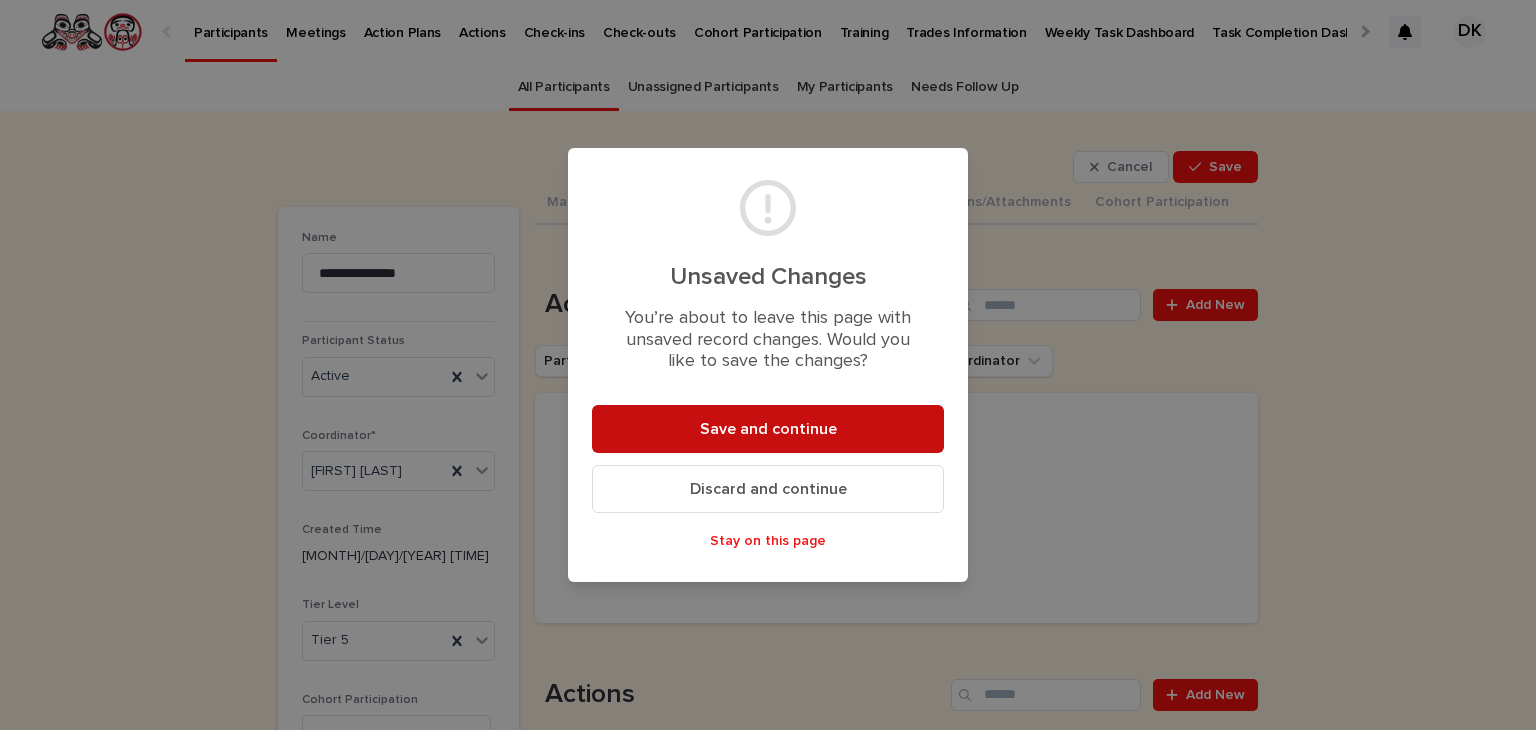click on "Save and continue" at bounding box center [768, 429] 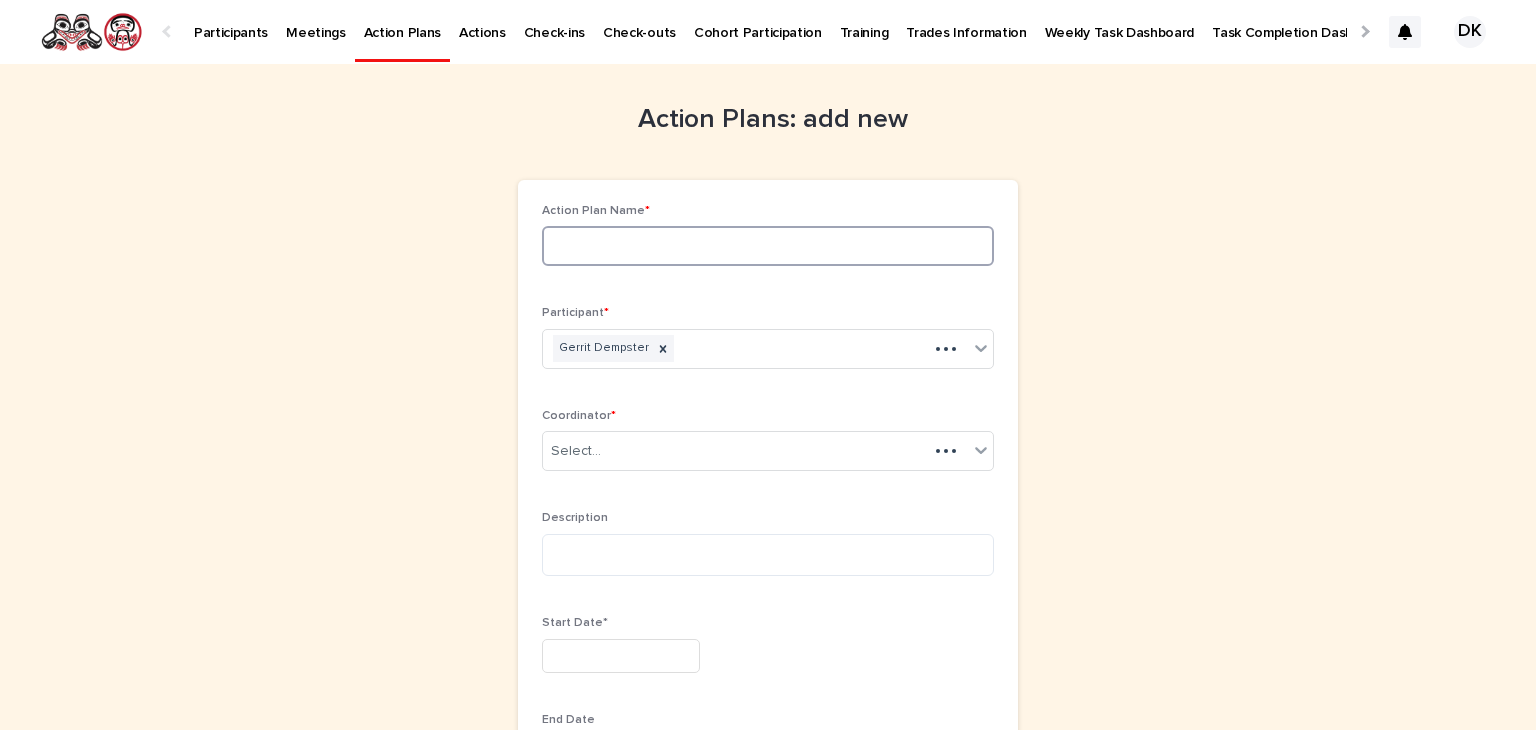 click at bounding box center (768, 246) 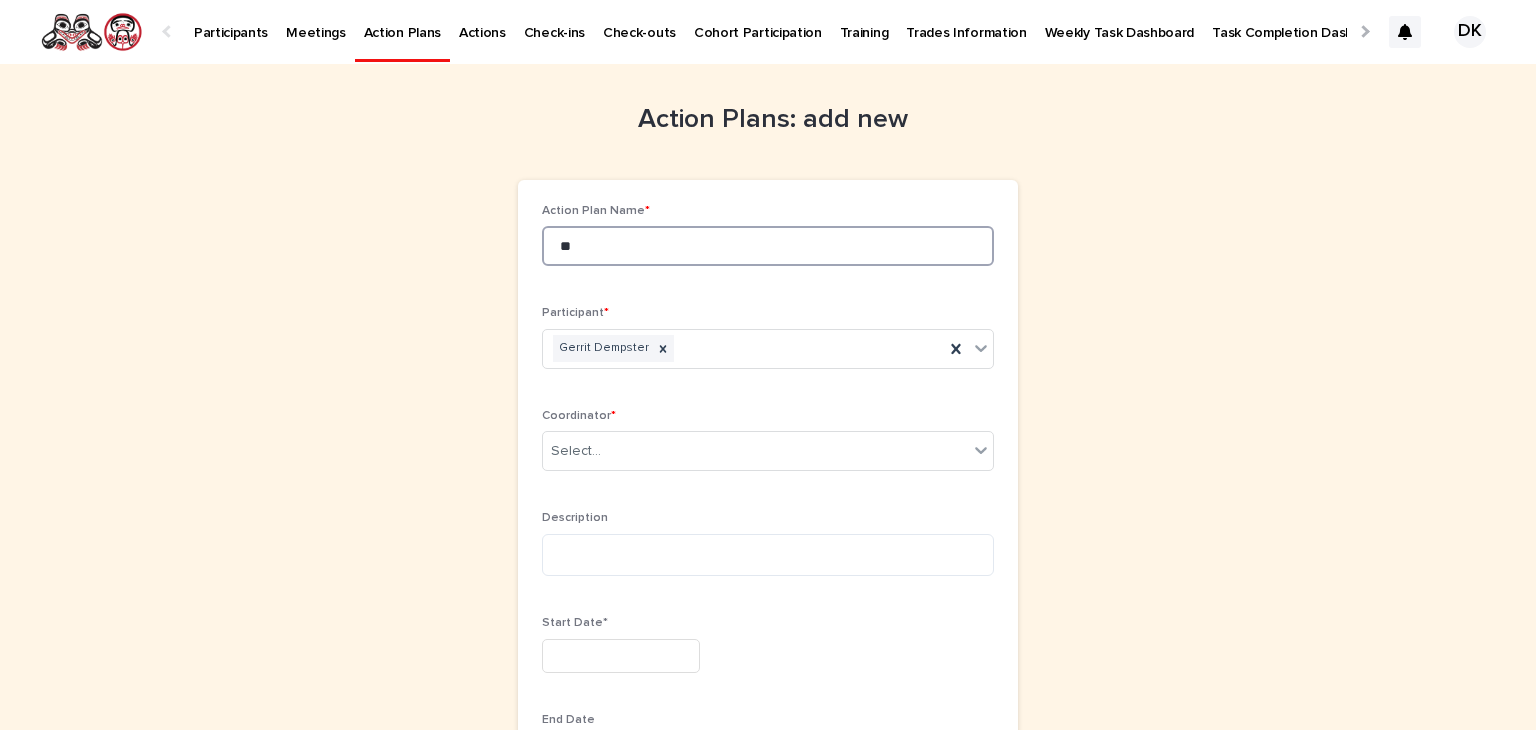 type on "*" 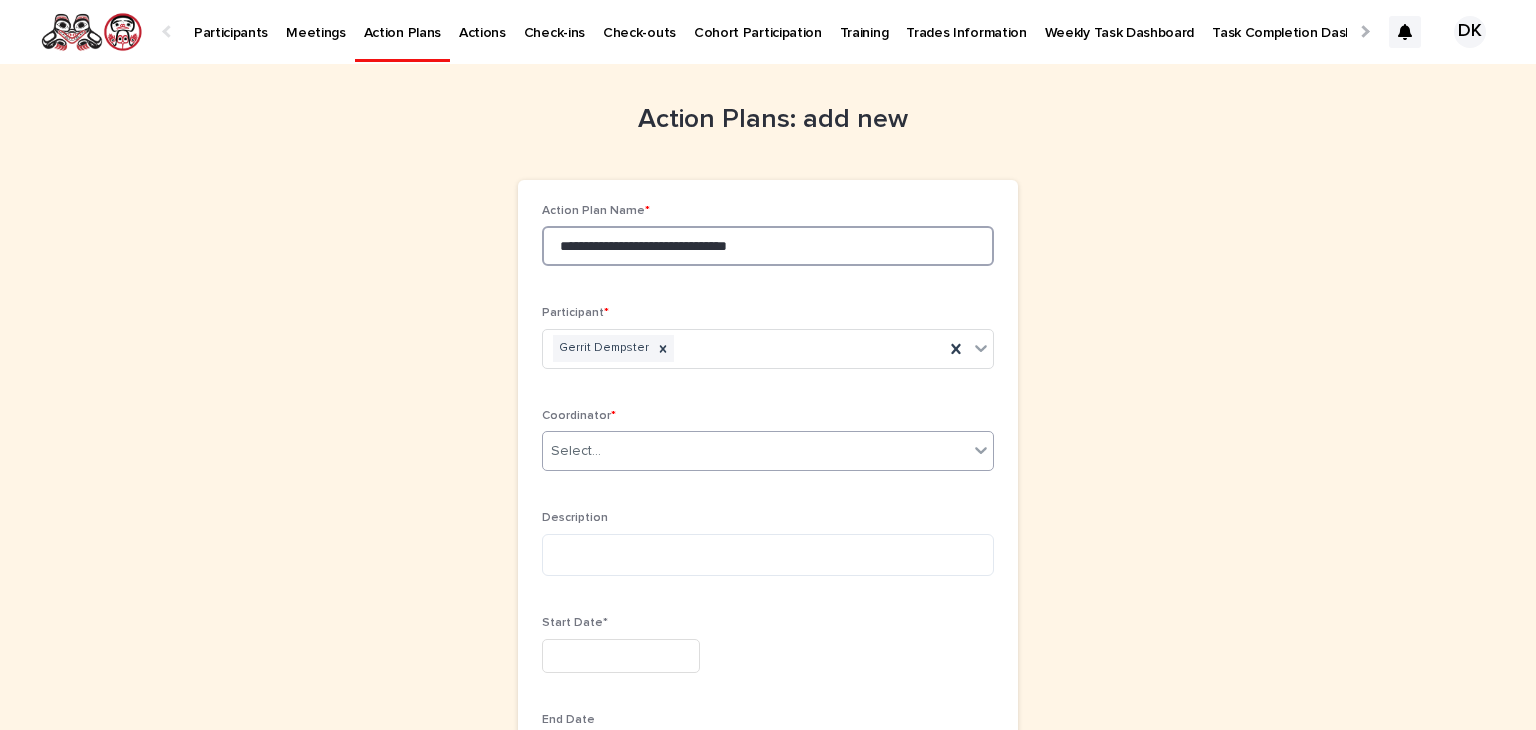 type on "**********" 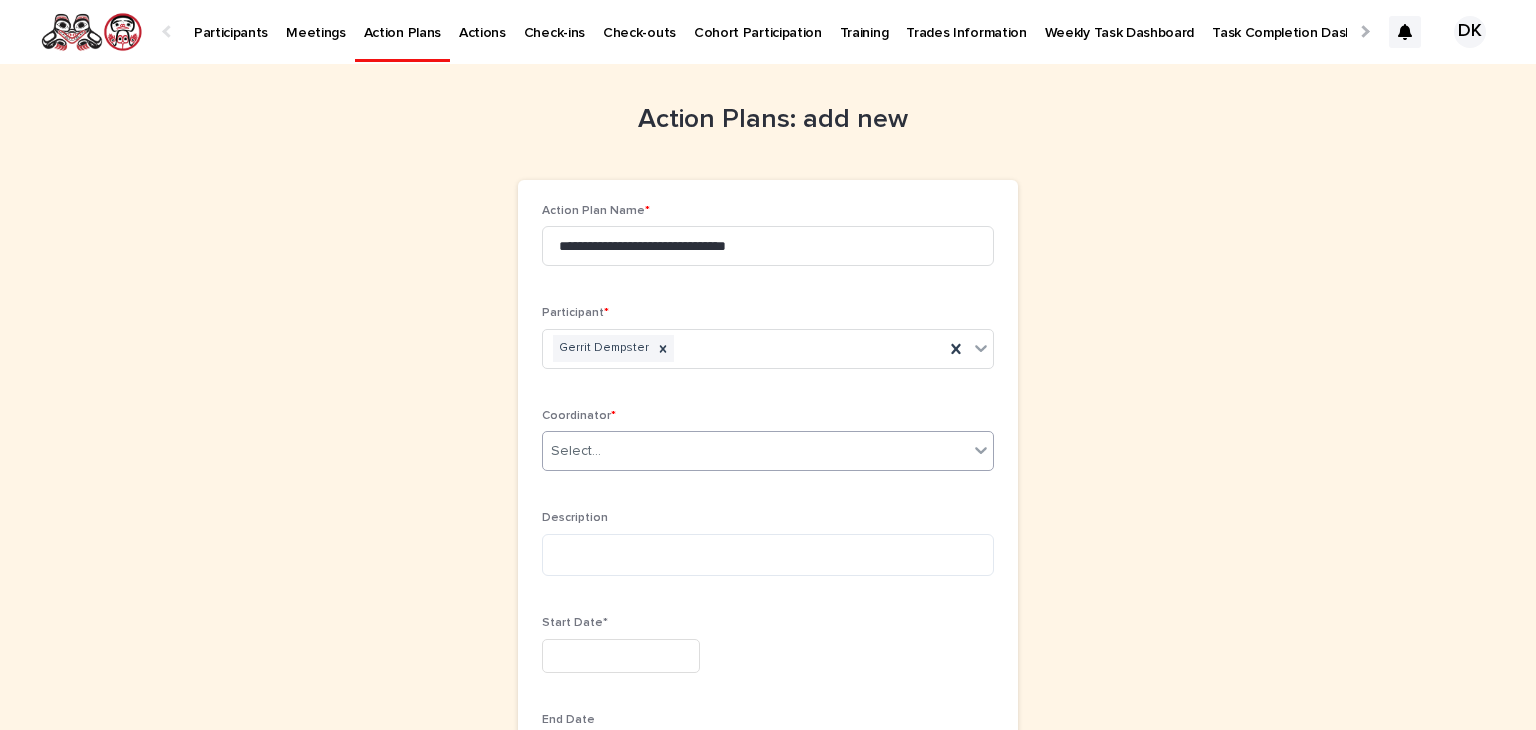 click 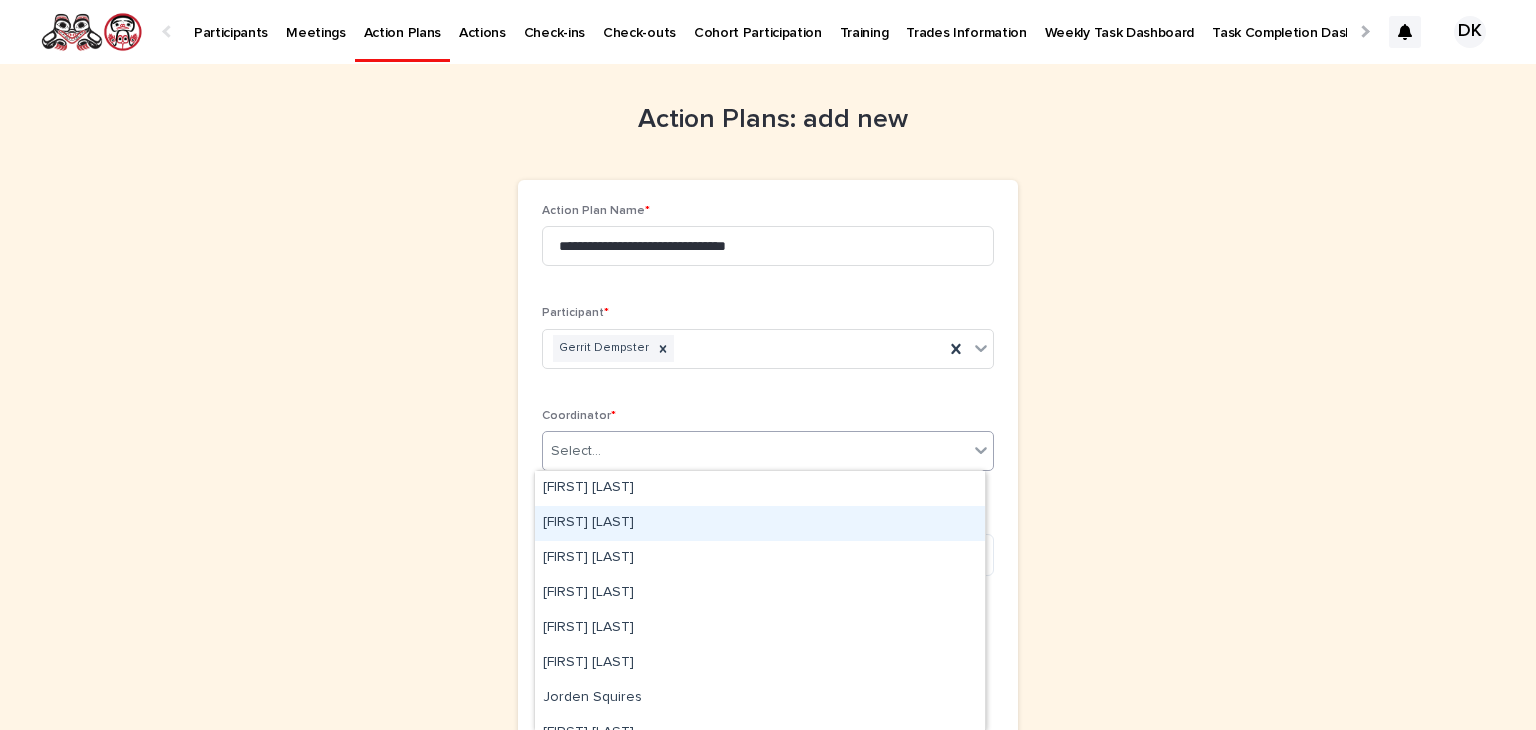 click on "[FIRST] [LAST]" at bounding box center [760, 523] 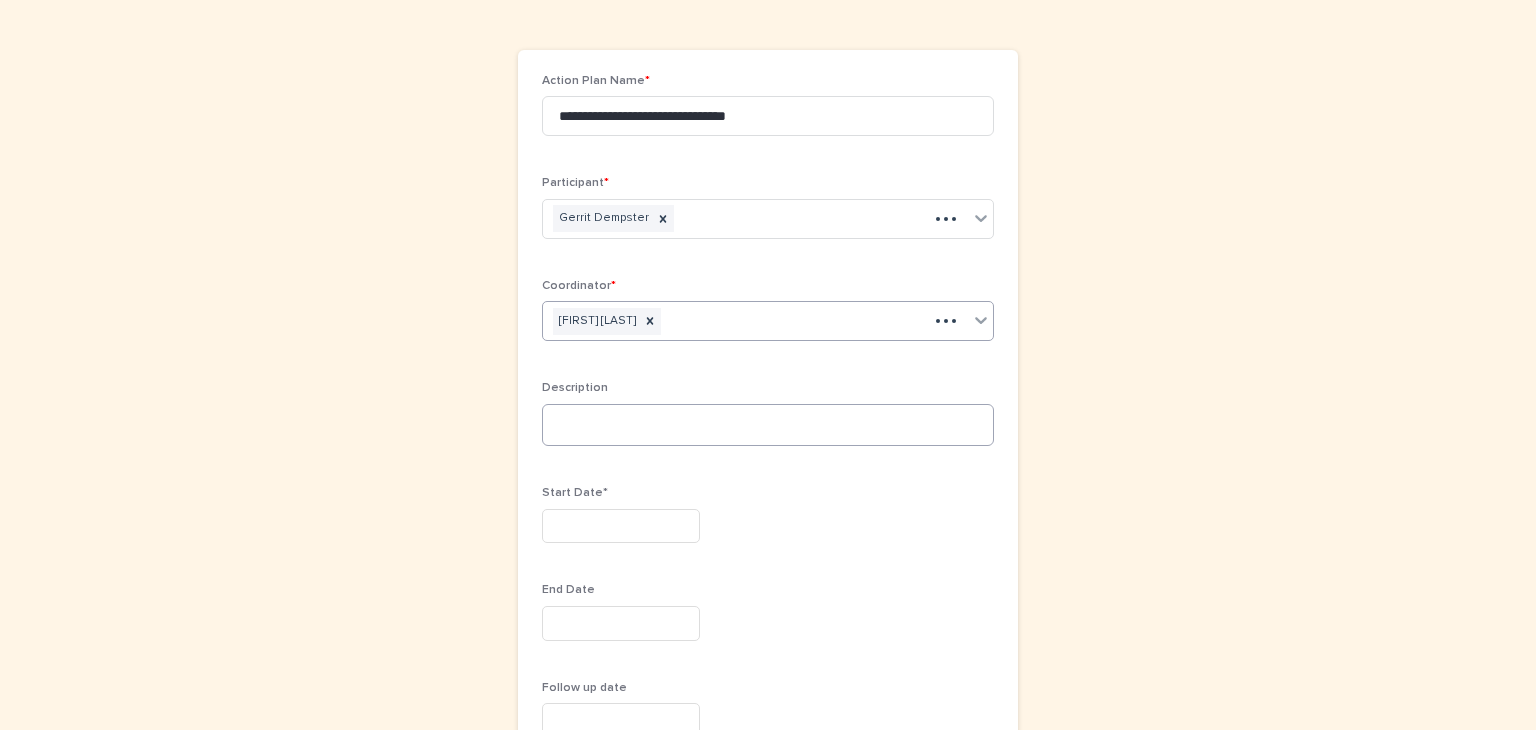 scroll, scrollTop: 132, scrollLeft: 0, axis: vertical 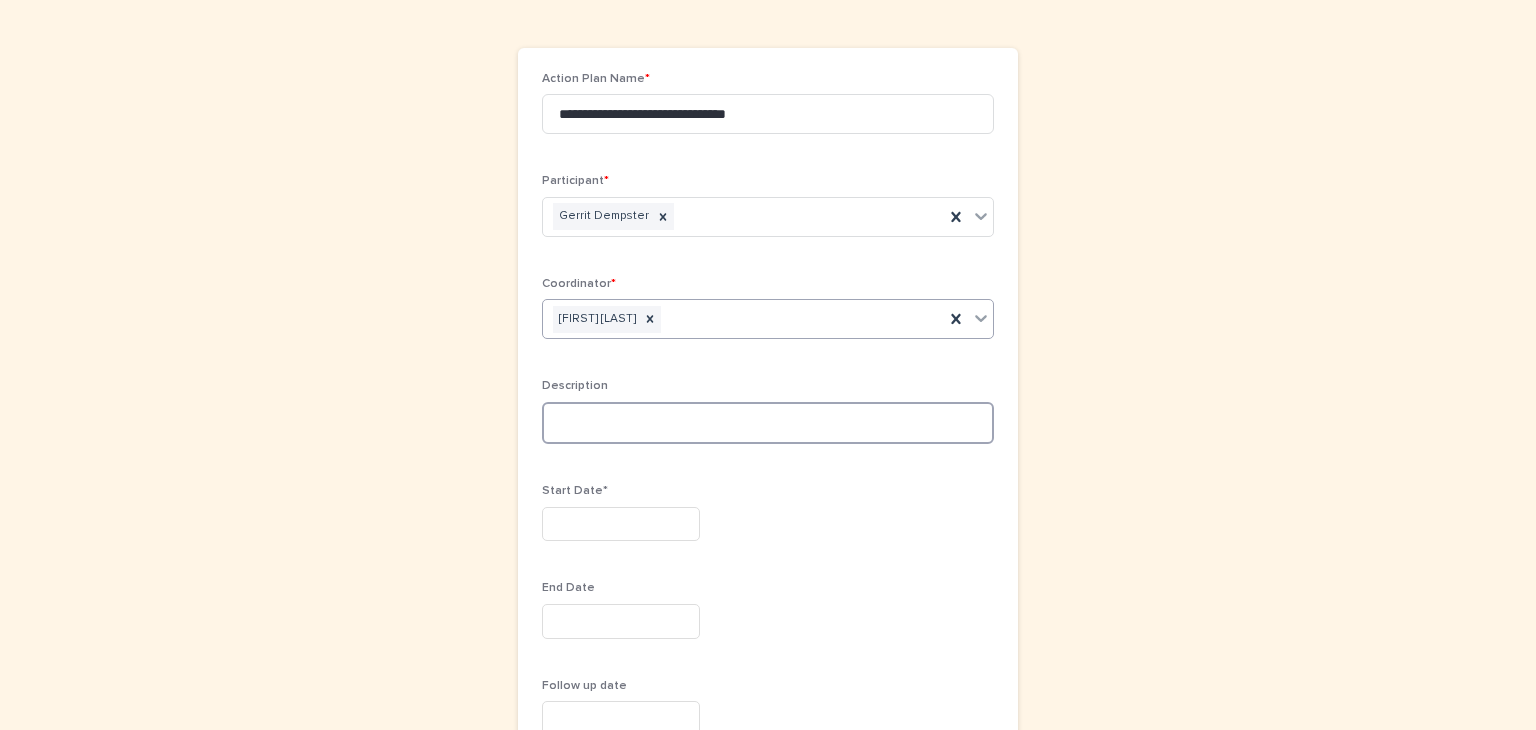 click at bounding box center (768, 423) 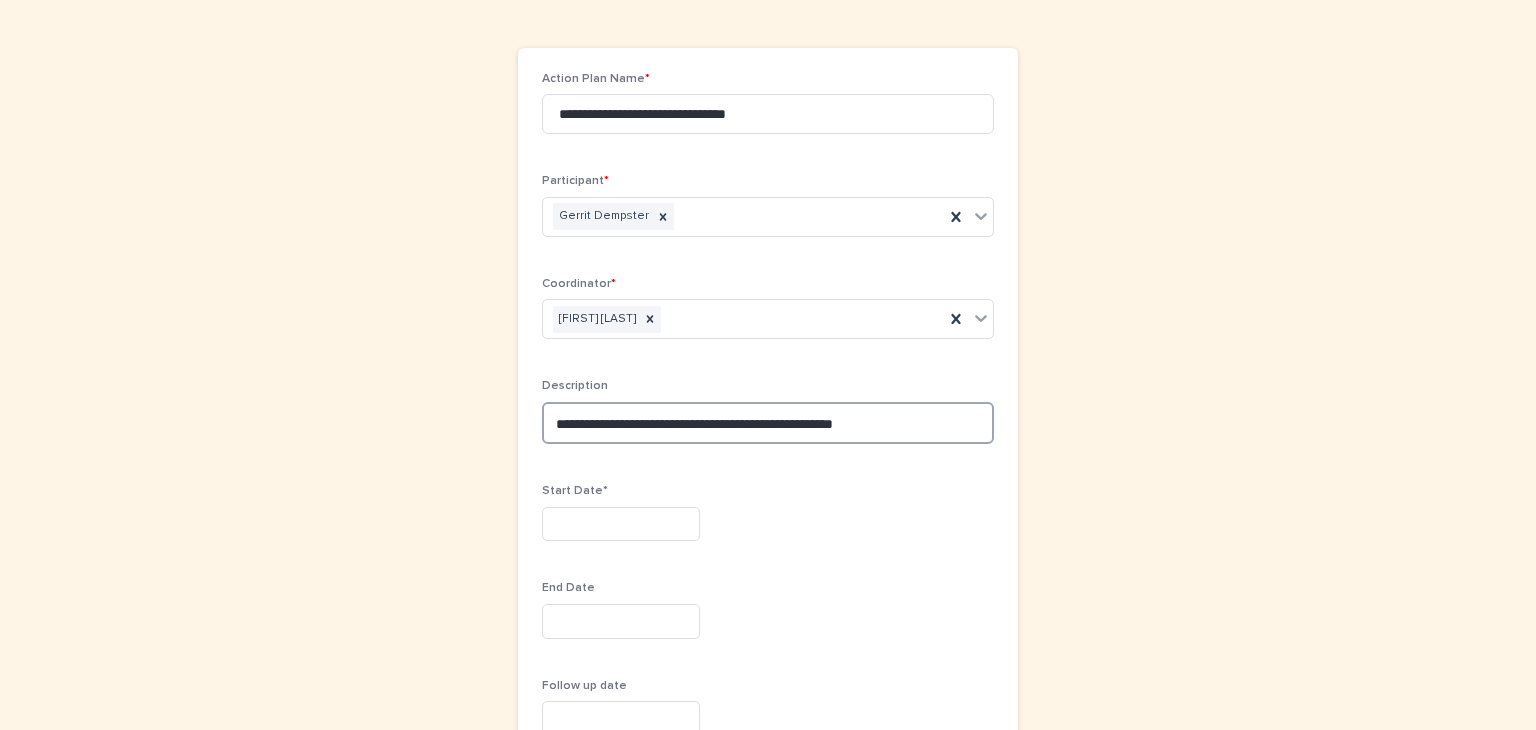 type on "**********" 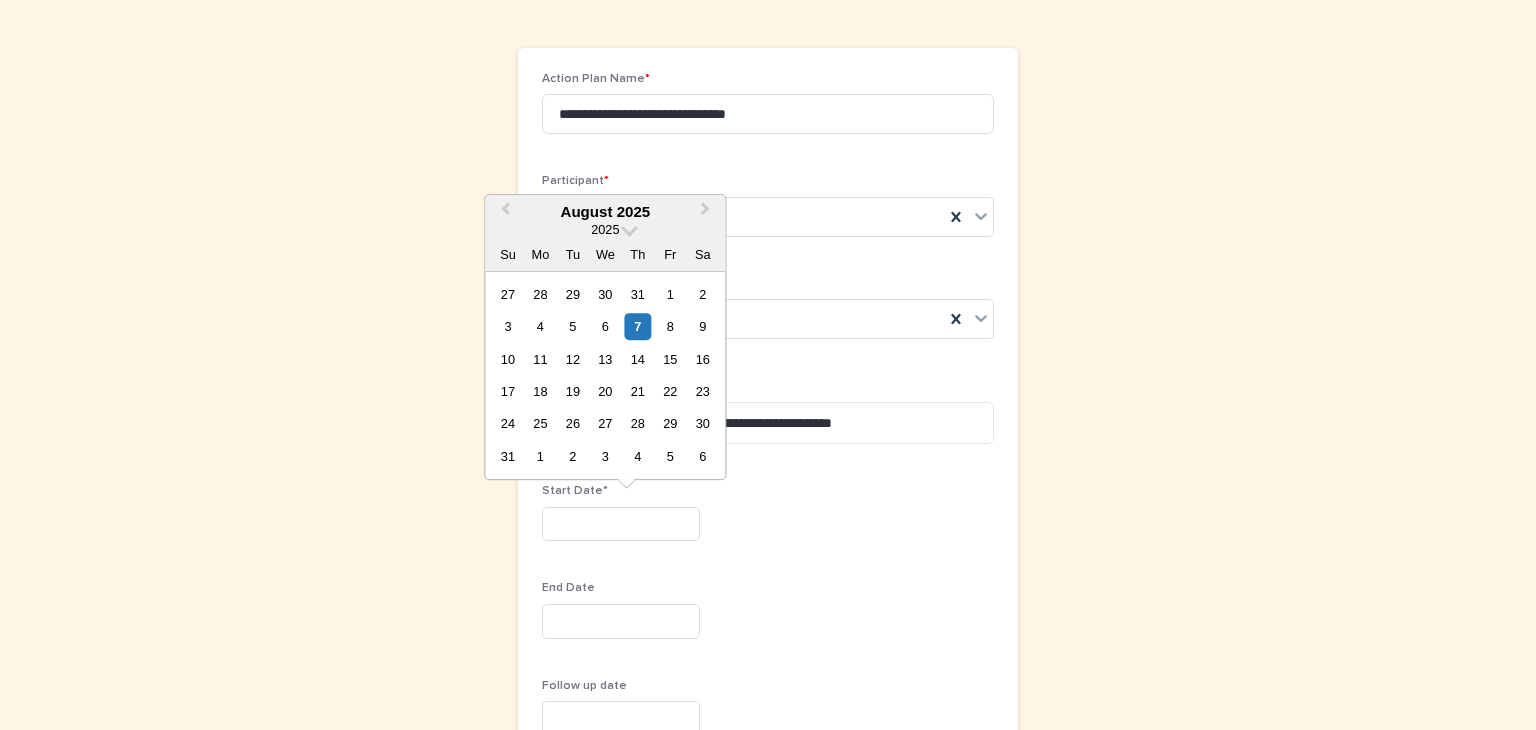 click at bounding box center [621, 524] 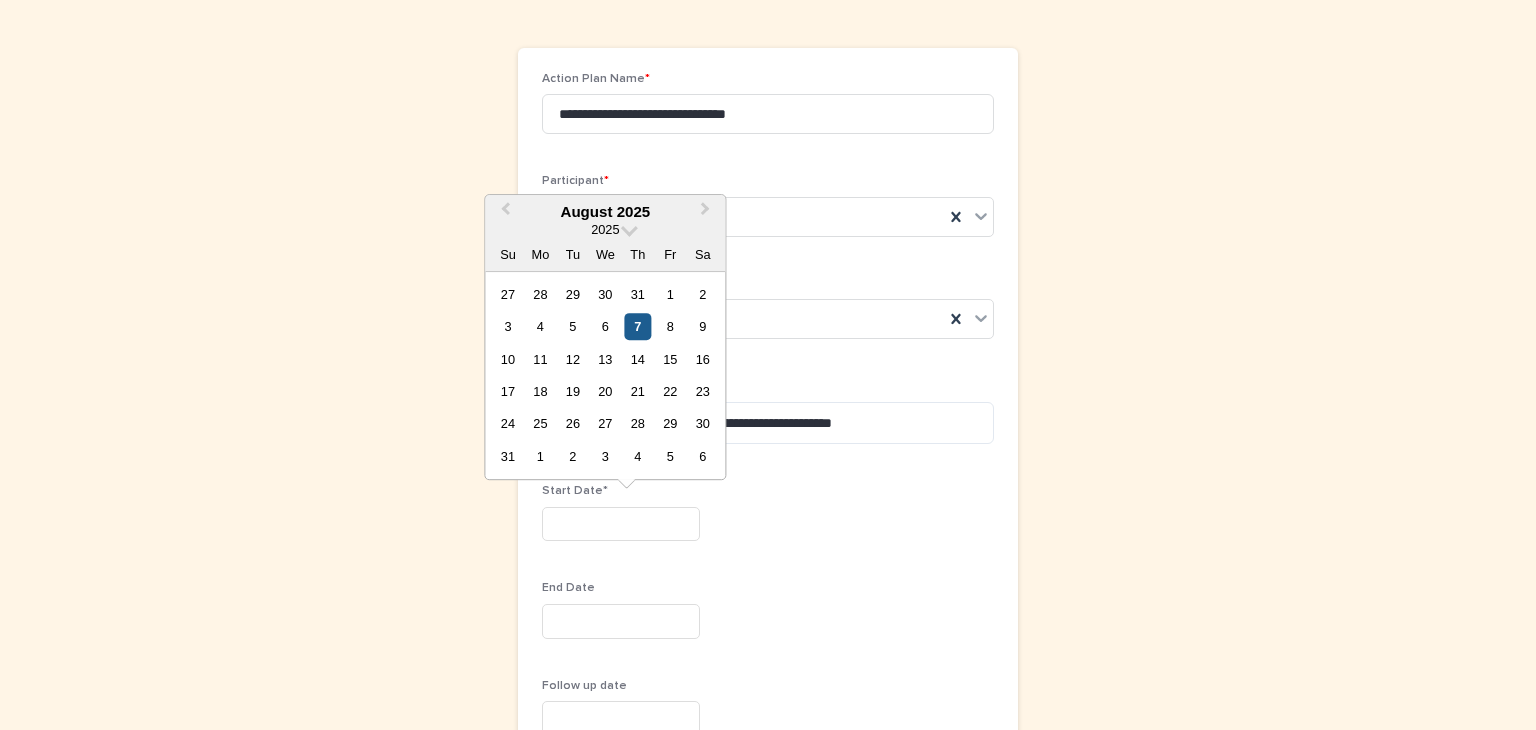 click on "7" at bounding box center (637, 326) 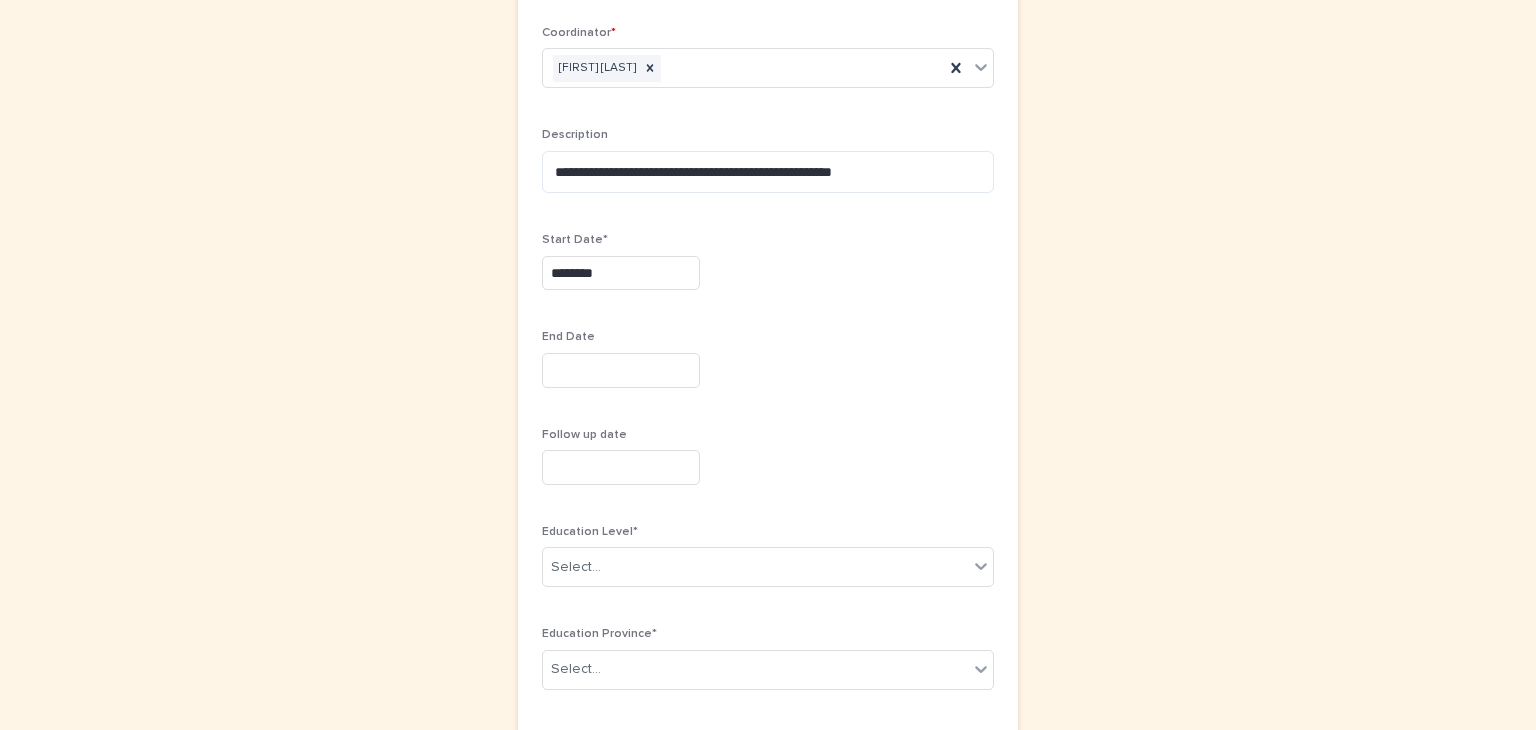 scroll, scrollTop: 384, scrollLeft: 0, axis: vertical 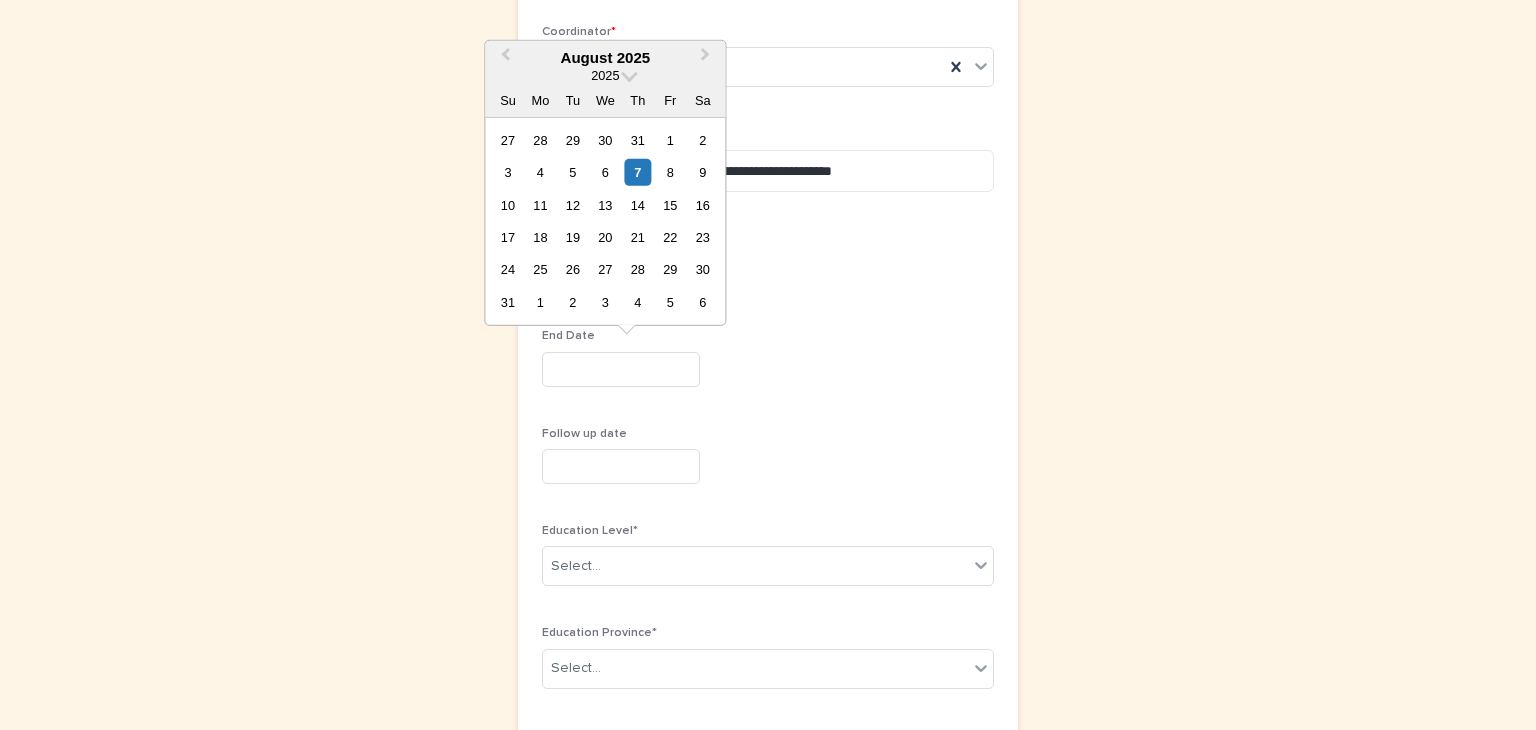 click at bounding box center [621, 369] 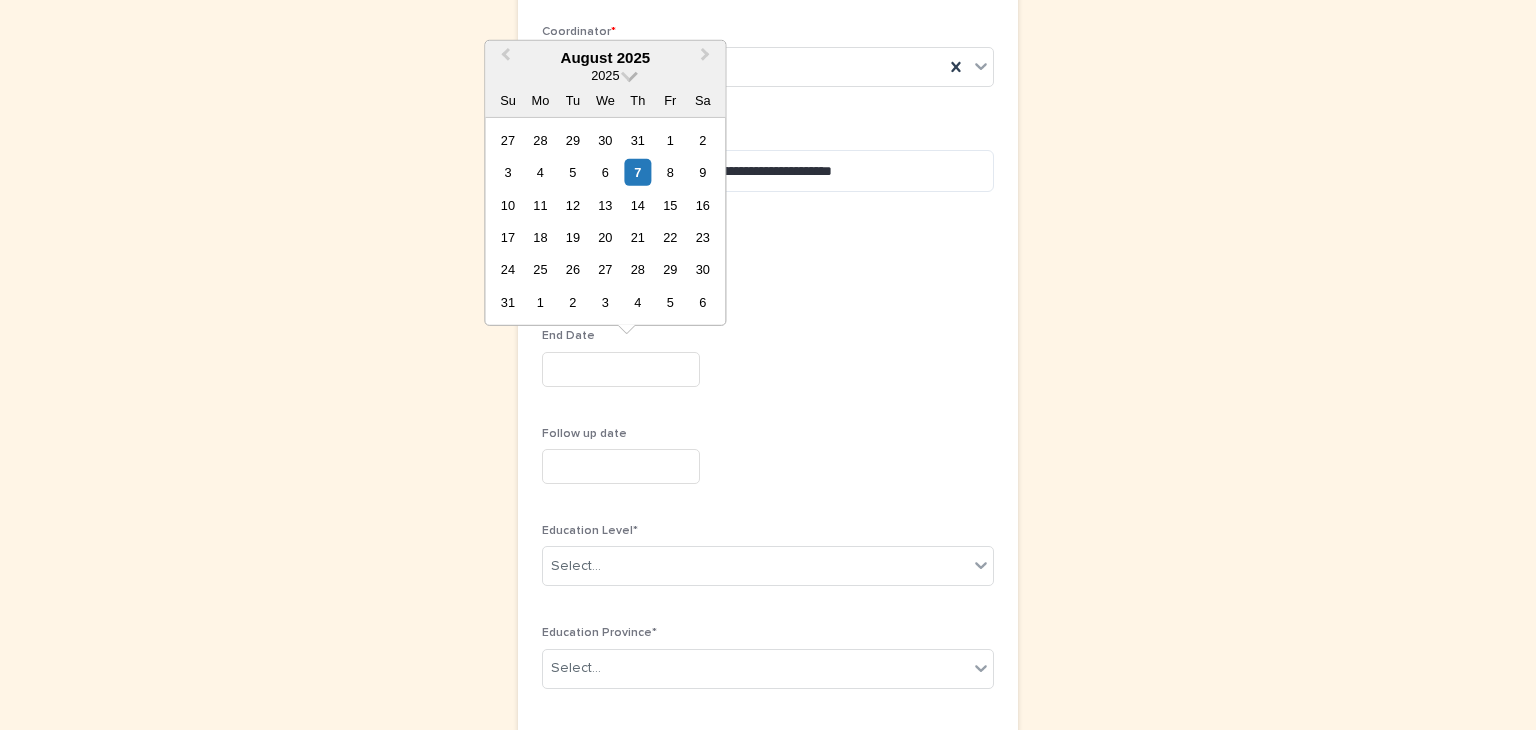 click at bounding box center [629, 73] 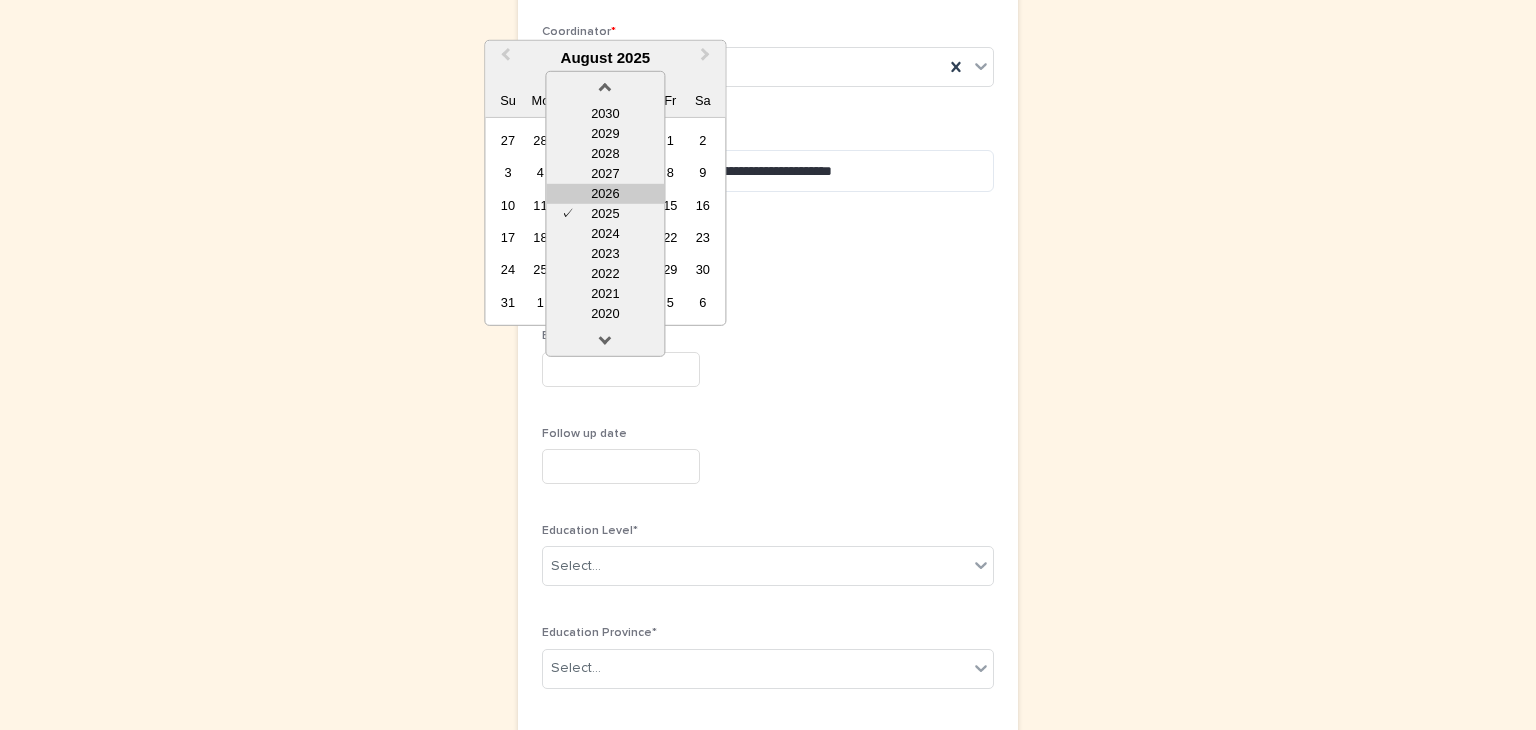 click on "2026" at bounding box center (605, 193) 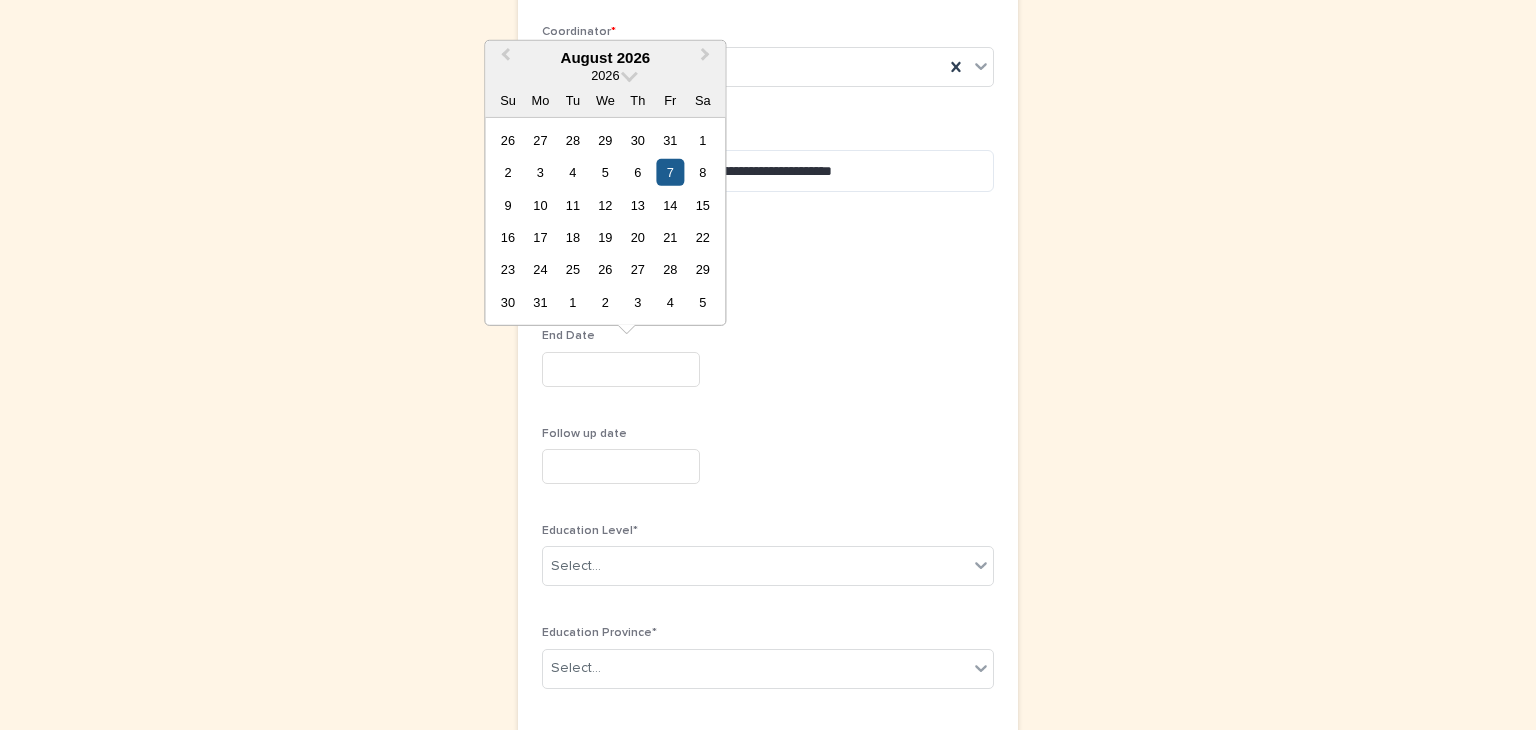 click on "7" at bounding box center [670, 172] 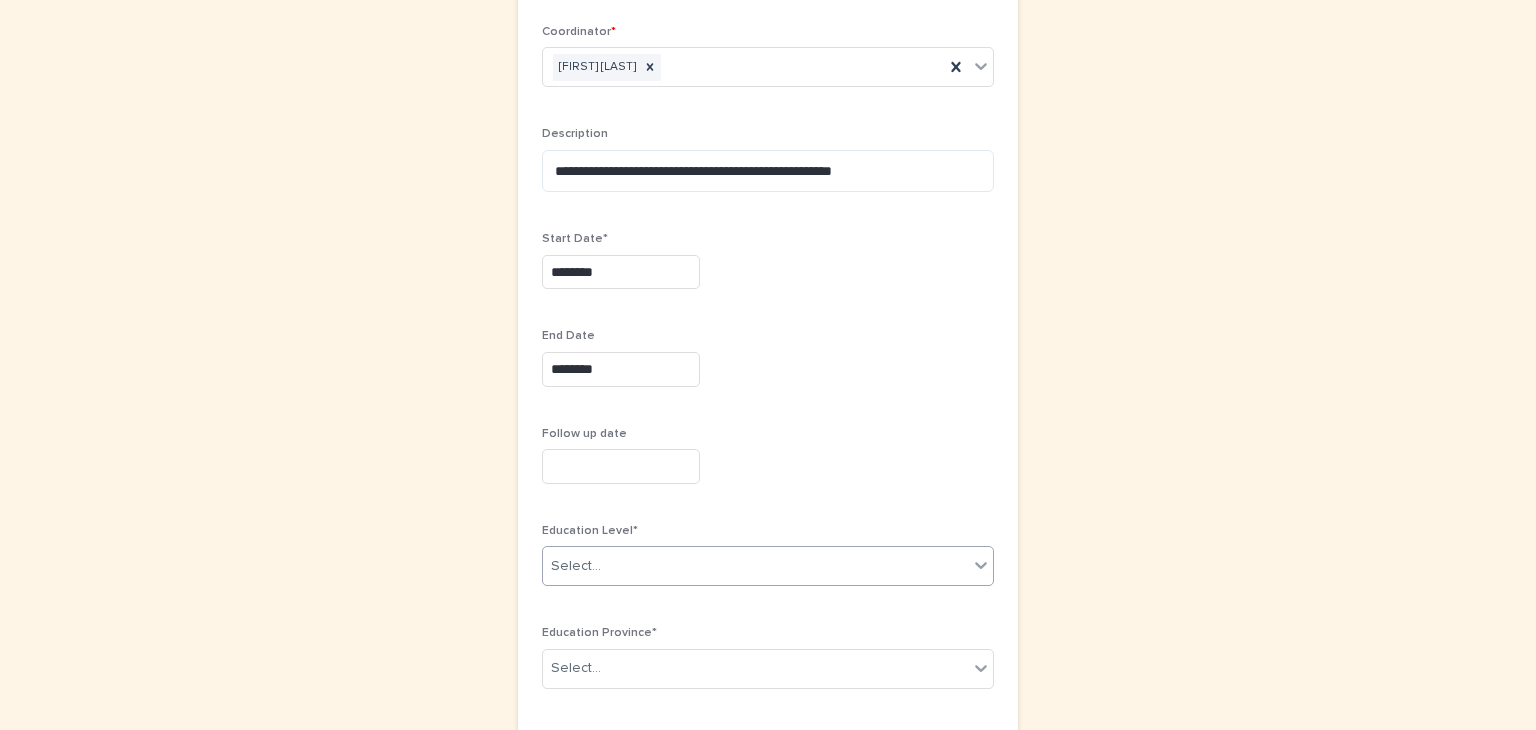 click 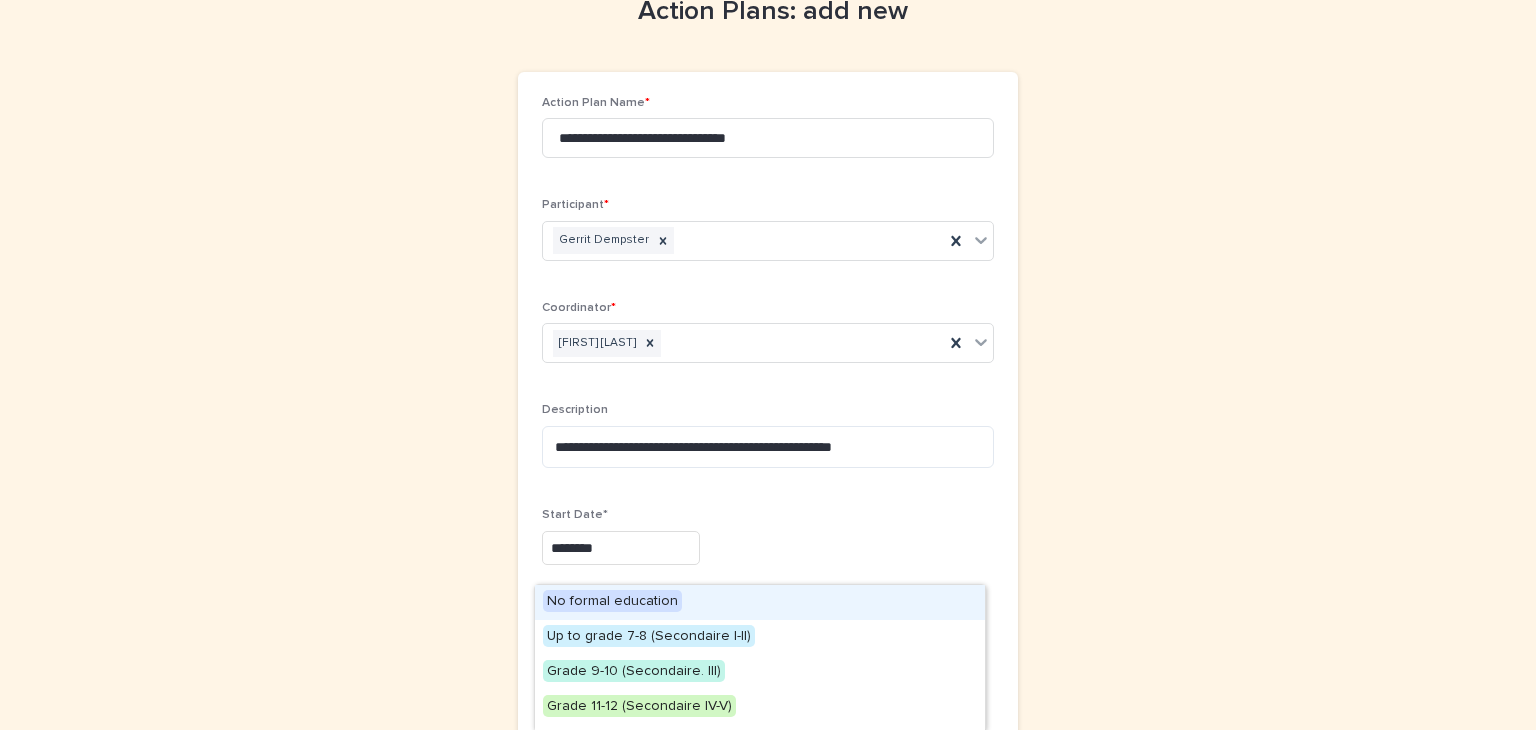 scroll, scrollTop: 0, scrollLeft: 0, axis: both 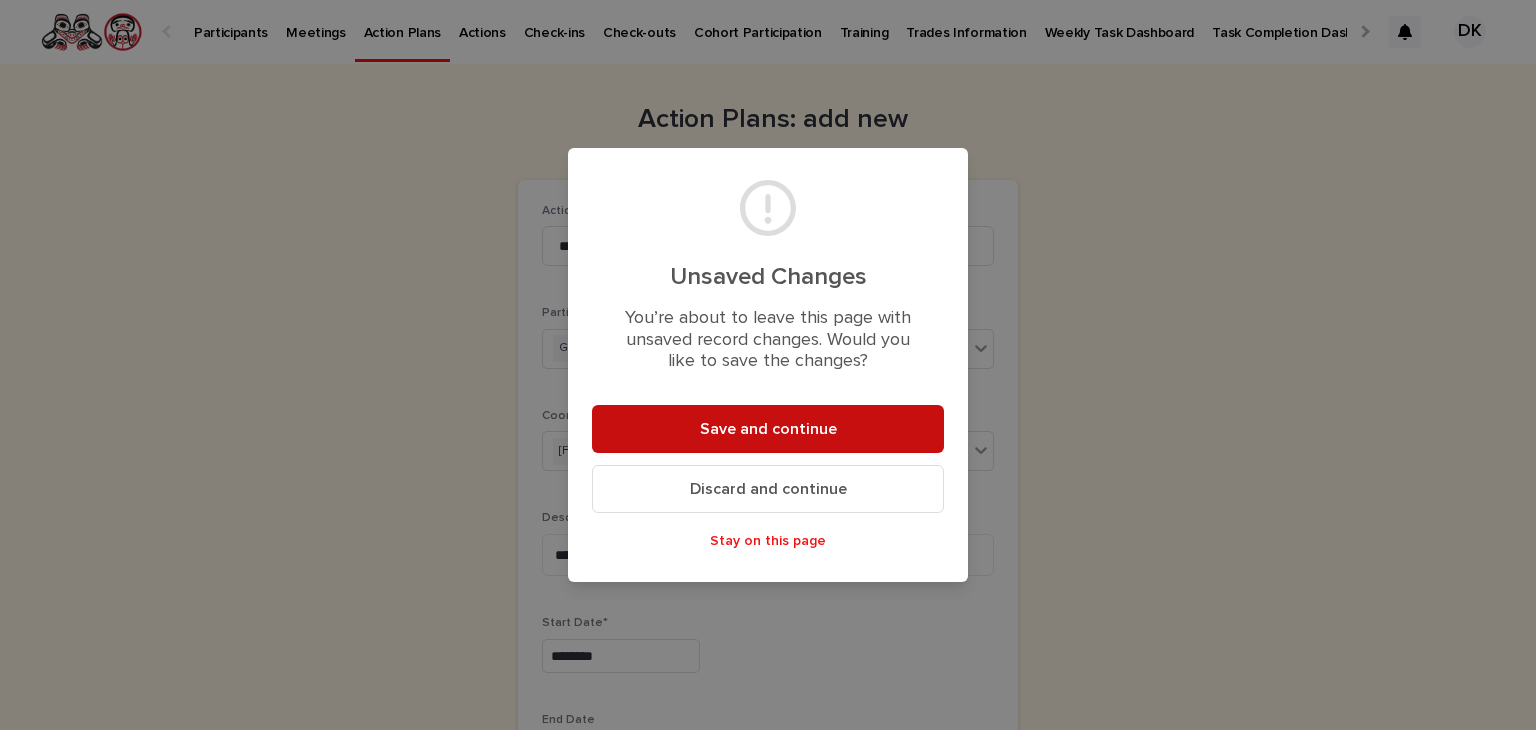 click on "Save and continue" at bounding box center [768, 429] 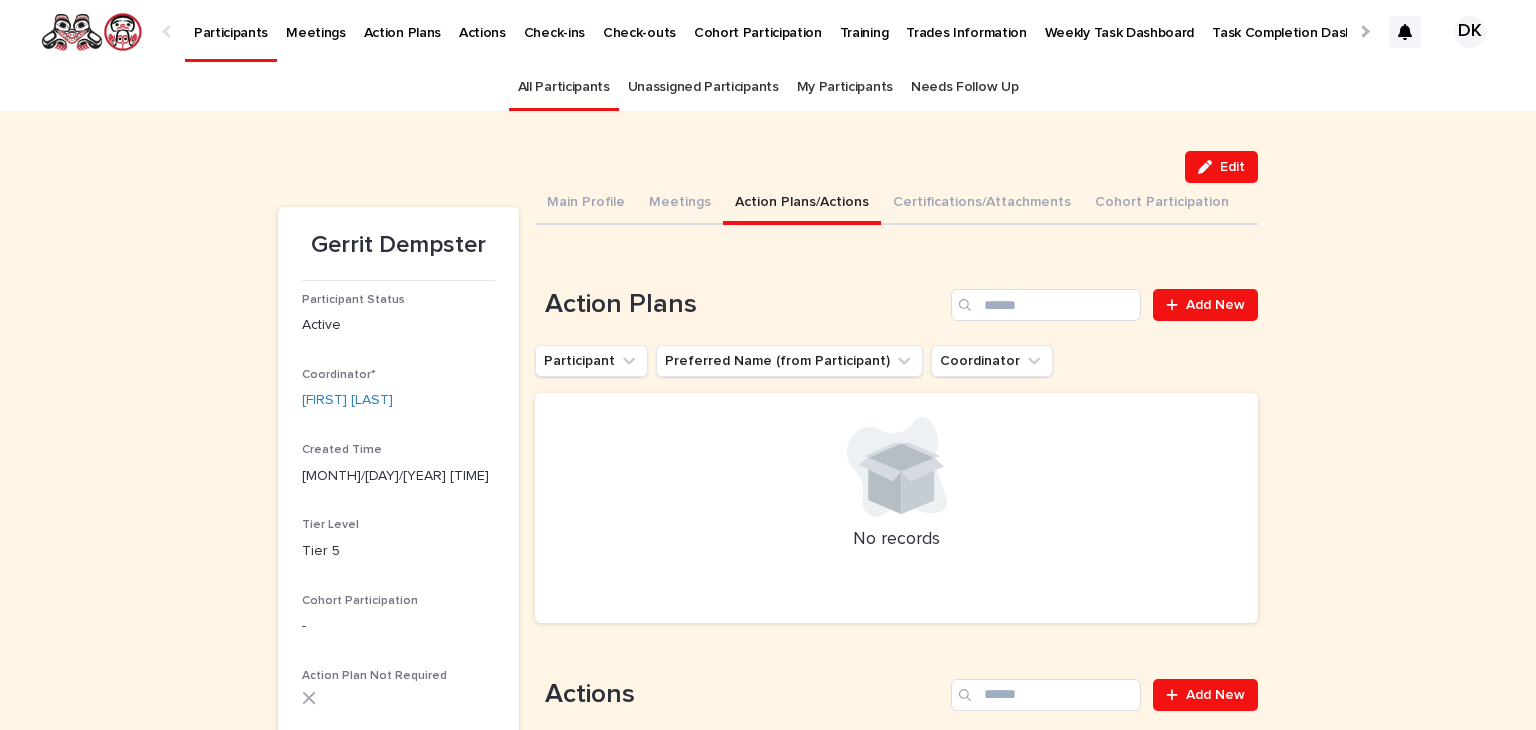 scroll, scrollTop: 64, scrollLeft: 0, axis: vertical 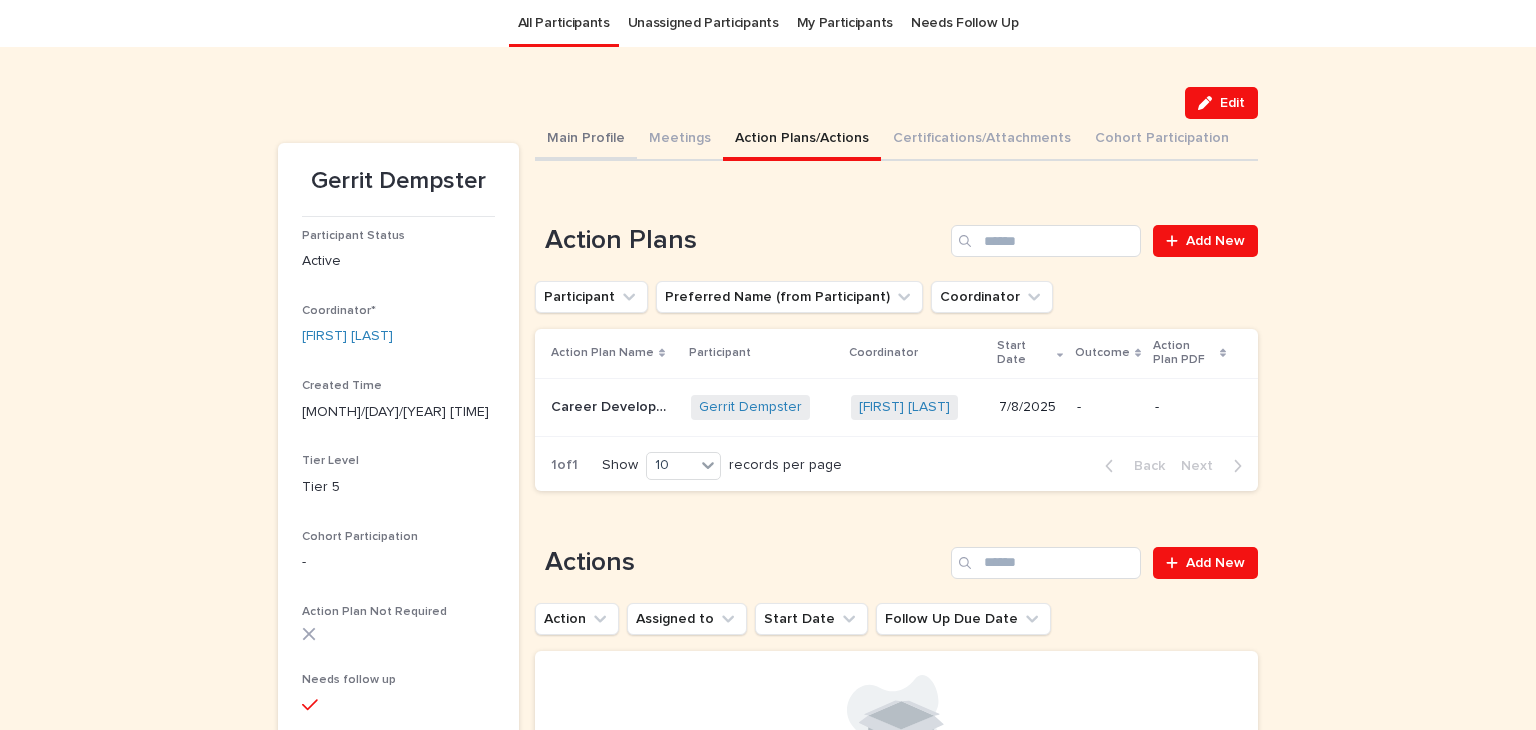 click on "Main Profile" at bounding box center (586, 140) 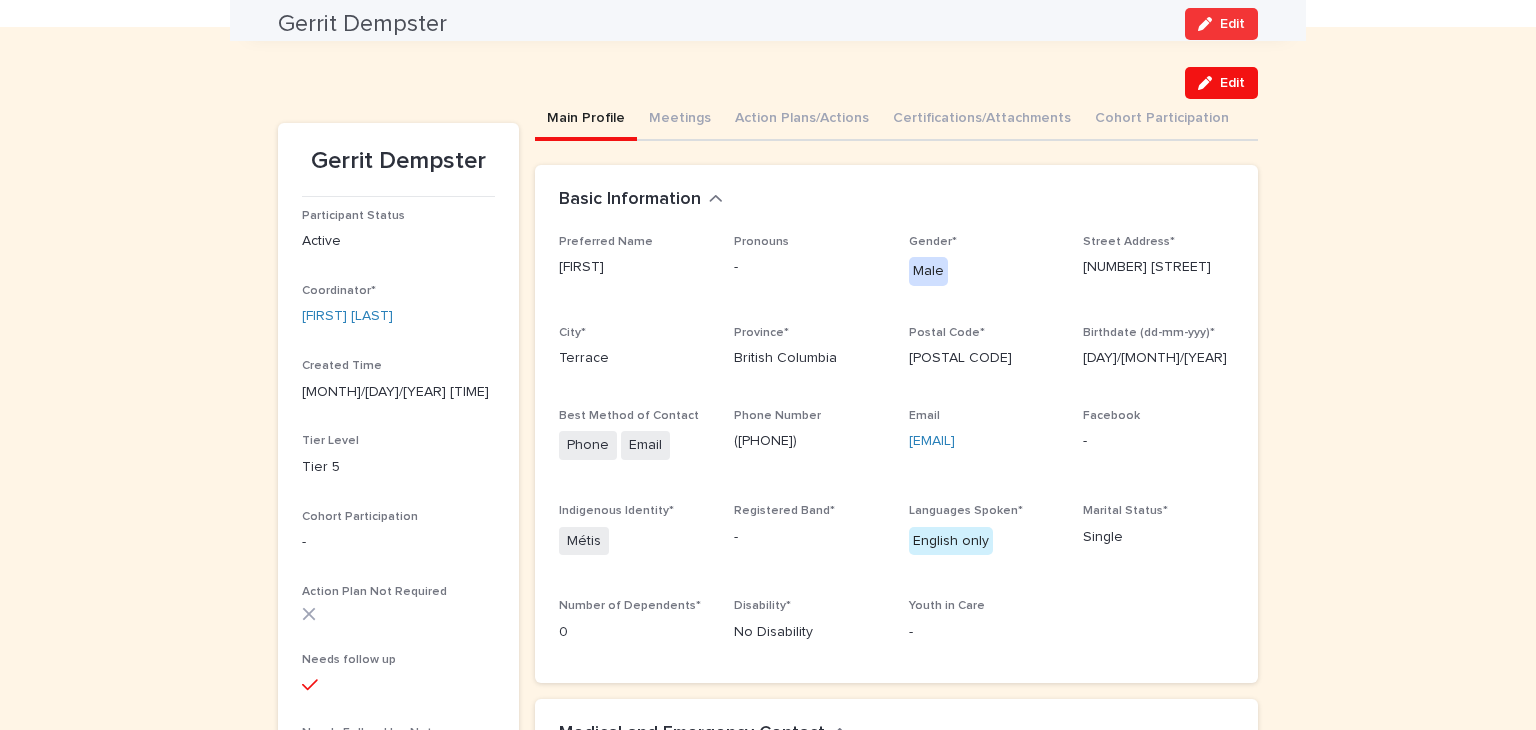 scroll, scrollTop: 0, scrollLeft: 0, axis: both 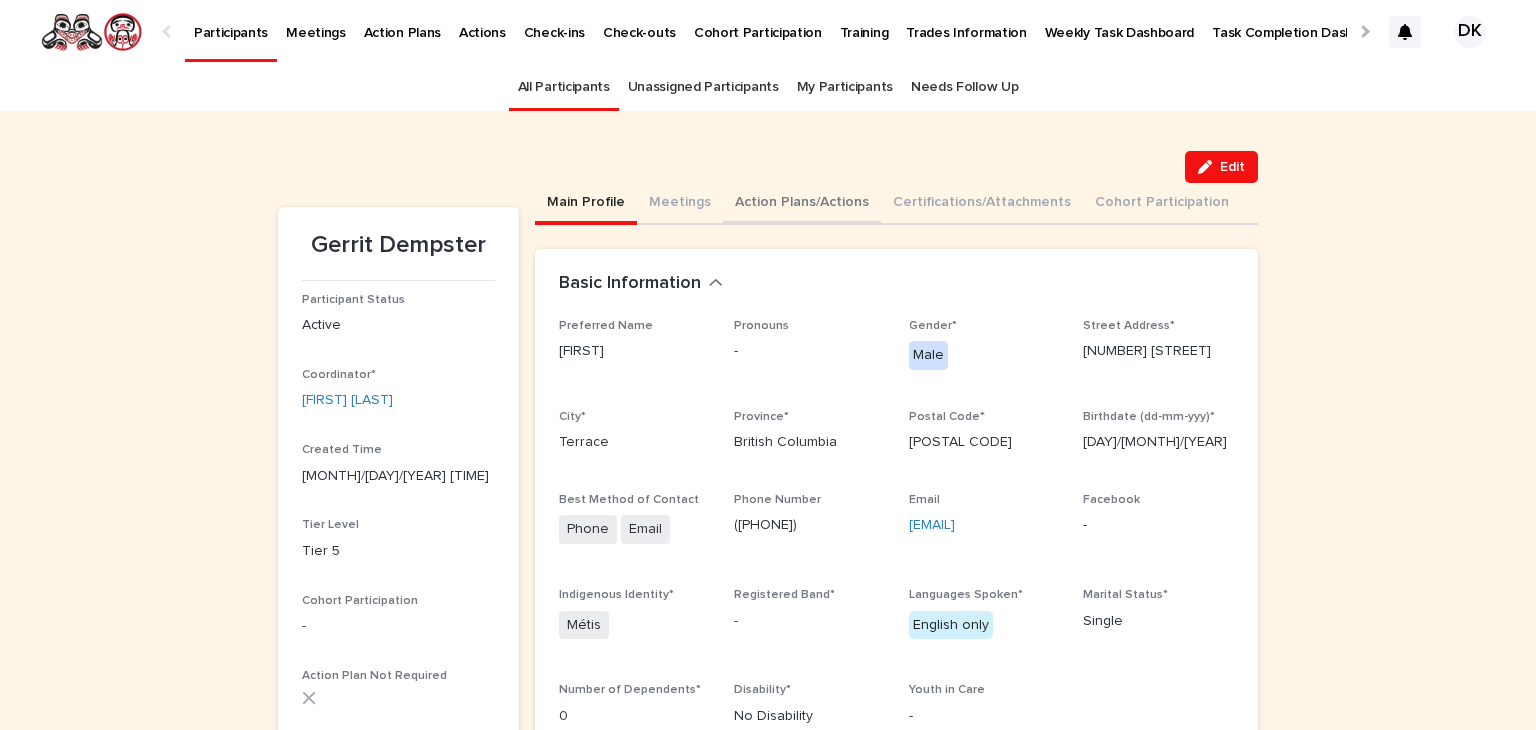 click on "Action Plans/Actions" at bounding box center (802, 204) 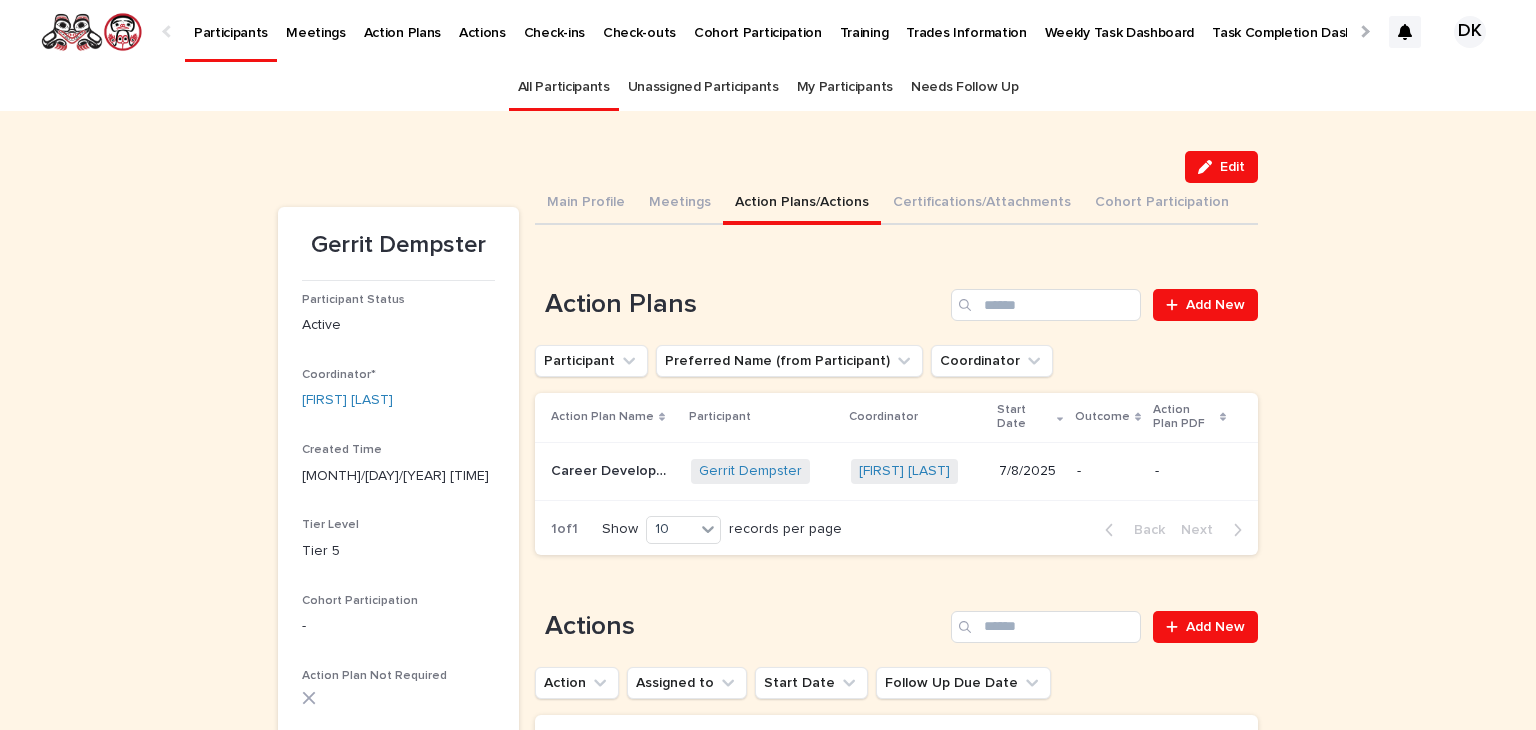 click on "Career Development and Employment" at bounding box center (615, 469) 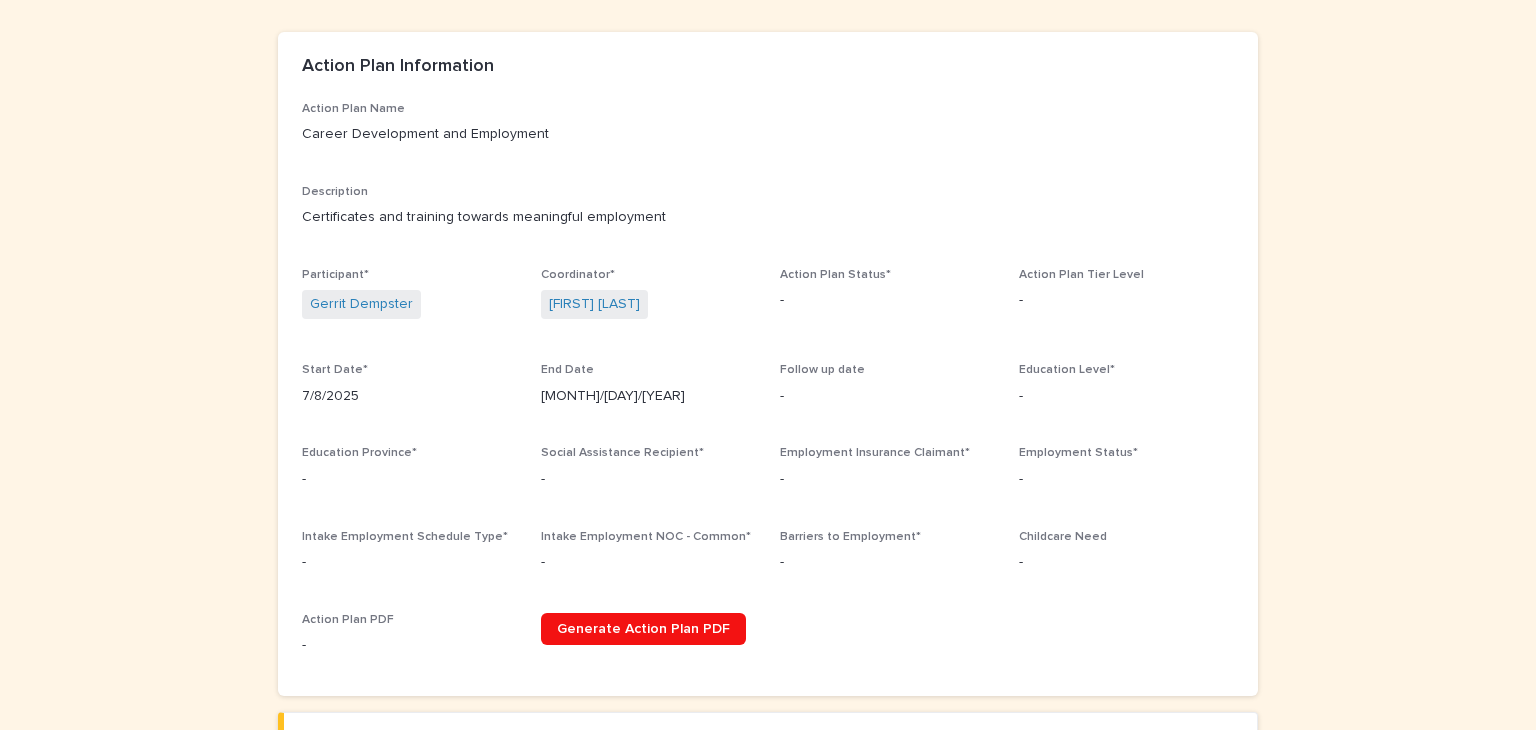 scroll, scrollTop: 0, scrollLeft: 0, axis: both 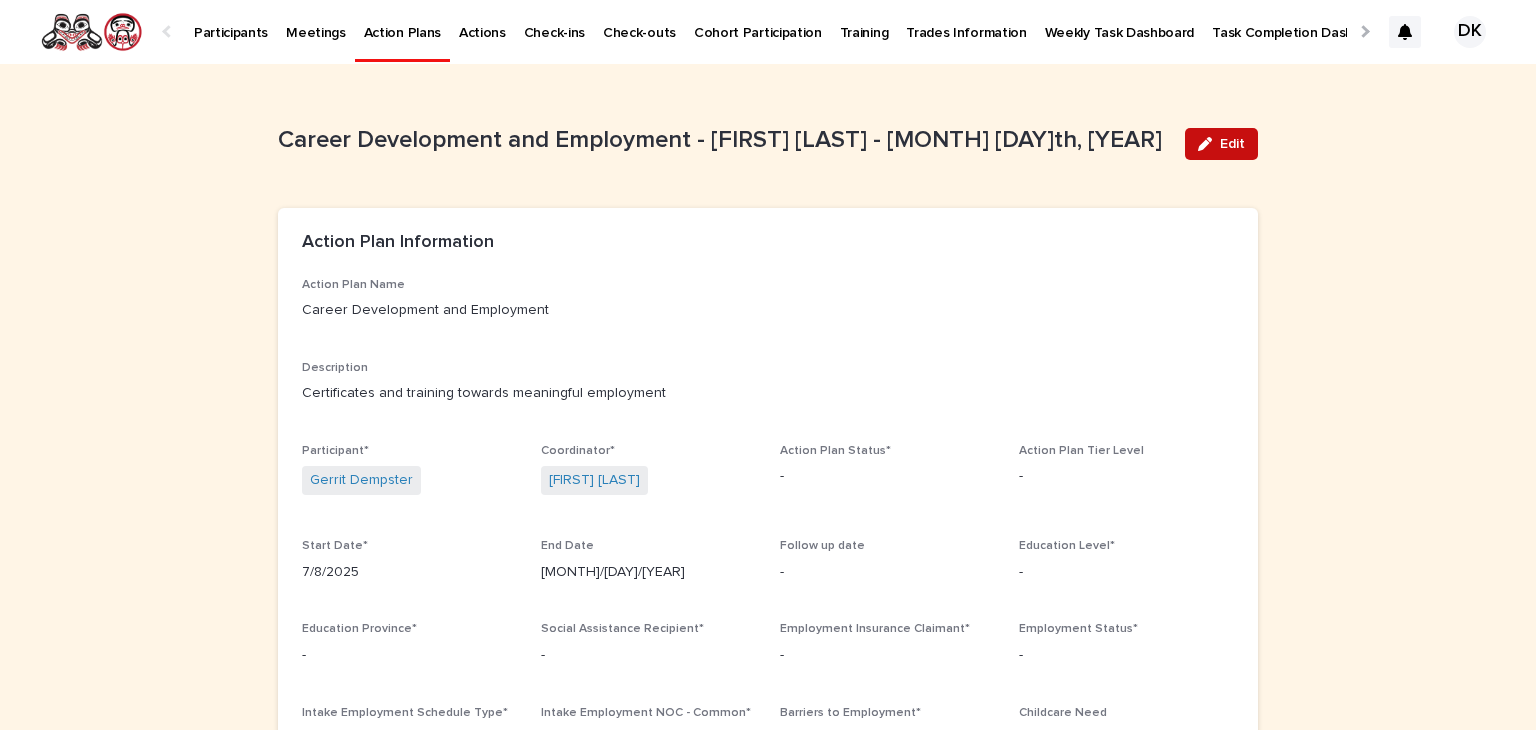 click on "Edit" at bounding box center [1232, 144] 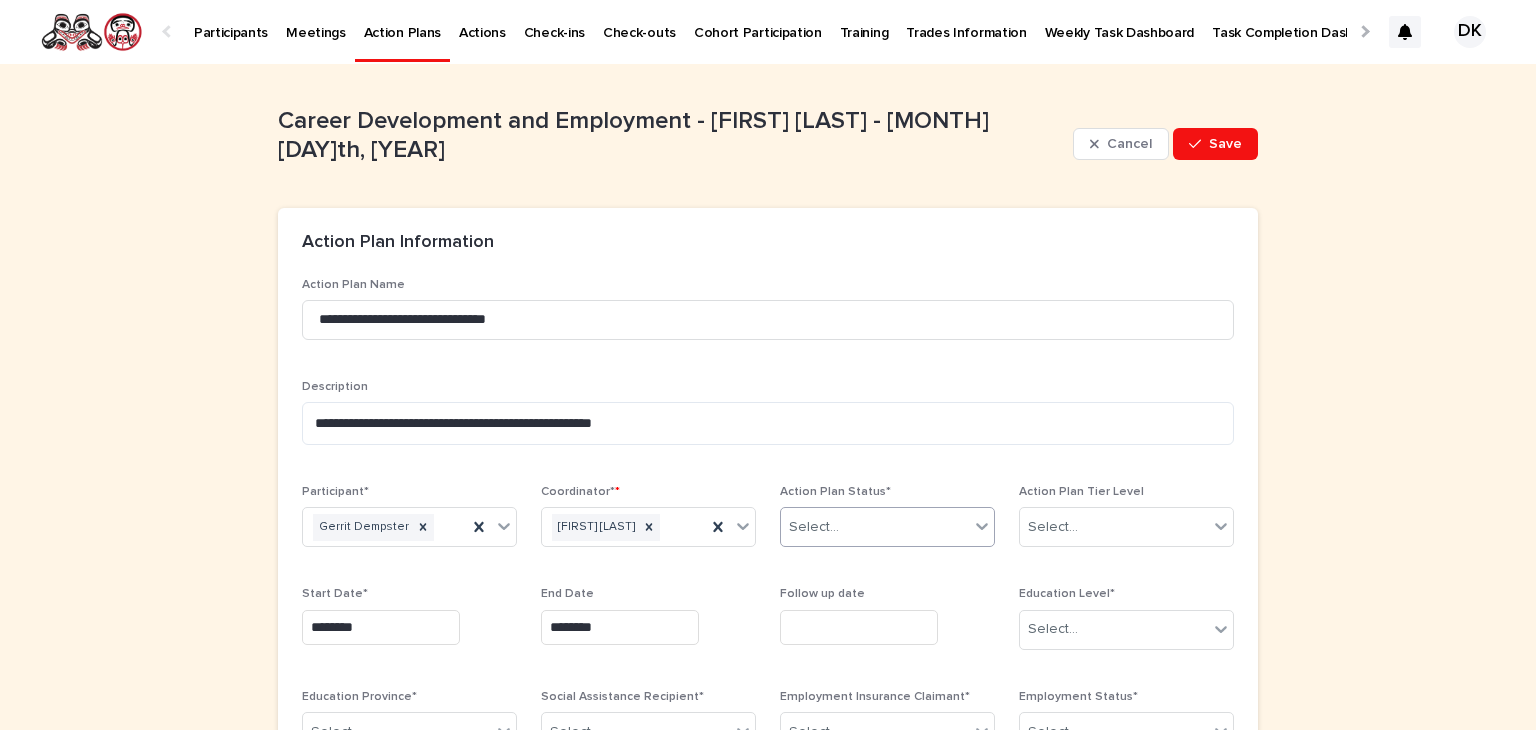 click 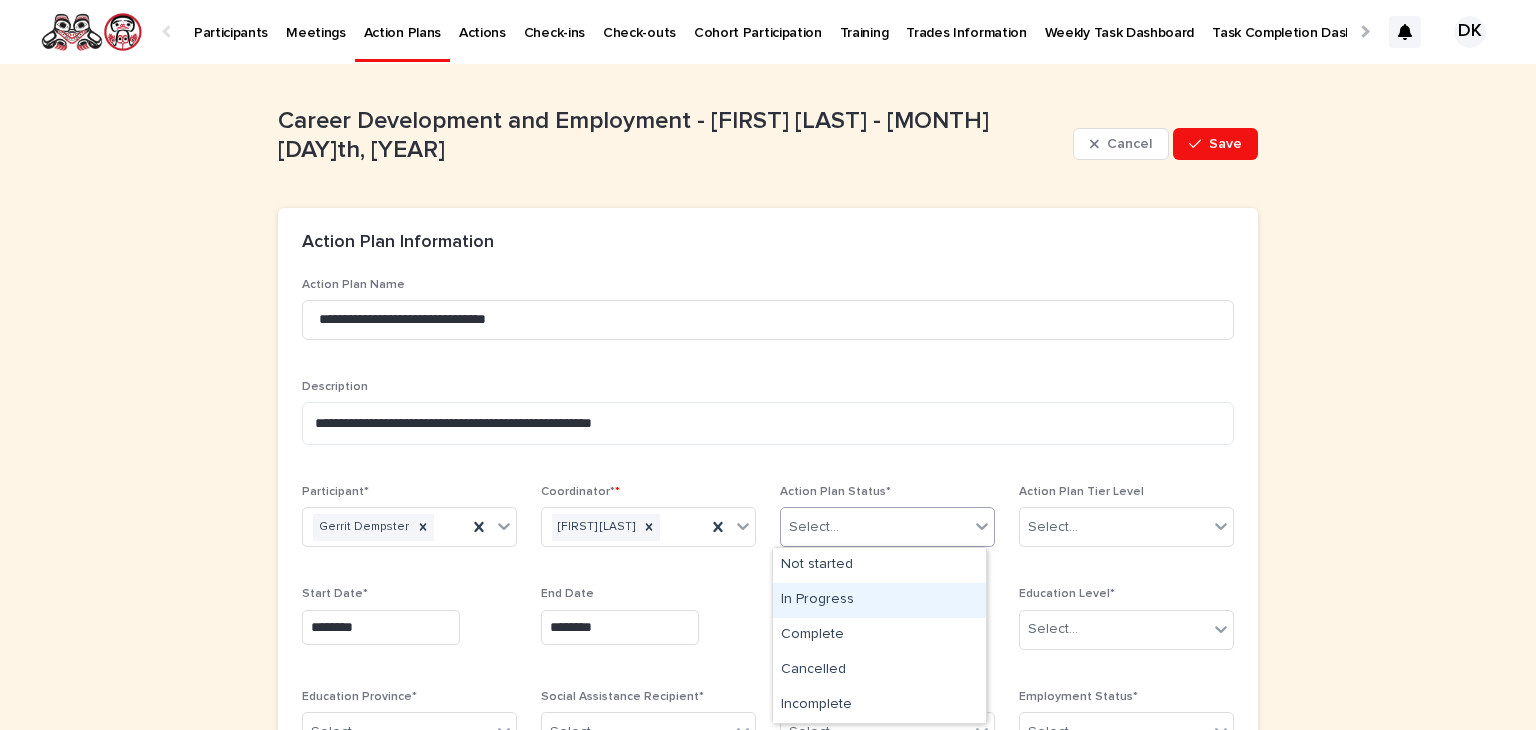 click on "In Progress" at bounding box center [879, 600] 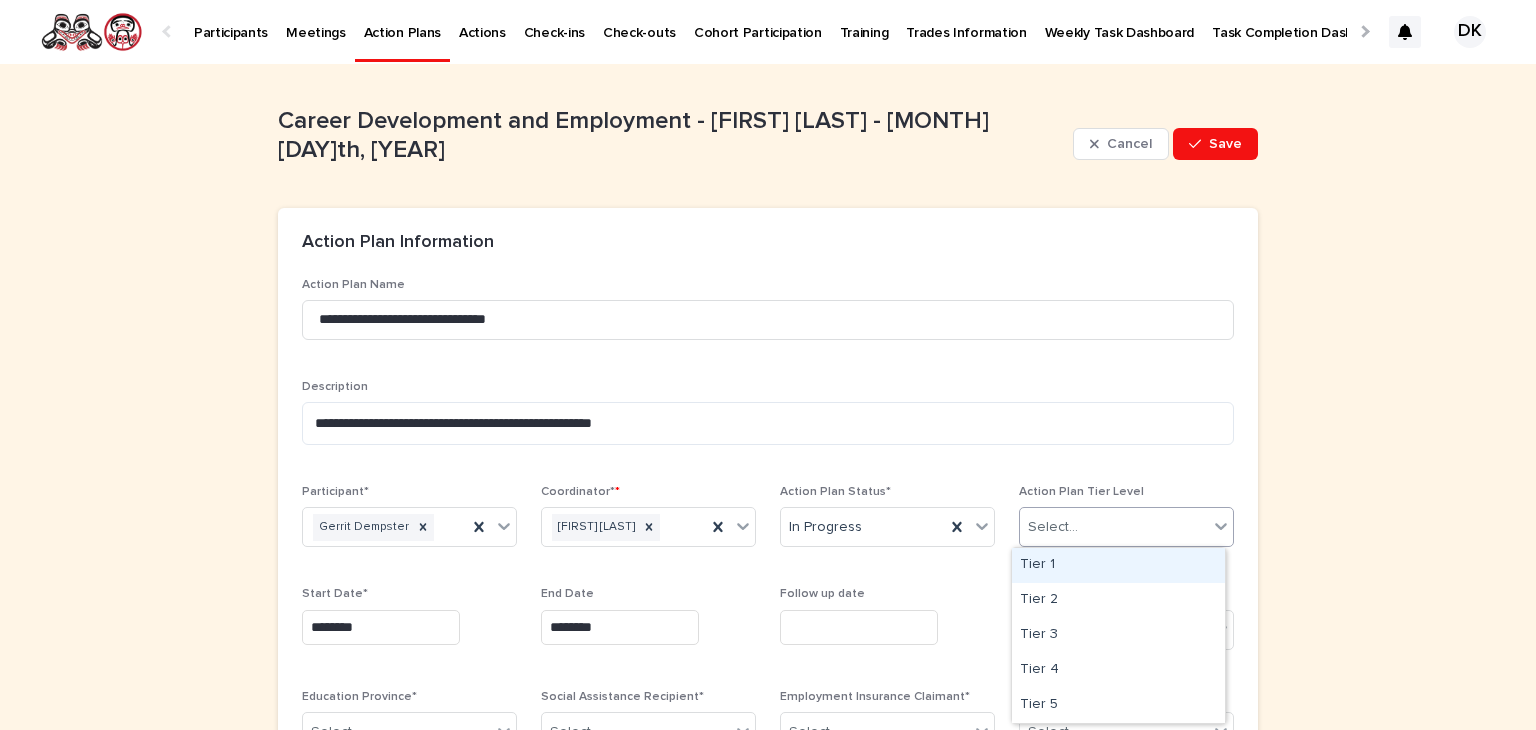 click 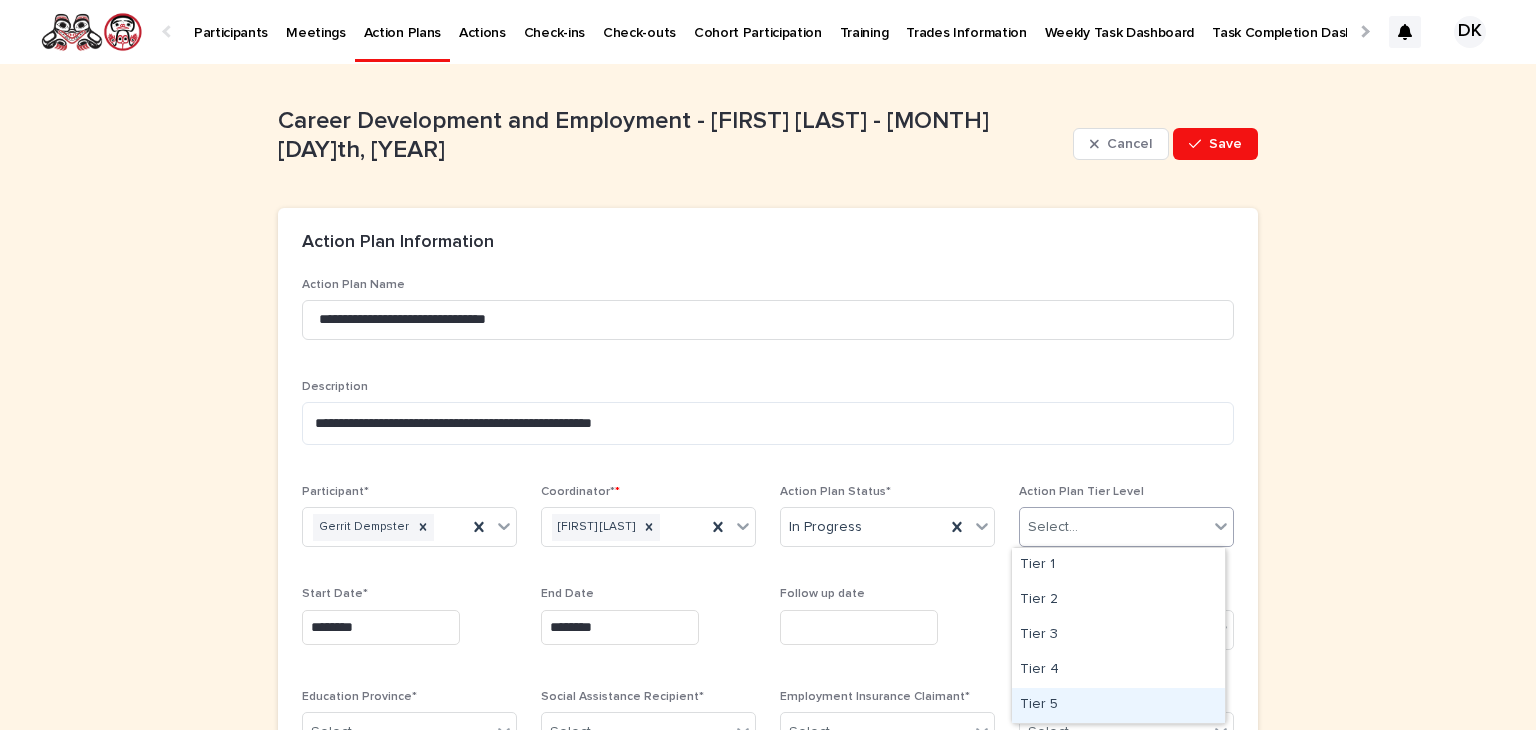 click on "Tier 5" at bounding box center (1118, 705) 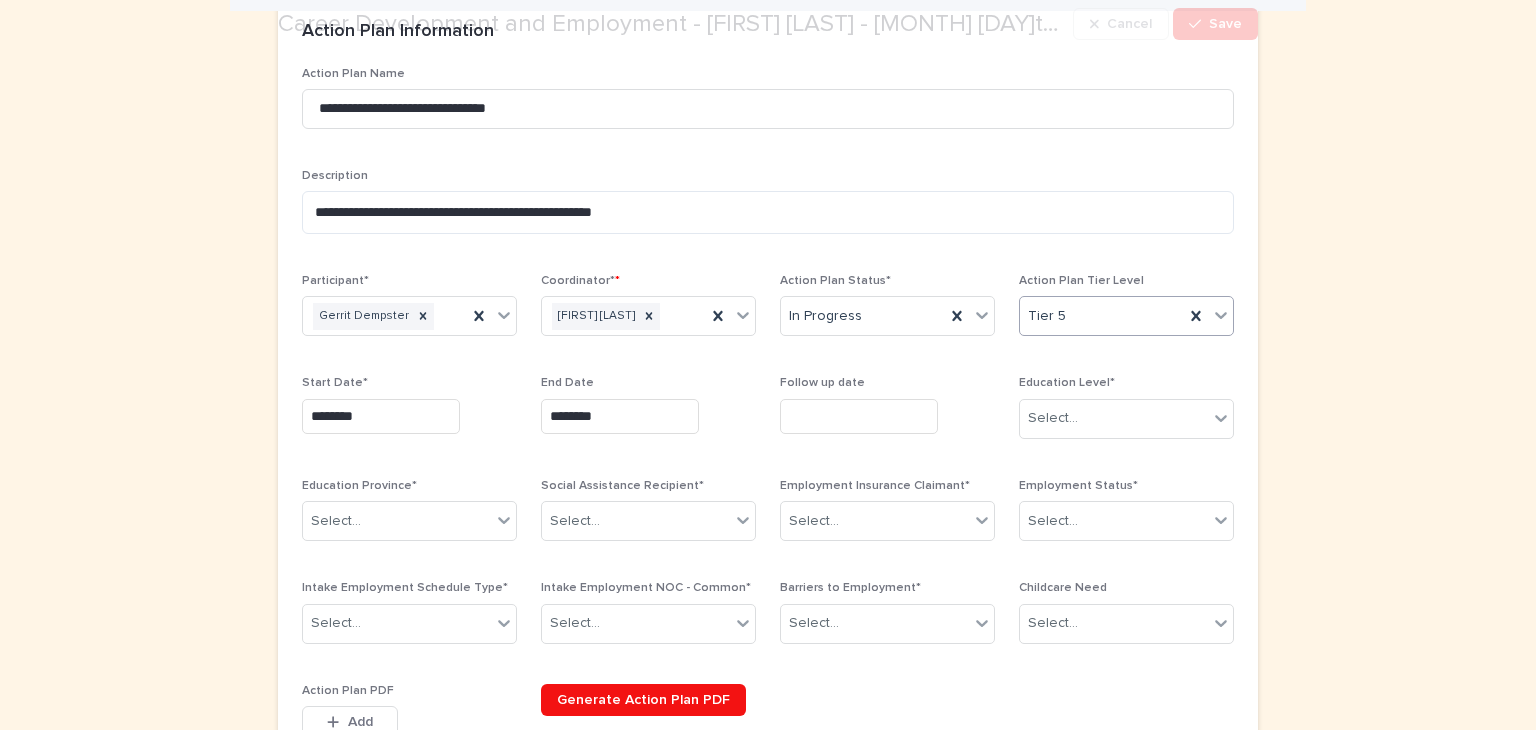 scroll, scrollTop: 232, scrollLeft: 0, axis: vertical 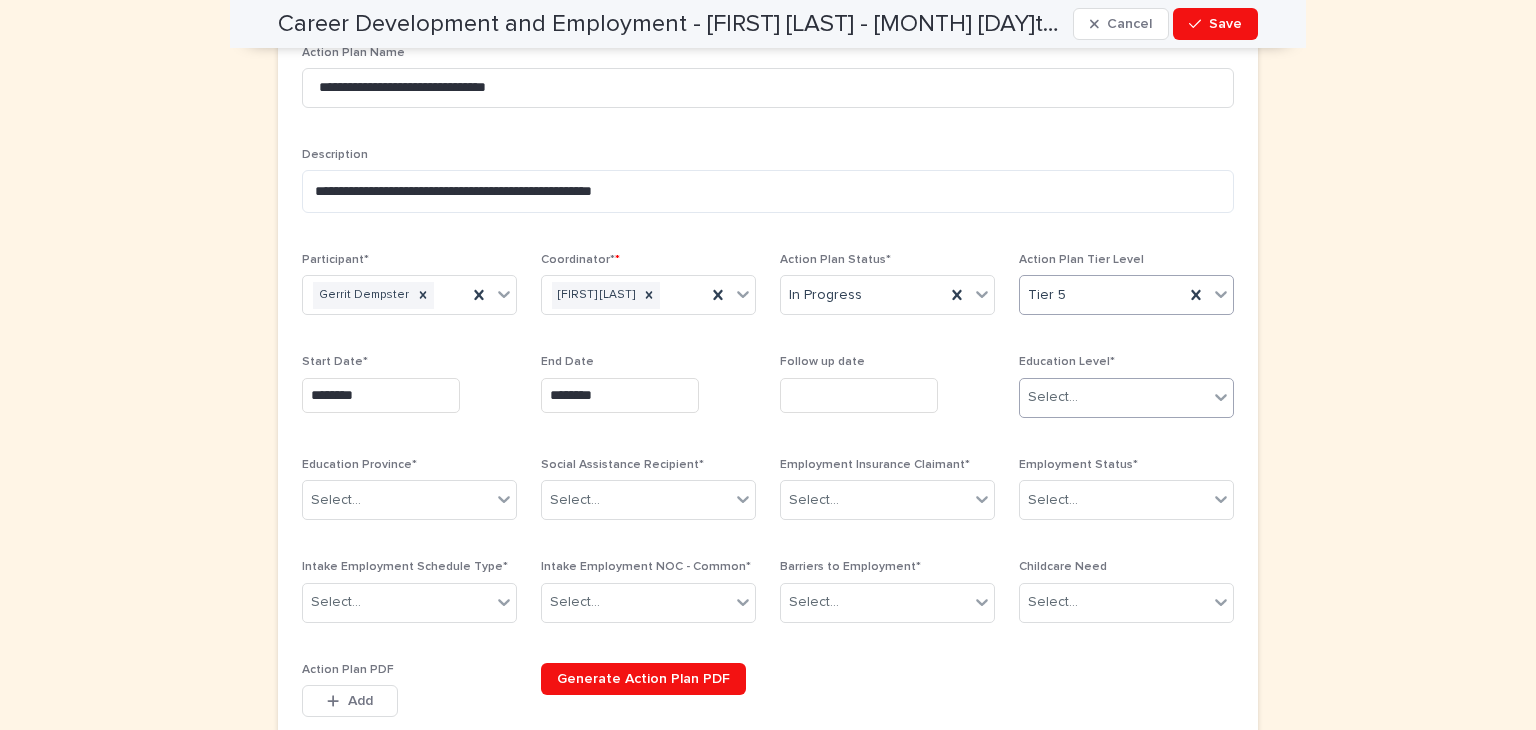 click 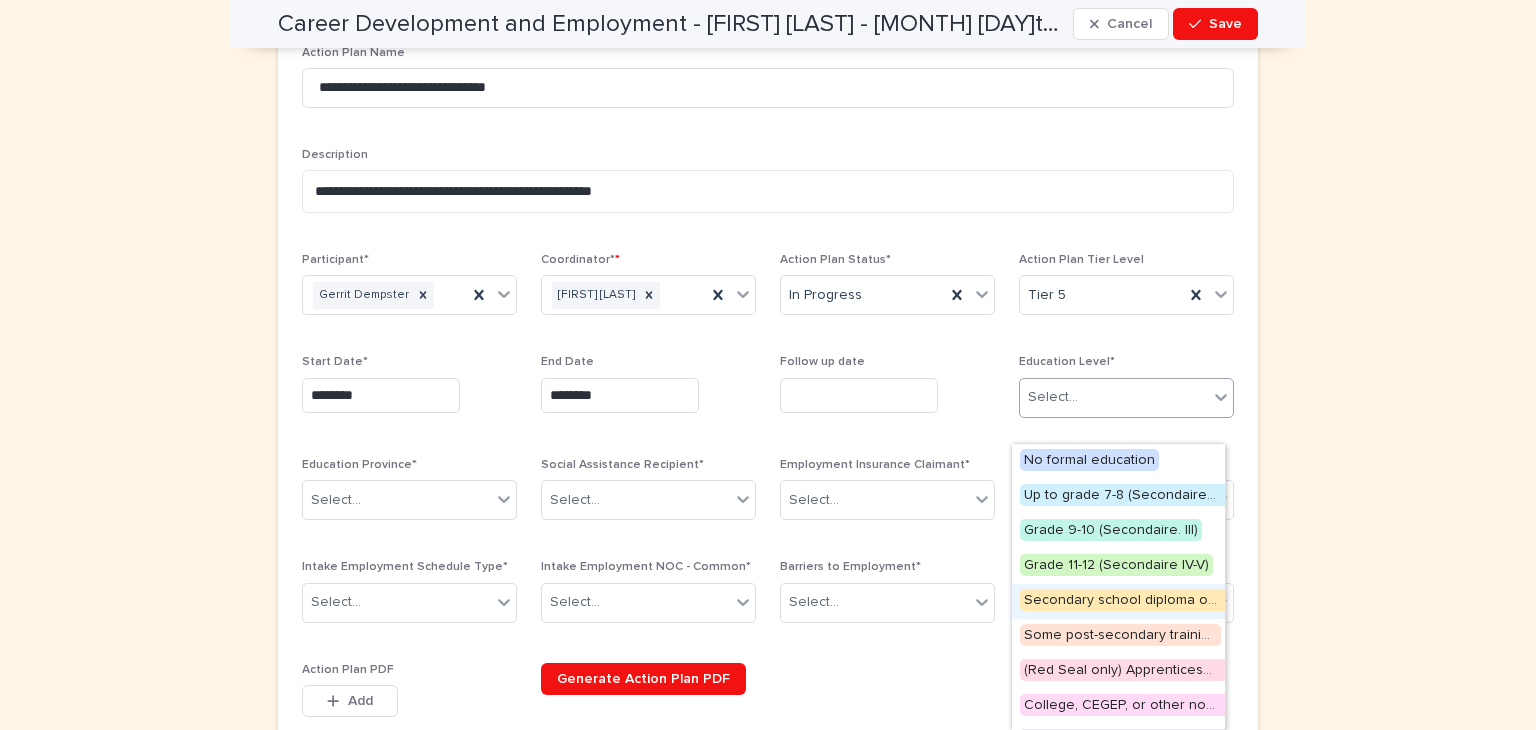click on "Secondary school diploma or GED" at bounding box center (1134, 600) 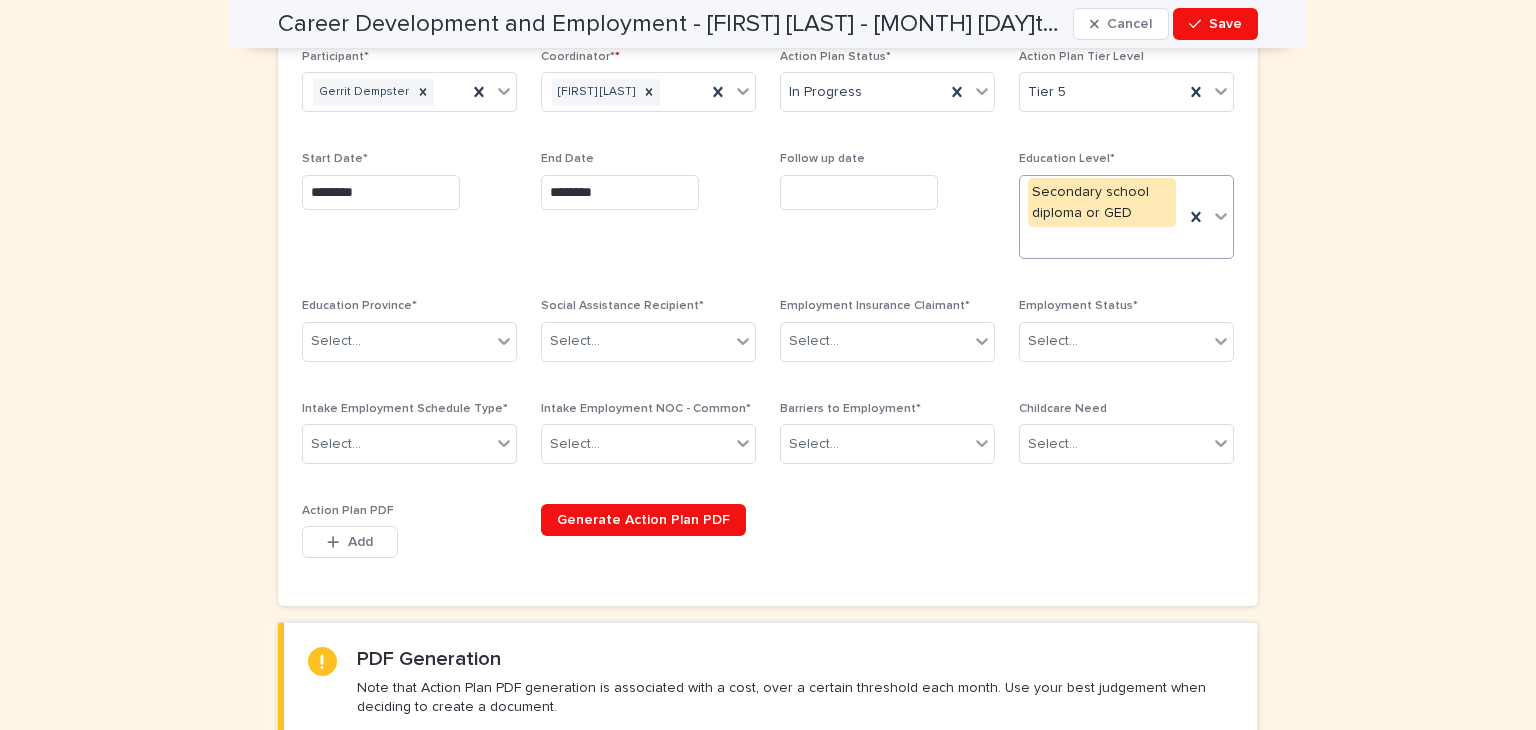scroll, scrollTop: 440, scrollLeft: 0, axis: vertical 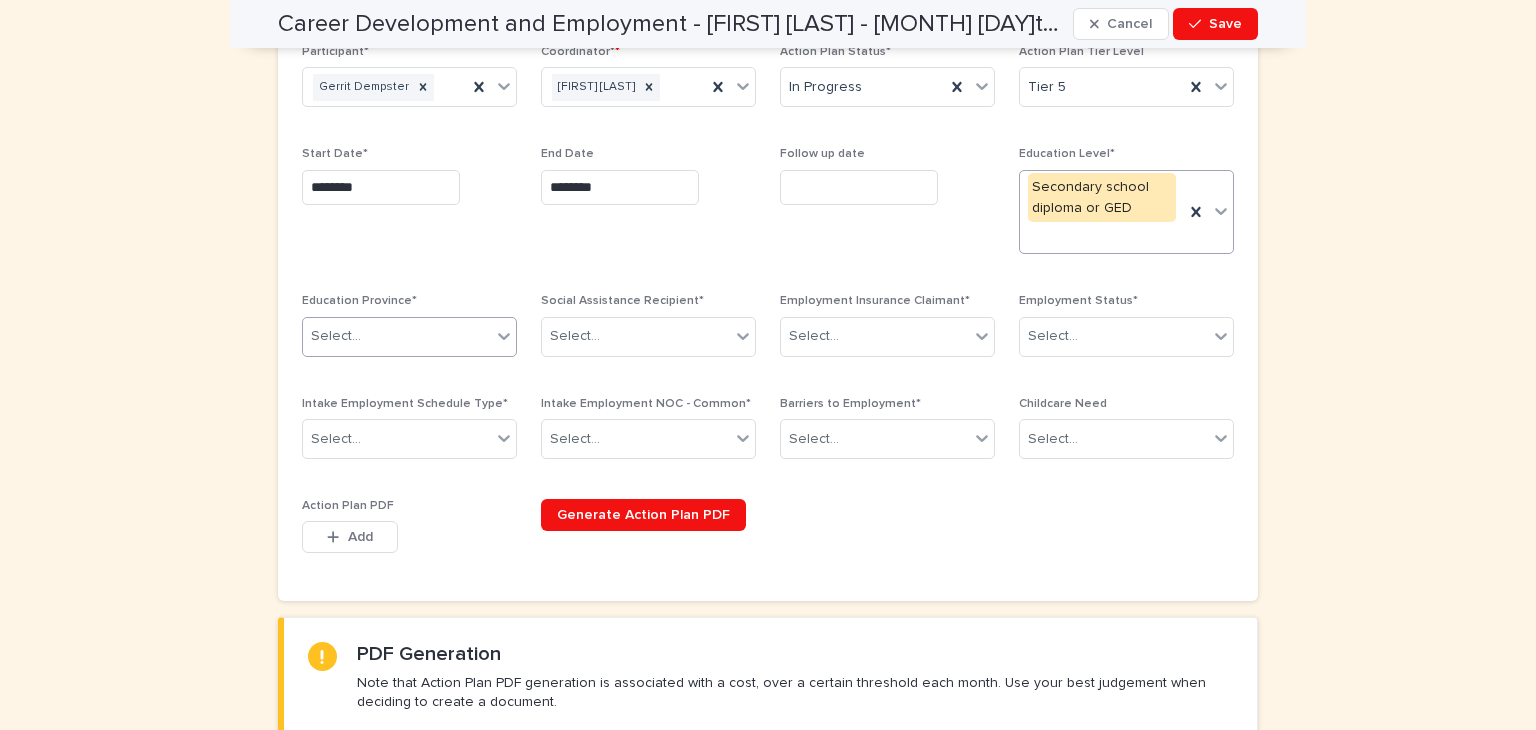 click 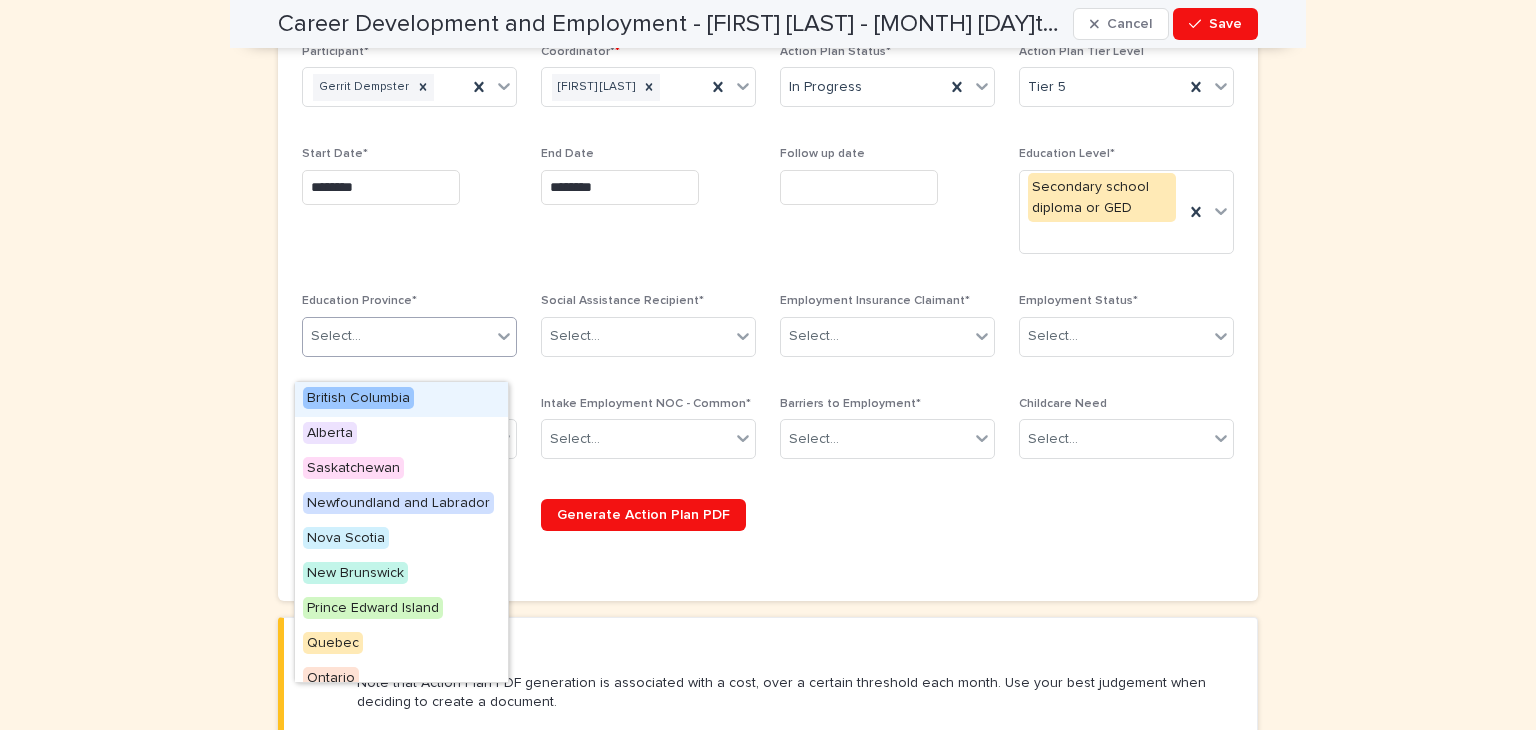 click on "British Columbia" at bounding box center (358, 398) 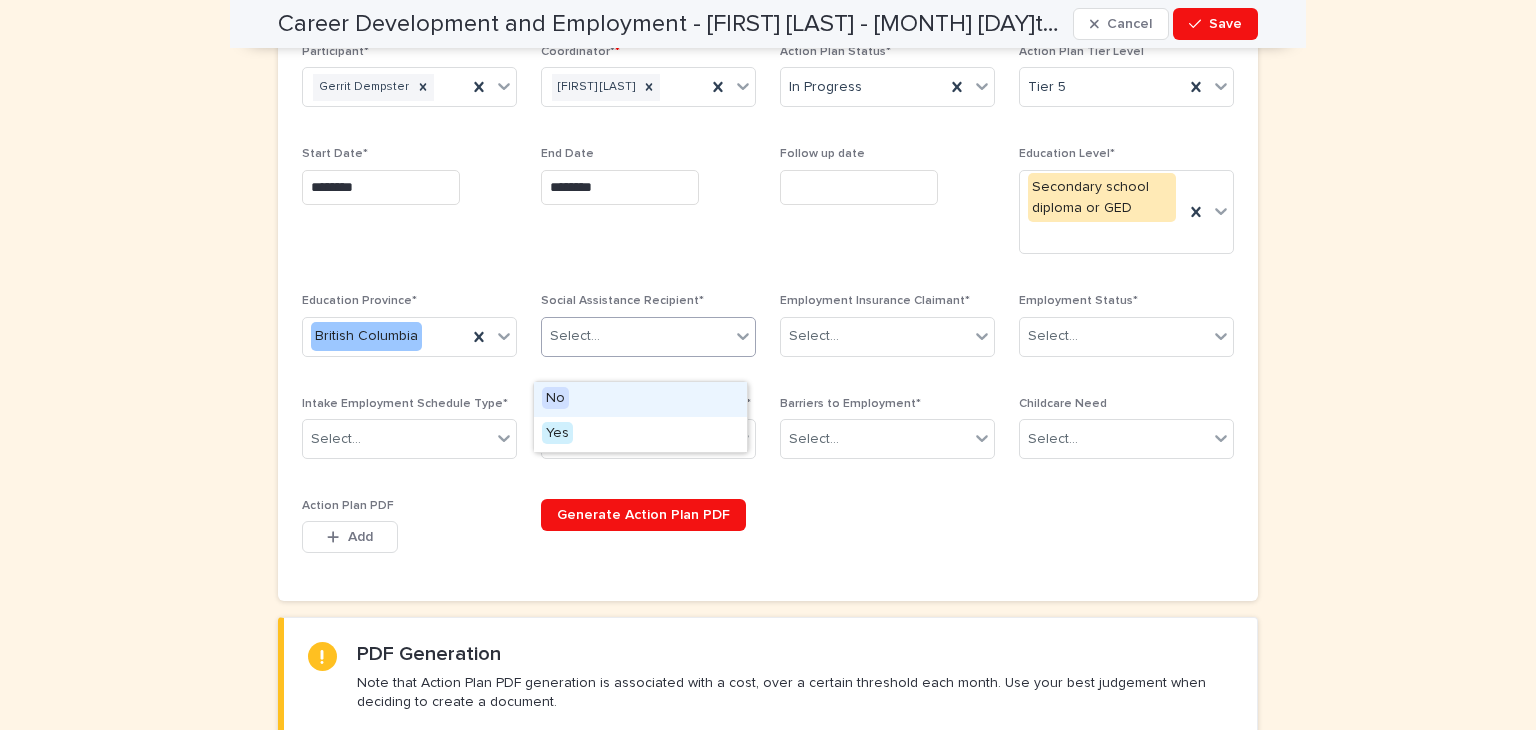 click 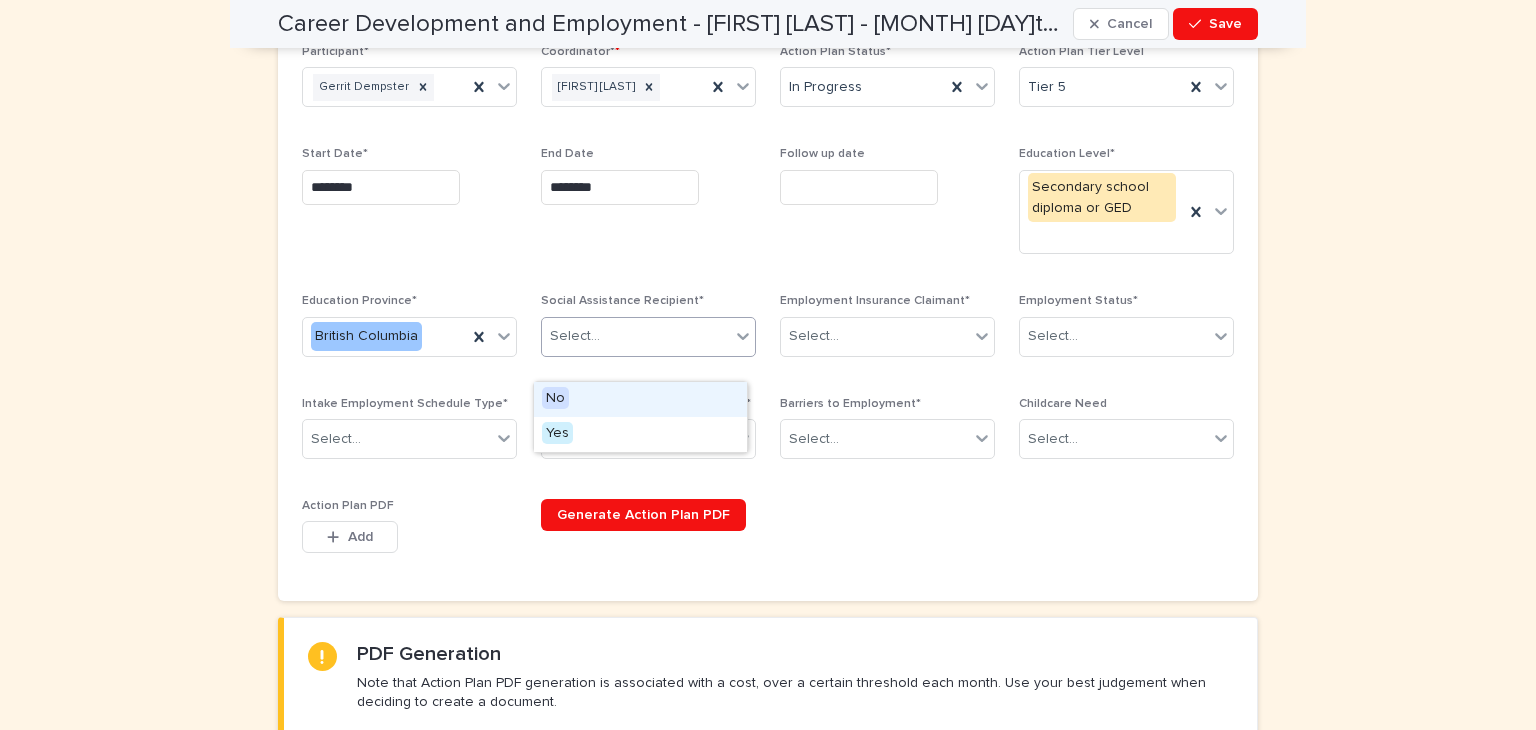 click on "No" at bounding box center (555, 398) 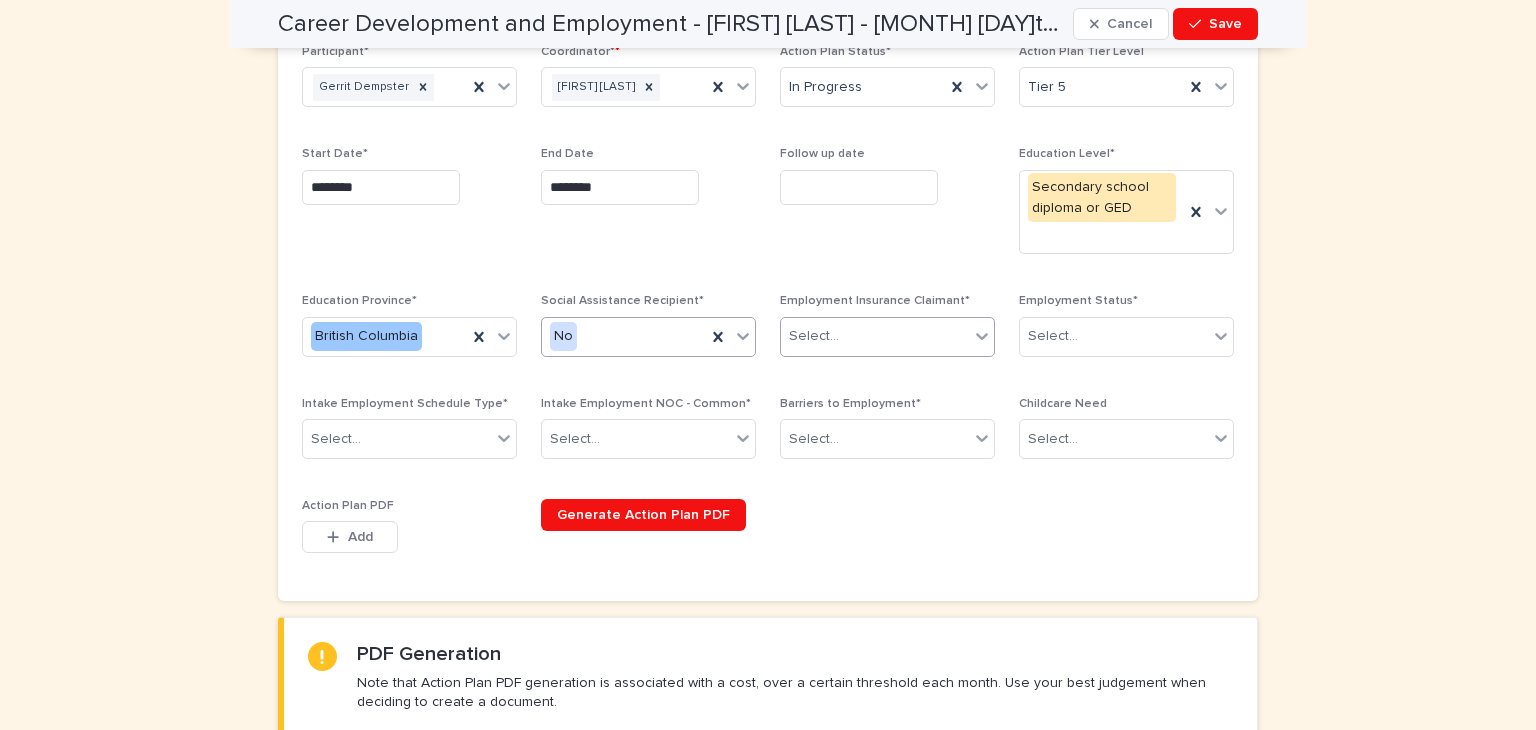 click 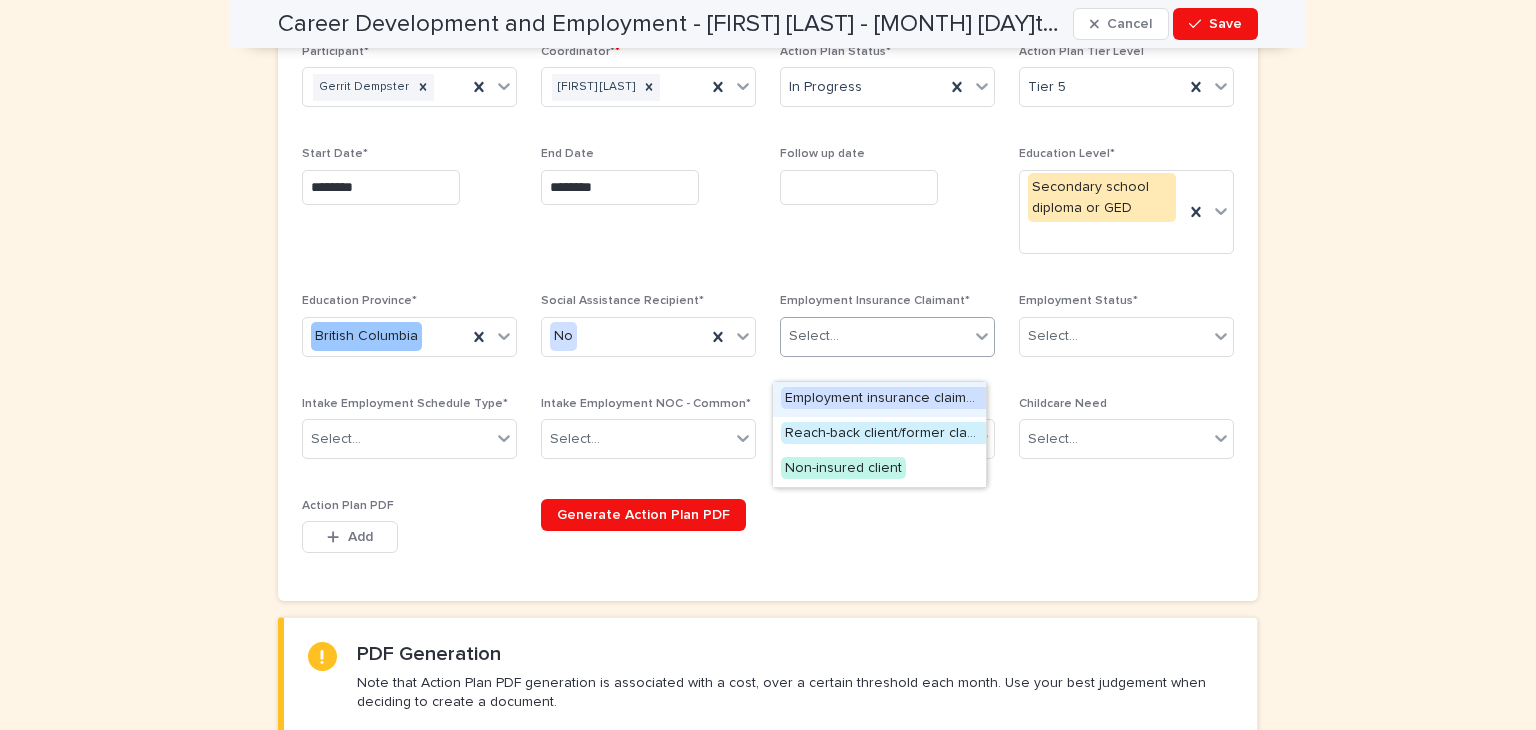 click on "Employment insurance claimant" at bounding box center [885, 398] 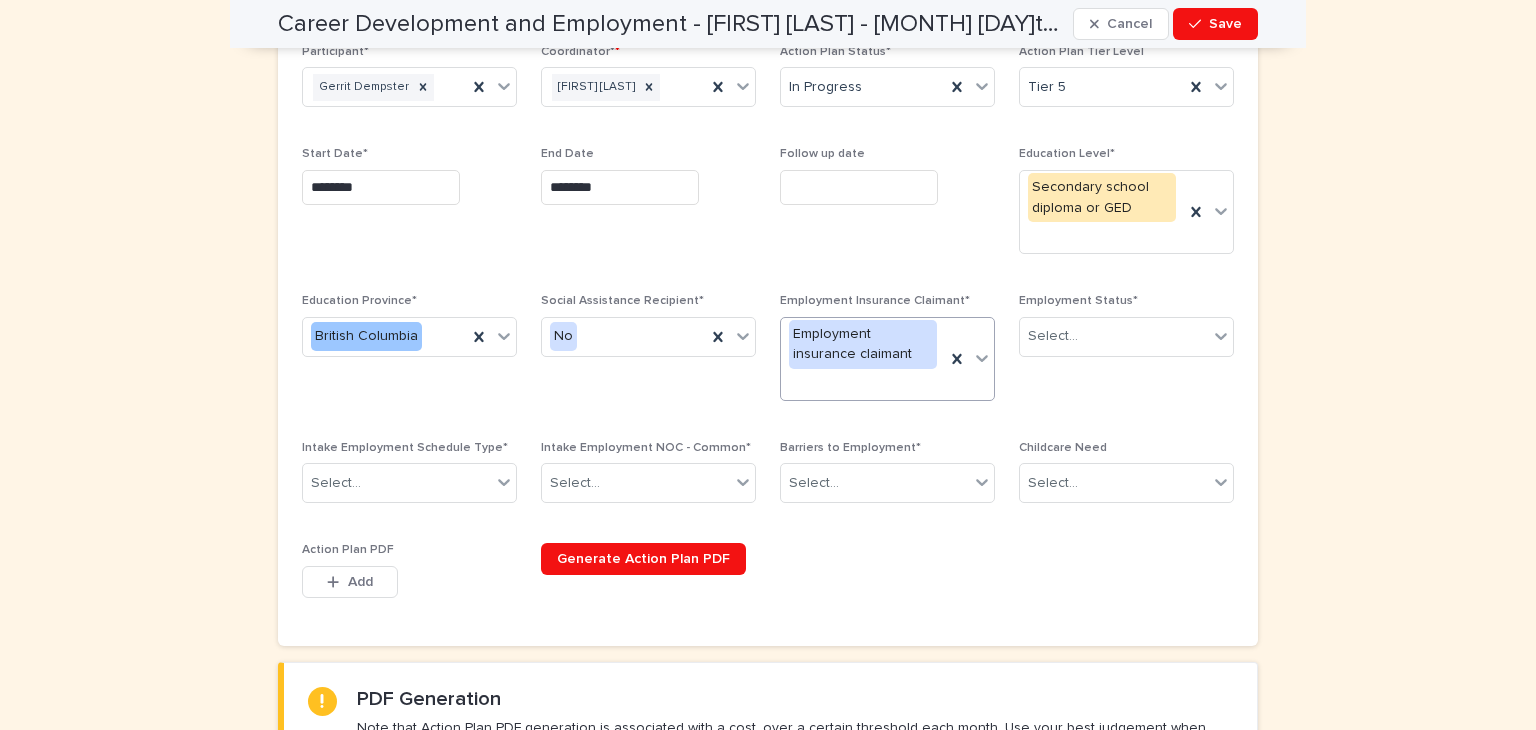 scroll, scrollTop: 461, scrollLeft: 0, axis: vertical 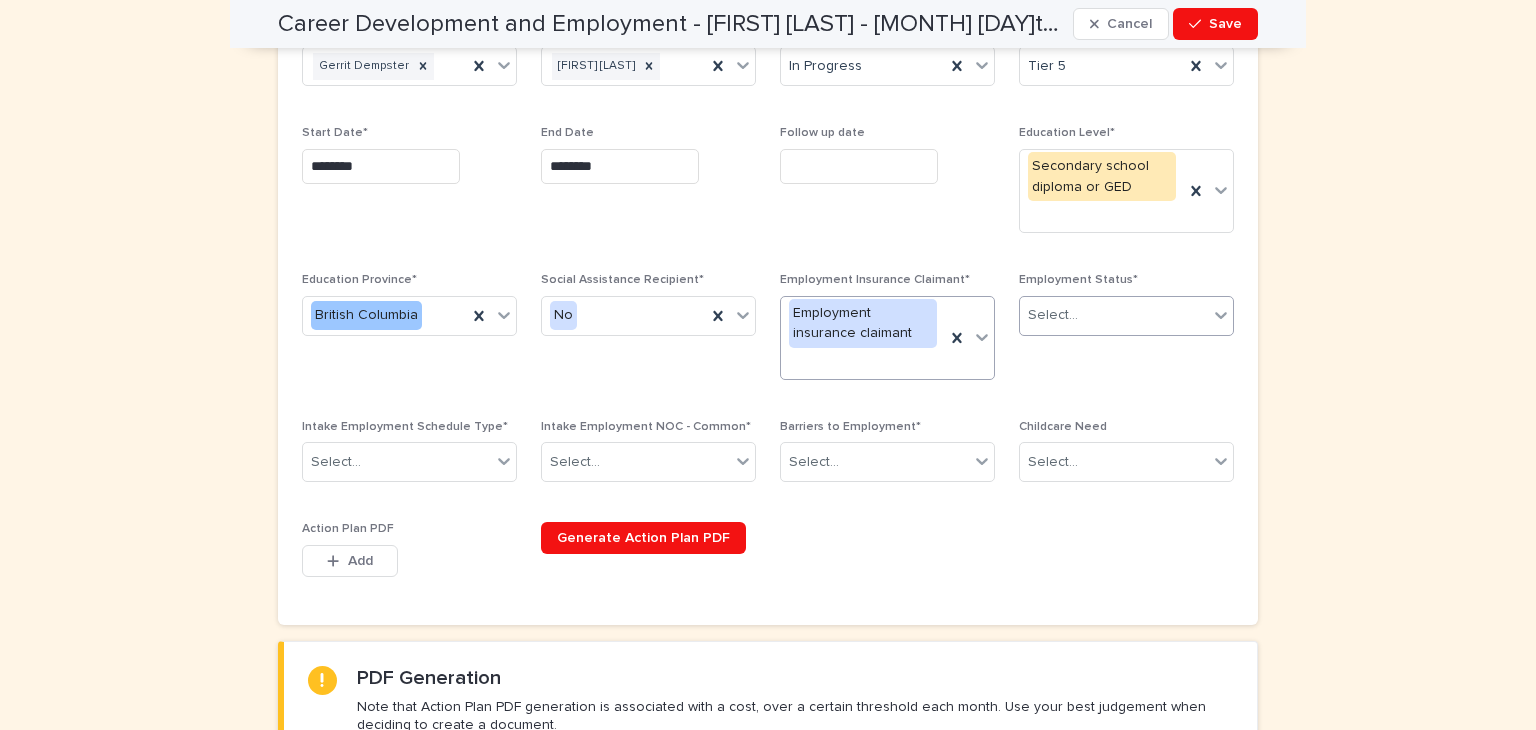 click 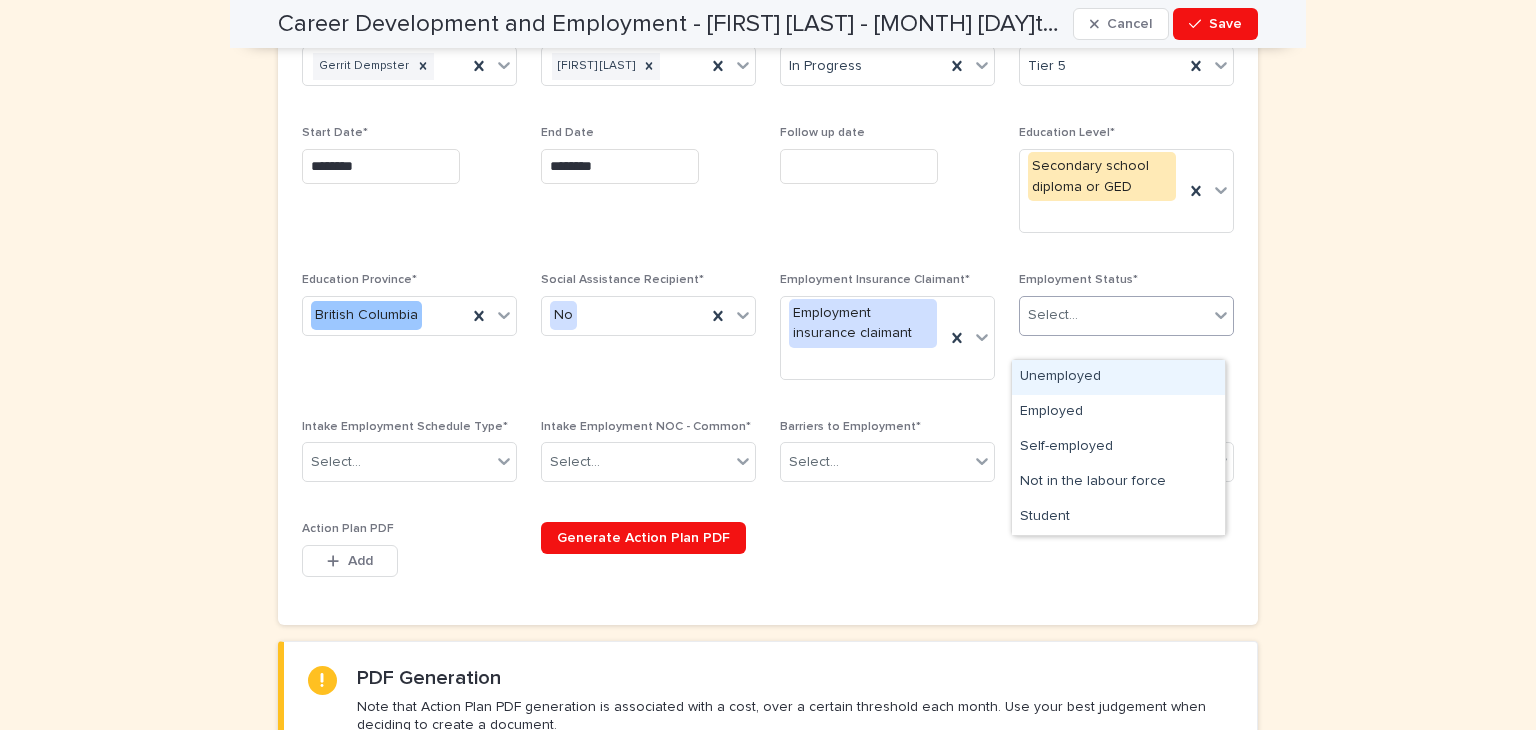 click on "Unemployed" at bounding box center [1118, 377] 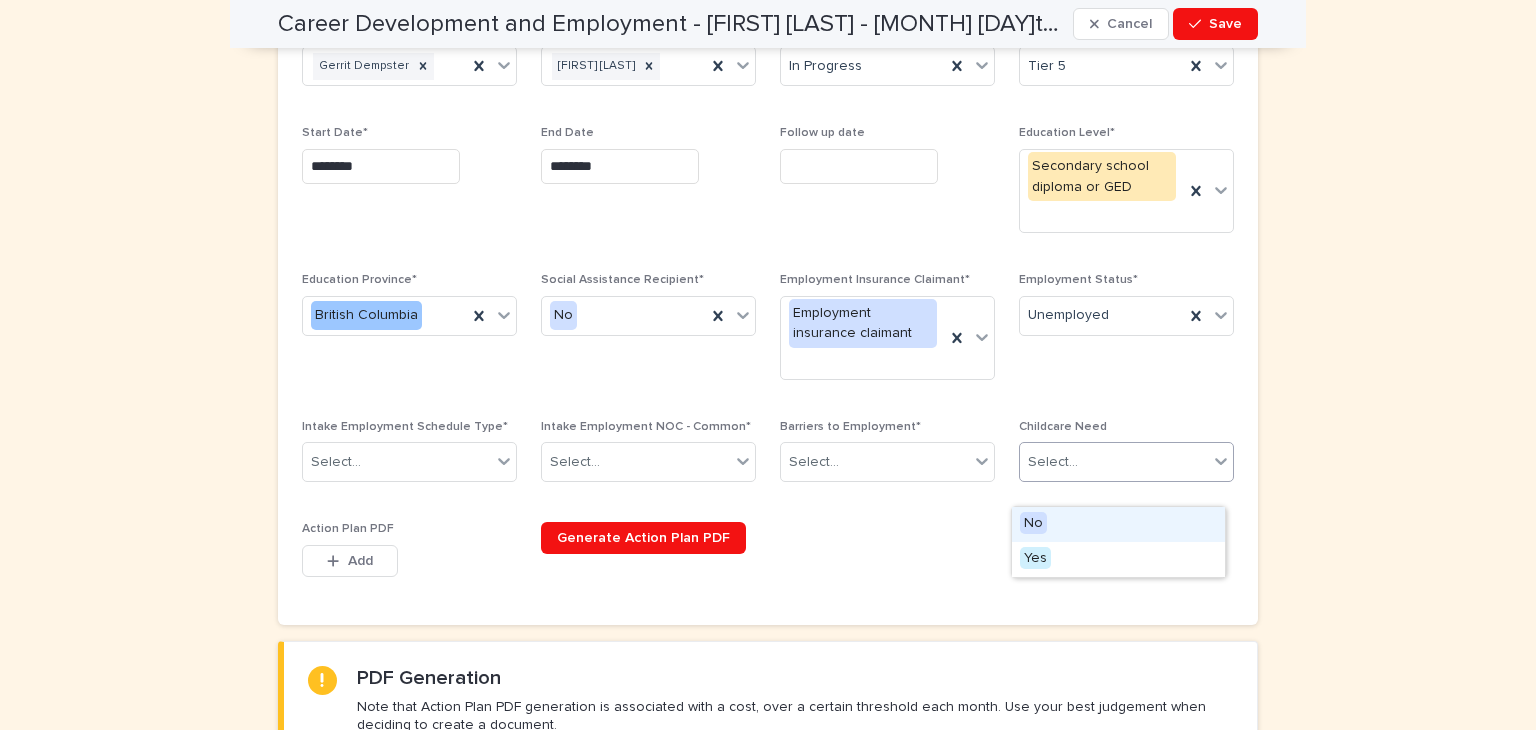 click 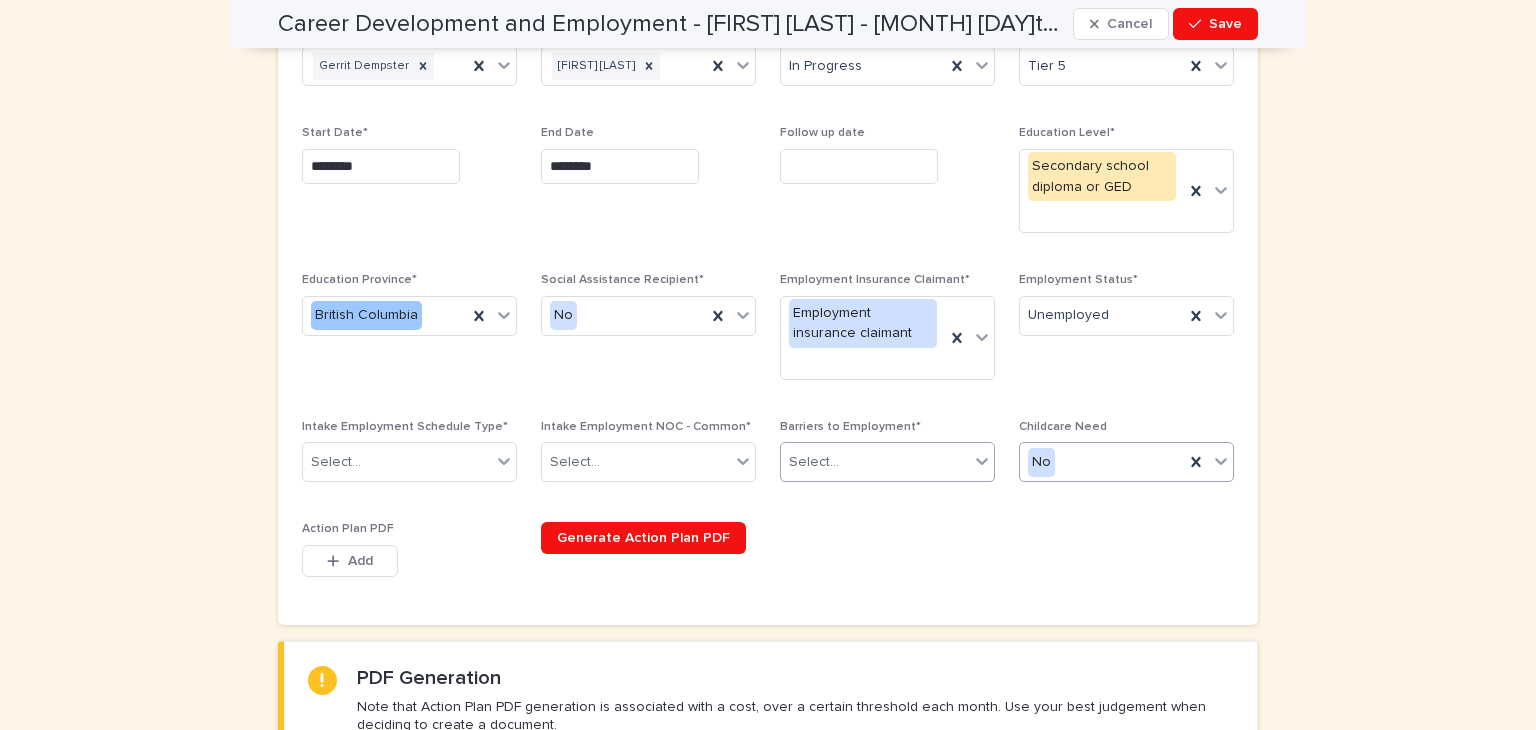 click 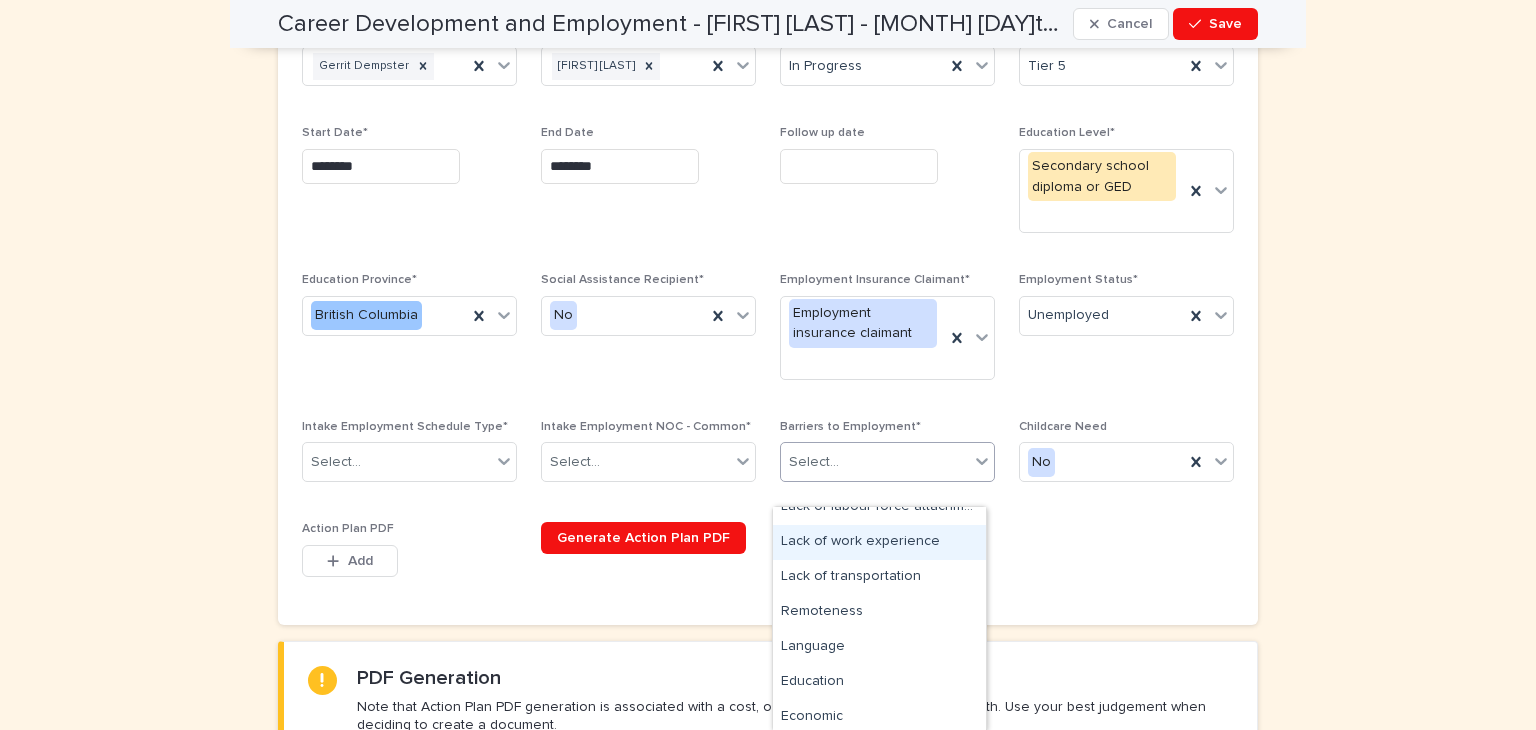 scroll, scrollTop: 54, scrollLeft: 0, axis: vertical 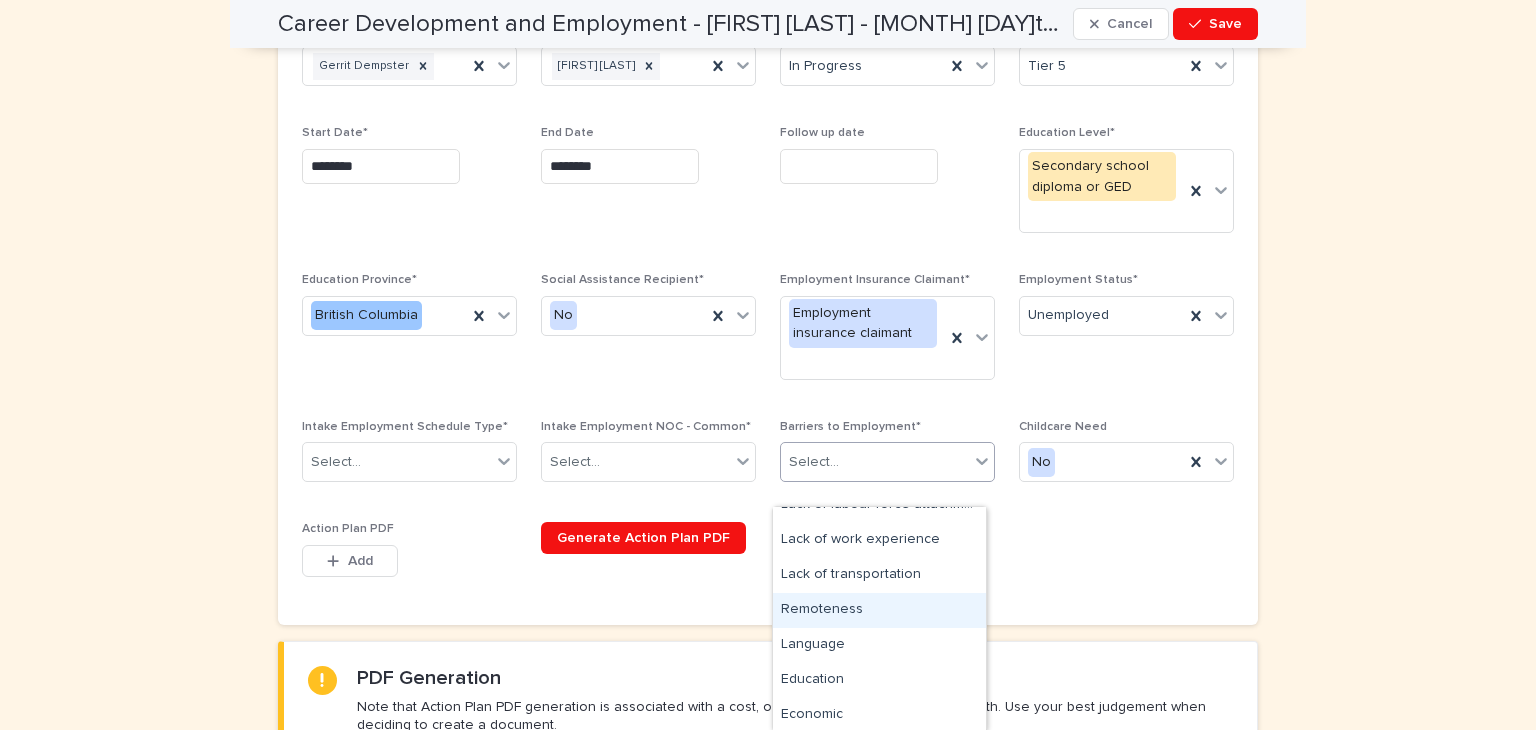 click on "Remoteness" at bounding box center [879, 610] 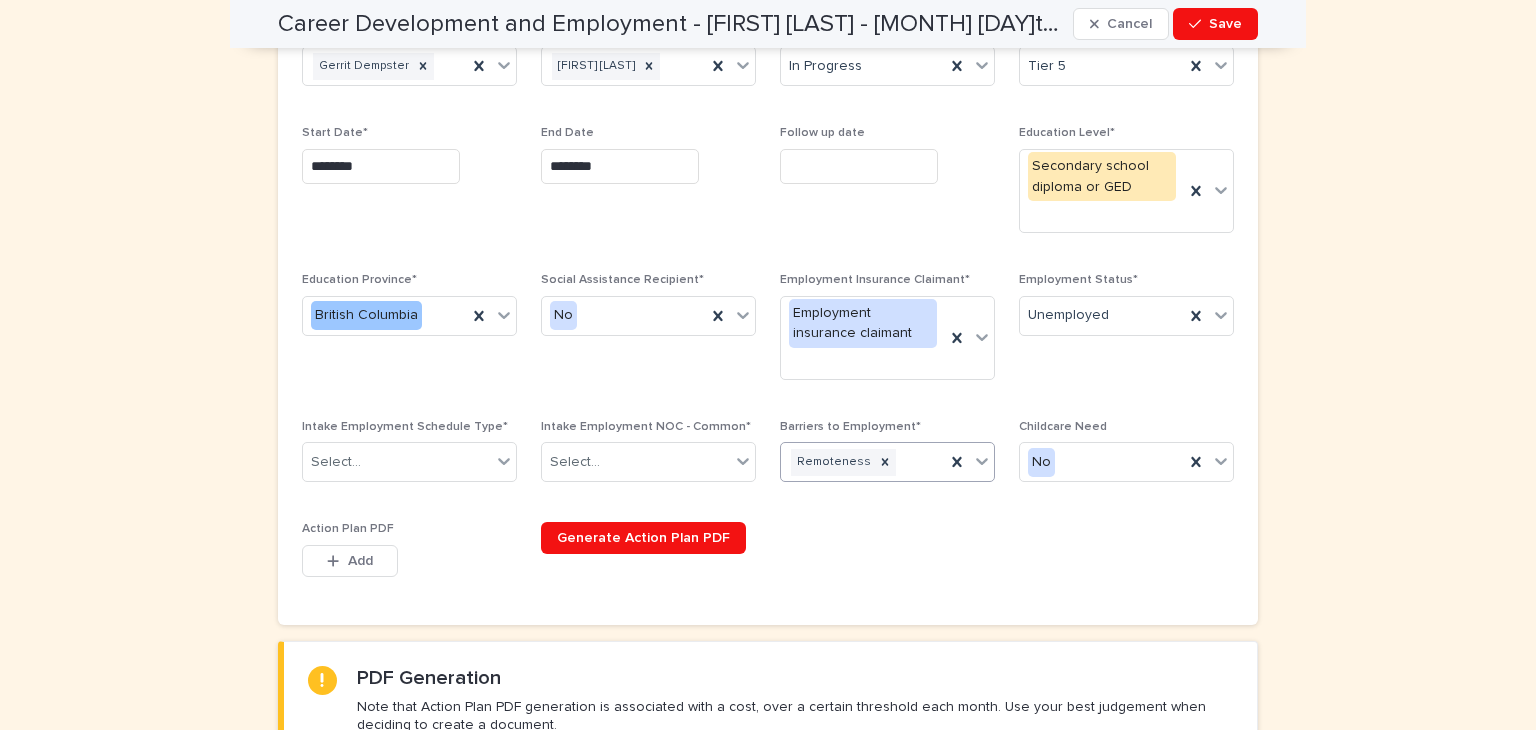 click 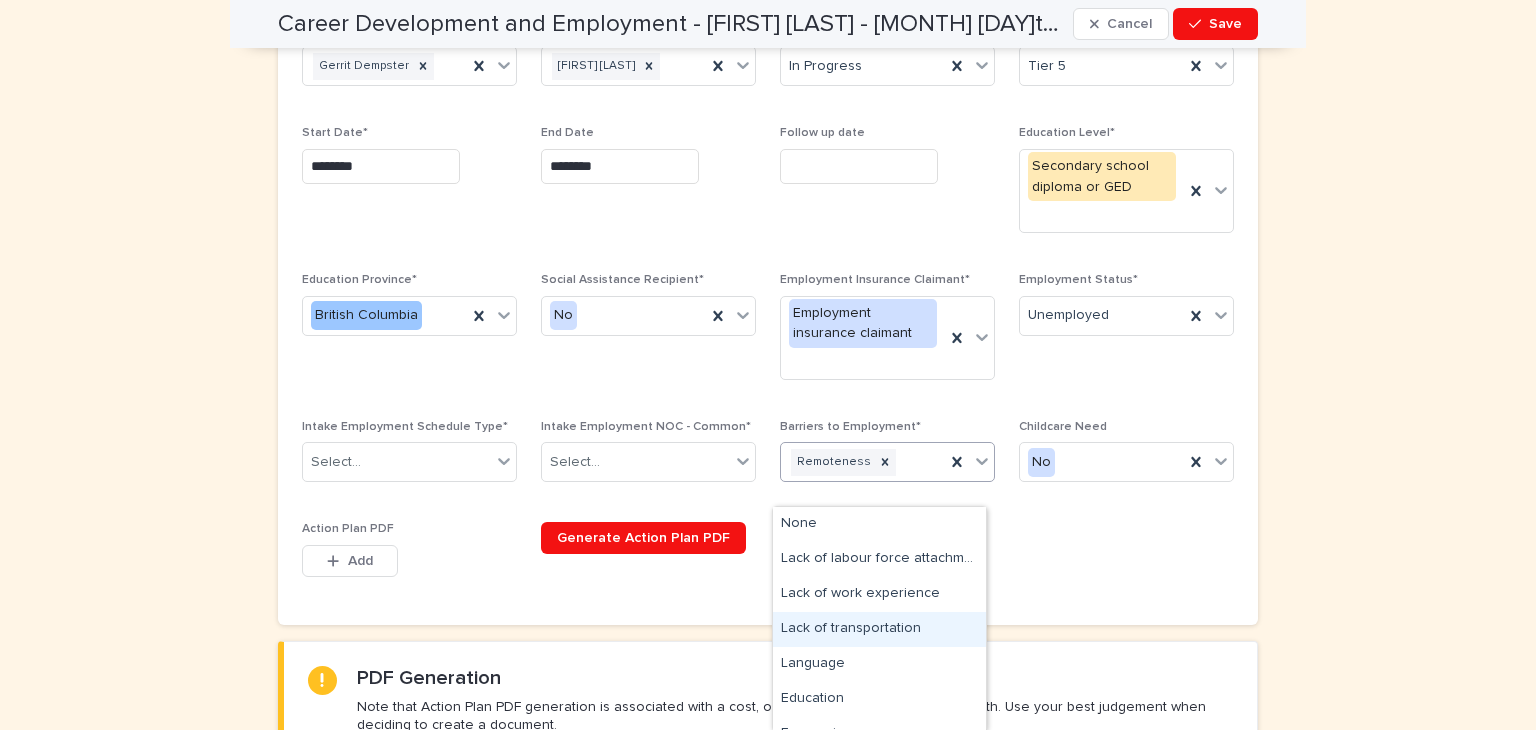 click on "Lack of transportation" at bounding box center (879, 629) 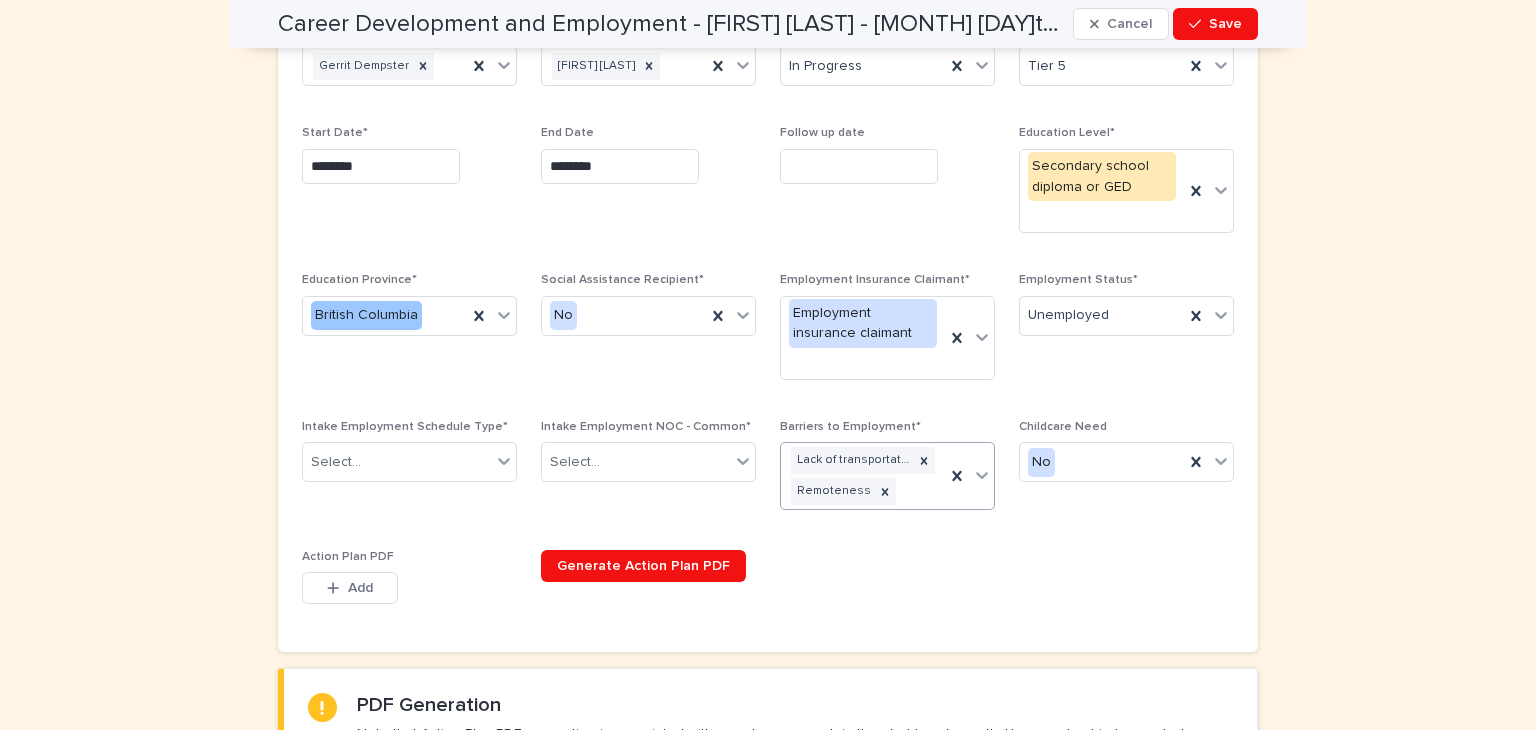 scroll, scrollTop: 476, scrollLeft: 0, axis: vertical 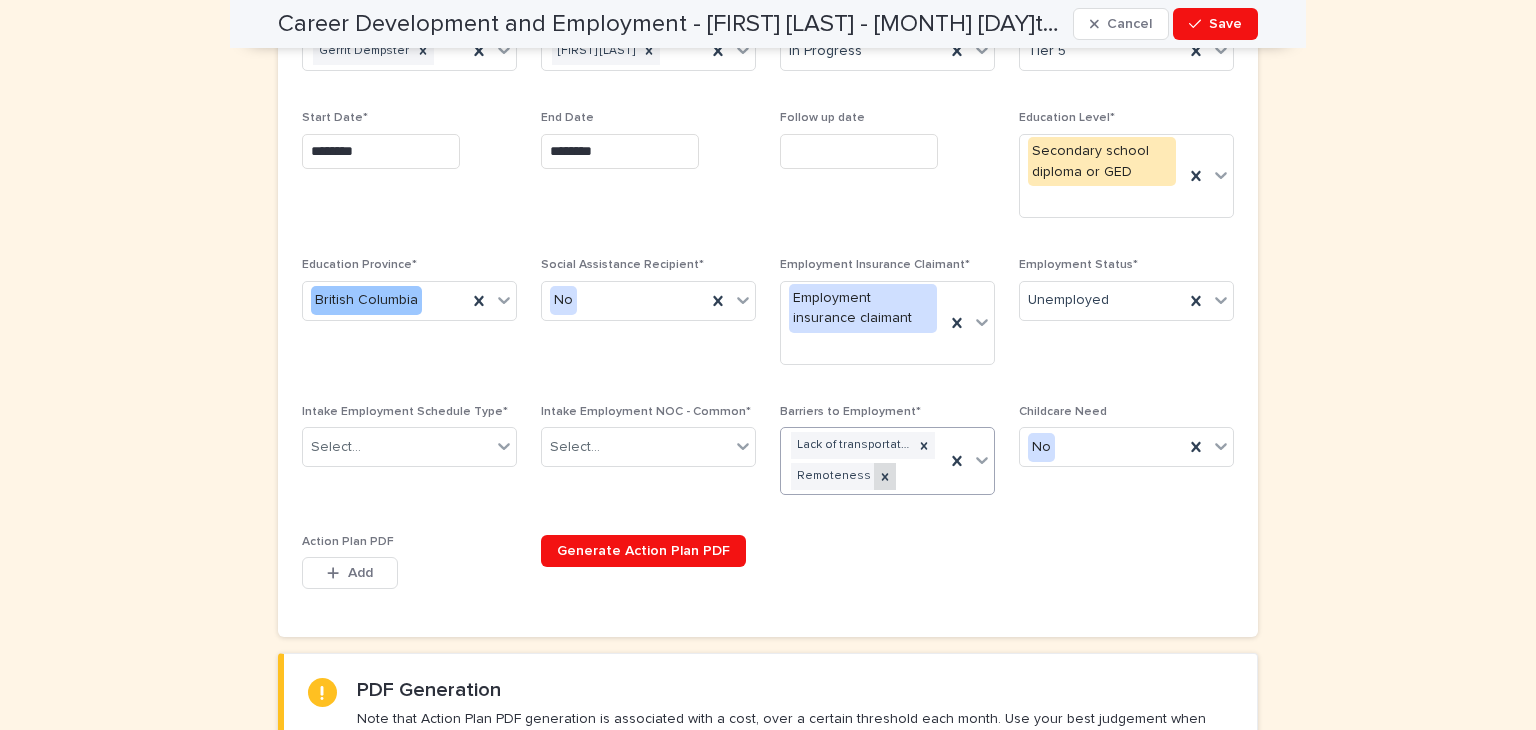 click 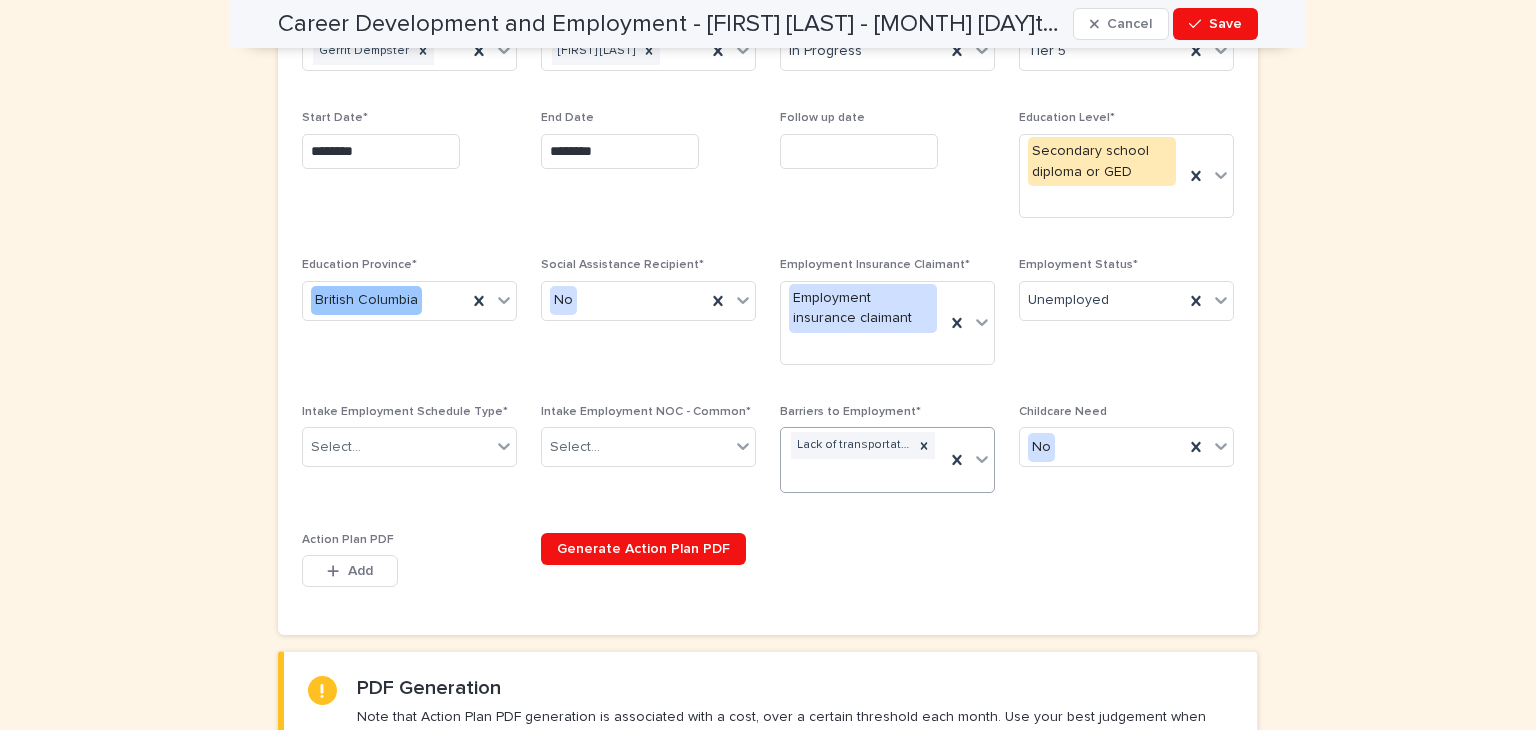 scroll, scrollTop: 474, scrollLeft: 0, axis: vertical 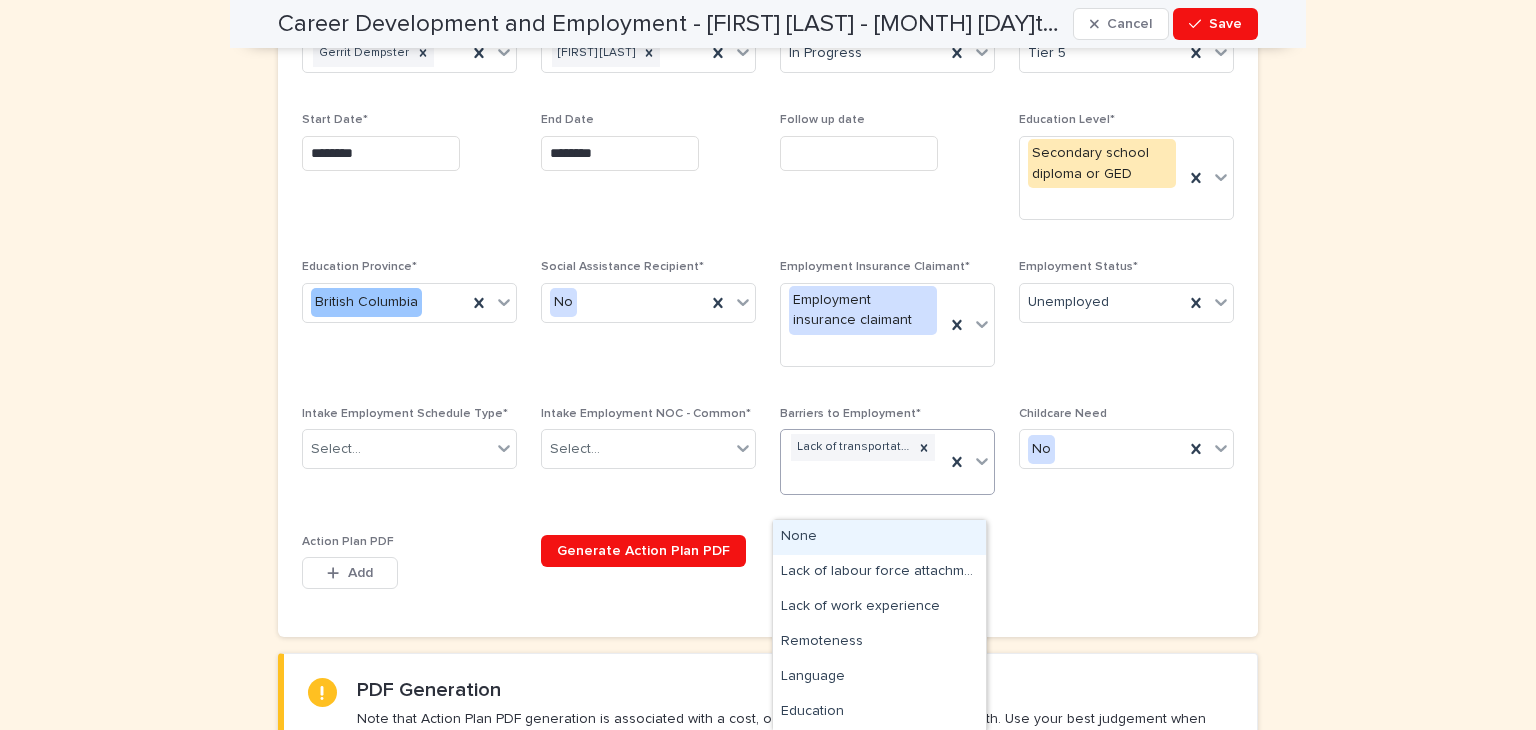 click 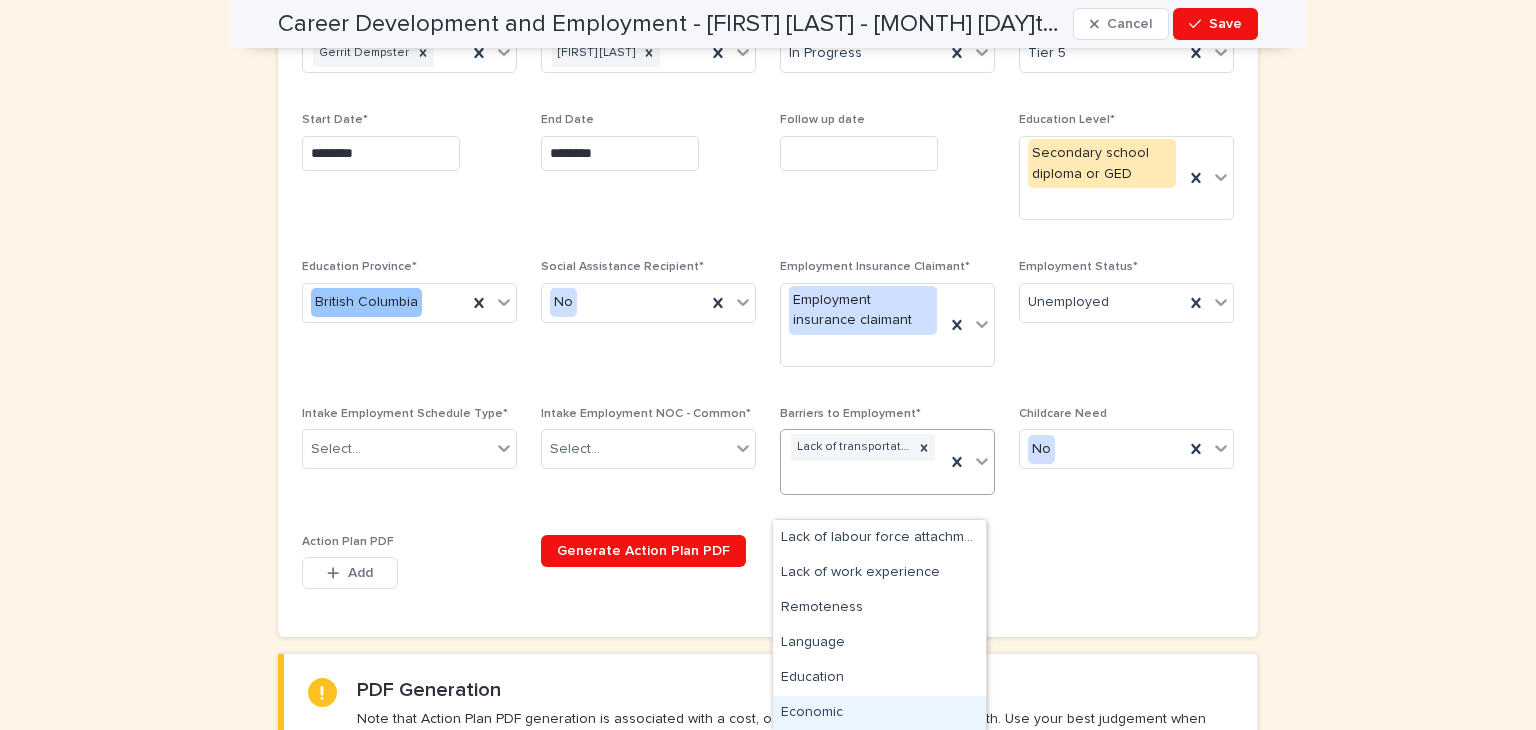 scroll, scrollTop: 32, scrollLeft: 0, axis: vertical 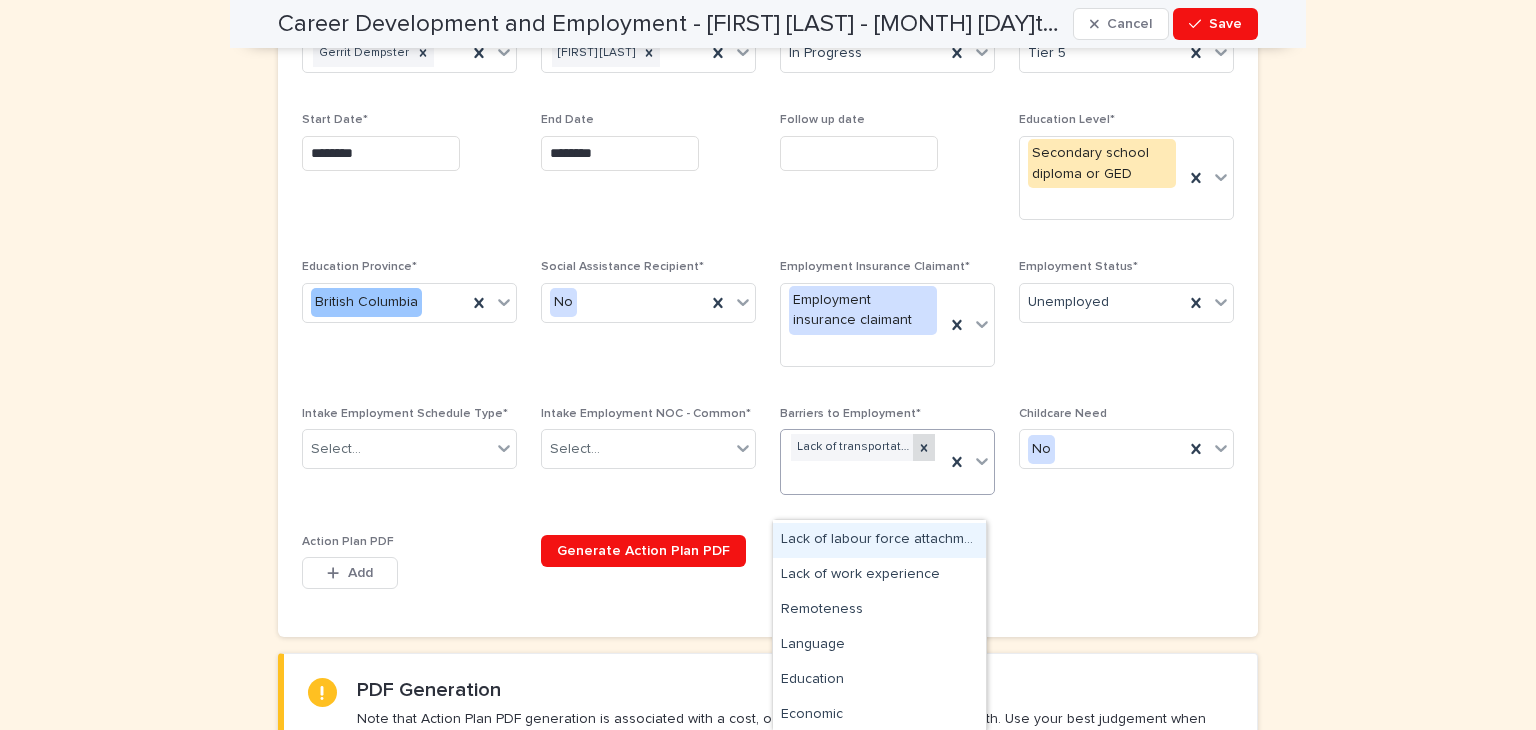 click 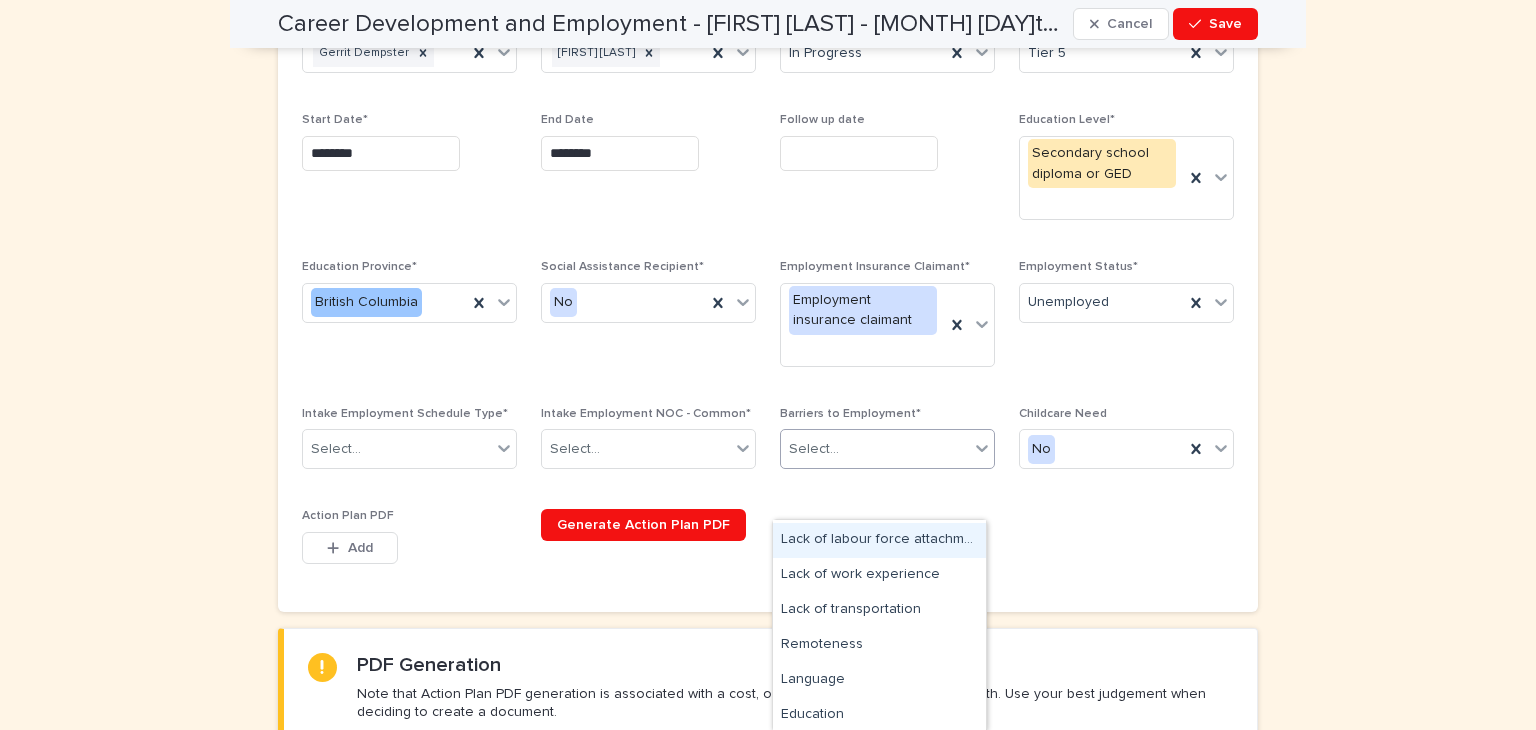 scroll, scrollTop: 461, scrollLeft: 0, axis: vertical 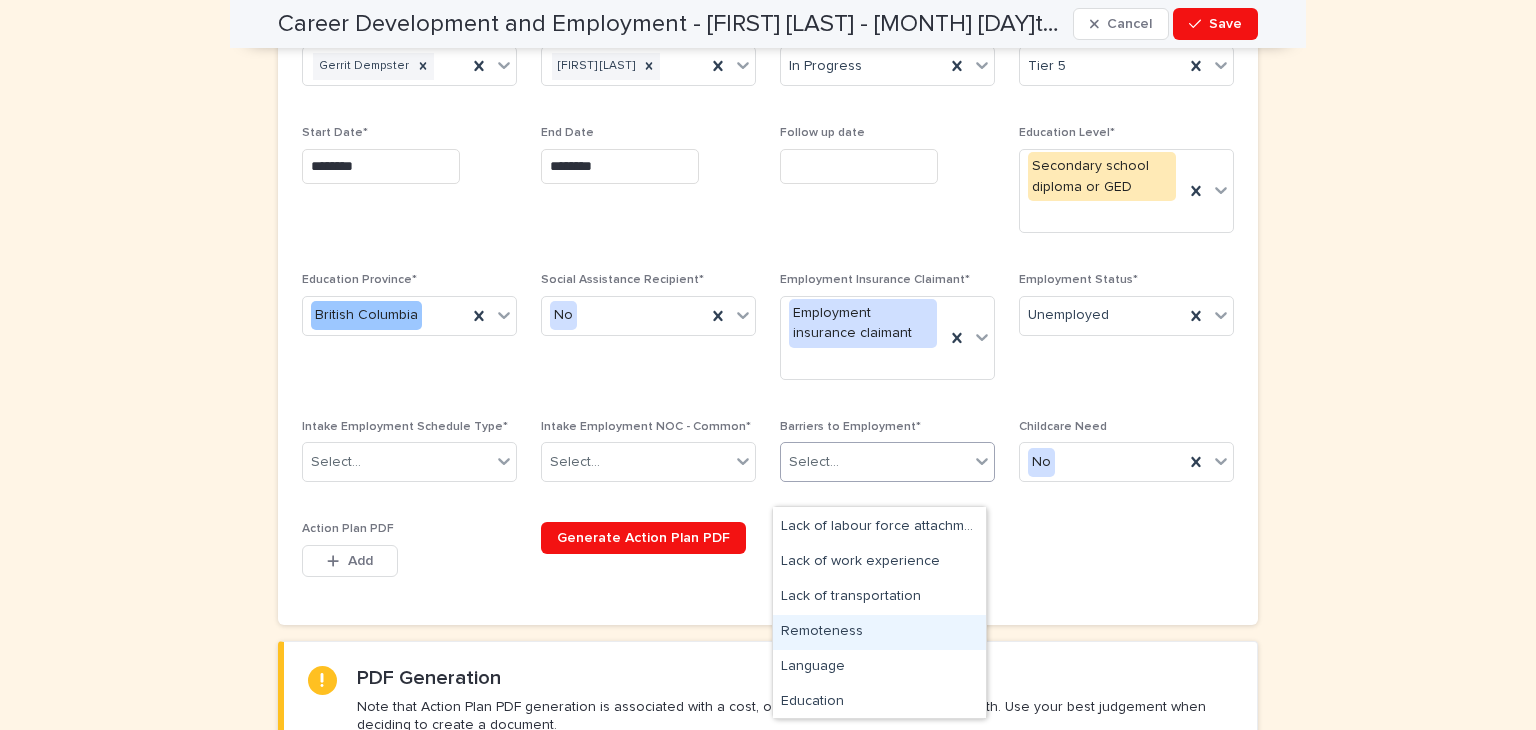 click on "Remoteness" at bounding box center (879, 632) 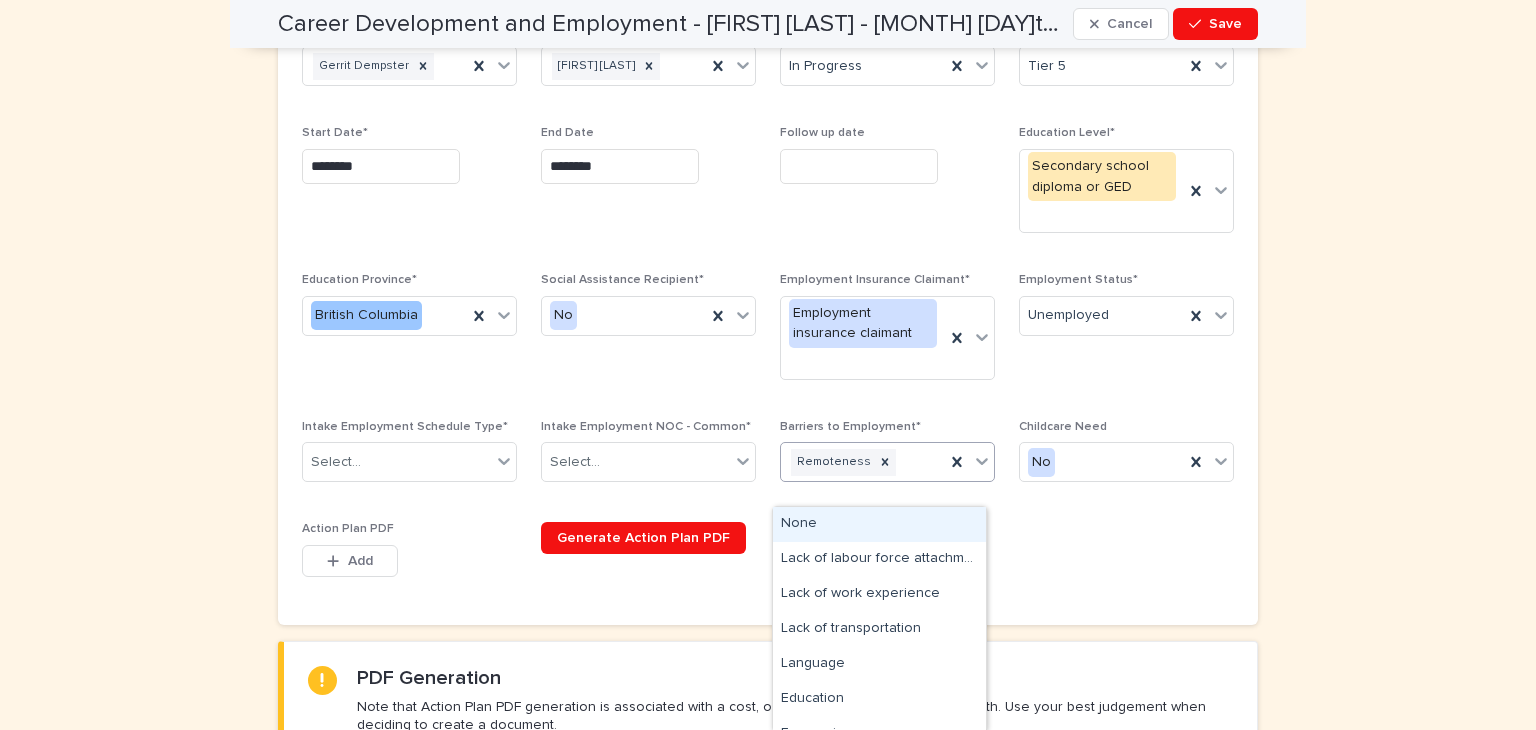 click 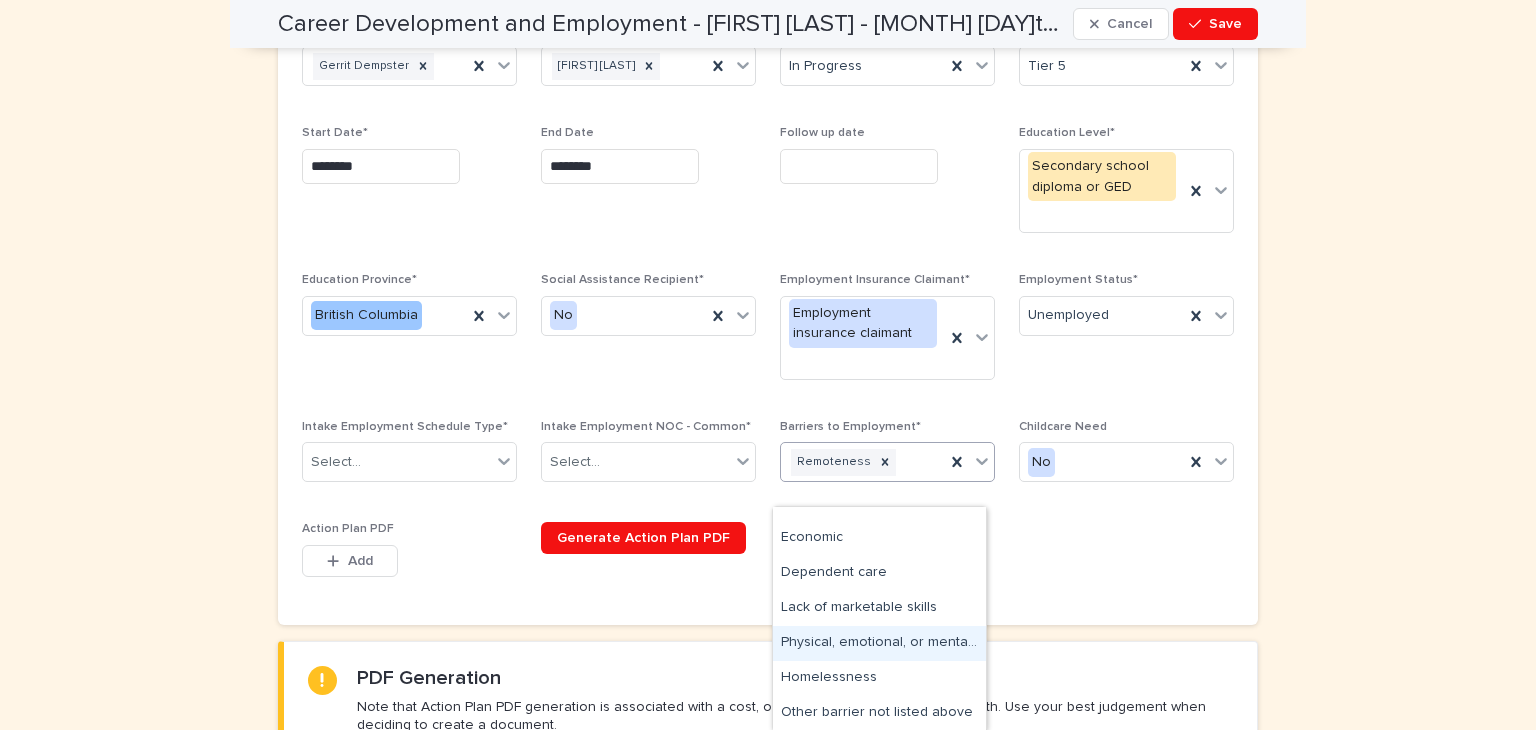 scroll, scrollTop: 195, scrollLeft: 0, axis: vertical 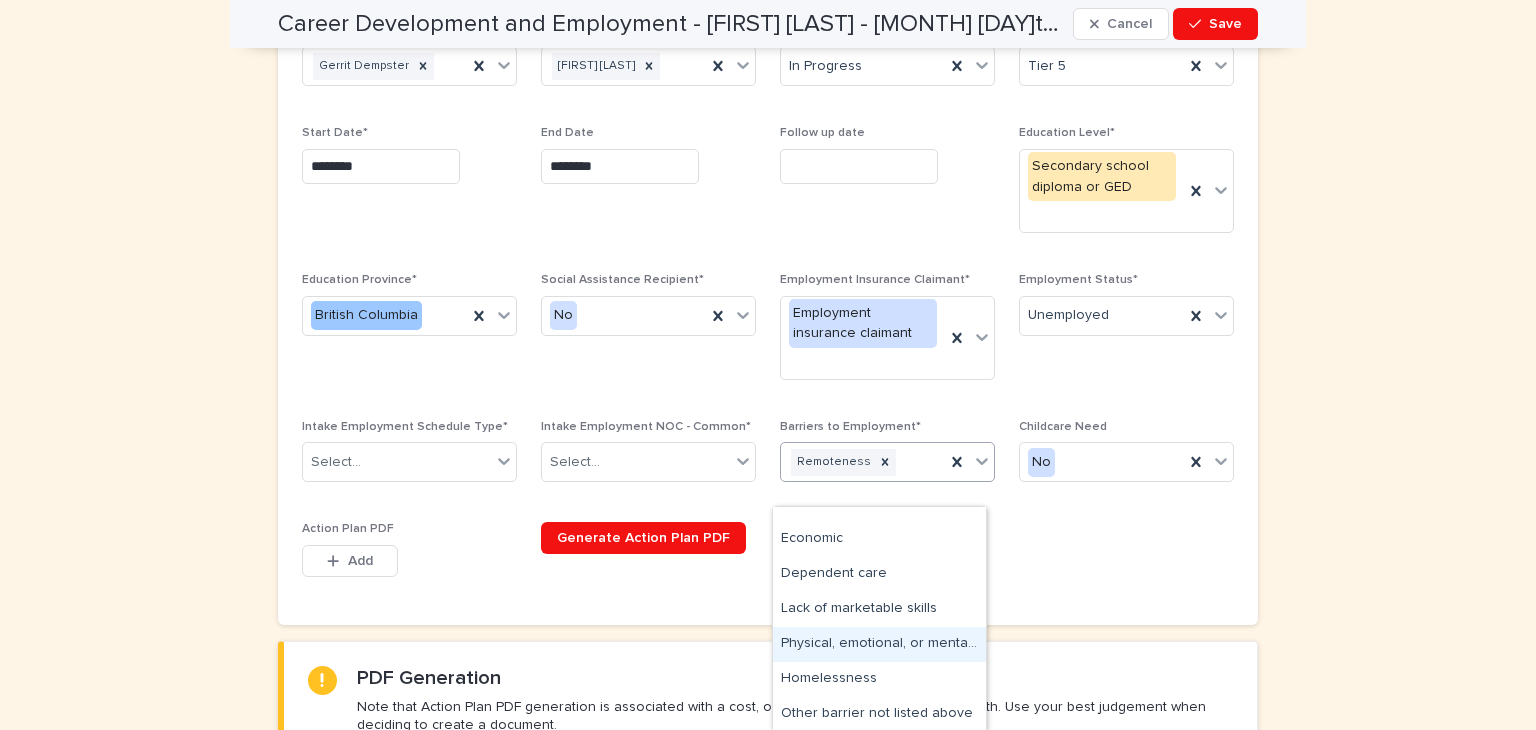 click on "Physical, emotional, or mental health" at bounding box center (879, 644) 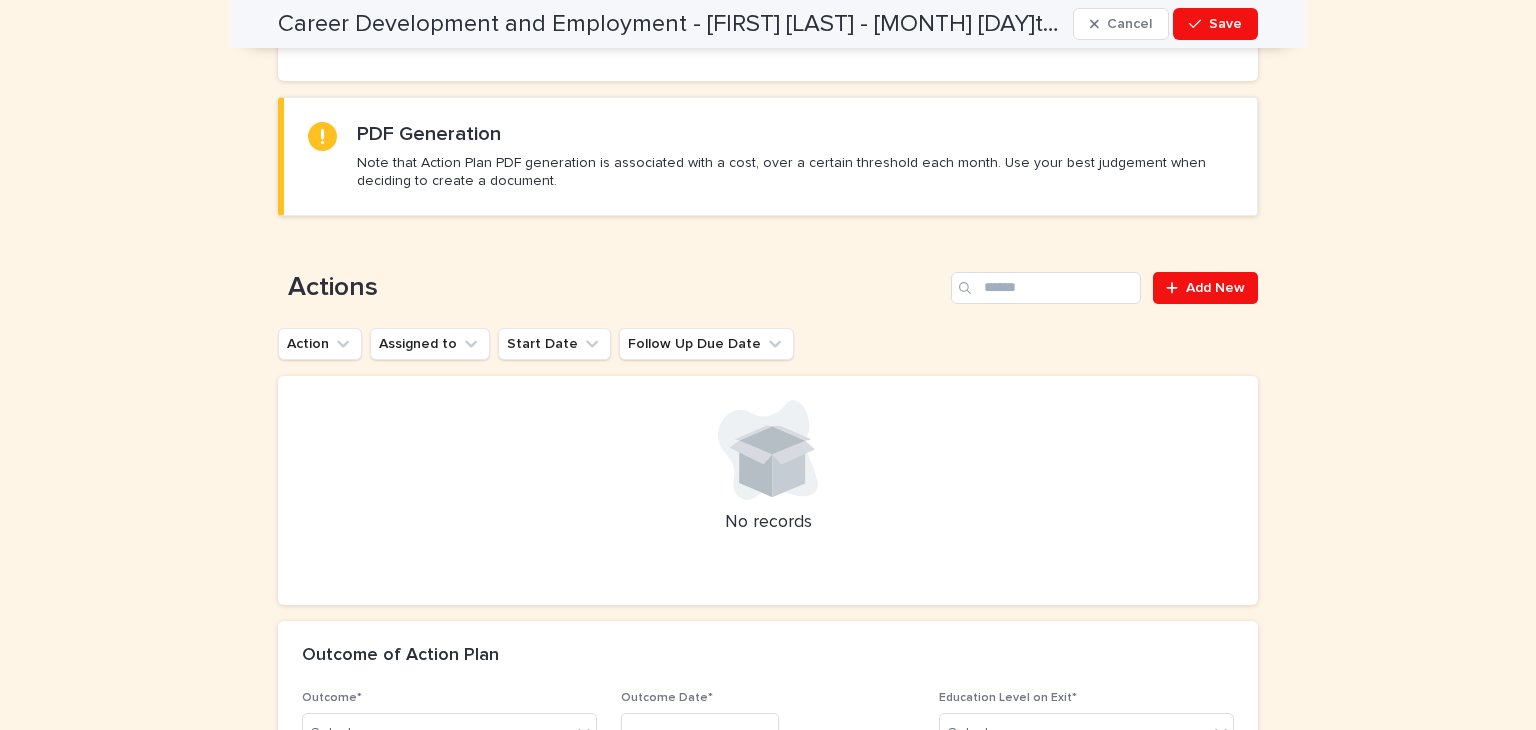 scroll, scrollTop: 1062, scrollLeft: 0, axis: vertical 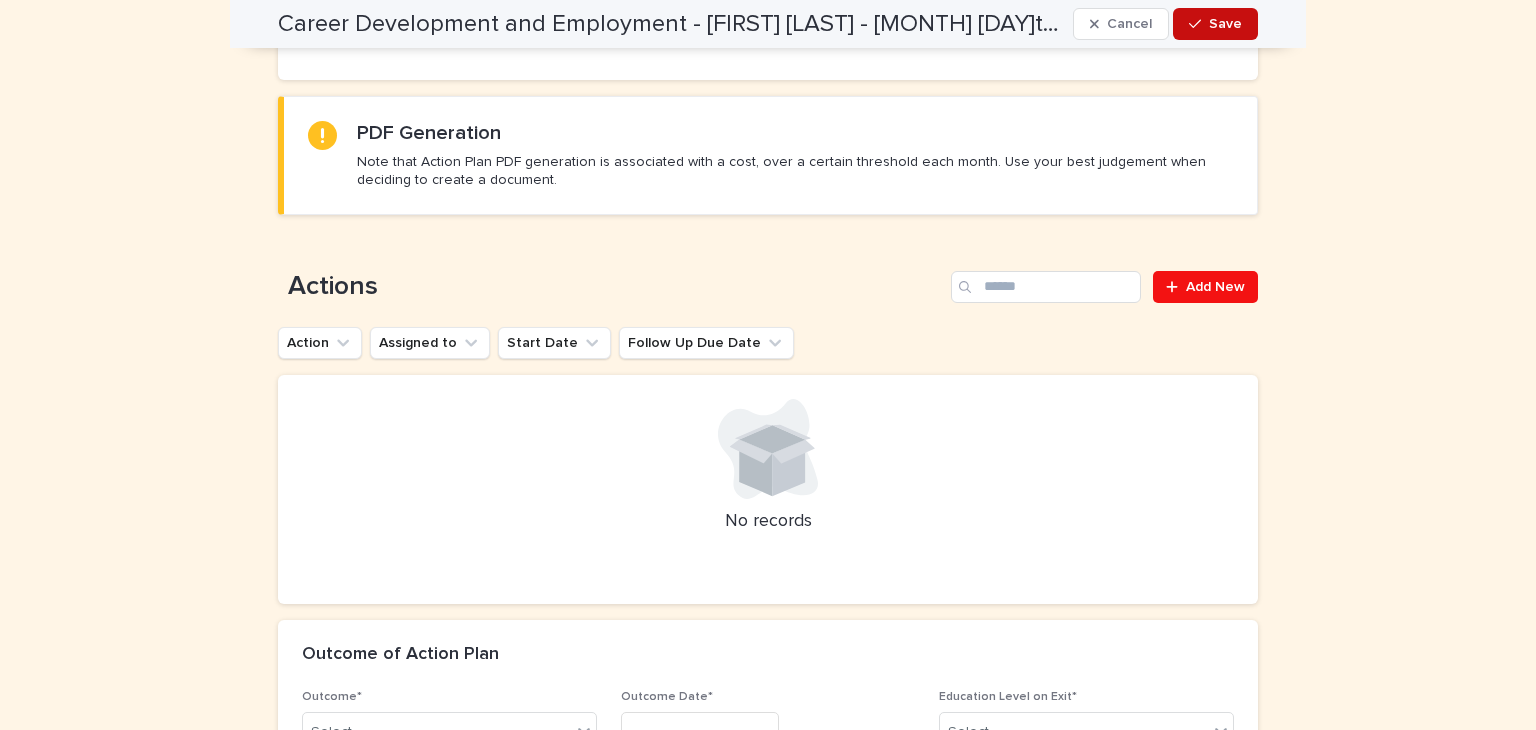 click on "Save" at bounding box center (1225, 24) 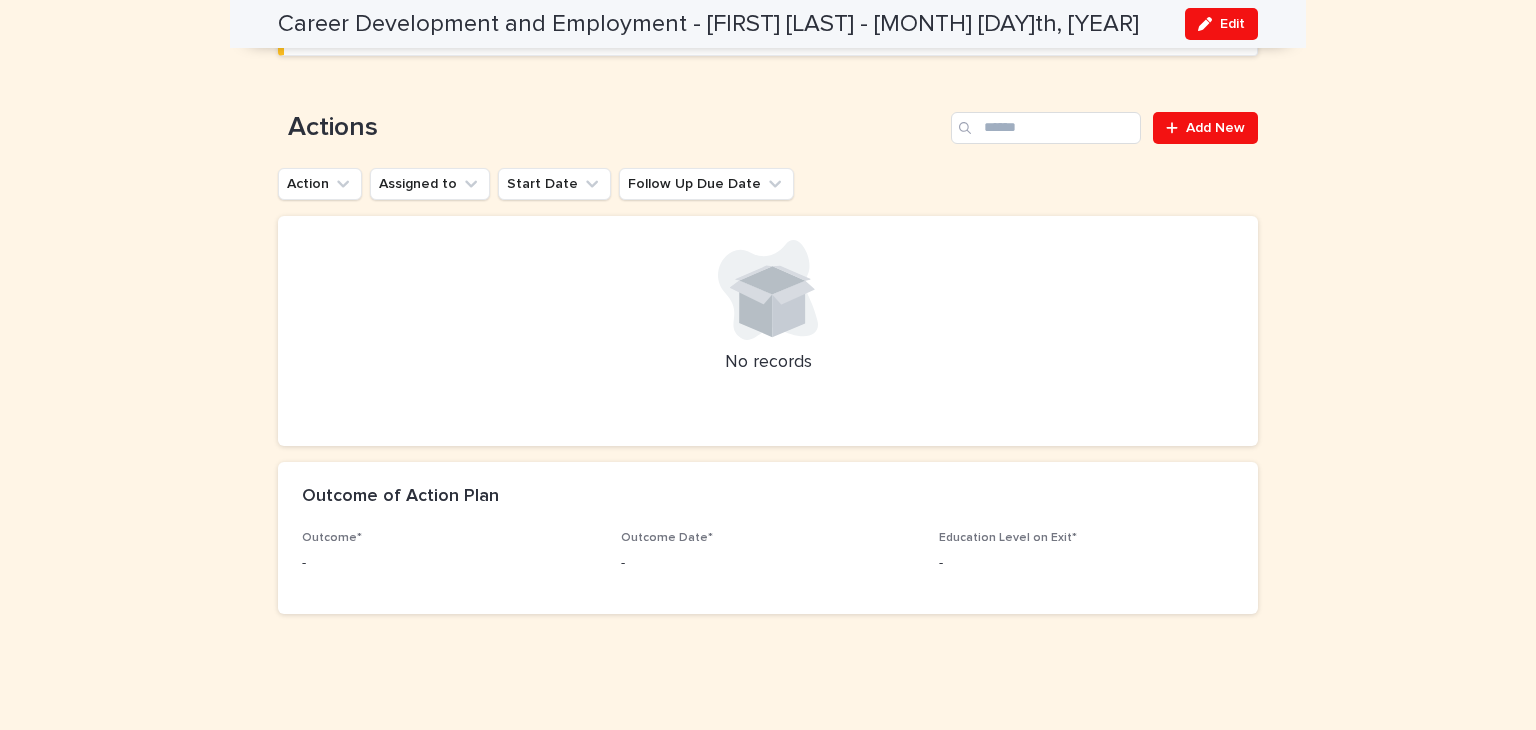 scroll, scrollTop: 1032, scrollLeft: 0, axis: vertical 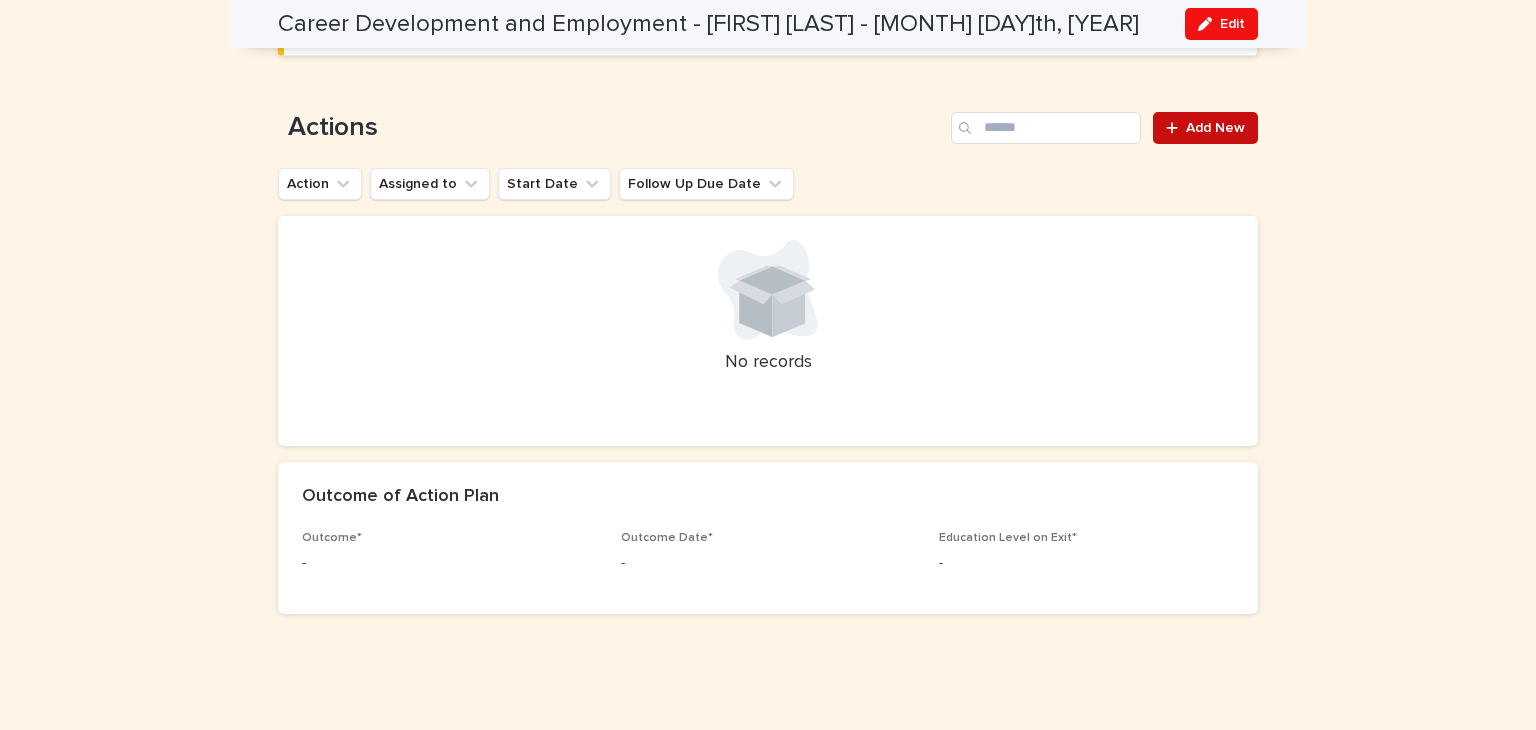 click on "Add New" at bounding box center [1215, 128] 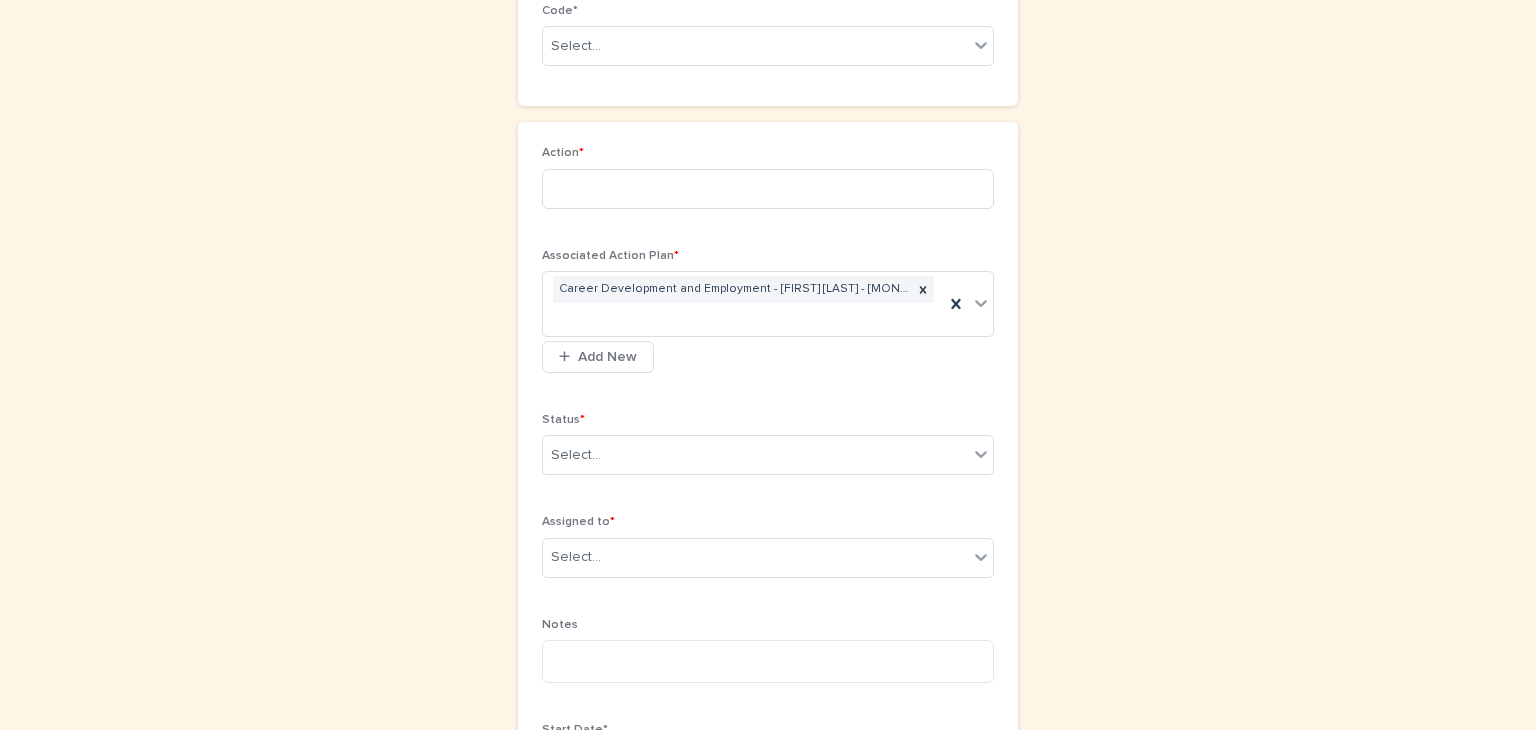 scroll, scrollTop: 0, scrollLeft: 0, axis: both 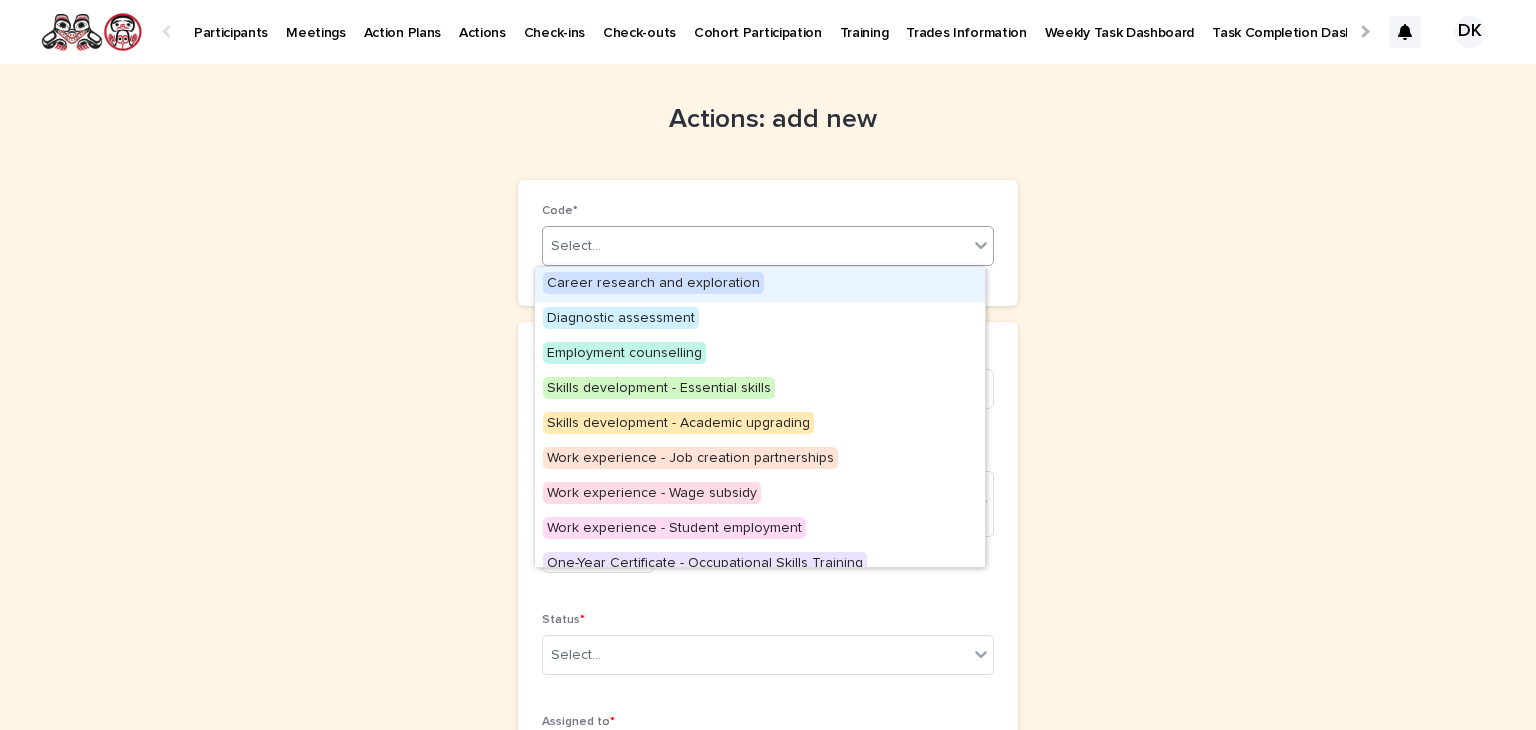 click 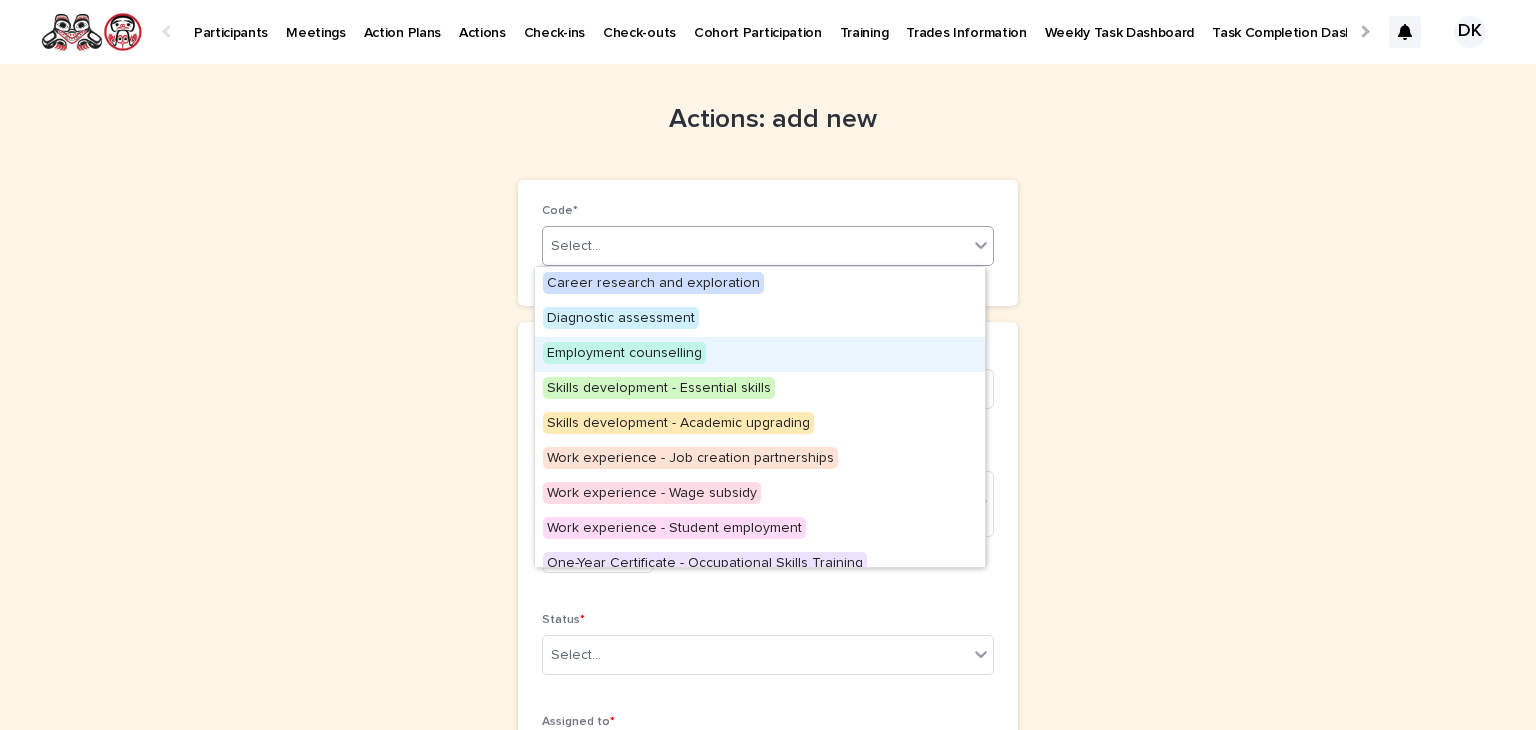 click on "Employment counselling" at bounding box center (624, 353) 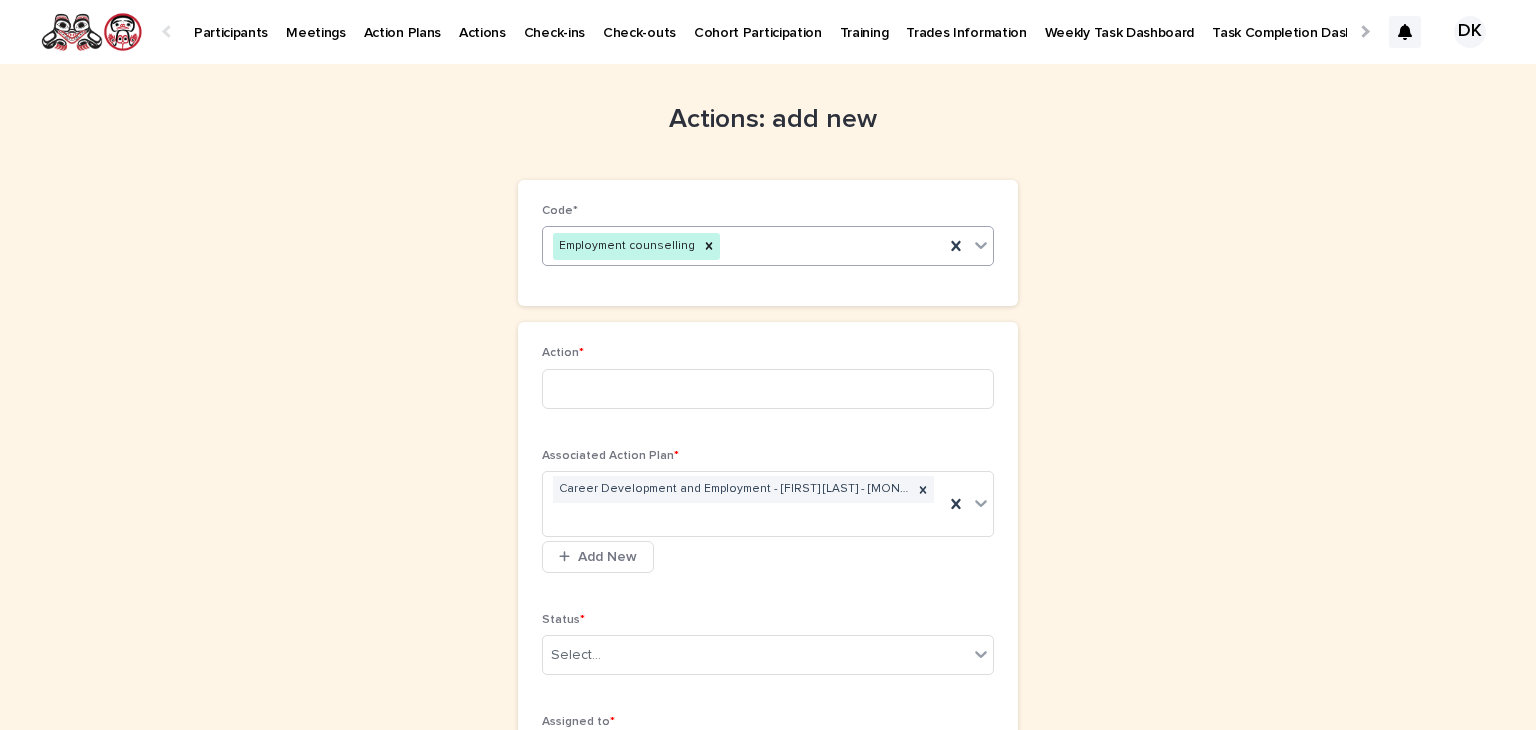 click 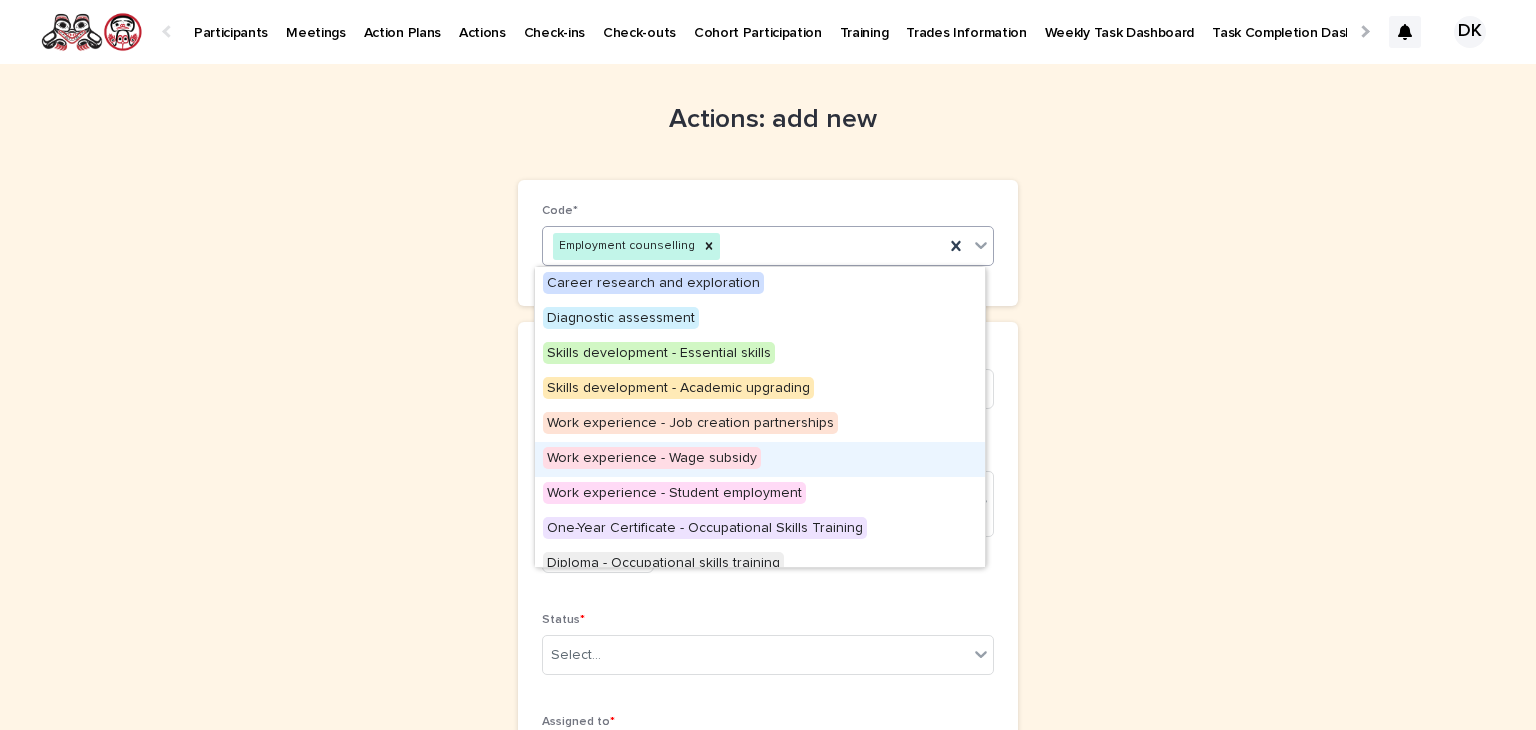 scroll, scrollTop: 364, scrollLeft: 0, axis: vertical 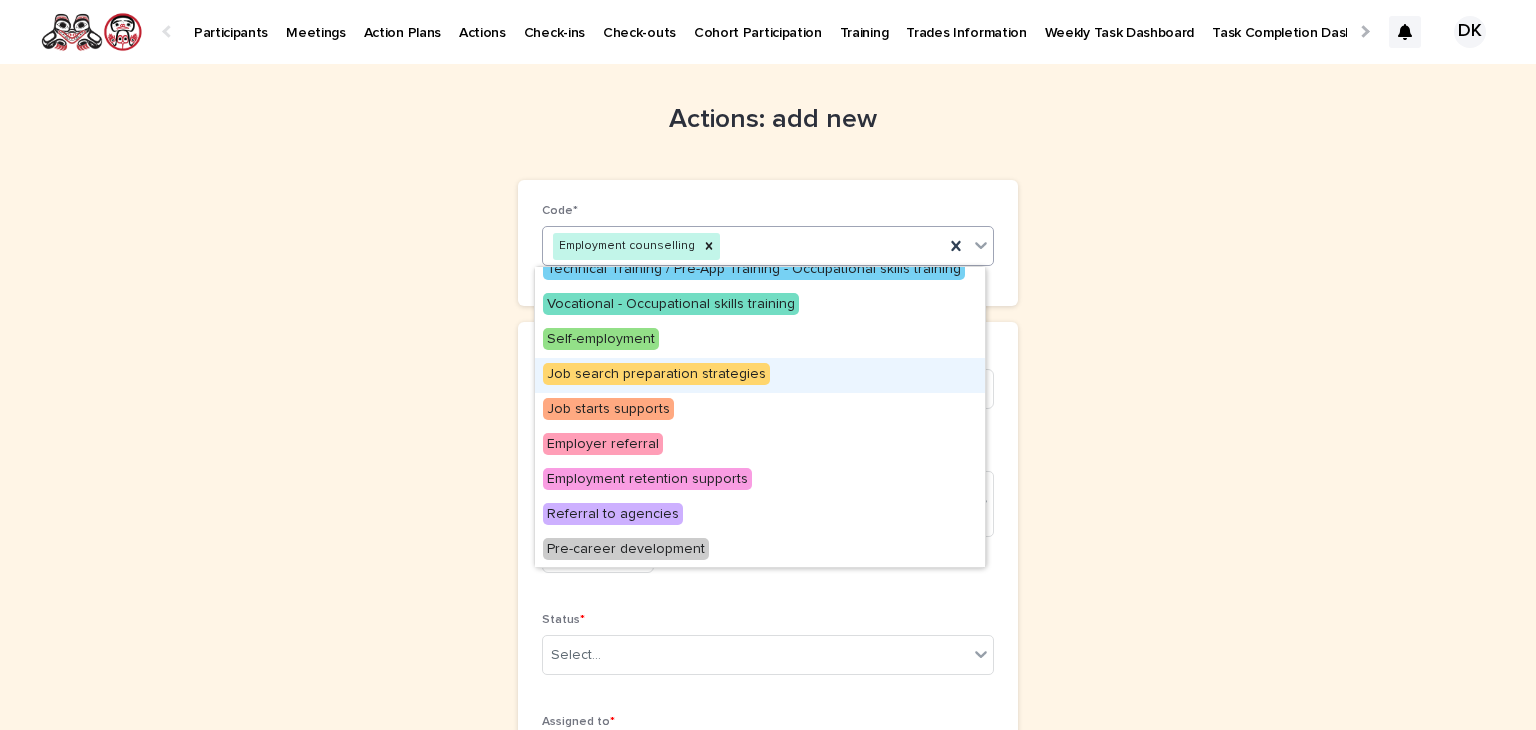 click on "Job search preparation strategies" at bounding box center [656, 374] 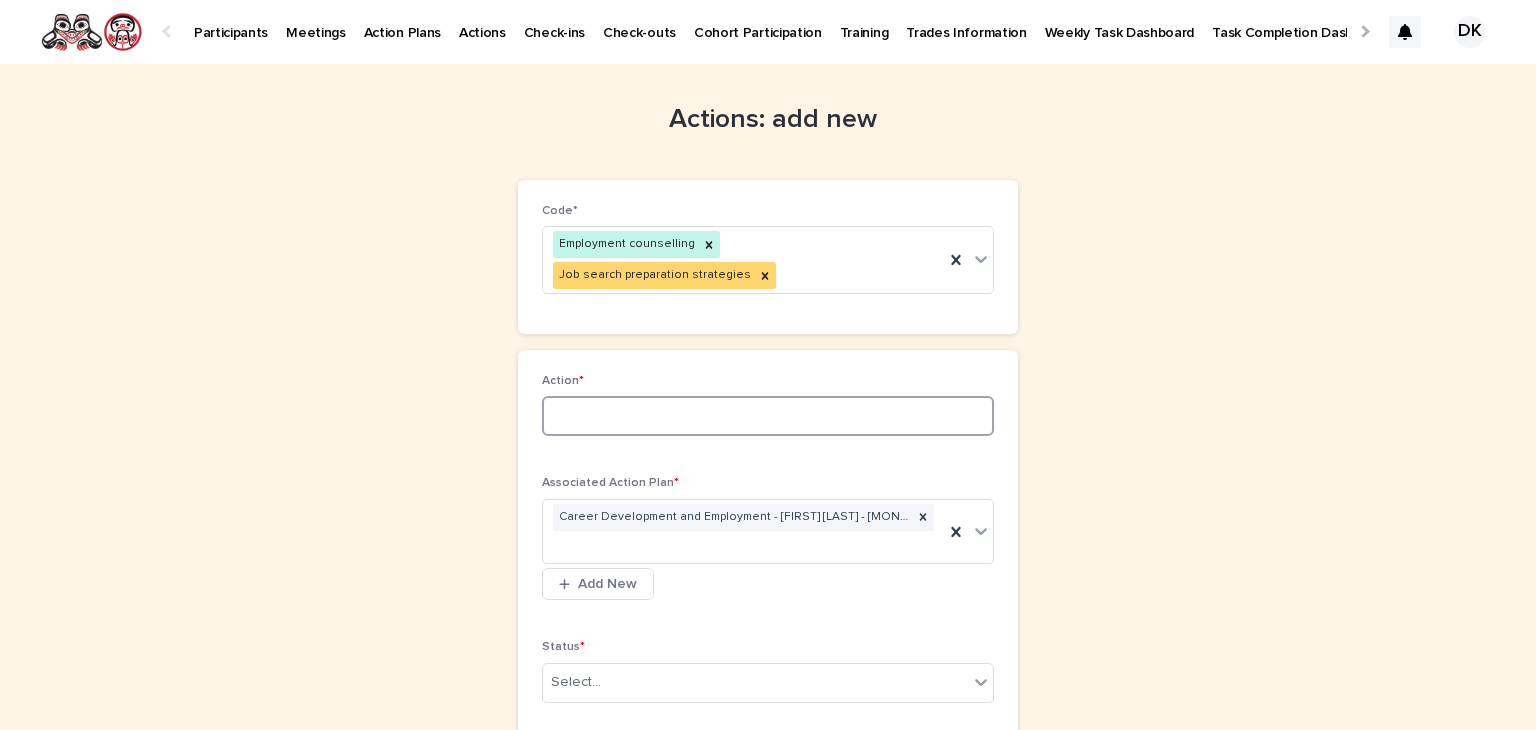 click at bounding box center [768, 416] 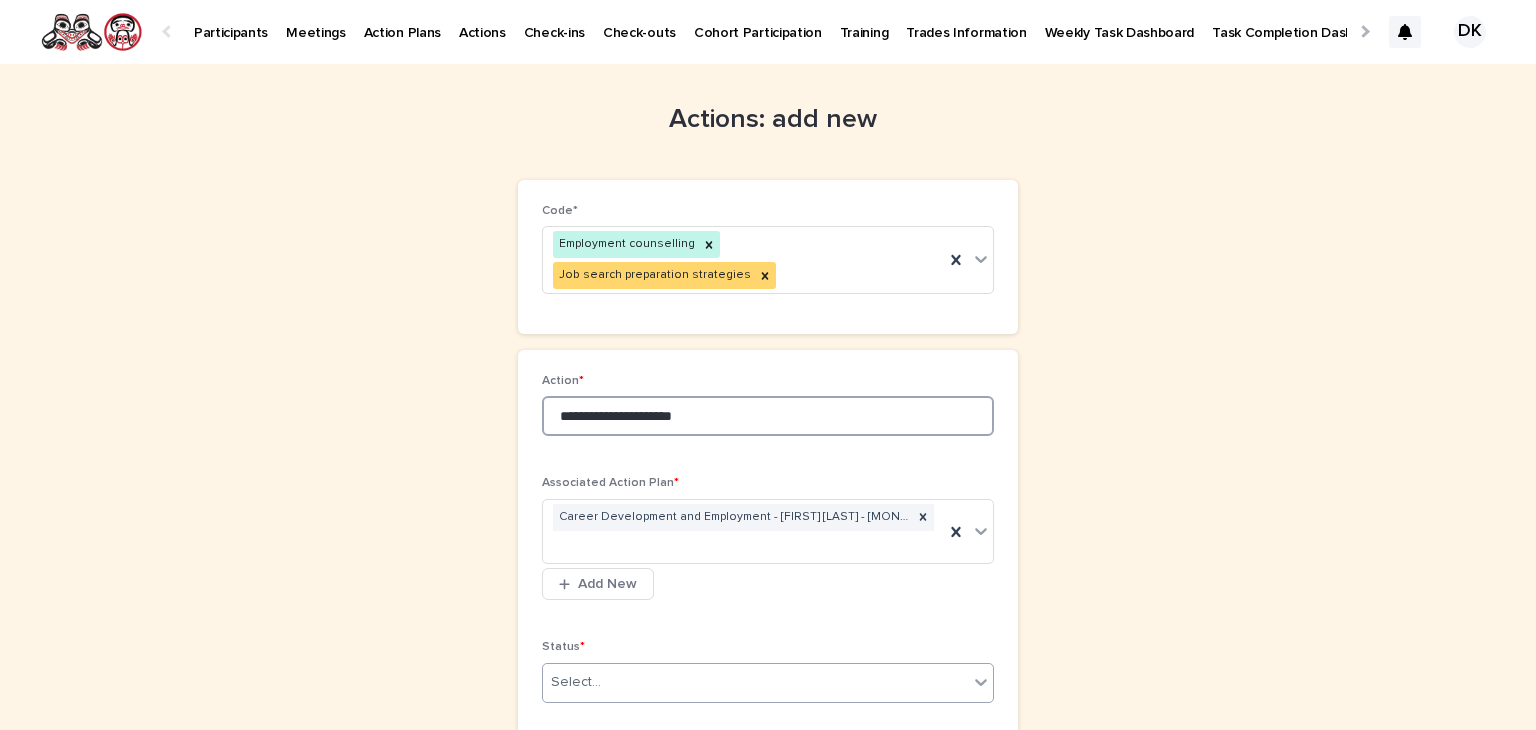 type on "**********" 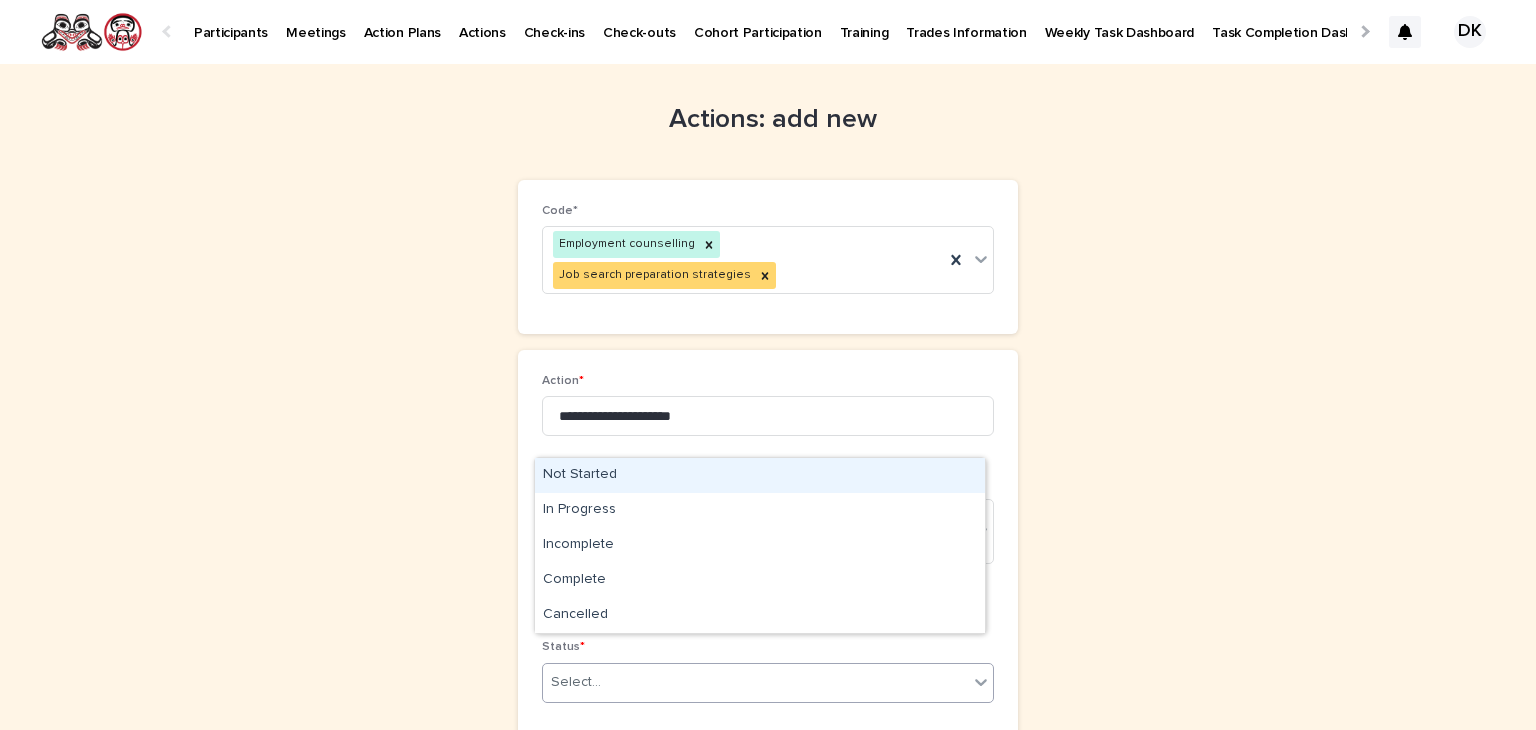 click 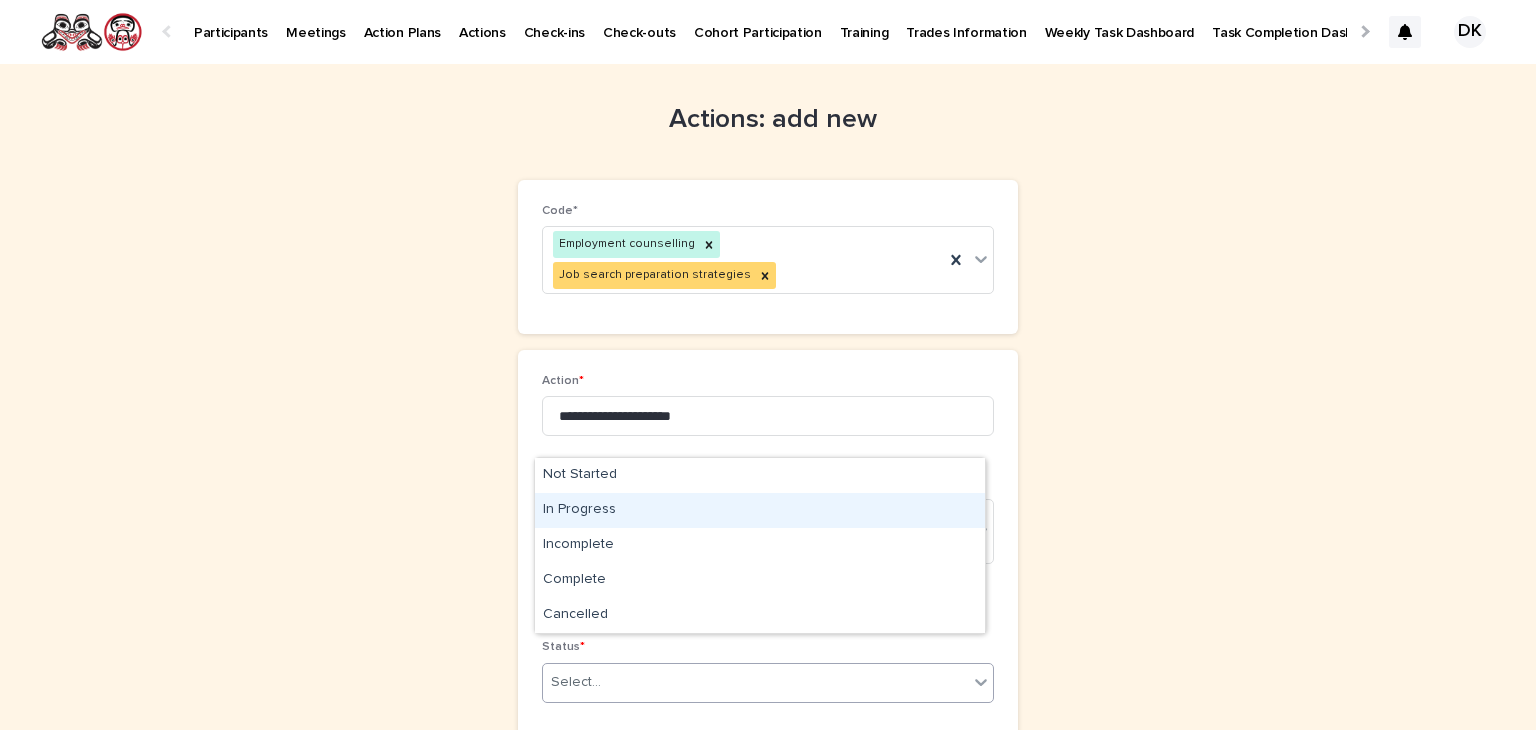 click on "In Progress" at bounding box center (760, 510) 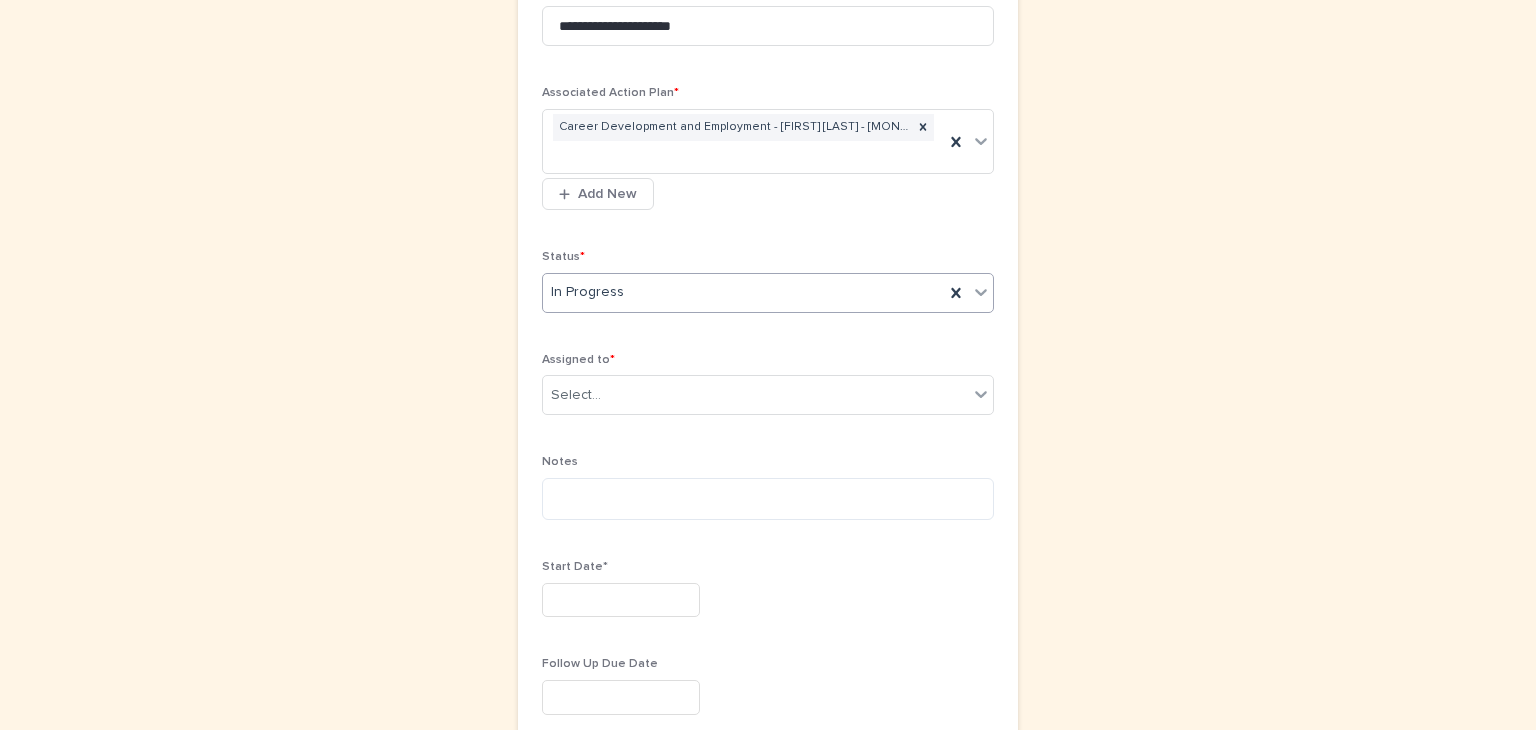 scroll, scrollTop: 392, scrollLeft: 0, axis: vertical 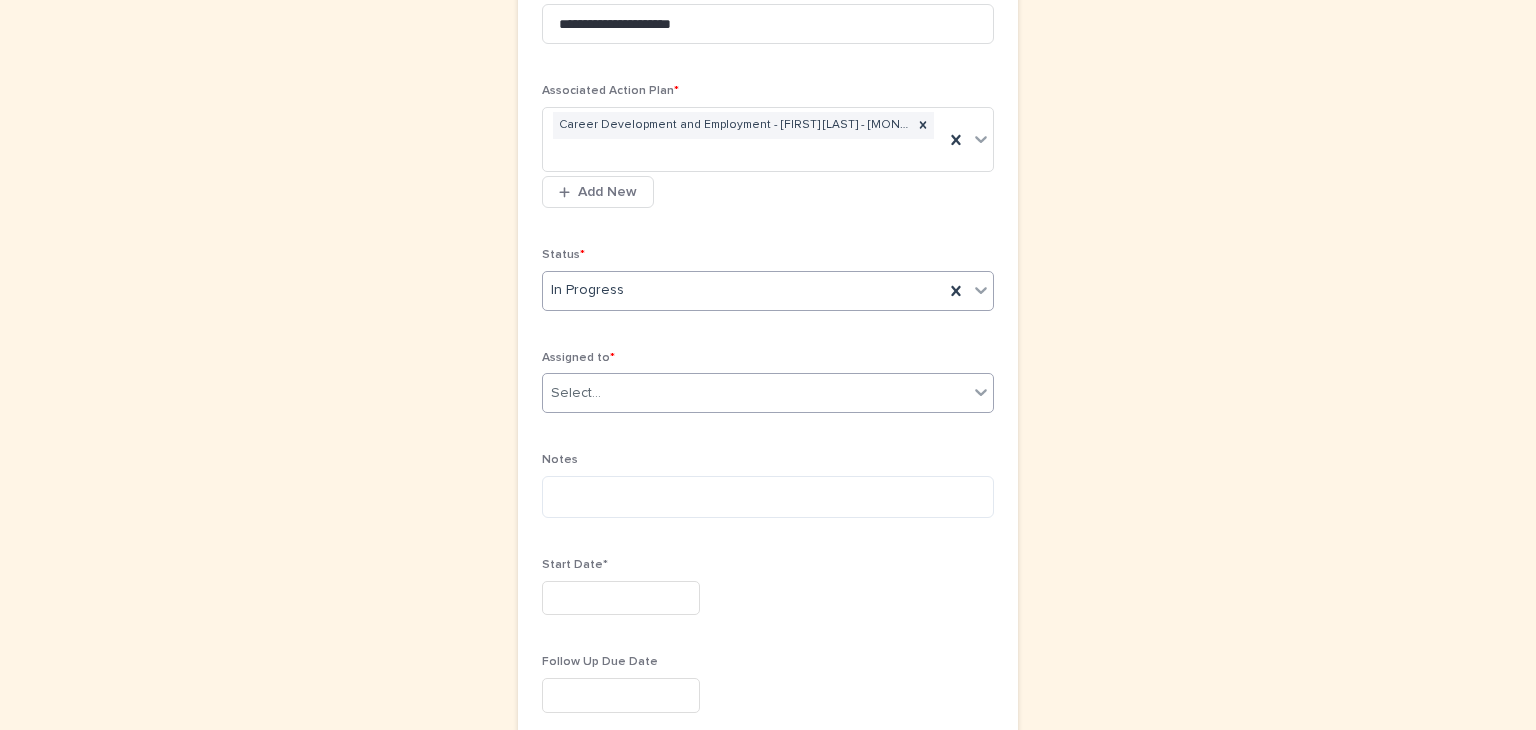 click 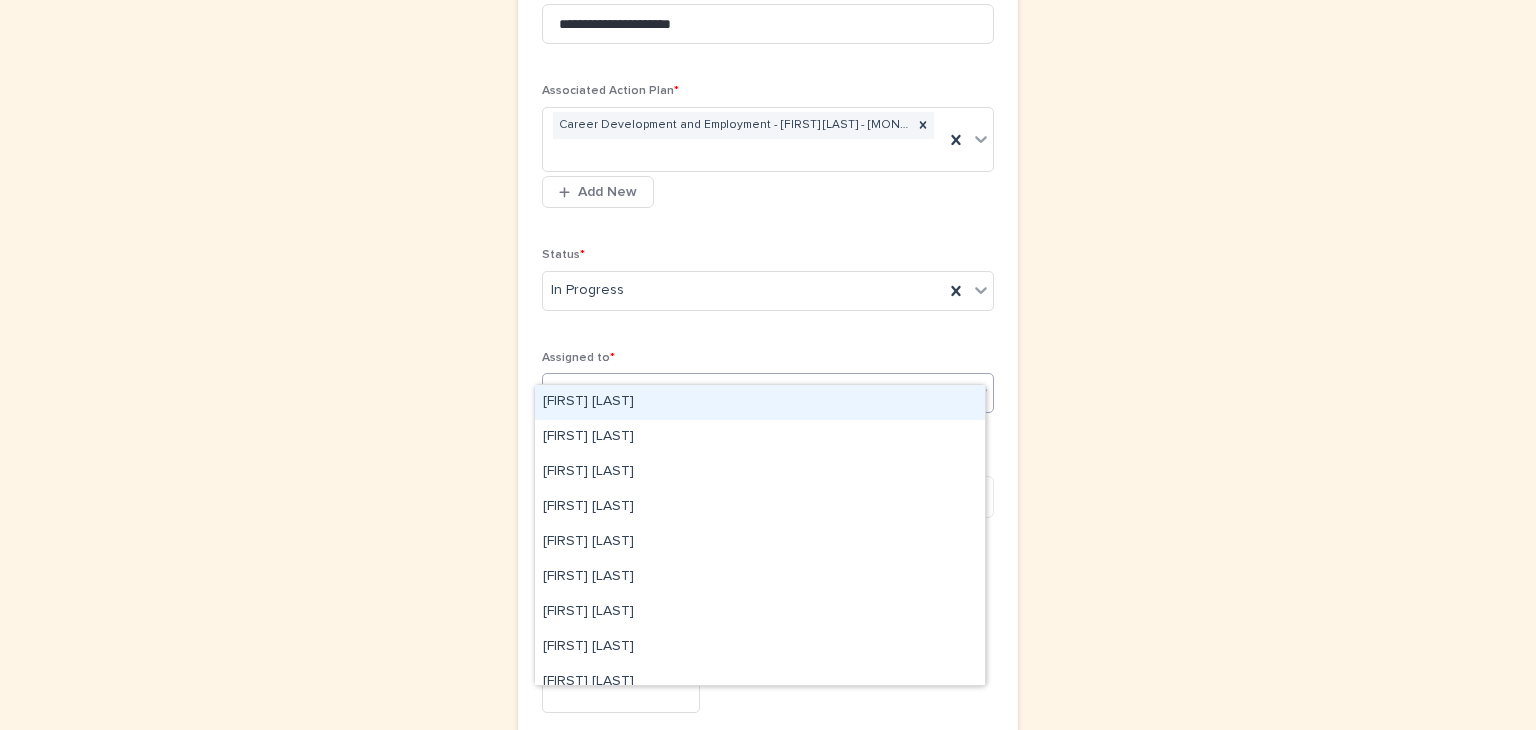 type on "*" 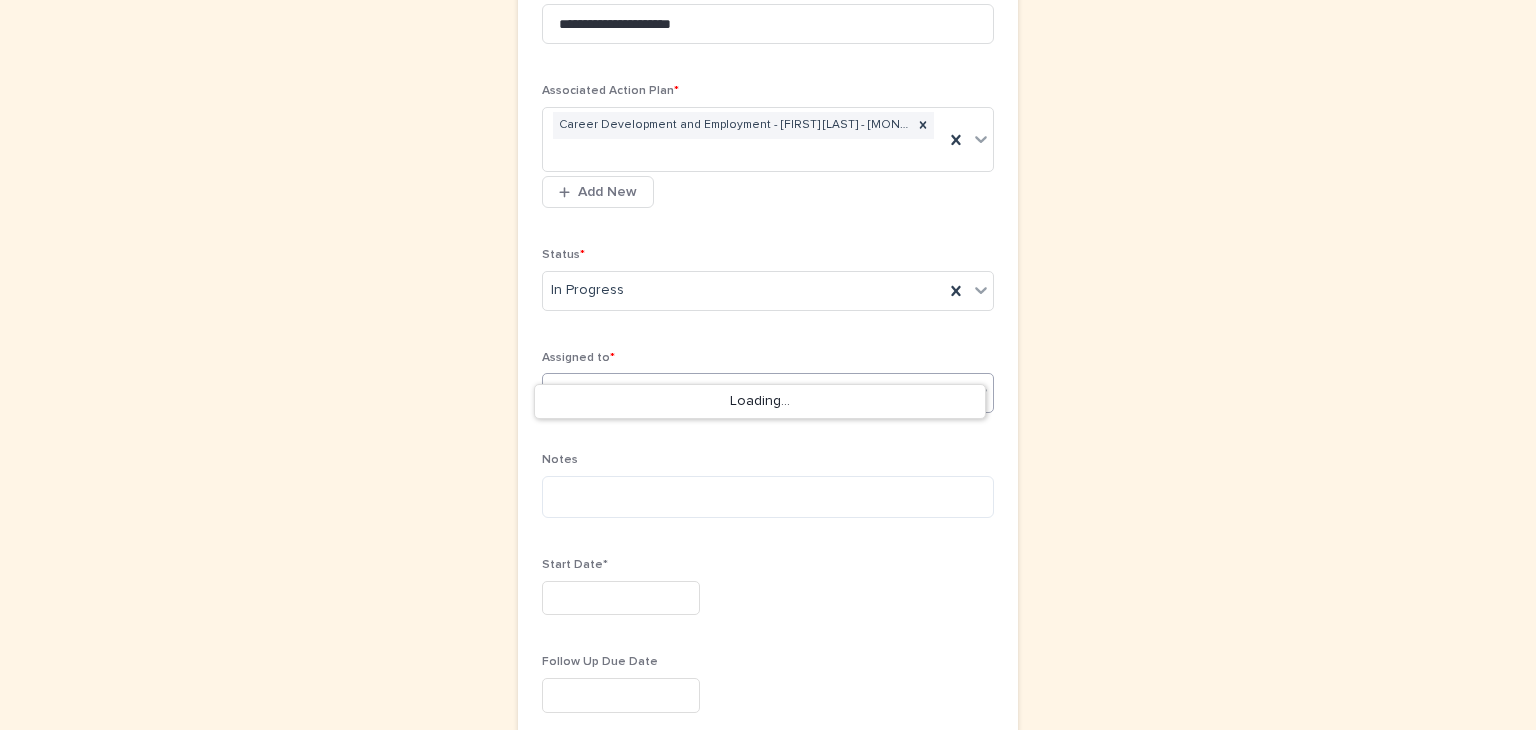 type on "******" 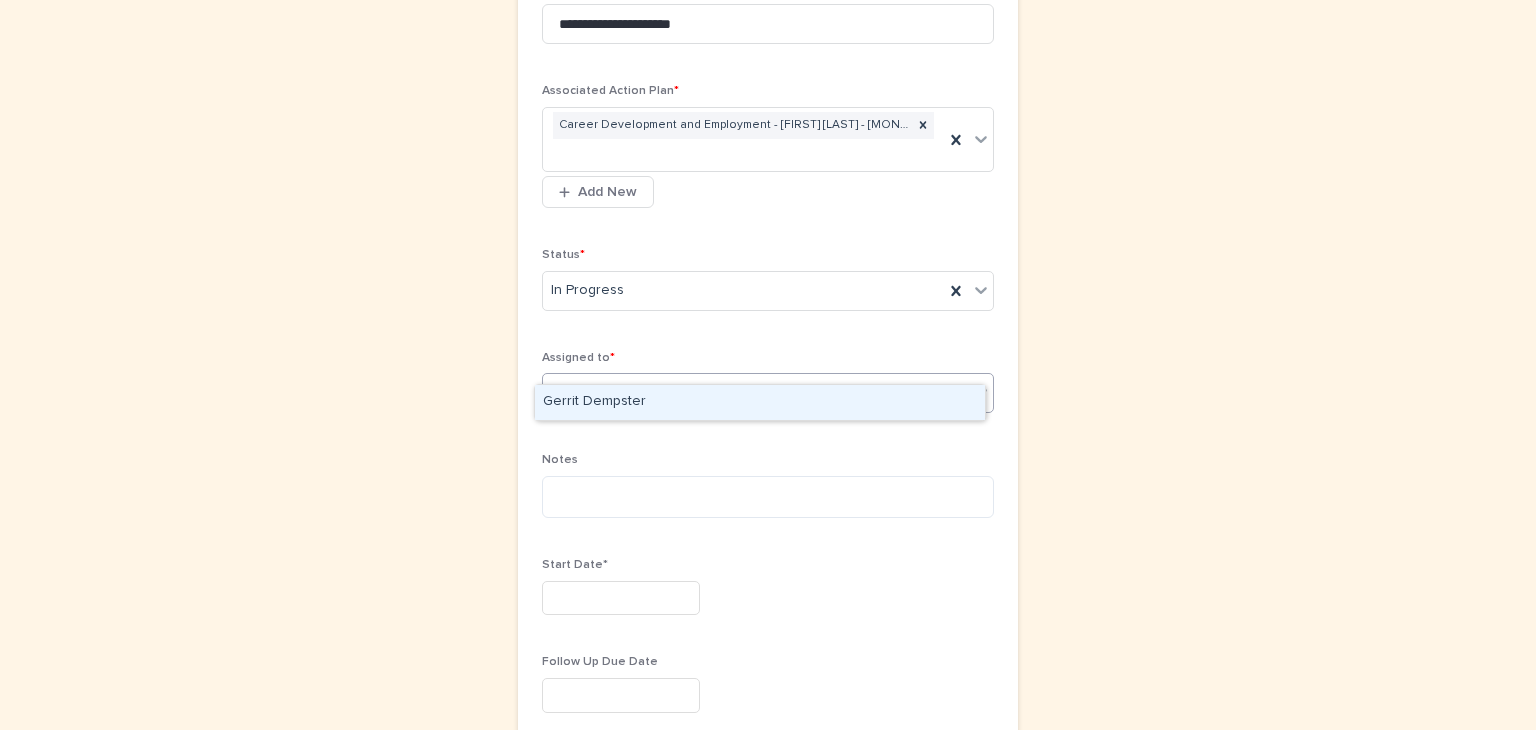 click on "Gerrit Dempster" at bounding box center [760, 402] 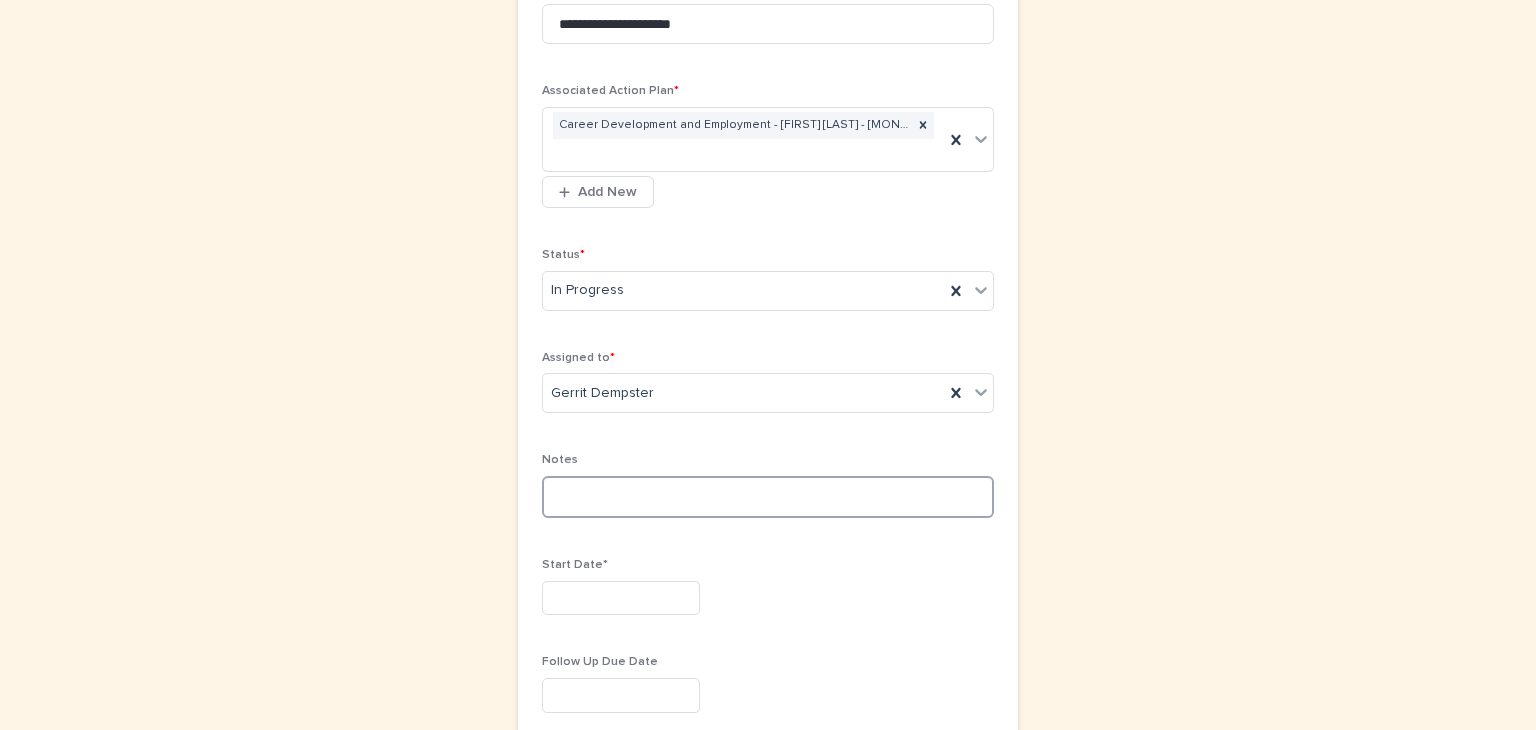 click at bounding box center (768, 497) 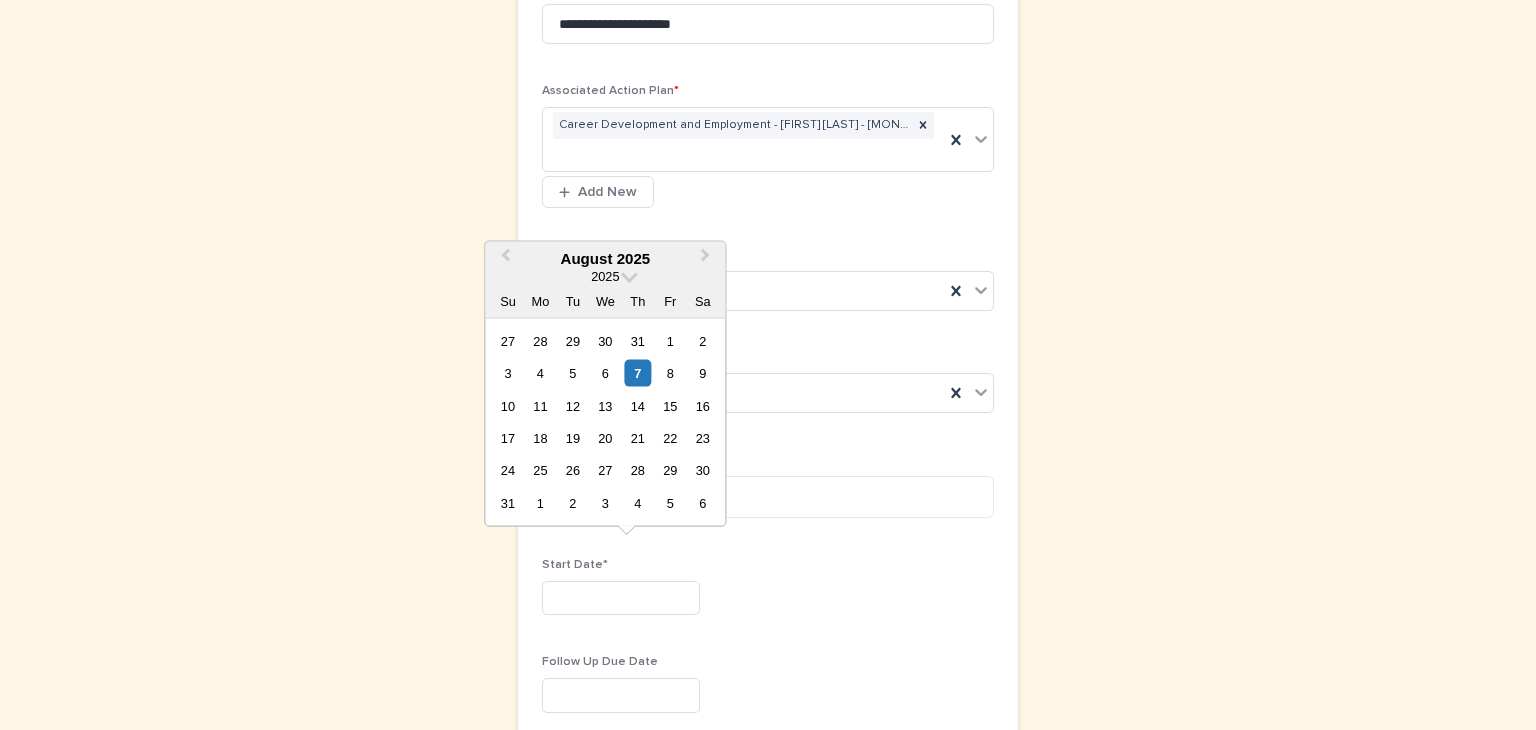 click at bounding box center [621, 598] 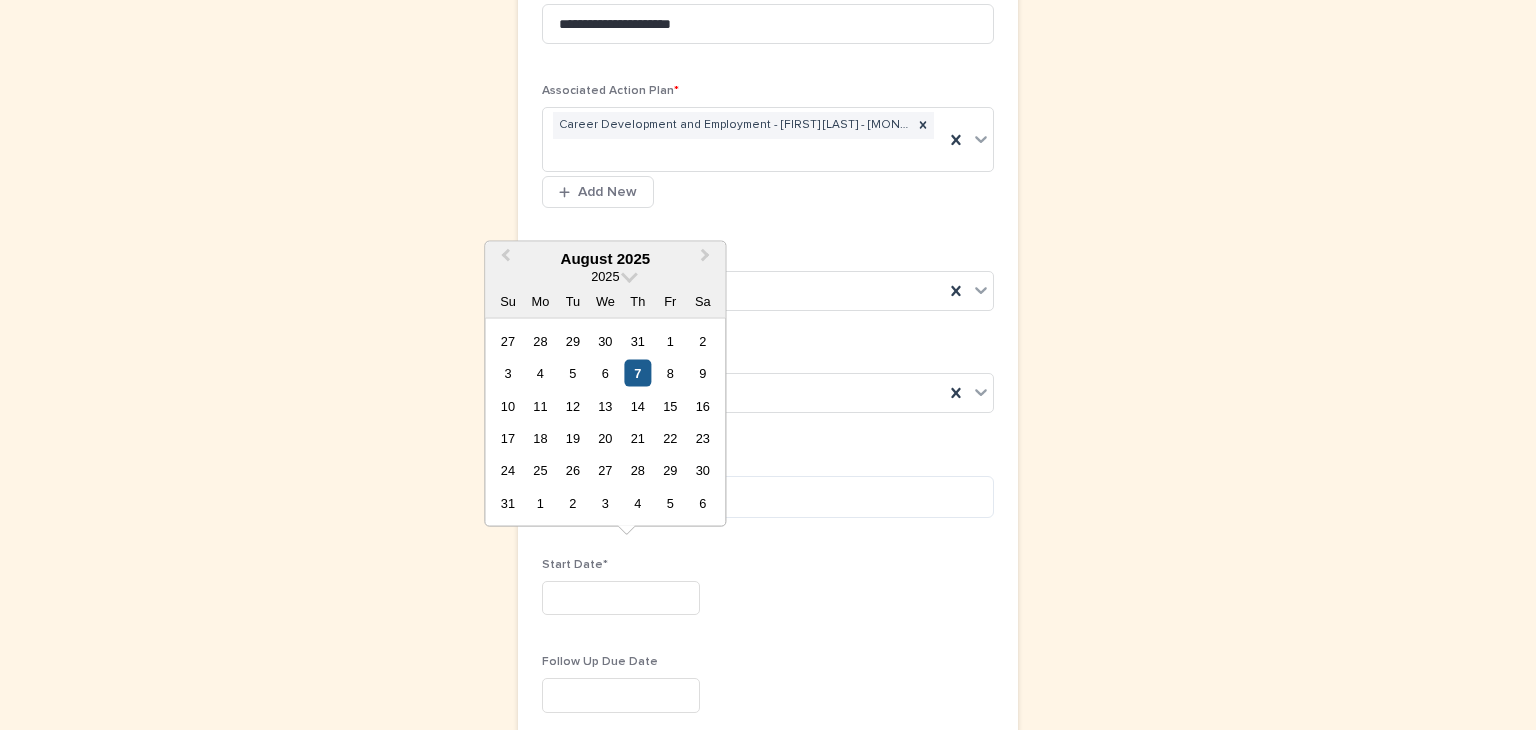 click on "7" at bounding box center [637, 373] 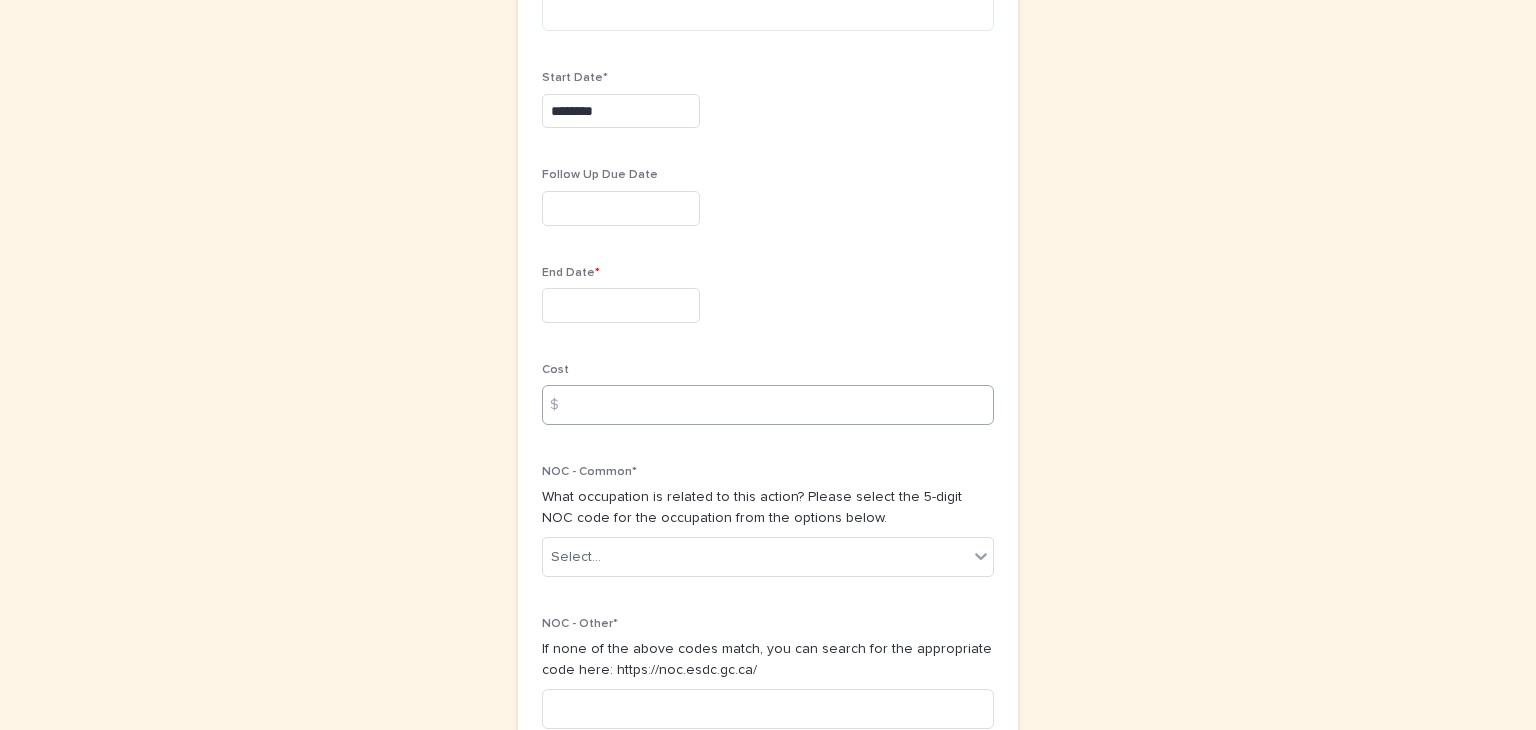 scroll, scrollTop: 1036, scrollLeft: 0, axis: vertical 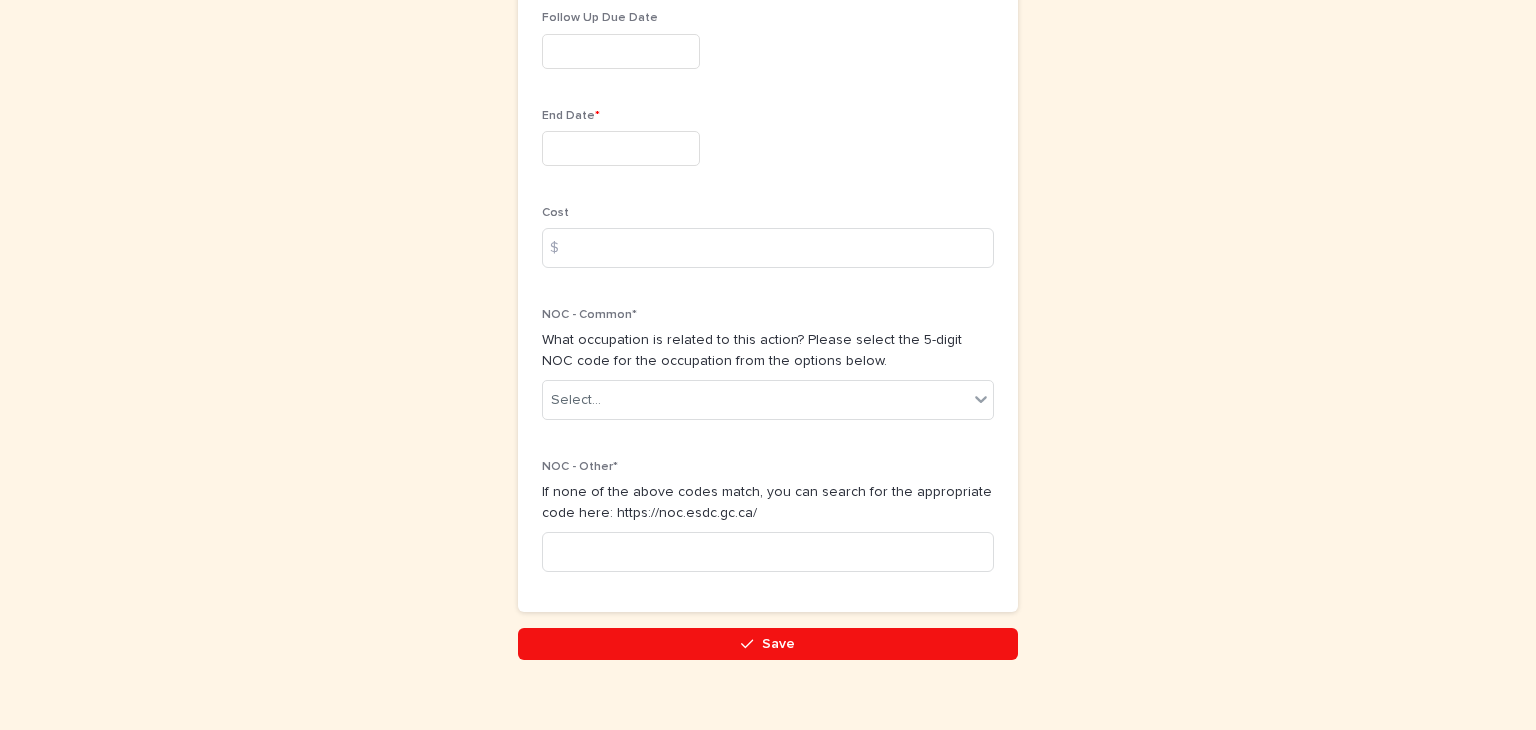 drag, startPoint x: 769, startPoint y: 611, endPoint x: 1049, endPoint y: 515, distance: 296 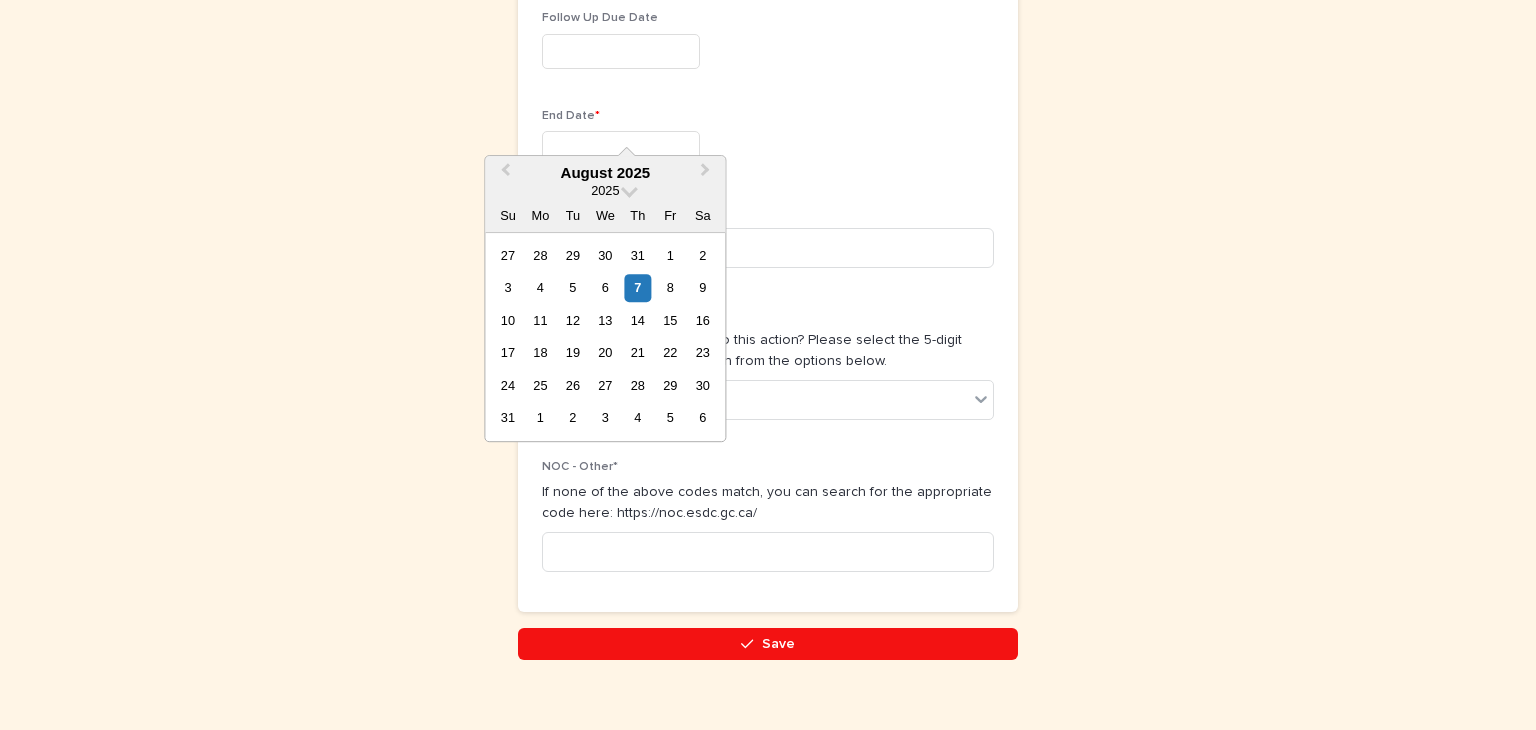 click at bounding box center [621, 148] 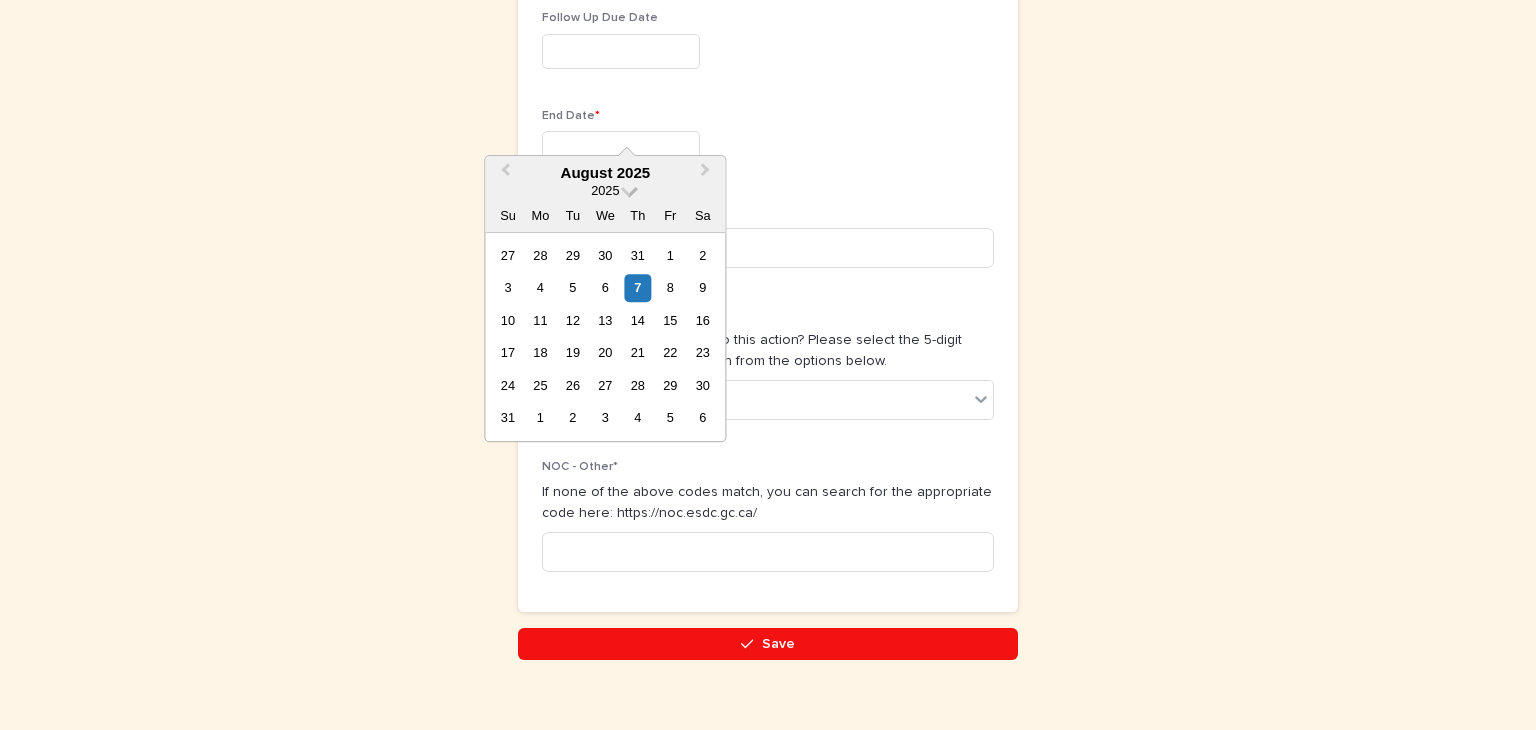 click at bounding box center [629, 189] 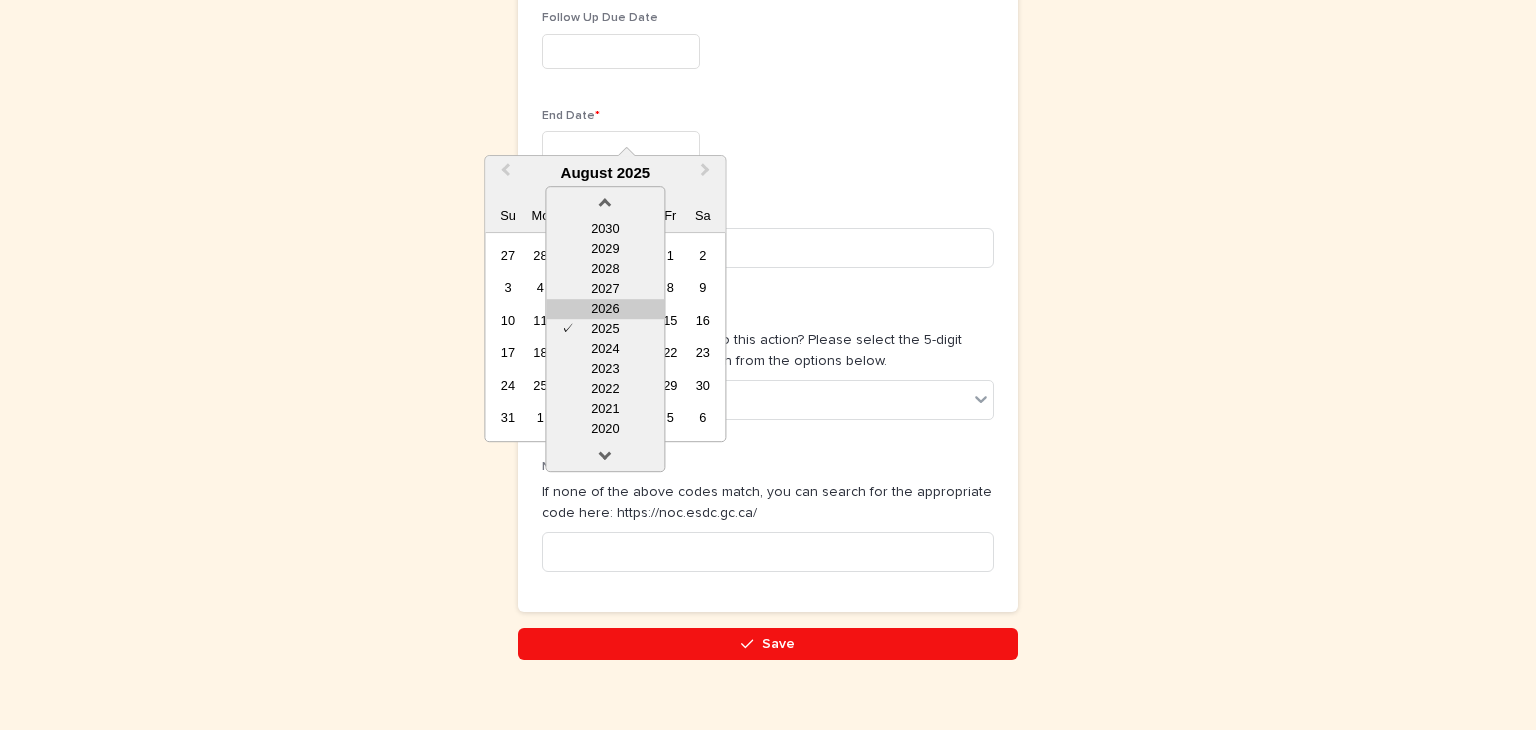 click on "2026" at bounding box center (605, 309) 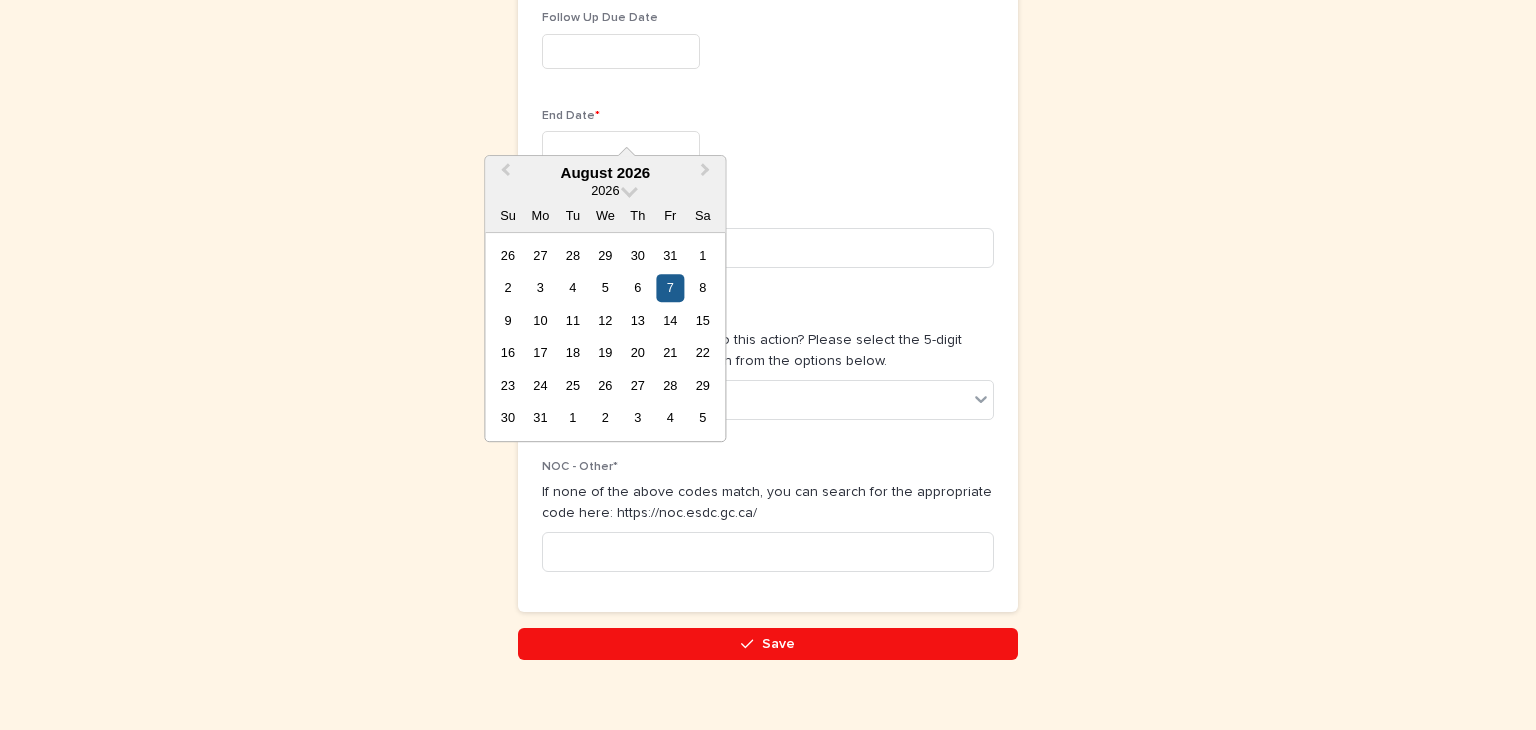 click on "7" at bounding box center [670, 288] 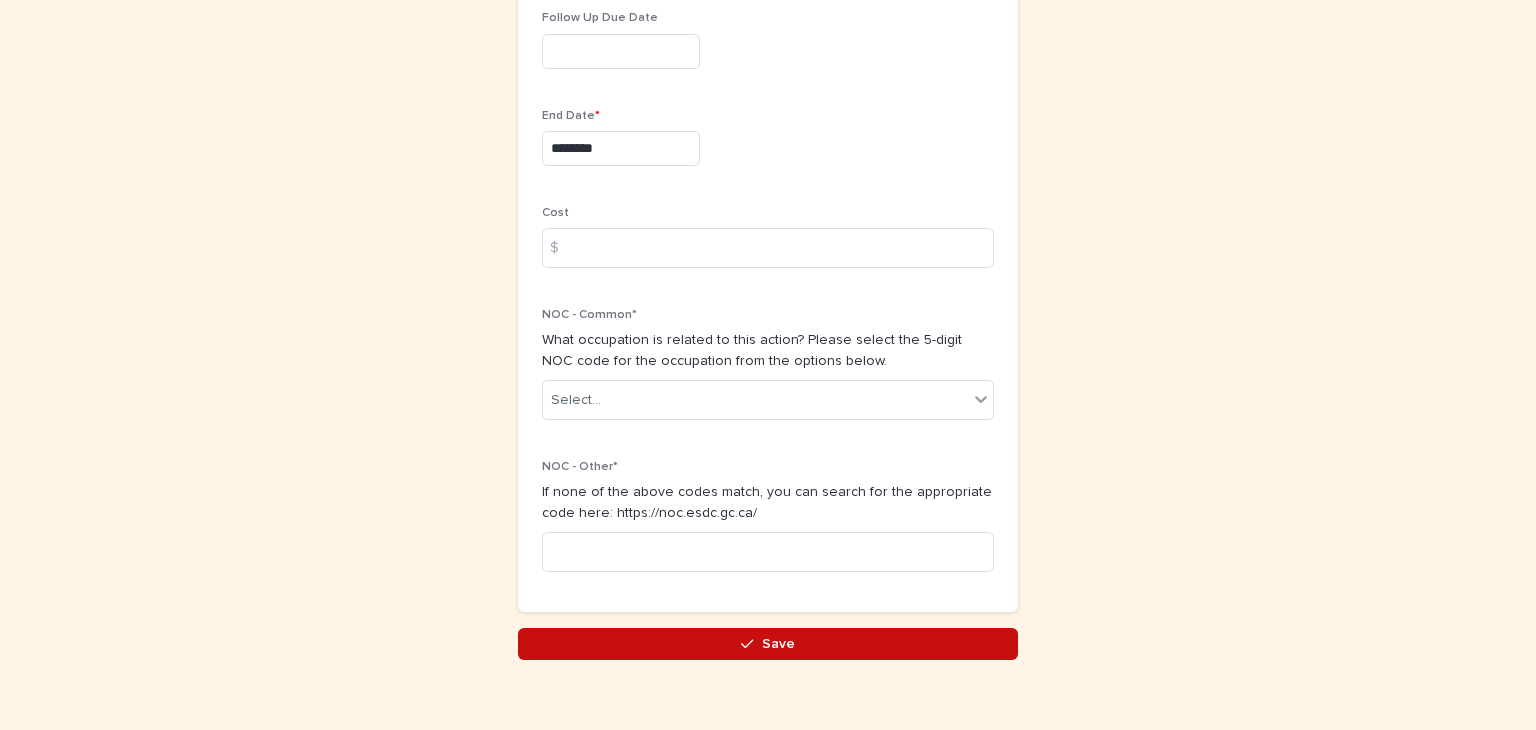 click on "Save" at bounding box center (778, 644) 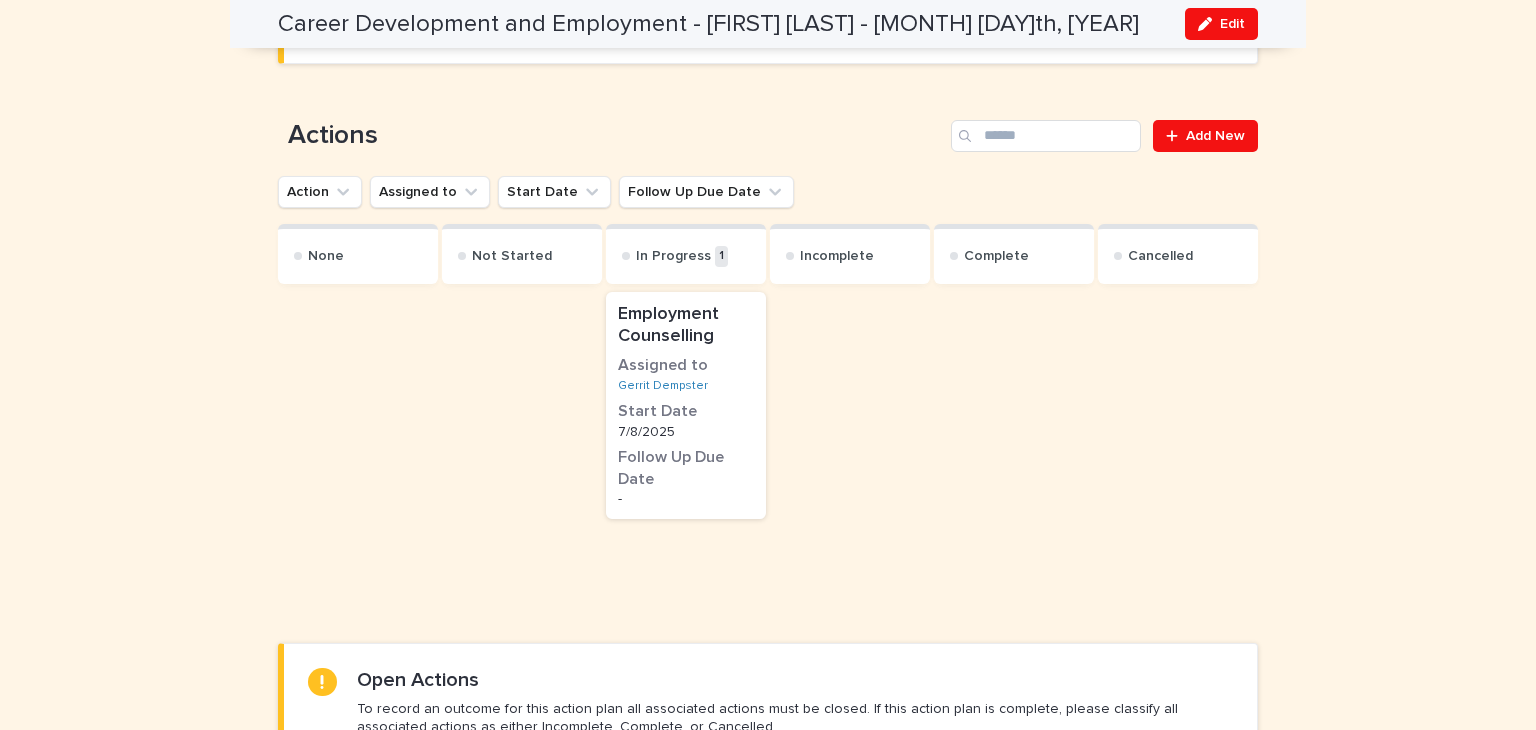 scroll, scrollTop: 1026, scrollLeft: 0, axis: vertical 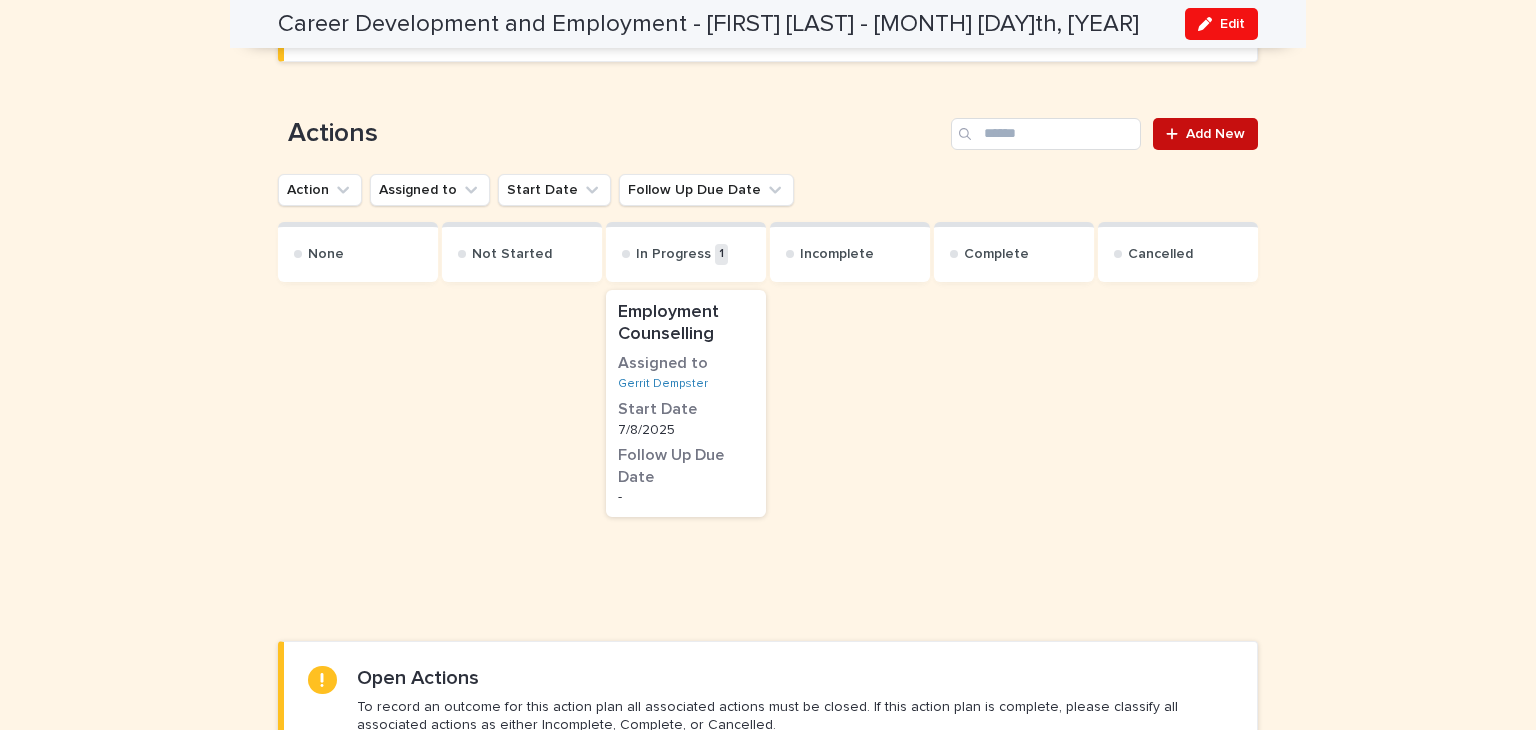 click on "Add New" at bounding box center [1215, 134] 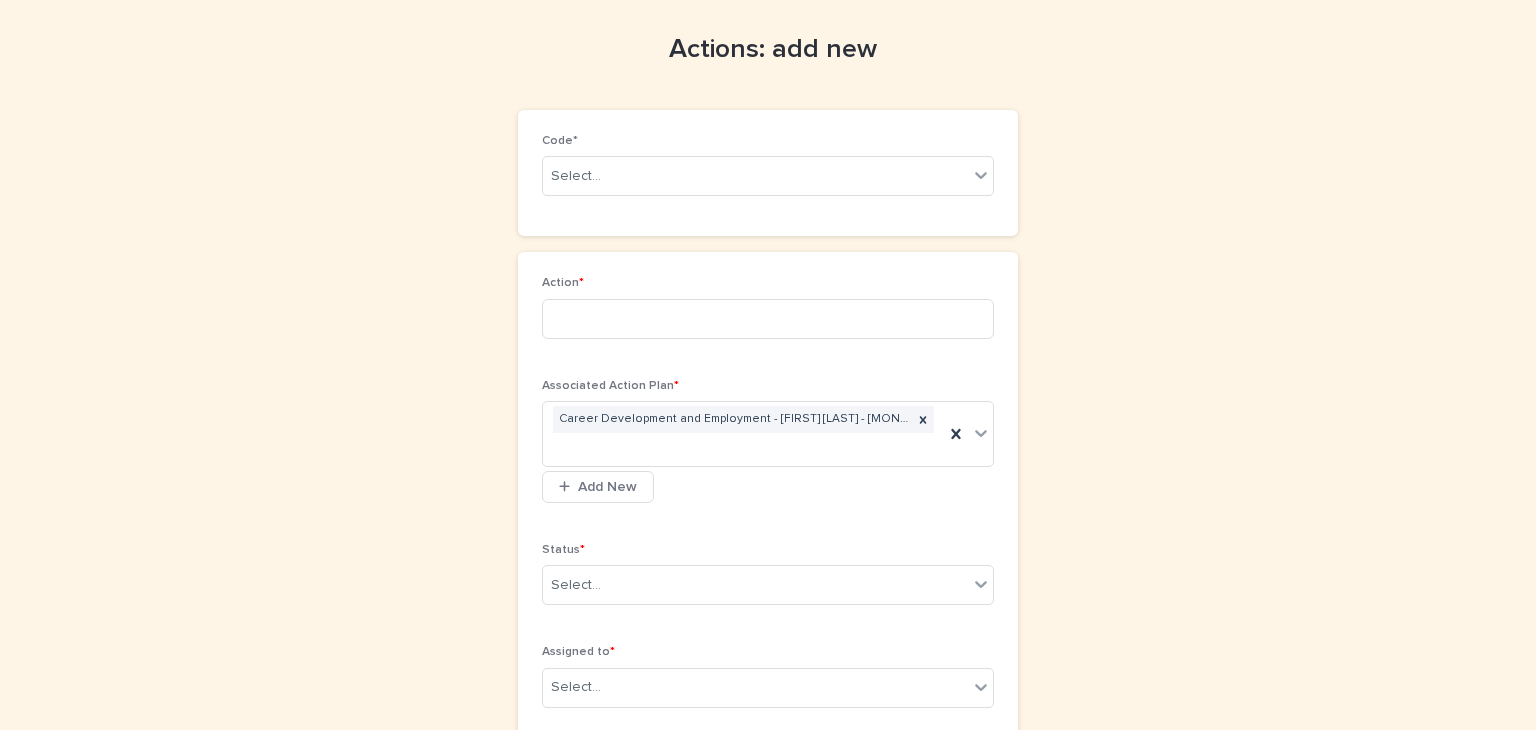 scroll, scrollTop: 68, scrollLeft: 0, axis: vertical 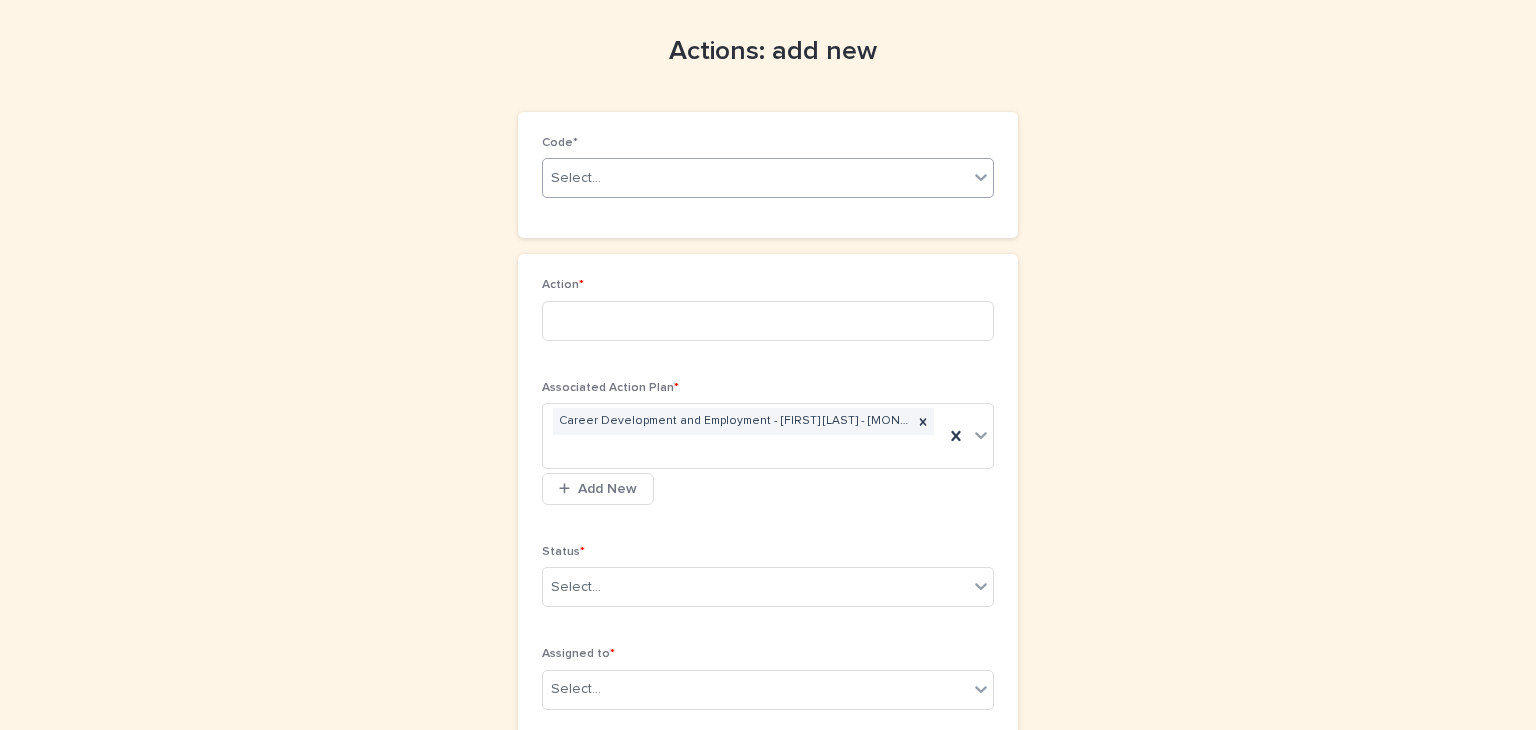 click 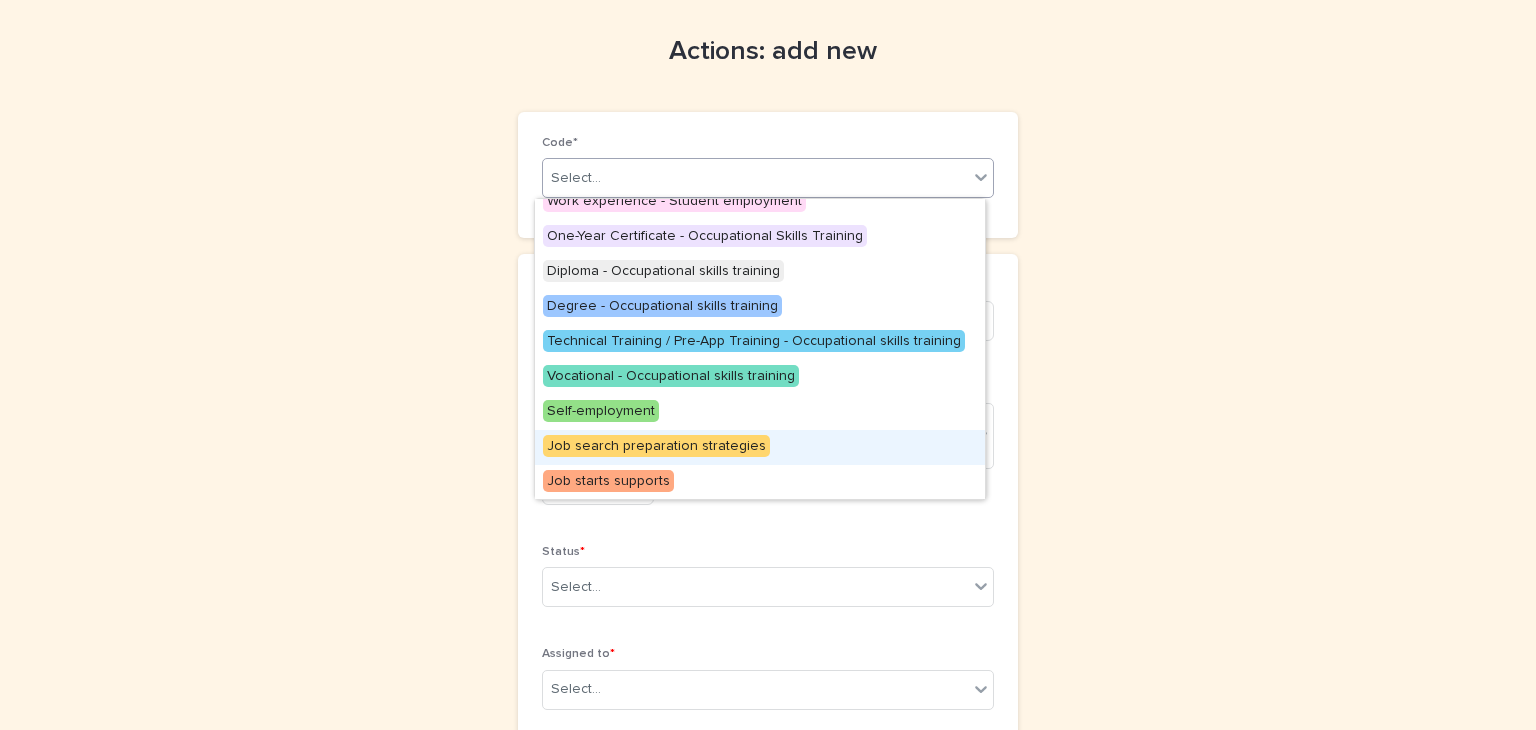 scroll, scrollTop: 260, scrollLeft: 0, axis: vertical 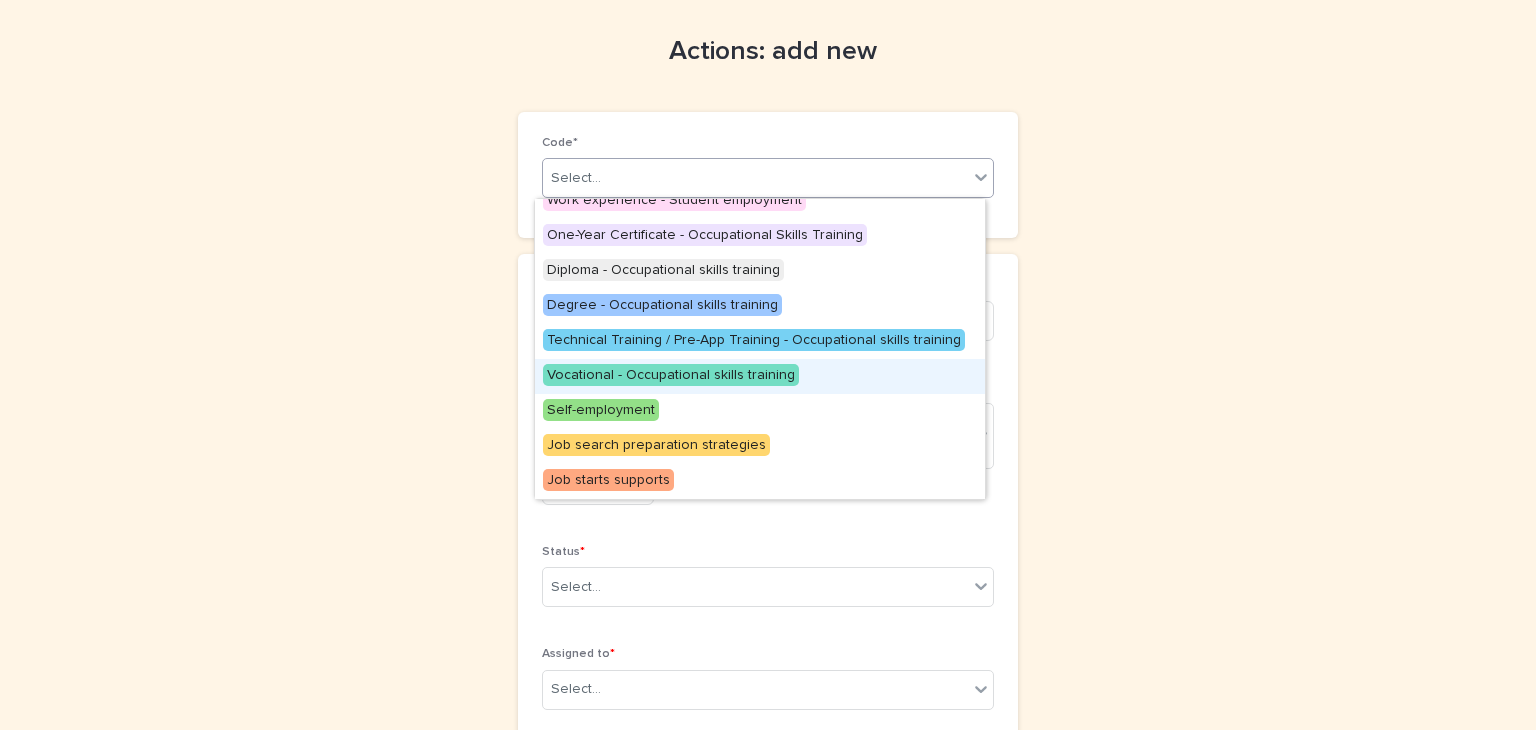 click on "Vocational - Occupational skills training" at bounding box center [671, 375] 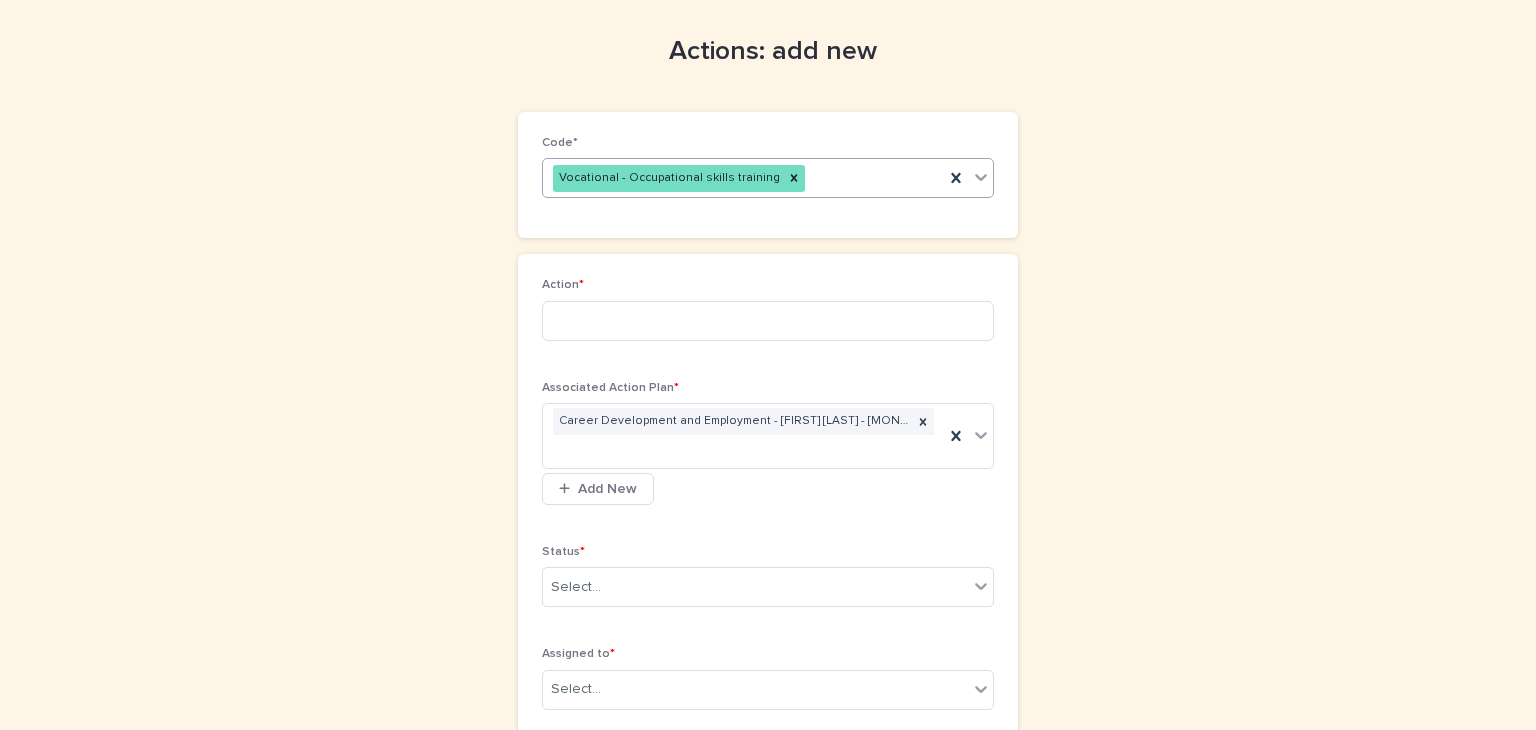 click 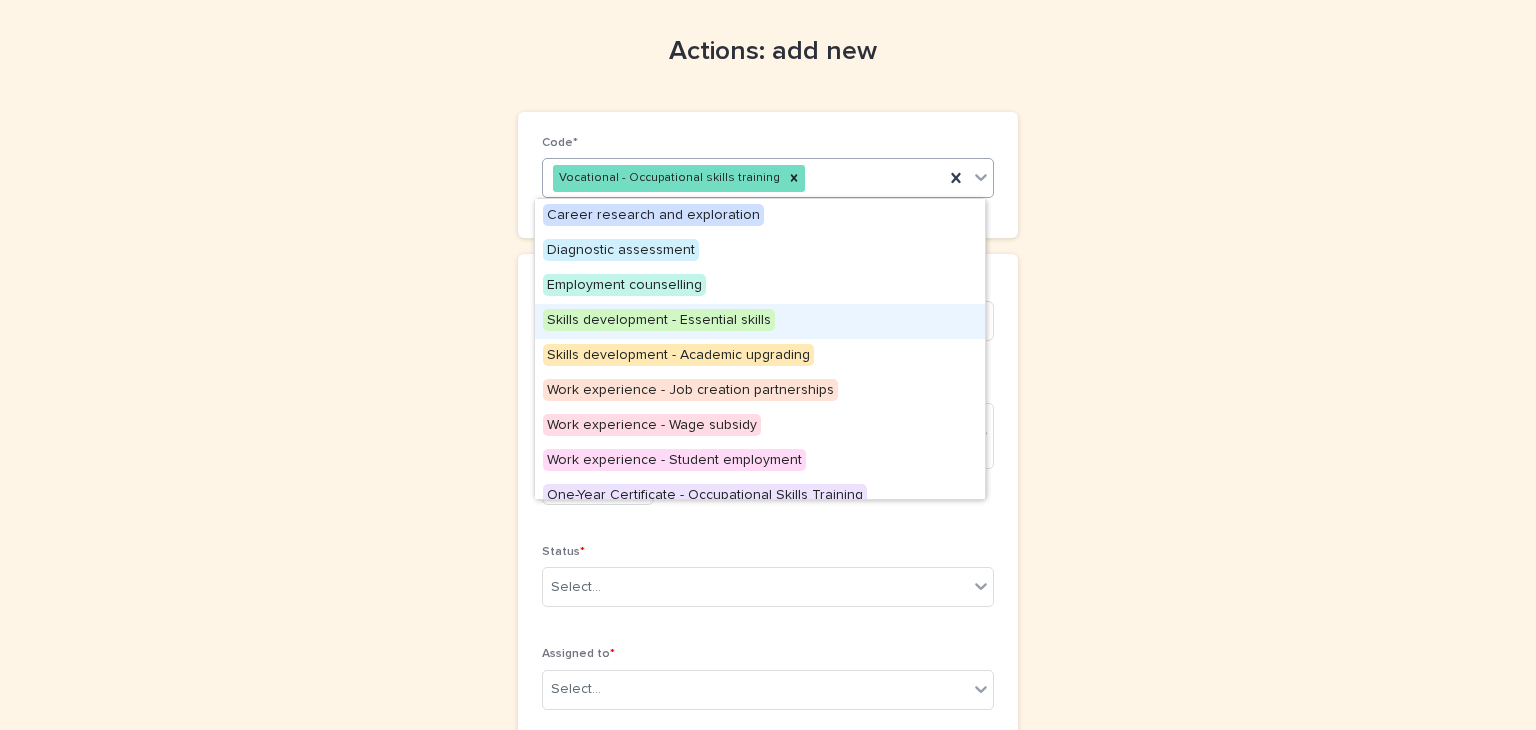 click on "Skills development - Essential skills" at bounding box center (659, 320) 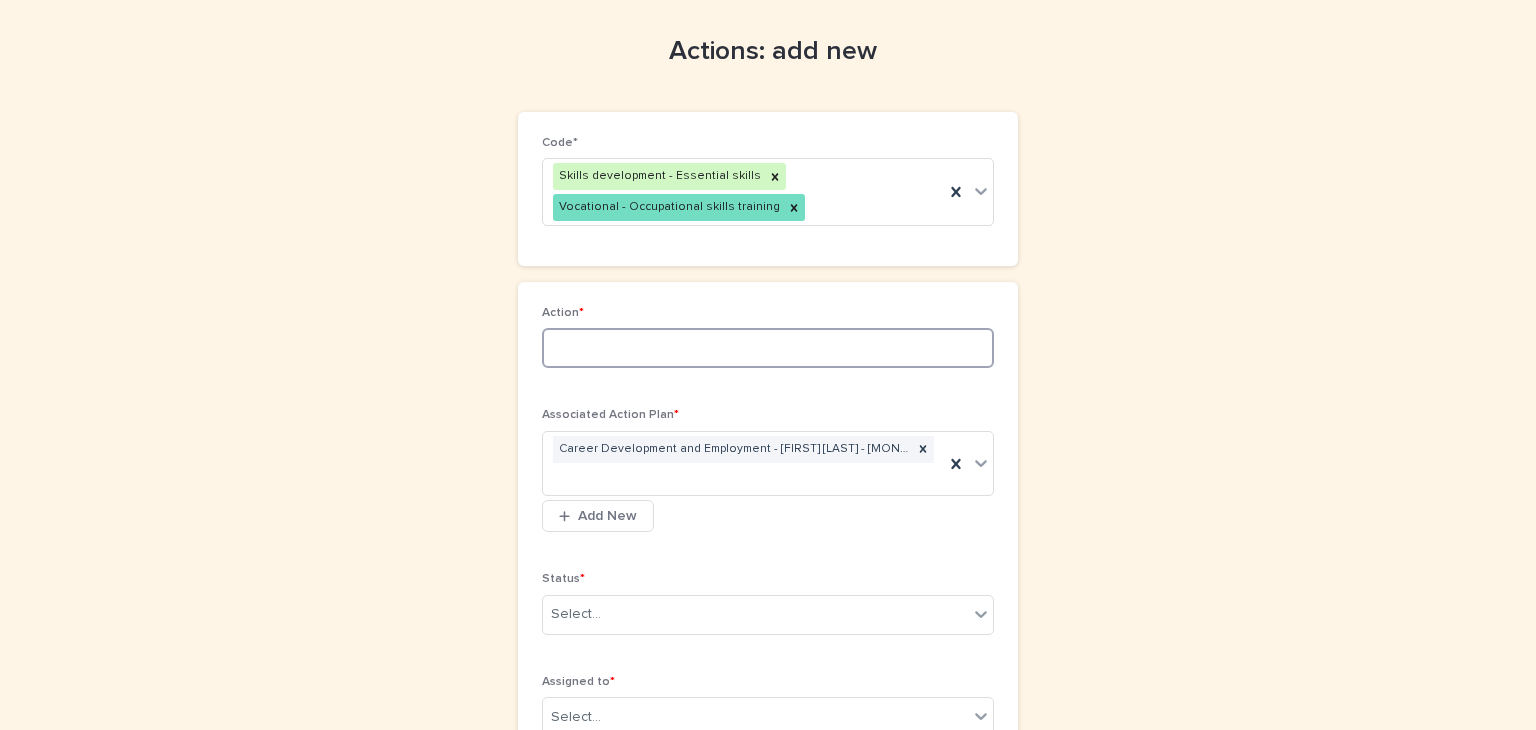 click at bounding box center [768, 348] 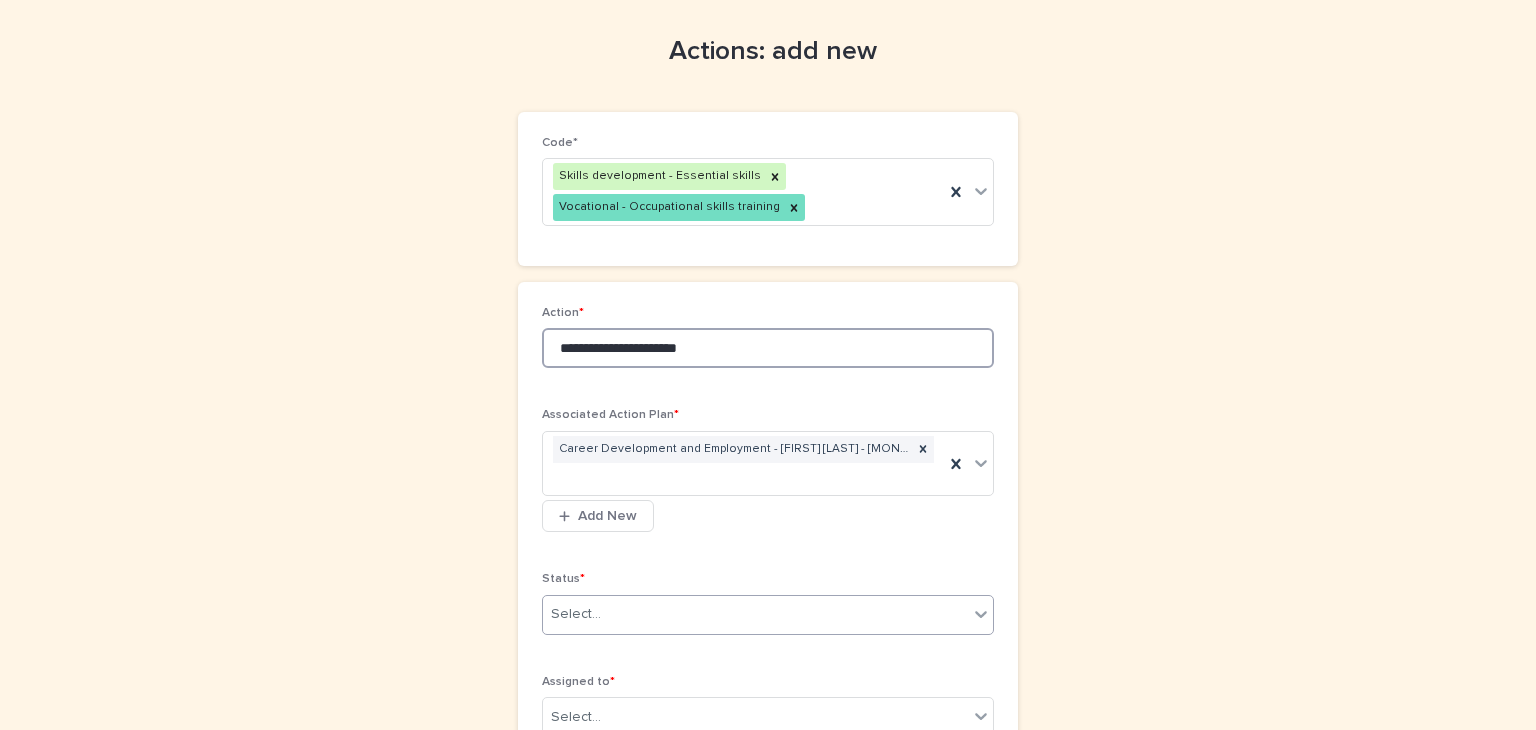type on "**********" 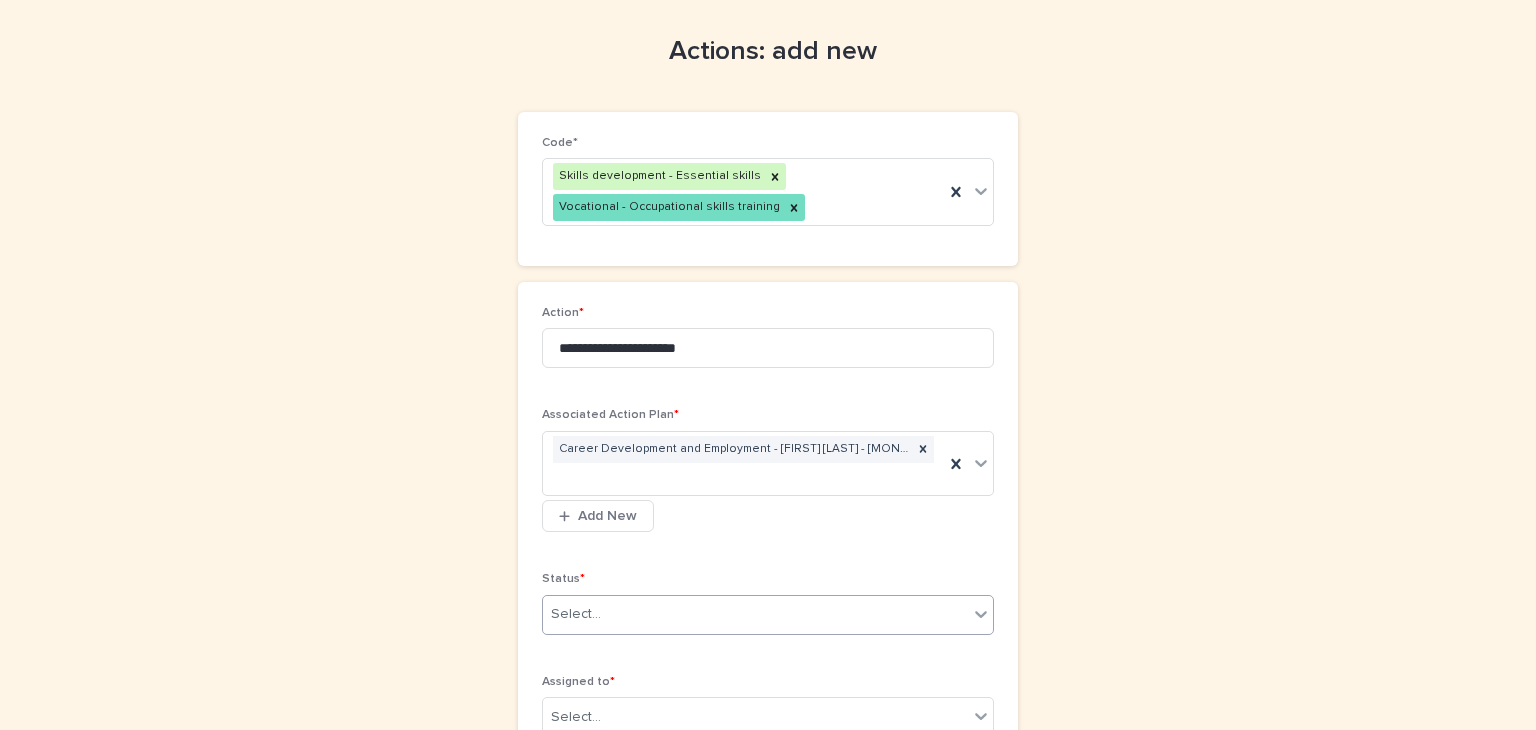 click 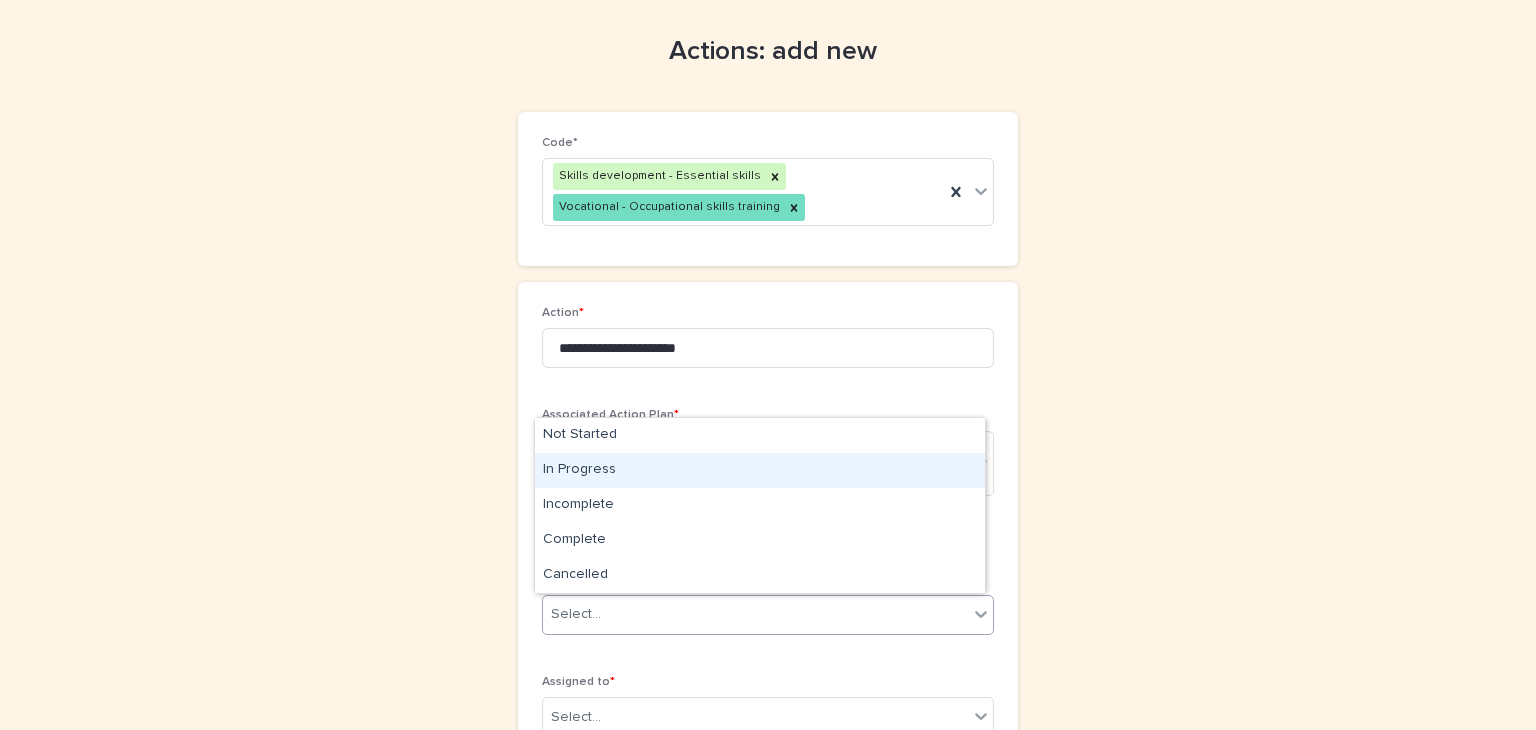 click on "In Progress" at bounding box center [760, 470] 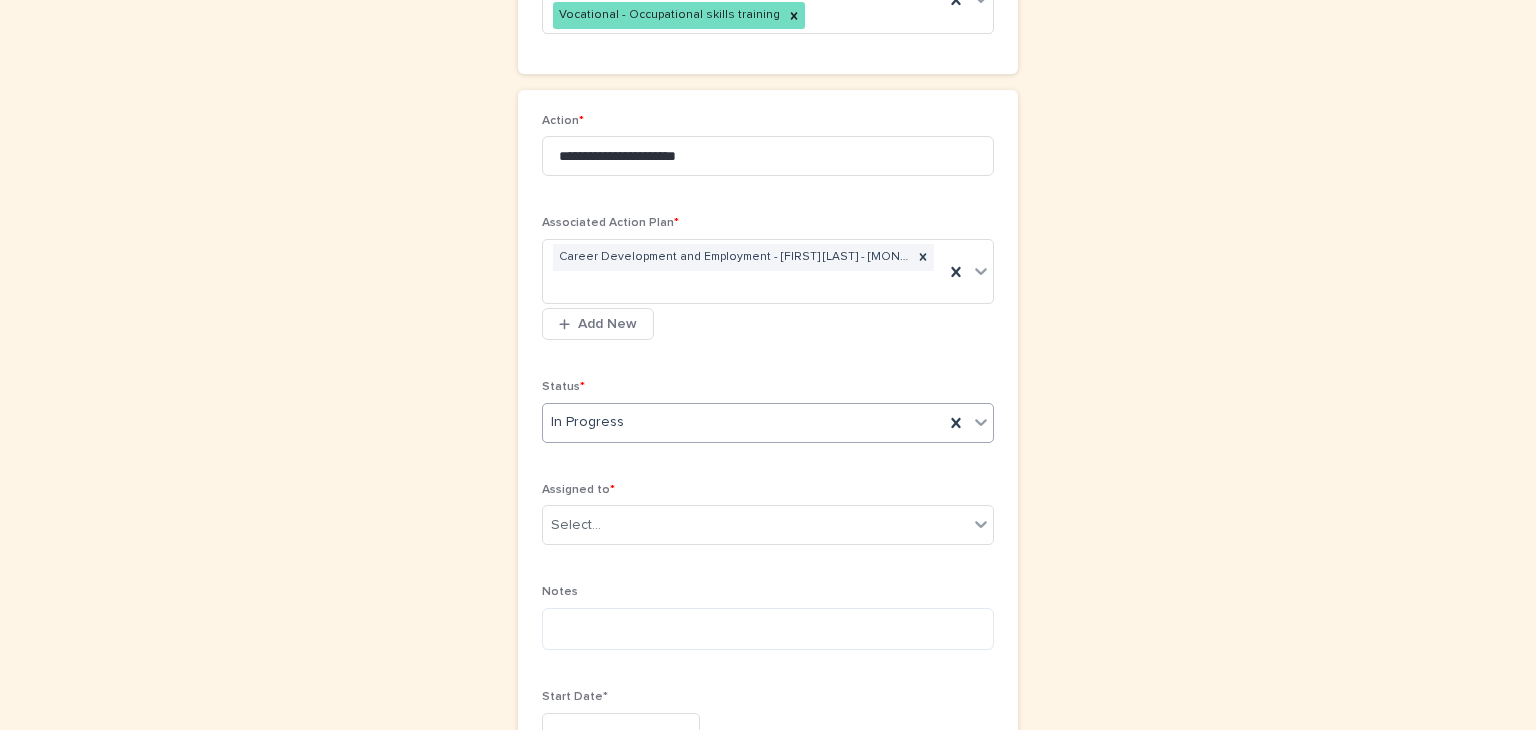 scroll, scrollTop: 262, scrollLeft: 0, axis: vertical 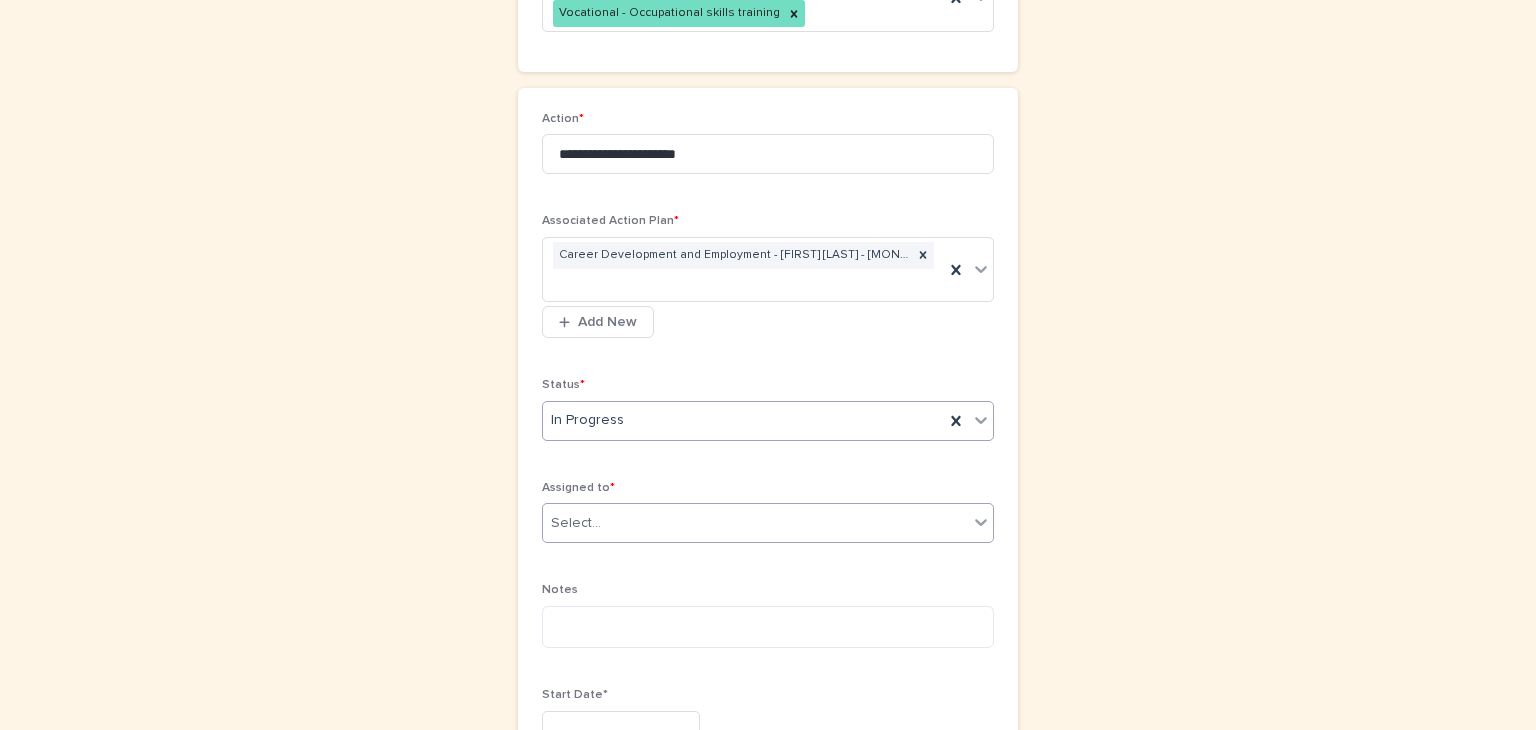click 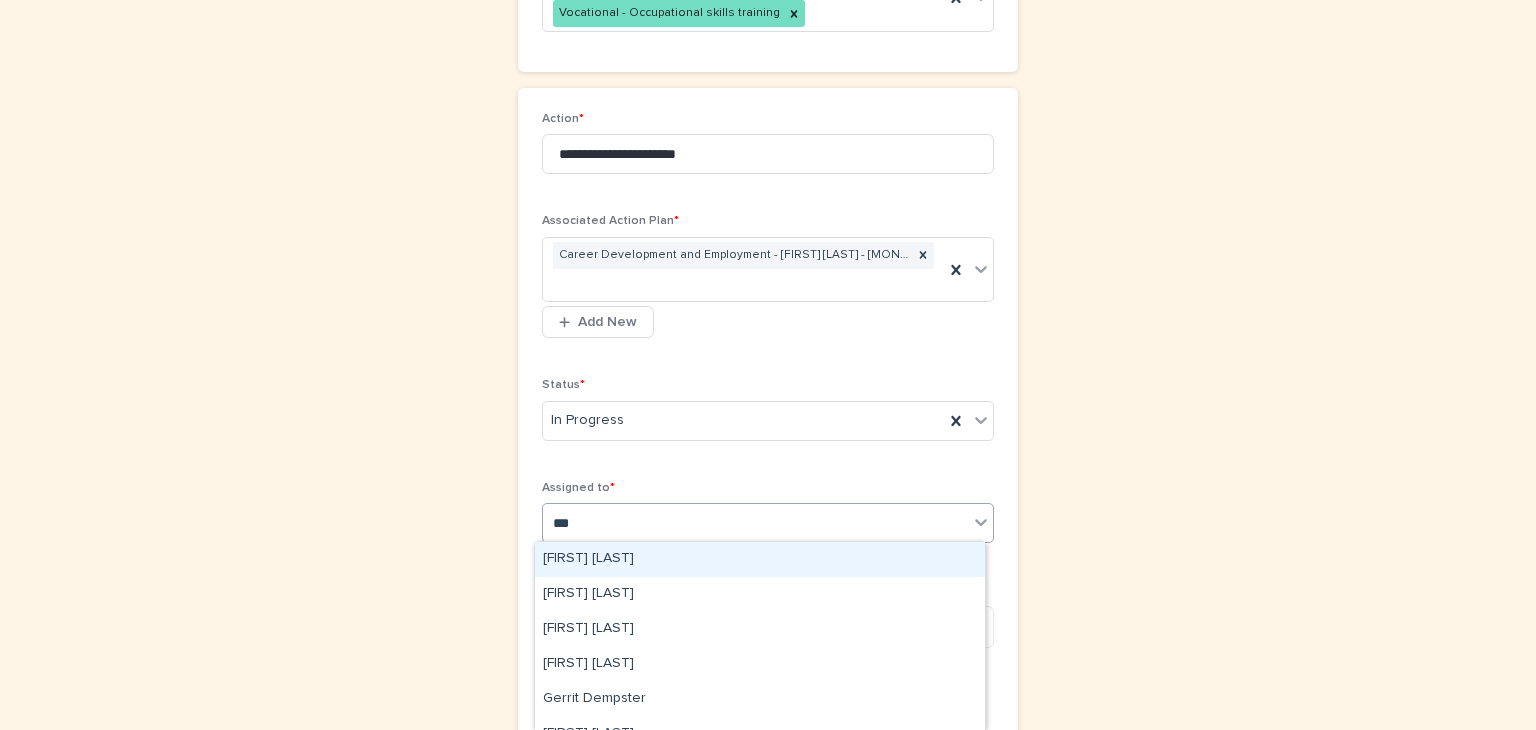 type on "****" 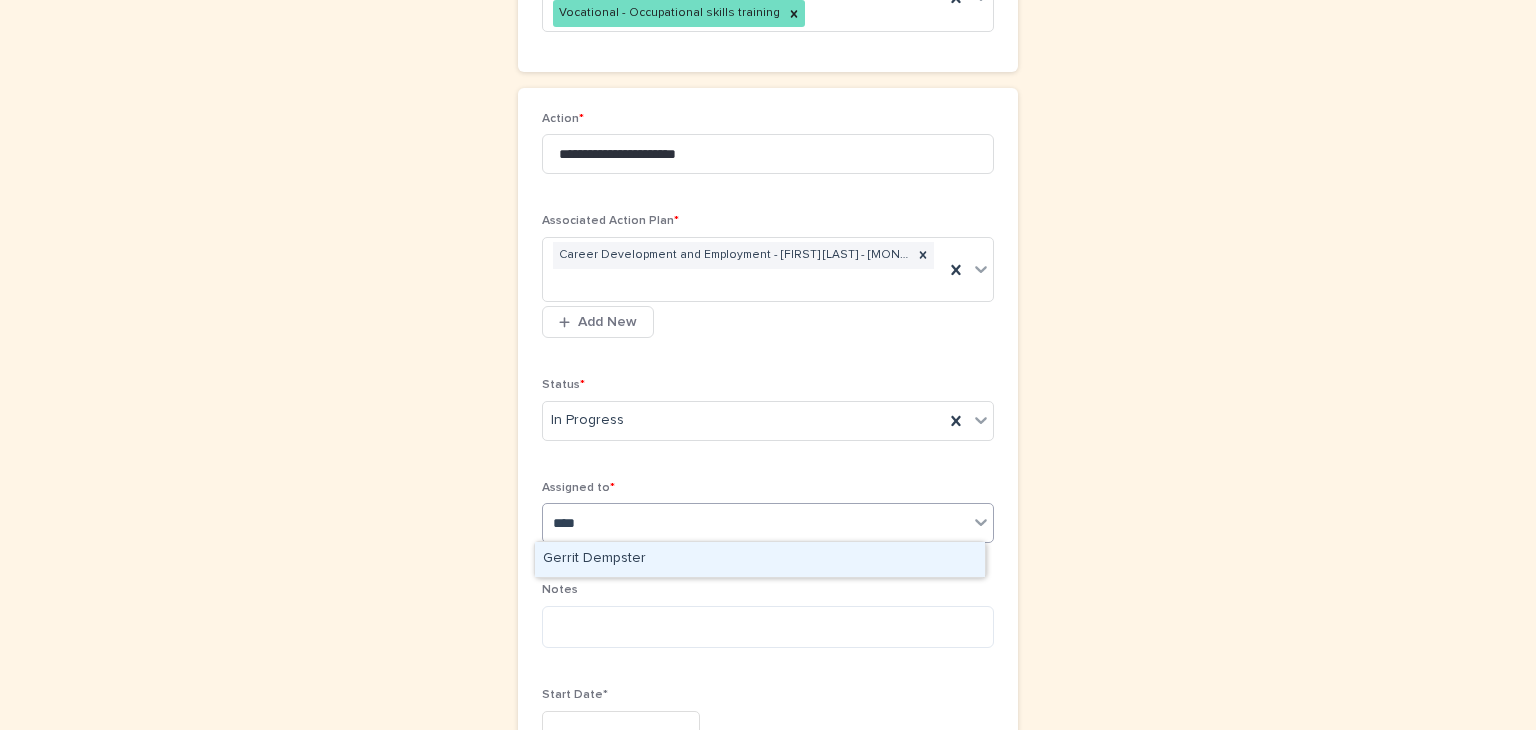 click on "Gerrit Dempster" at bounding box center [760, 559] 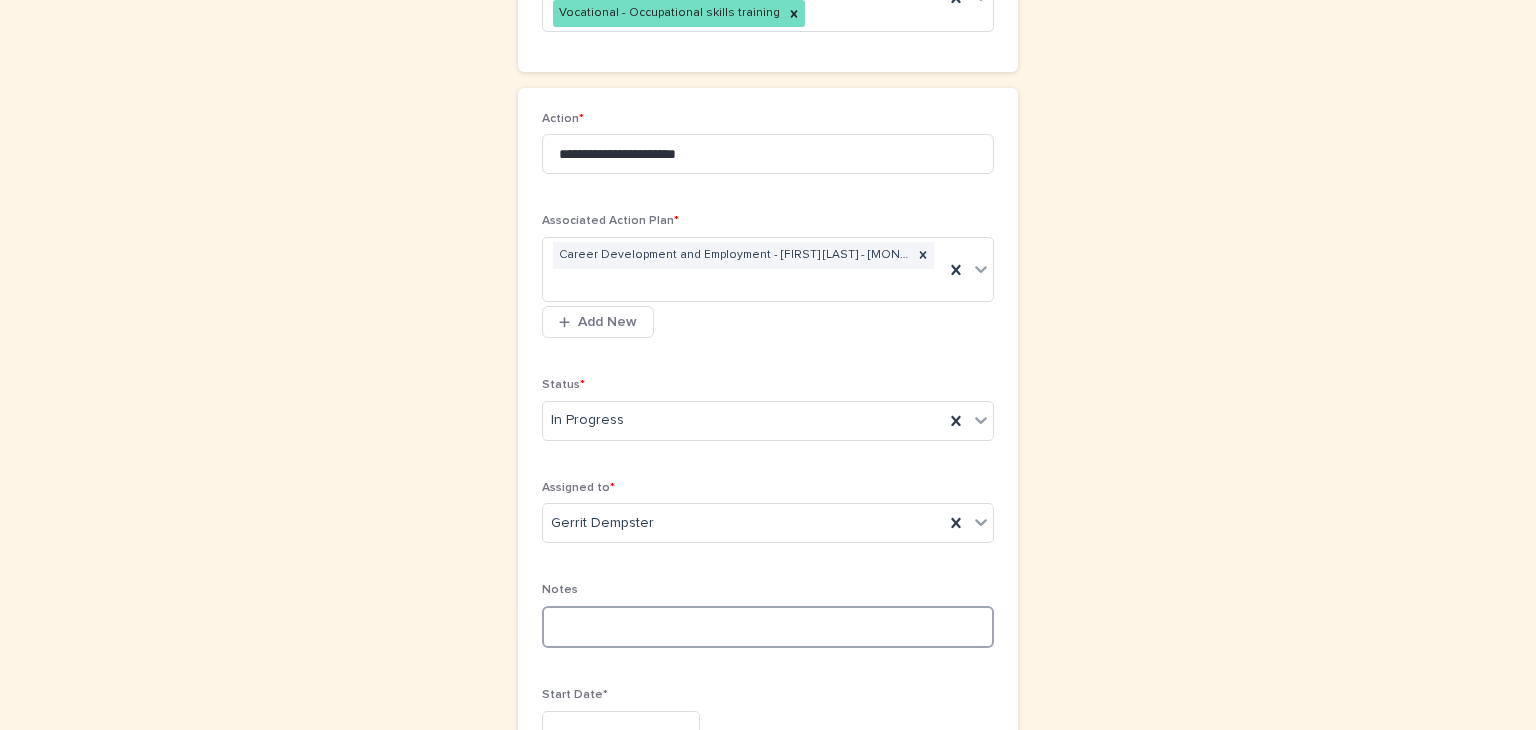 click at bounding box center (768, 627) 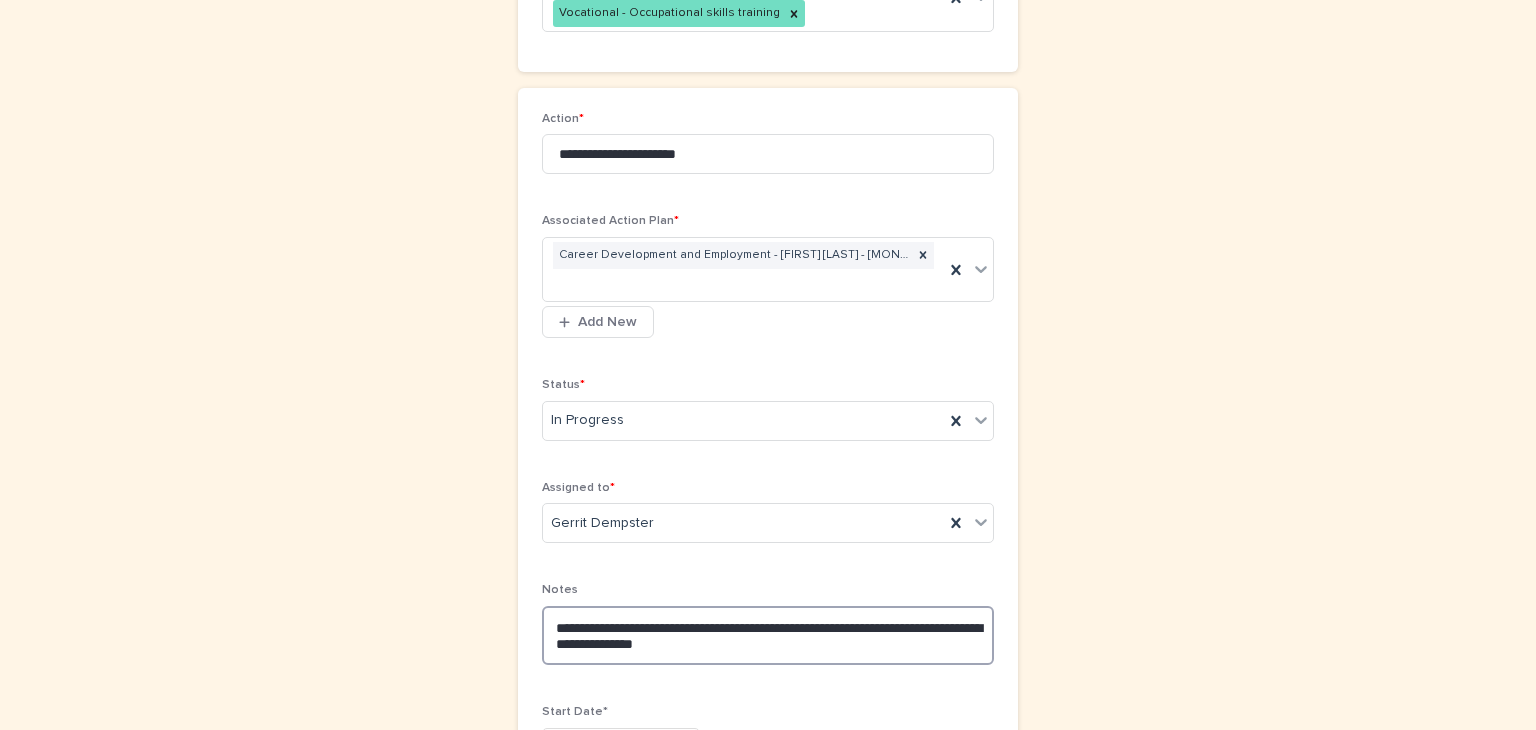 click on "**********" at bounding box center (768, 636) 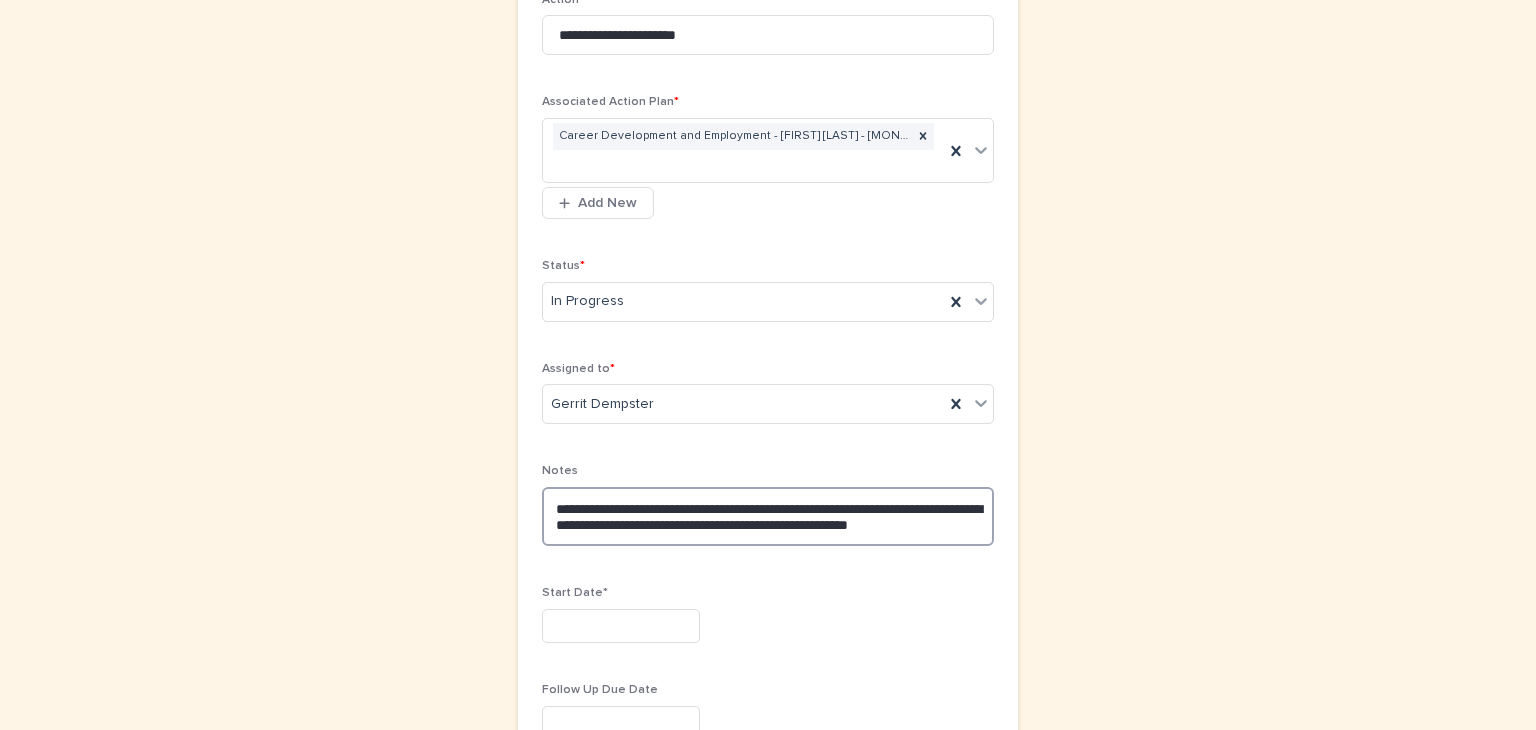 scroll, scrollTop: 384, scrollLeft: 0, axis: vertical 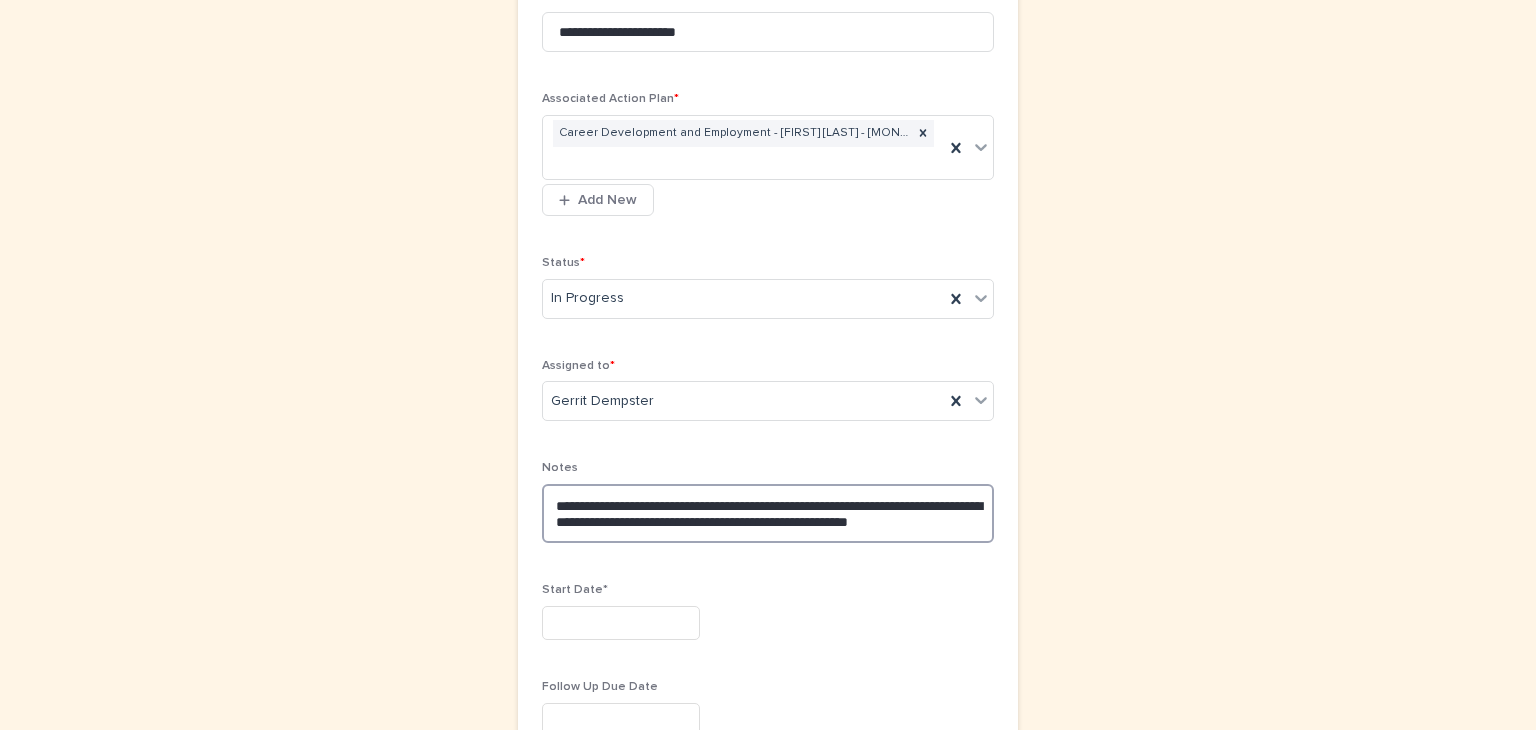 type on "**********" 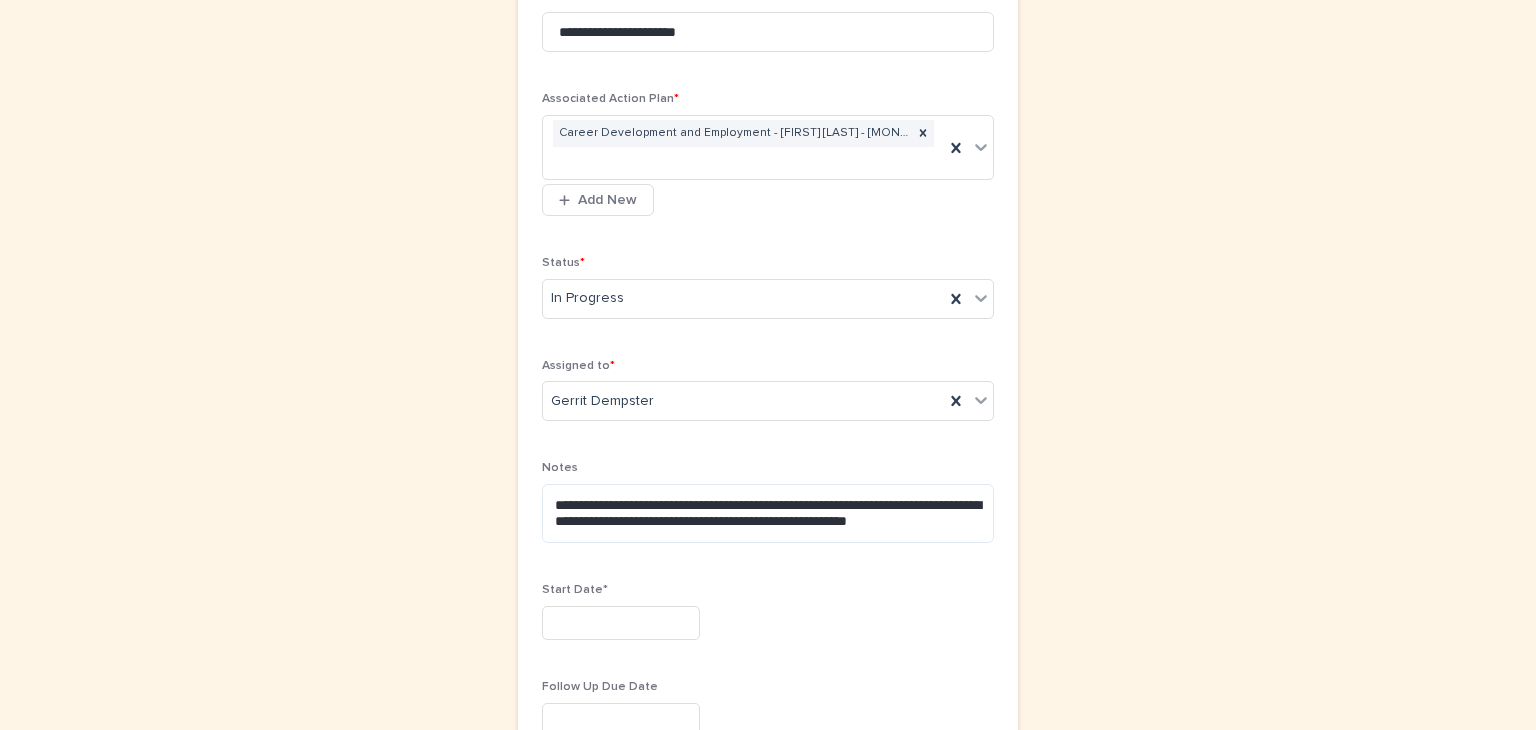 click at bounding box center [621, 623] 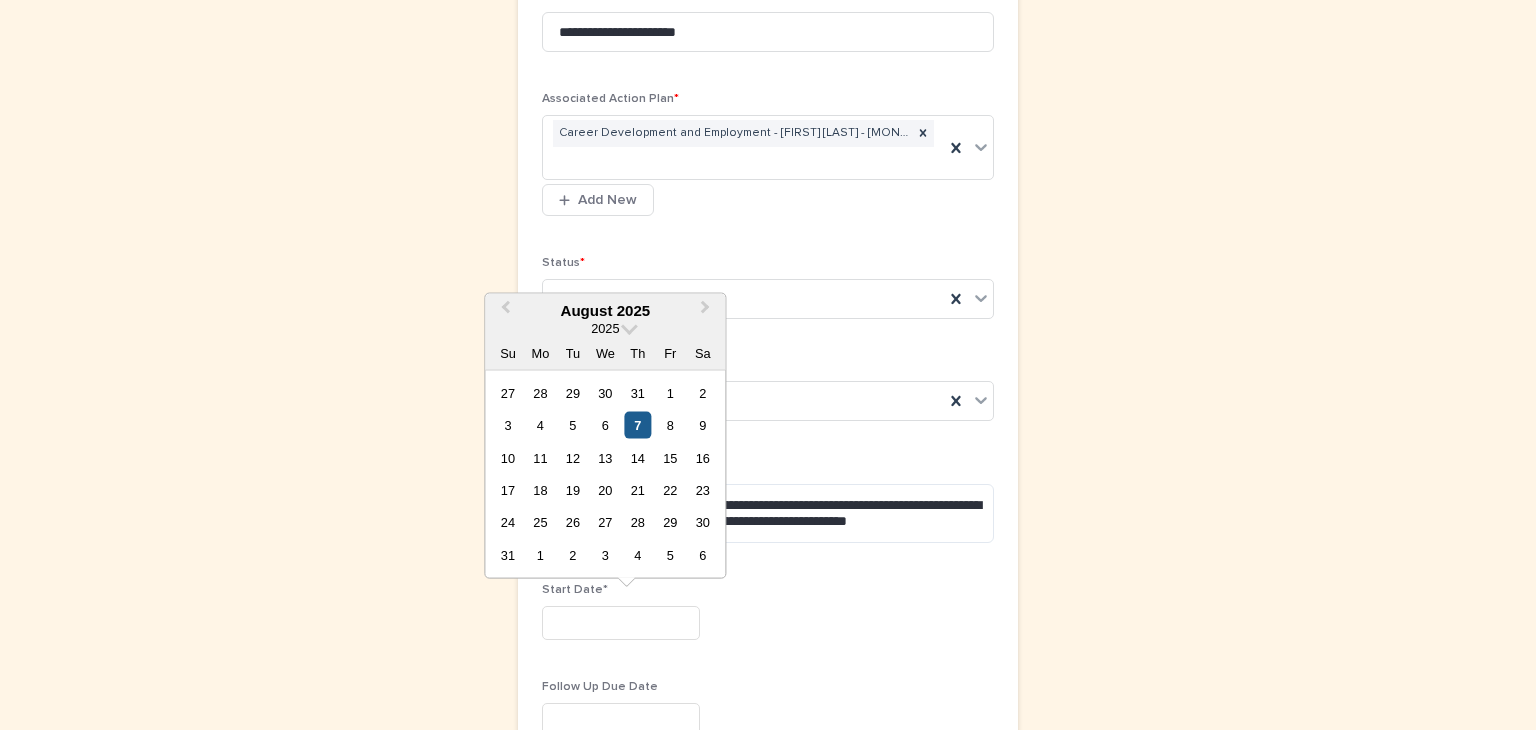 click on "7" at bounding box center [637, 425] 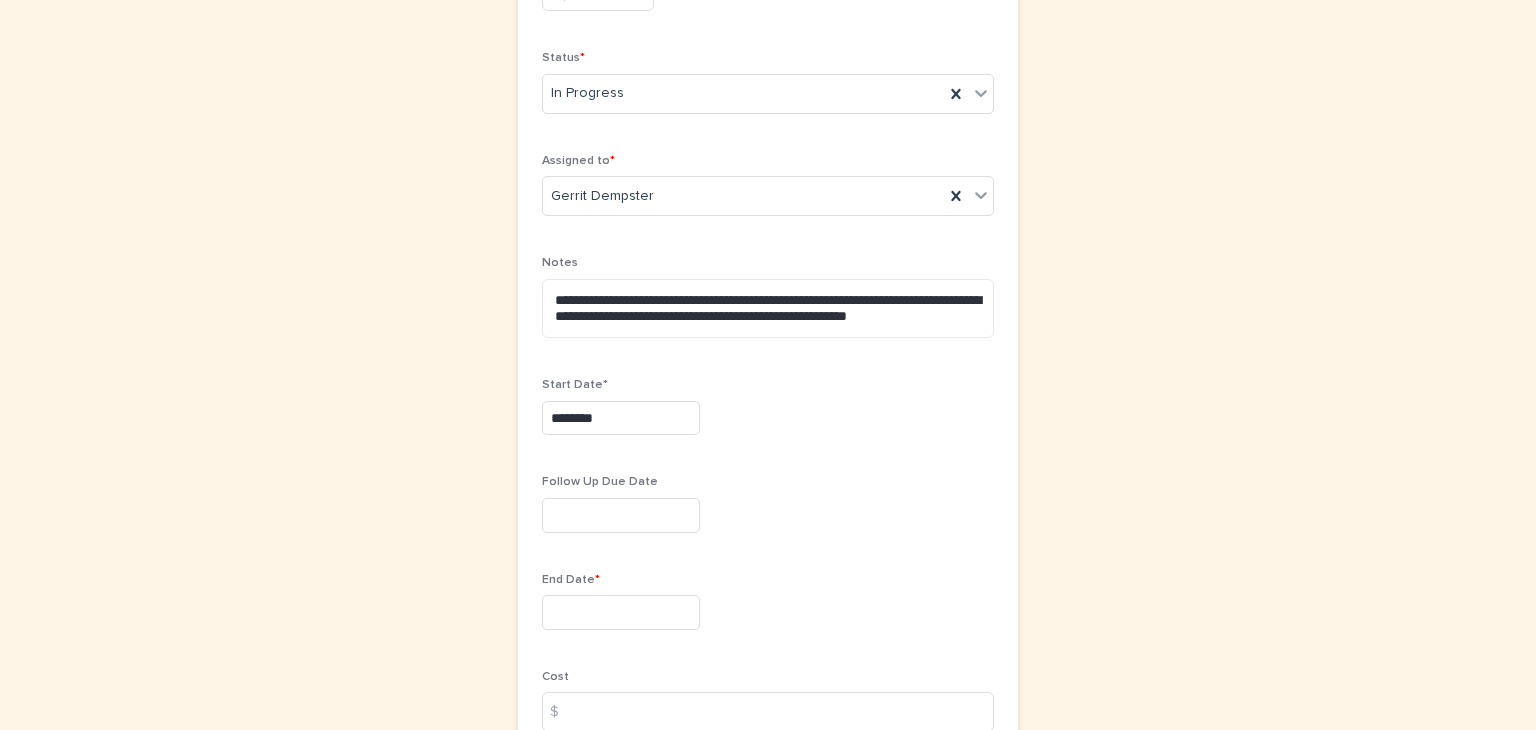 scroll, scrollTop: 592, scrollLeft: 0, axis: vertical 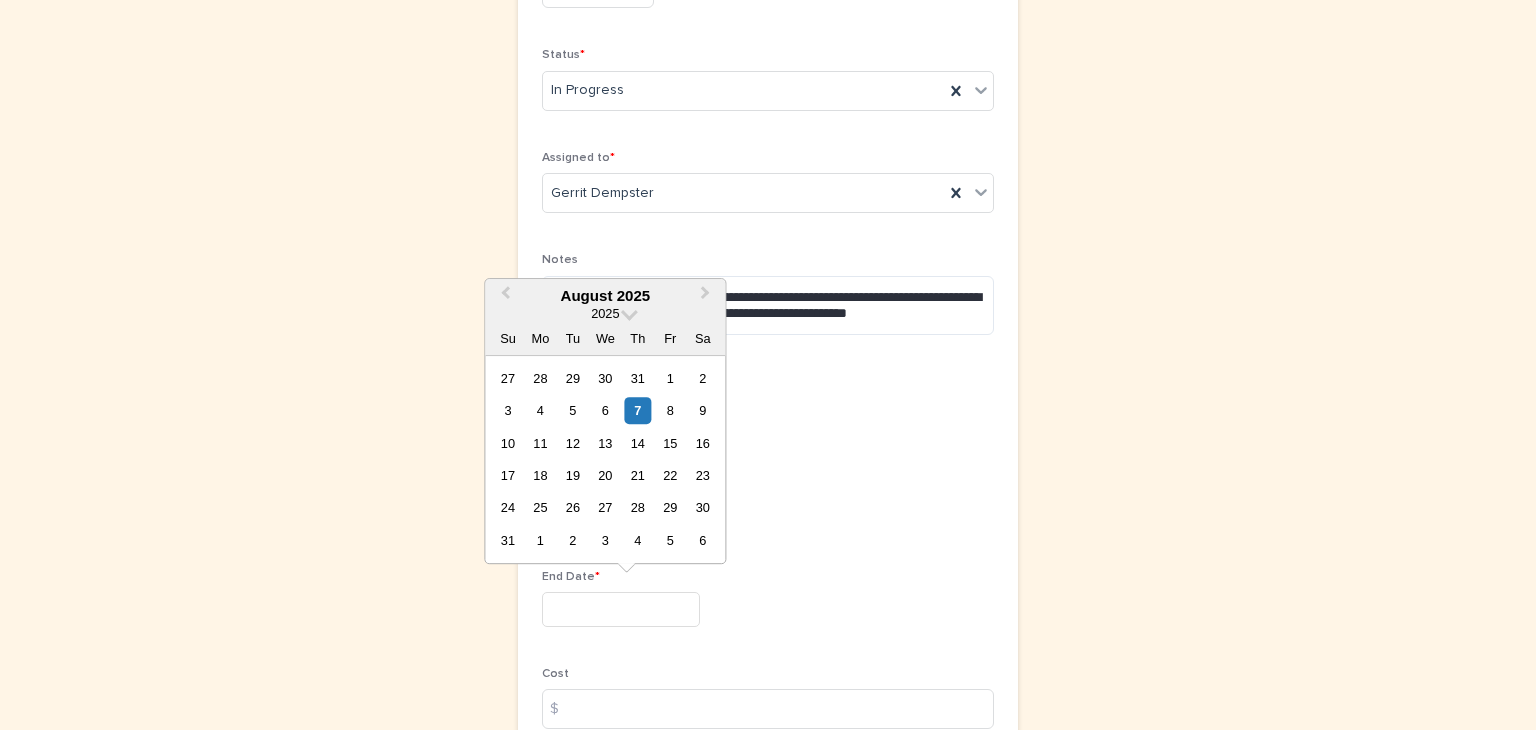 click at bounding box center [621, 609] 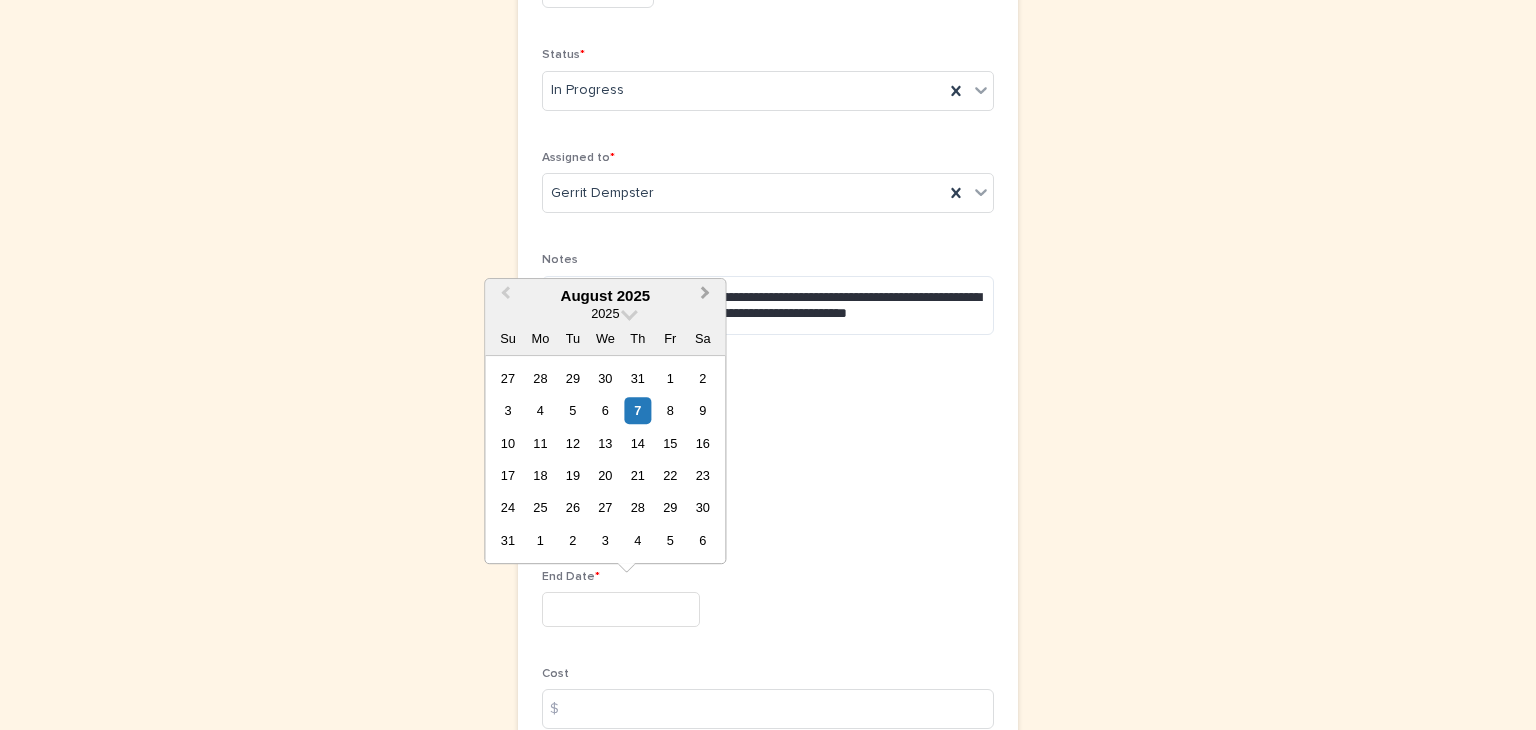 click on "Next Month" at bounding box center (705, 295) 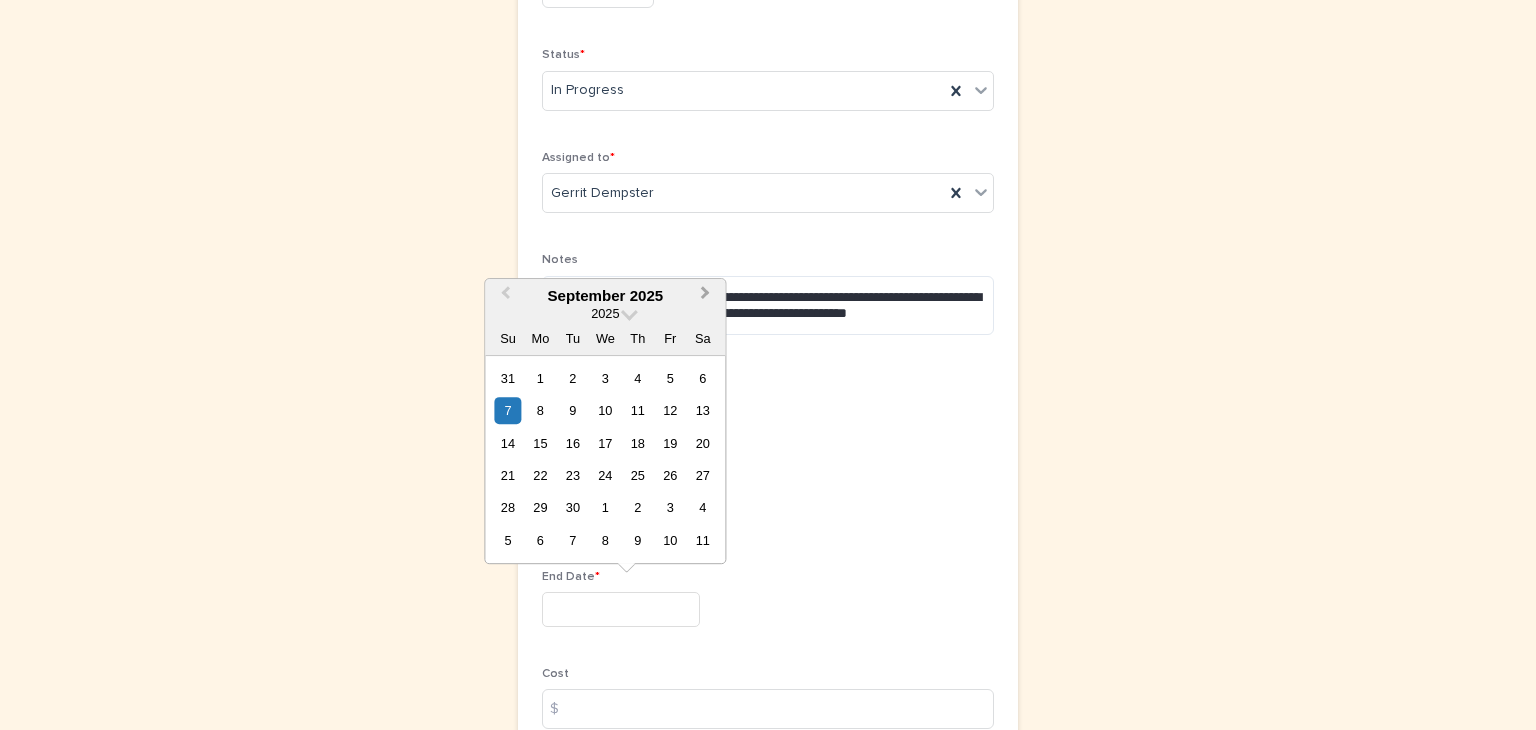 click on "Next Month" at bounding box center [705, 295] 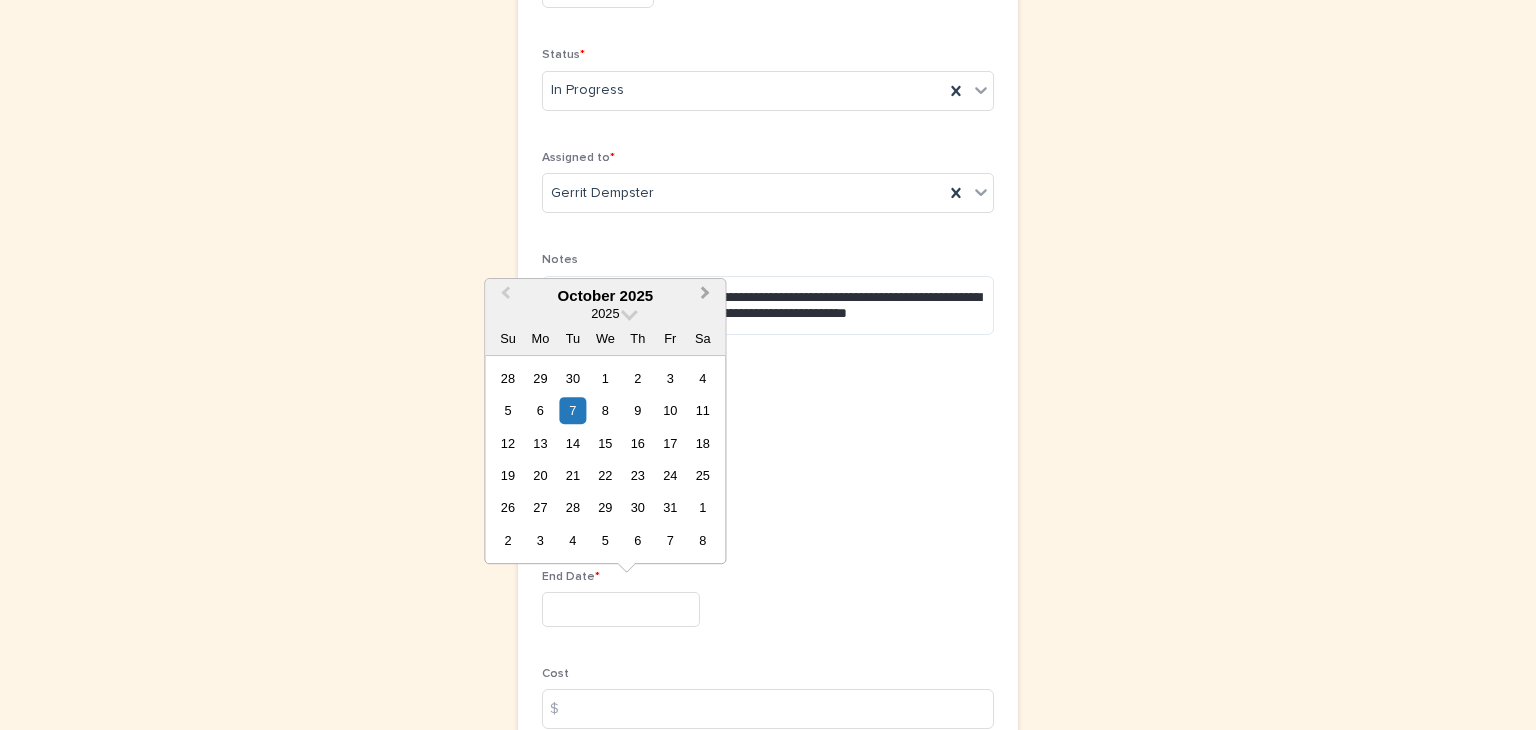 click on "Next Month" at bounding box center (705, 295) 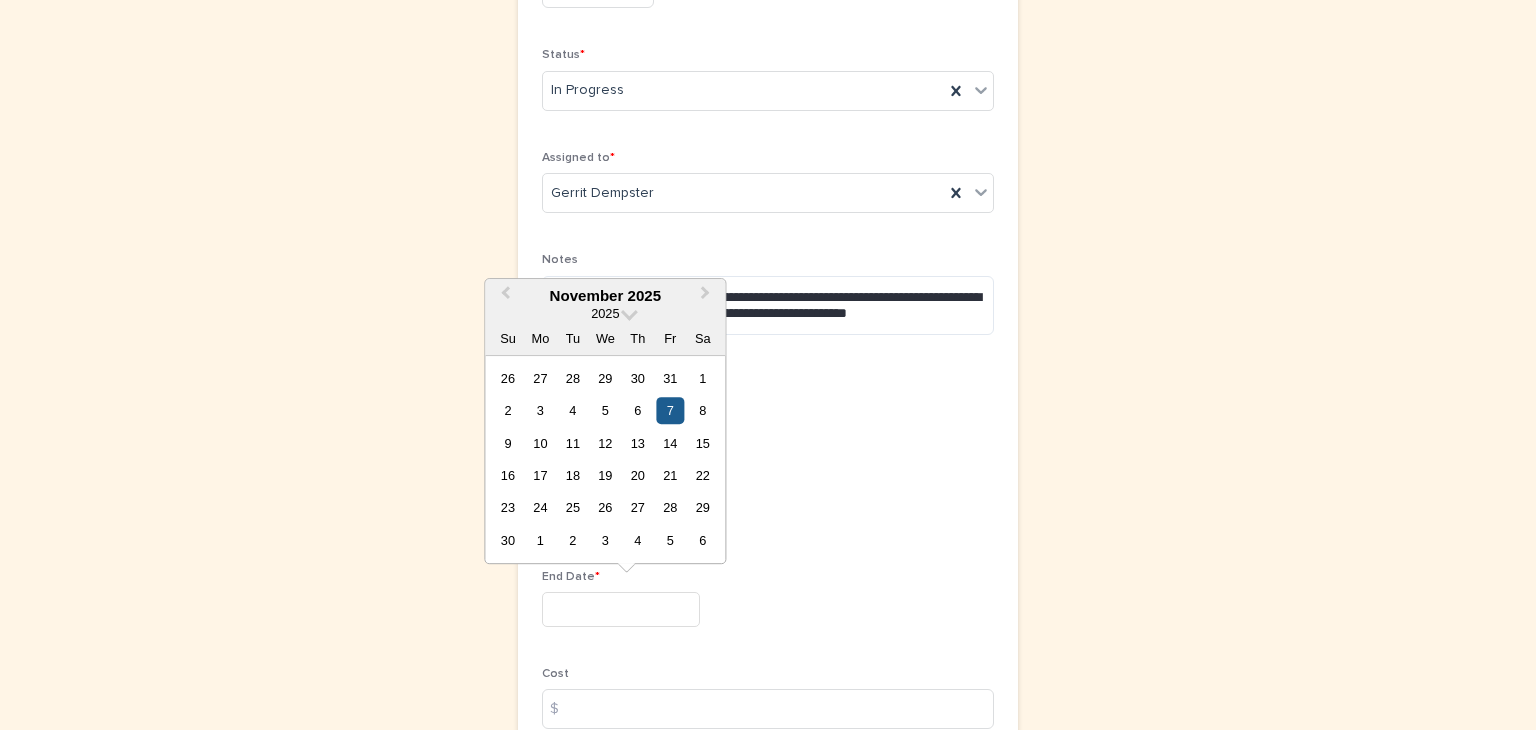 click on "7" at bounding box center [670, 410] 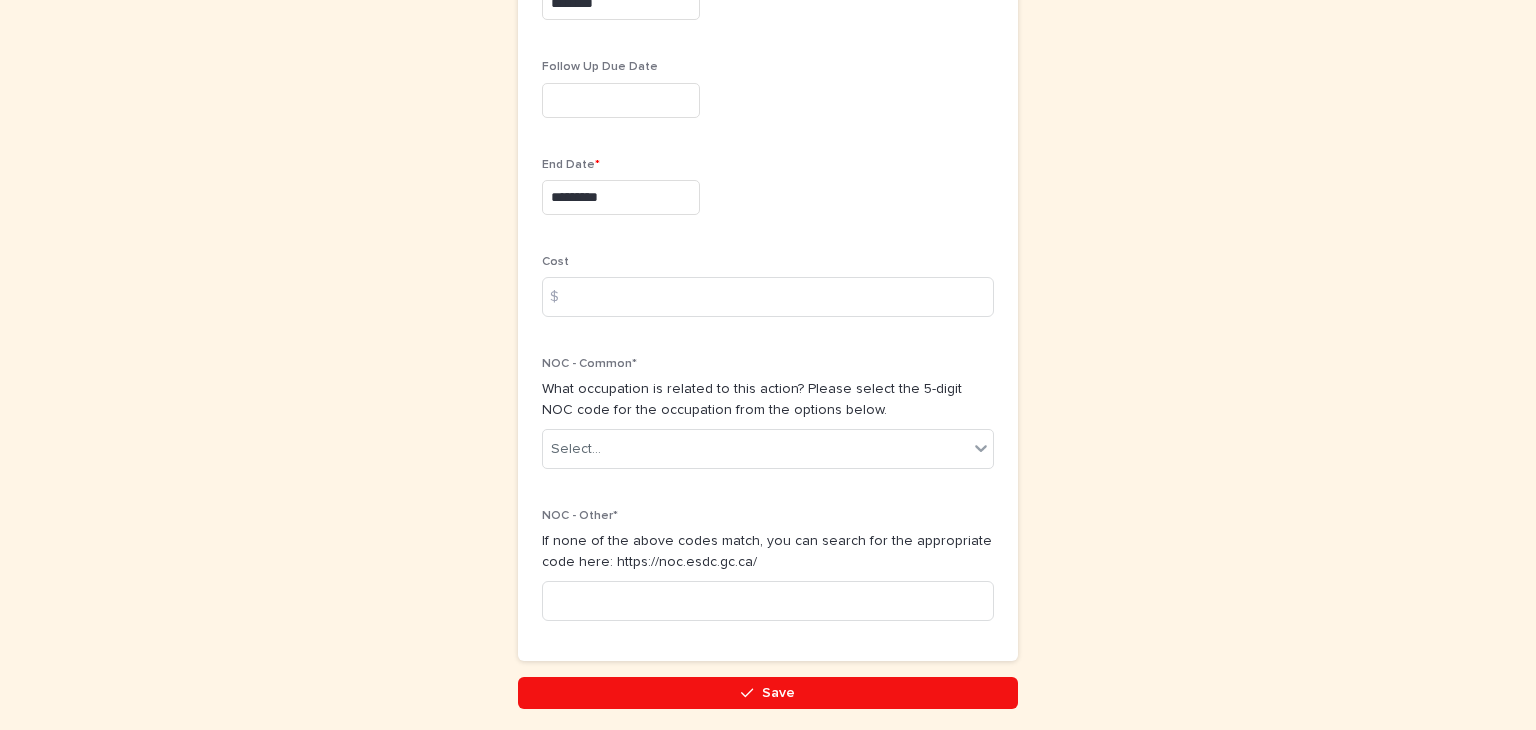 scroll, scrollTop: 1080, scrollLeft: 0, axis: vertical 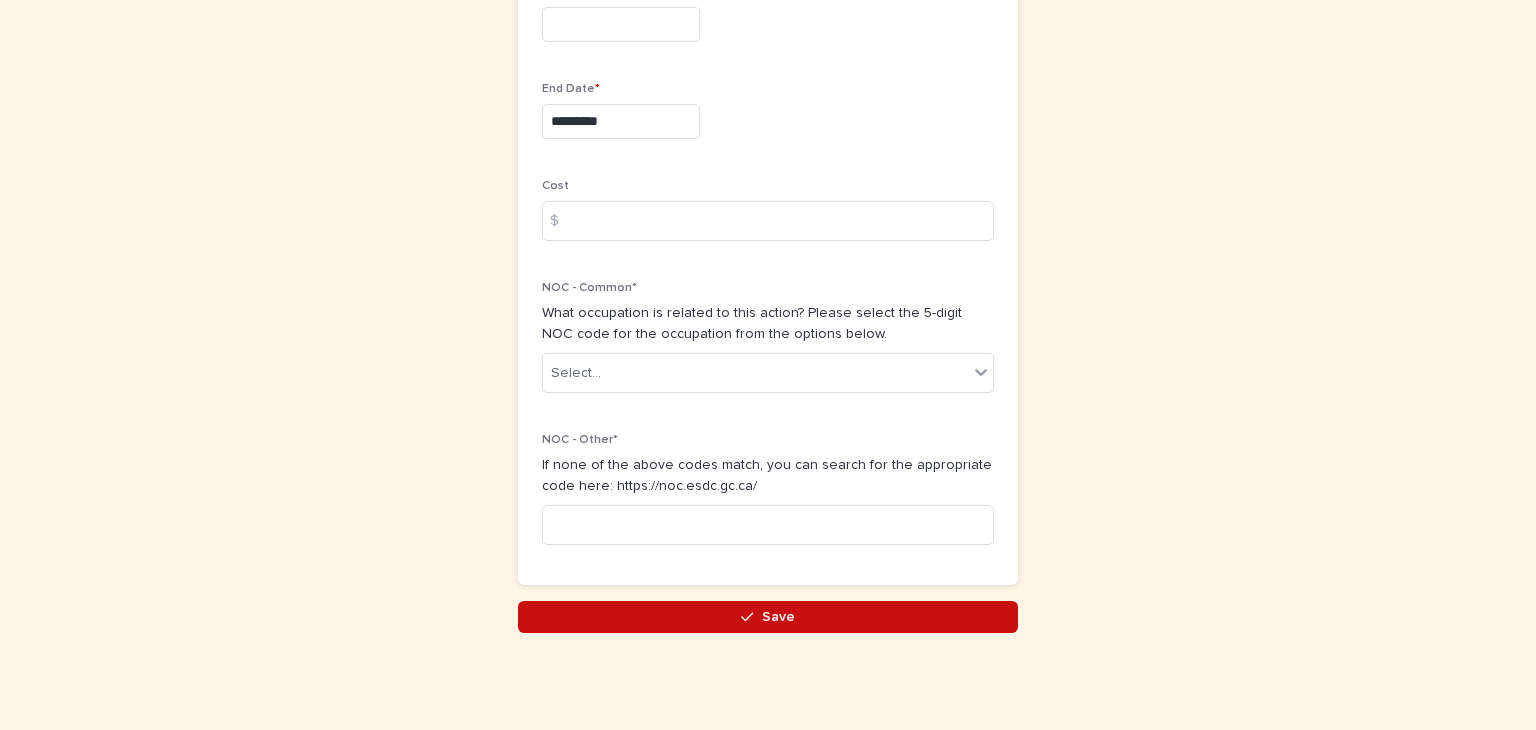 click on "Save" at bounding box center [768, 617] 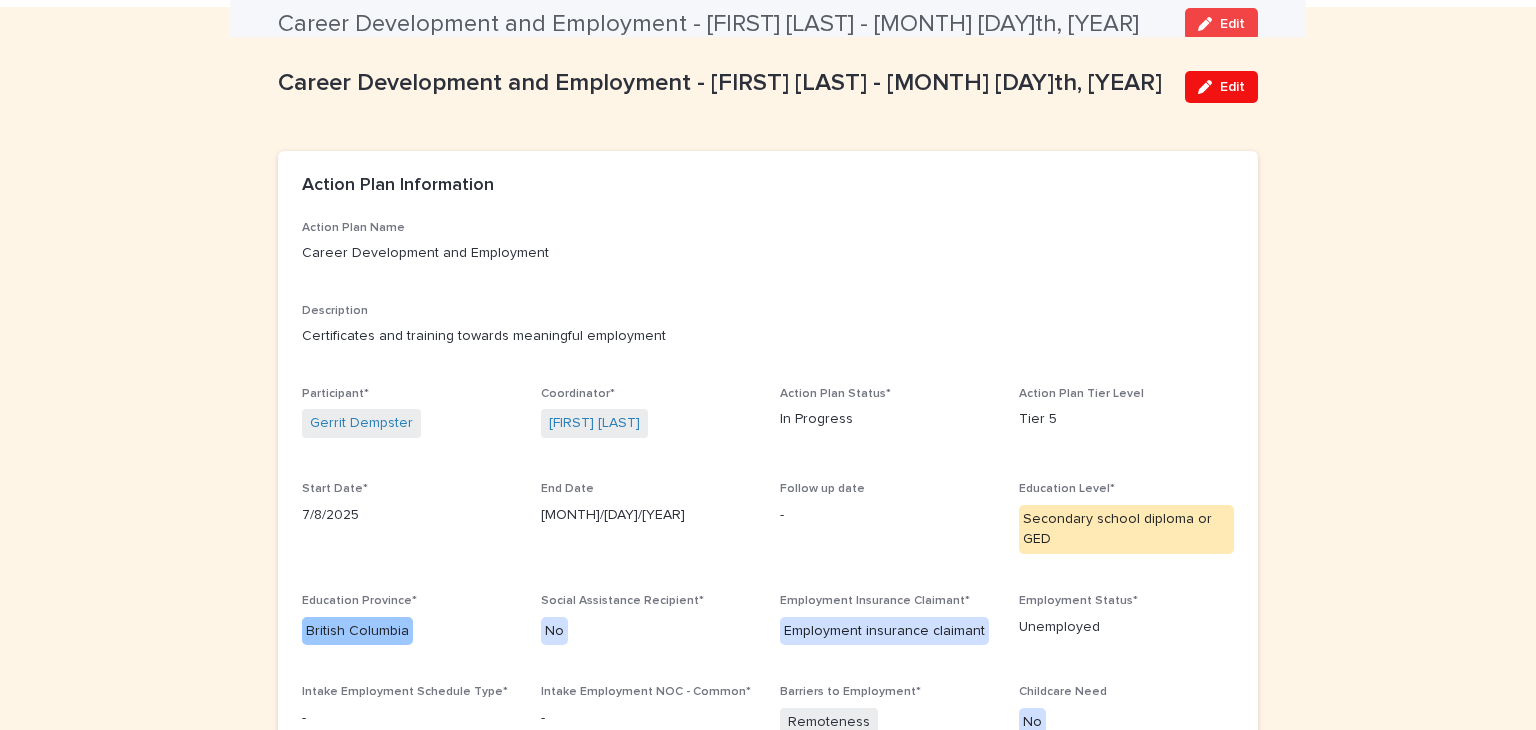 scroll, scrollTop: 0, scrollLeft: 0, axis: both 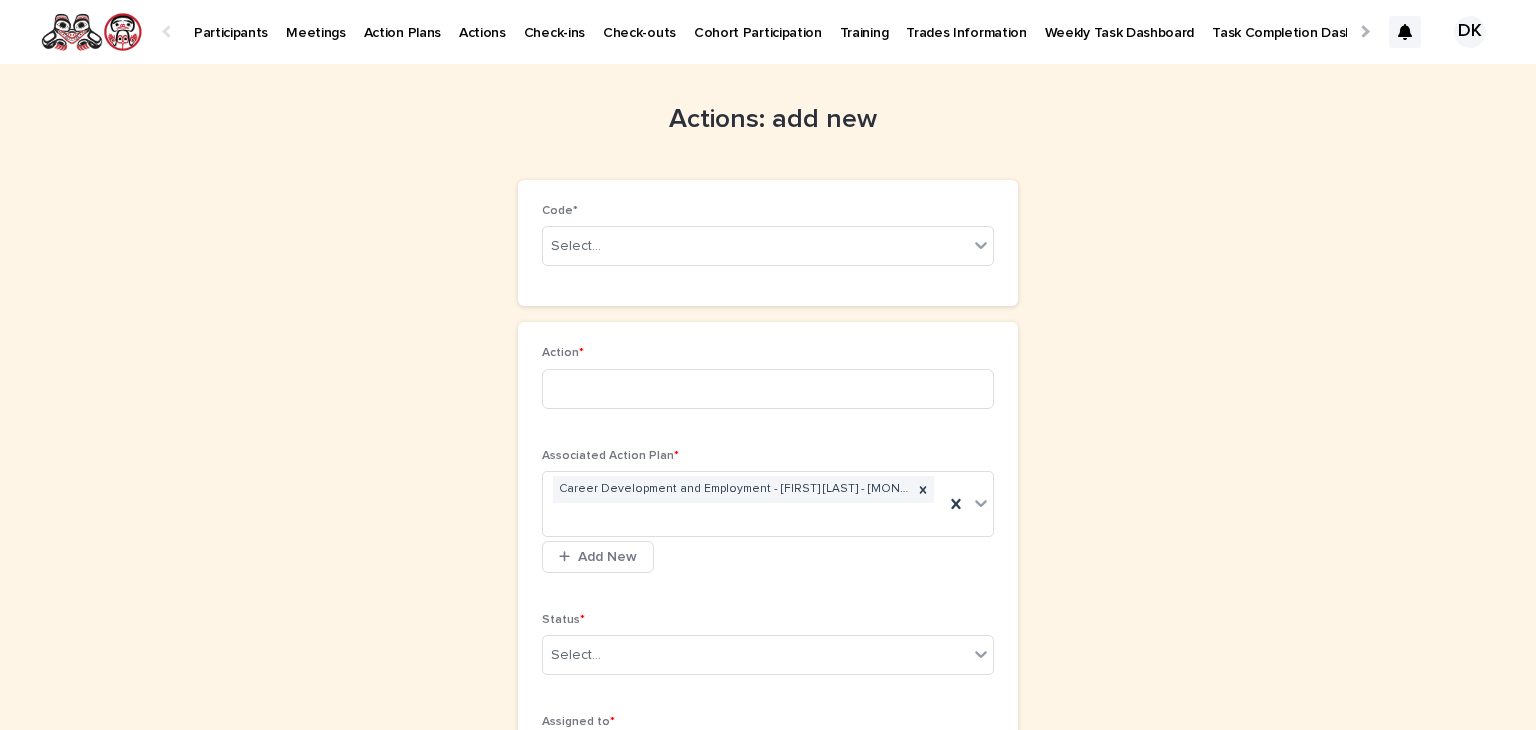 click on "Participants" at bounding box center (231, 21) 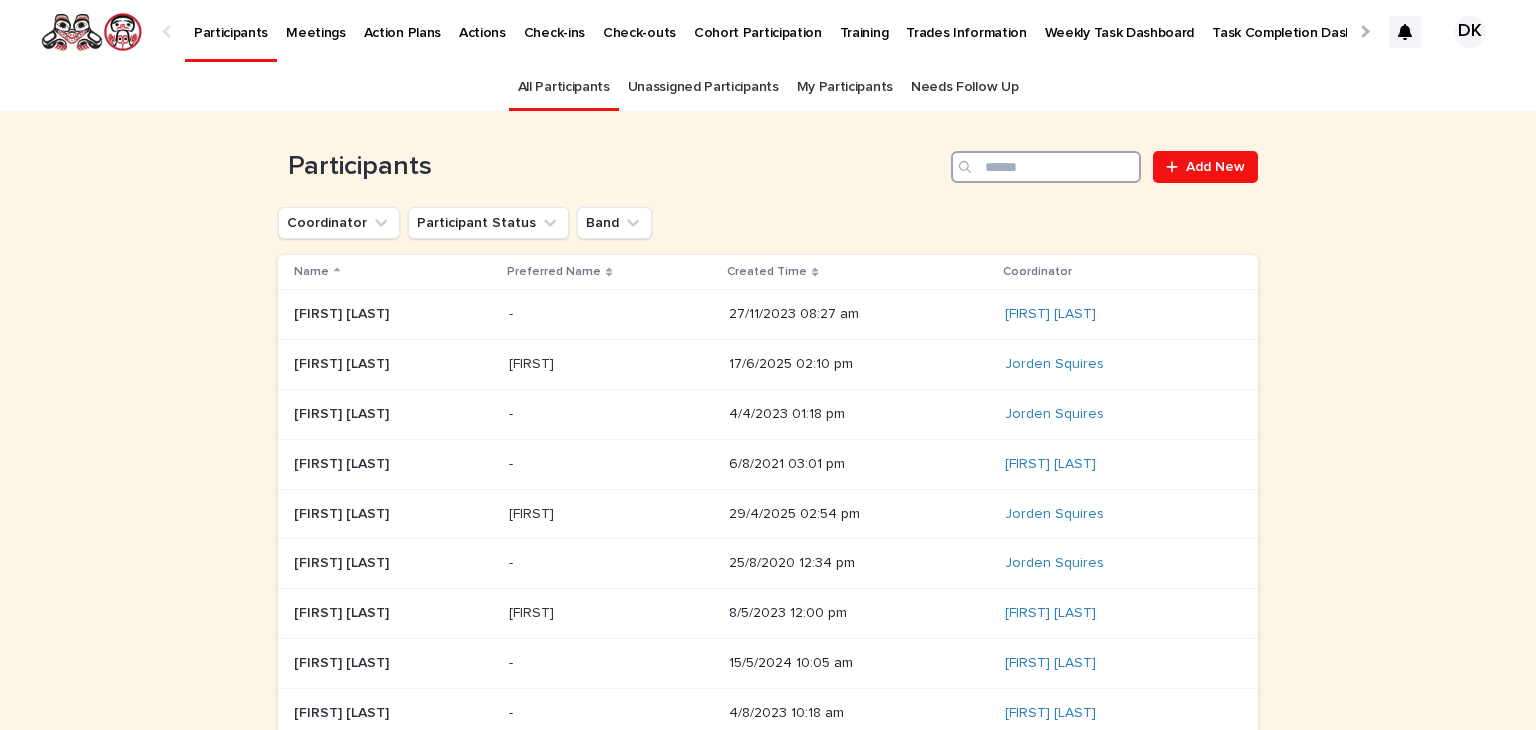 click at bounding box center (1046, 167) 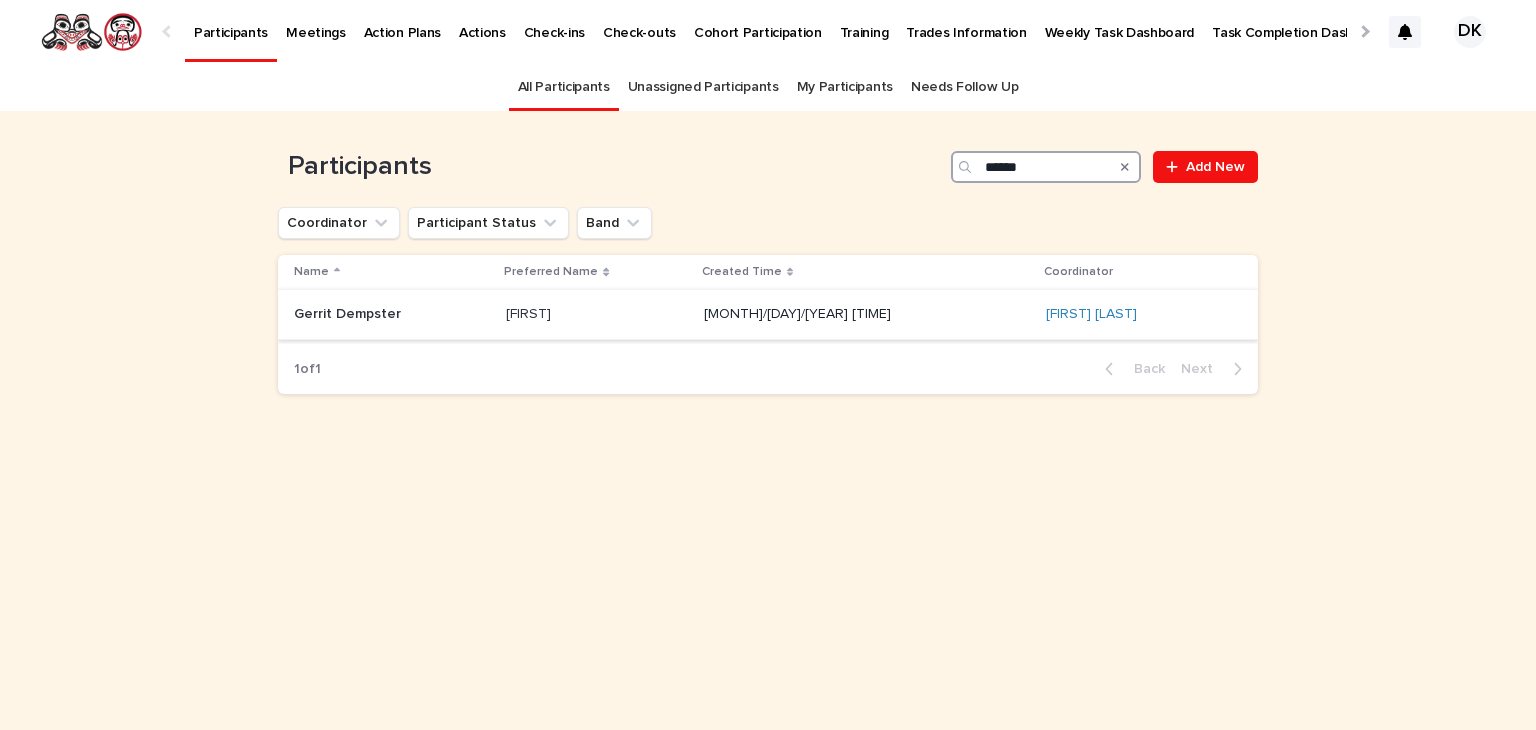 type on "******" 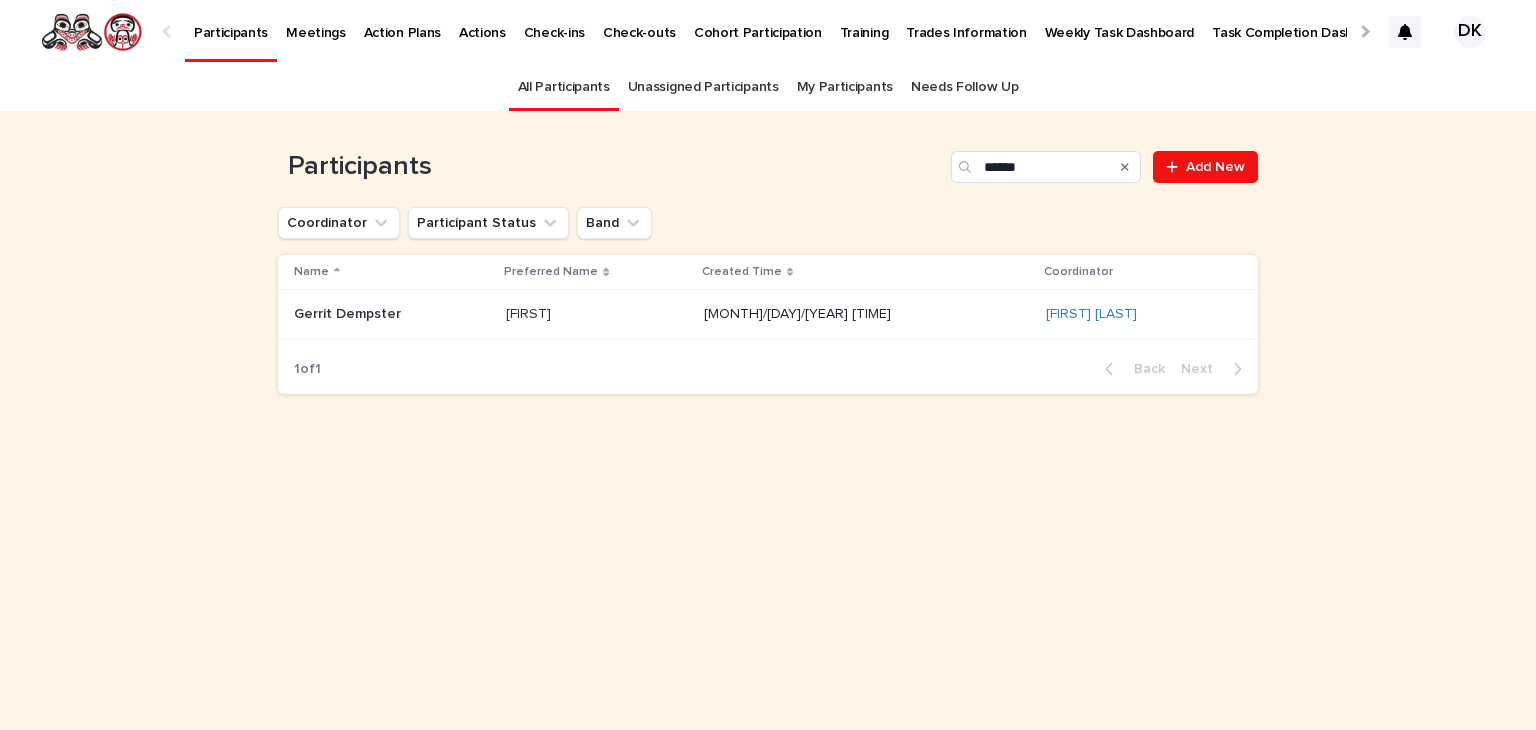 click on "Gerrit Dempster" at bounding box center [349, 312] 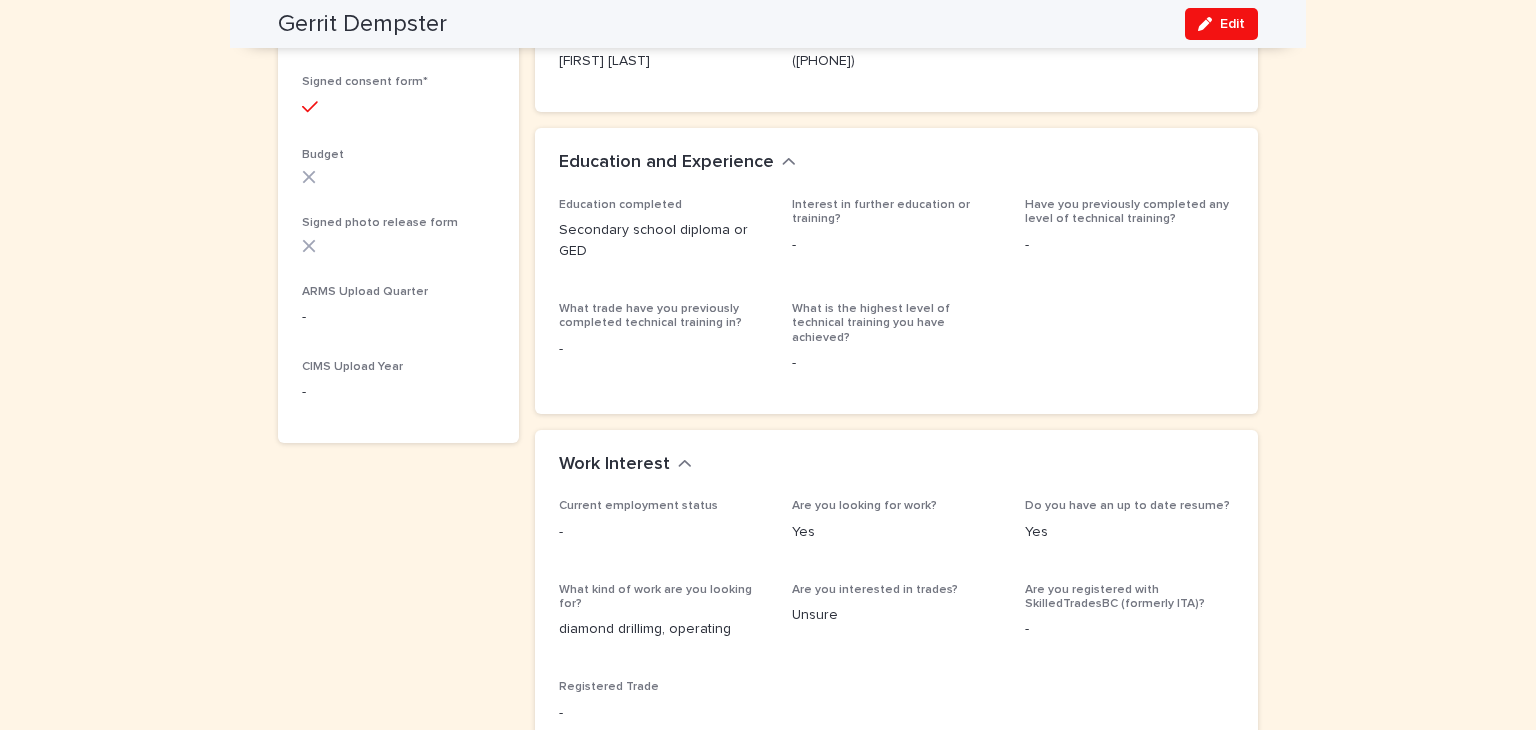 scroll, scrollTop: 987, scrollLeft: 0, axis: vertical 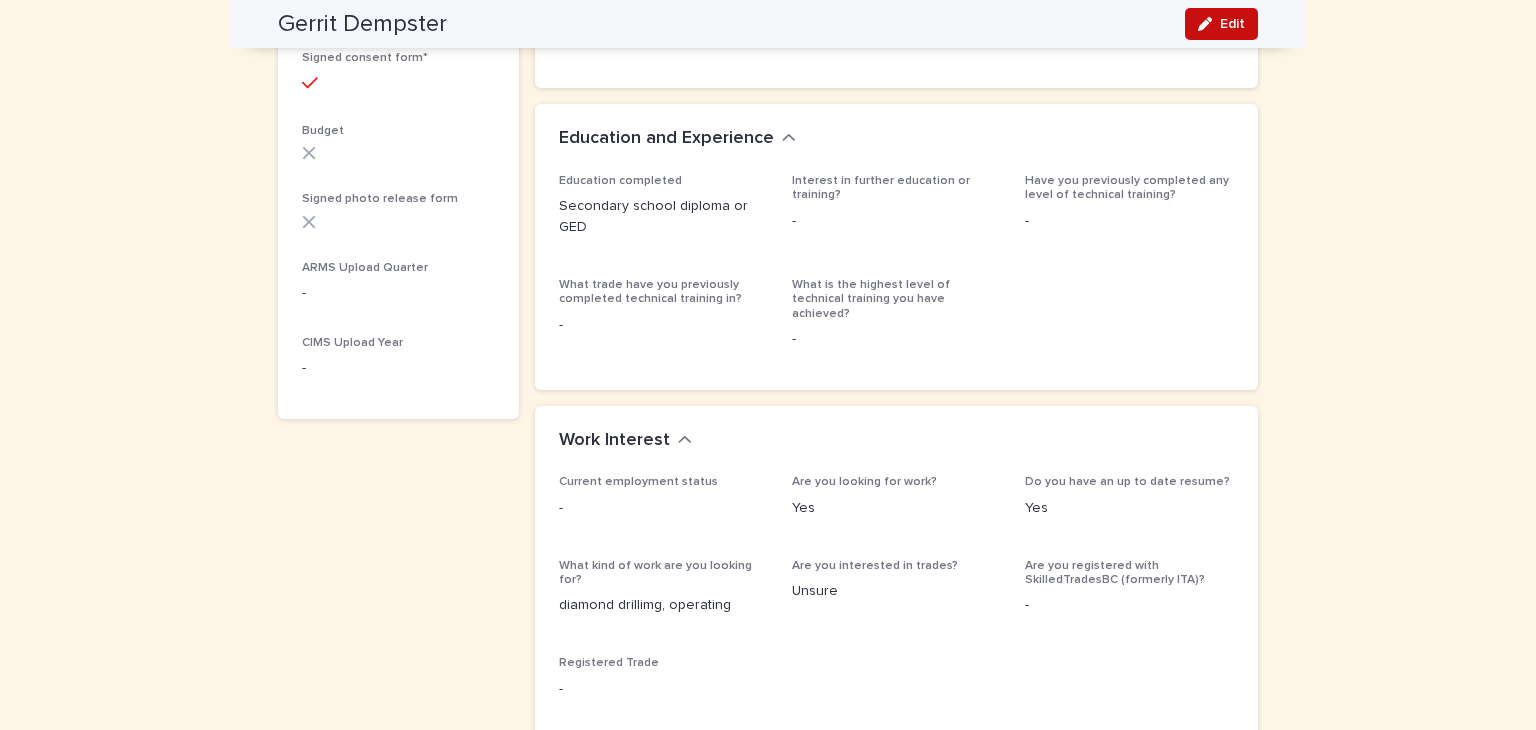 click on "Edit" at bounding box center (1221, 24) 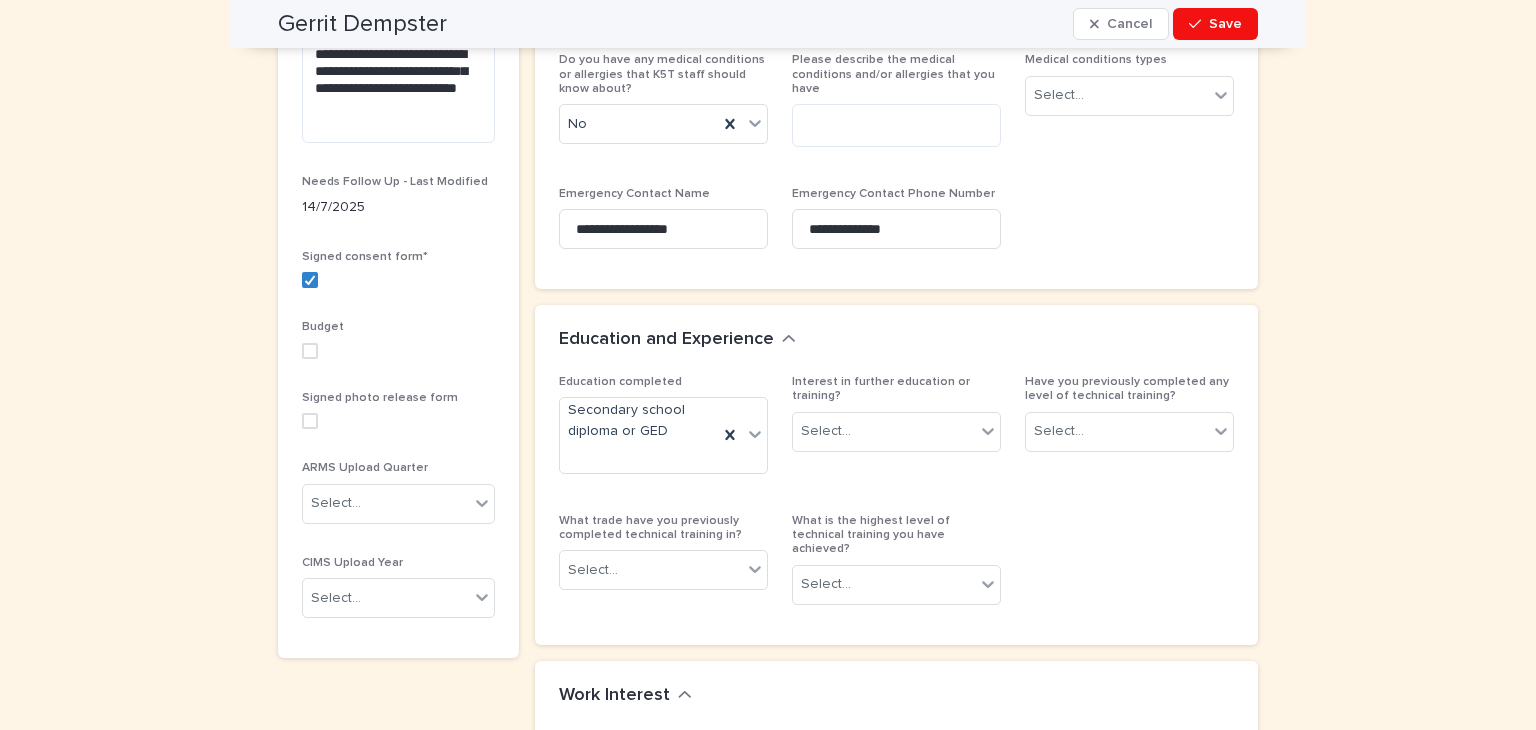 scroll, scrollTop: 1112, scrollLeft: 0, axis: vertical 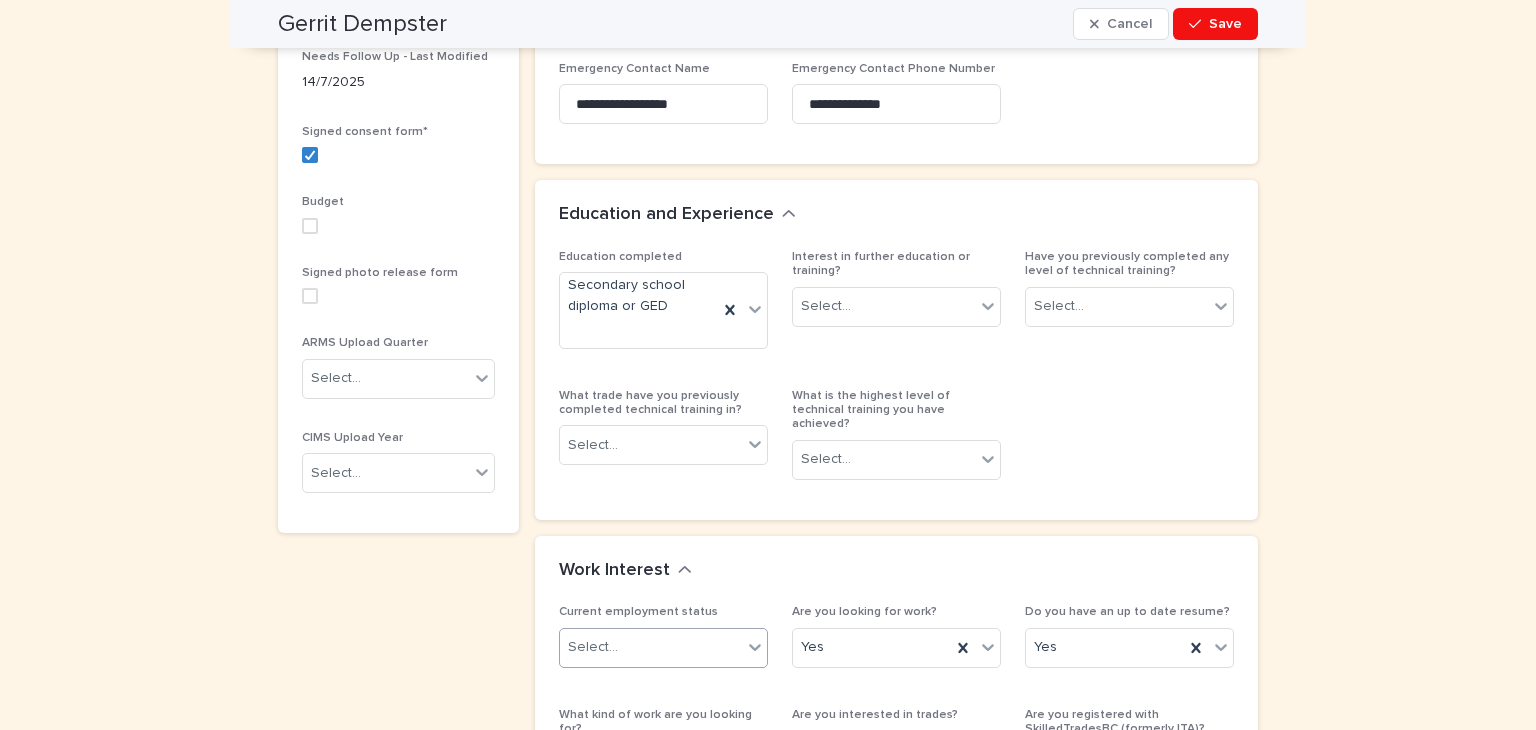 click 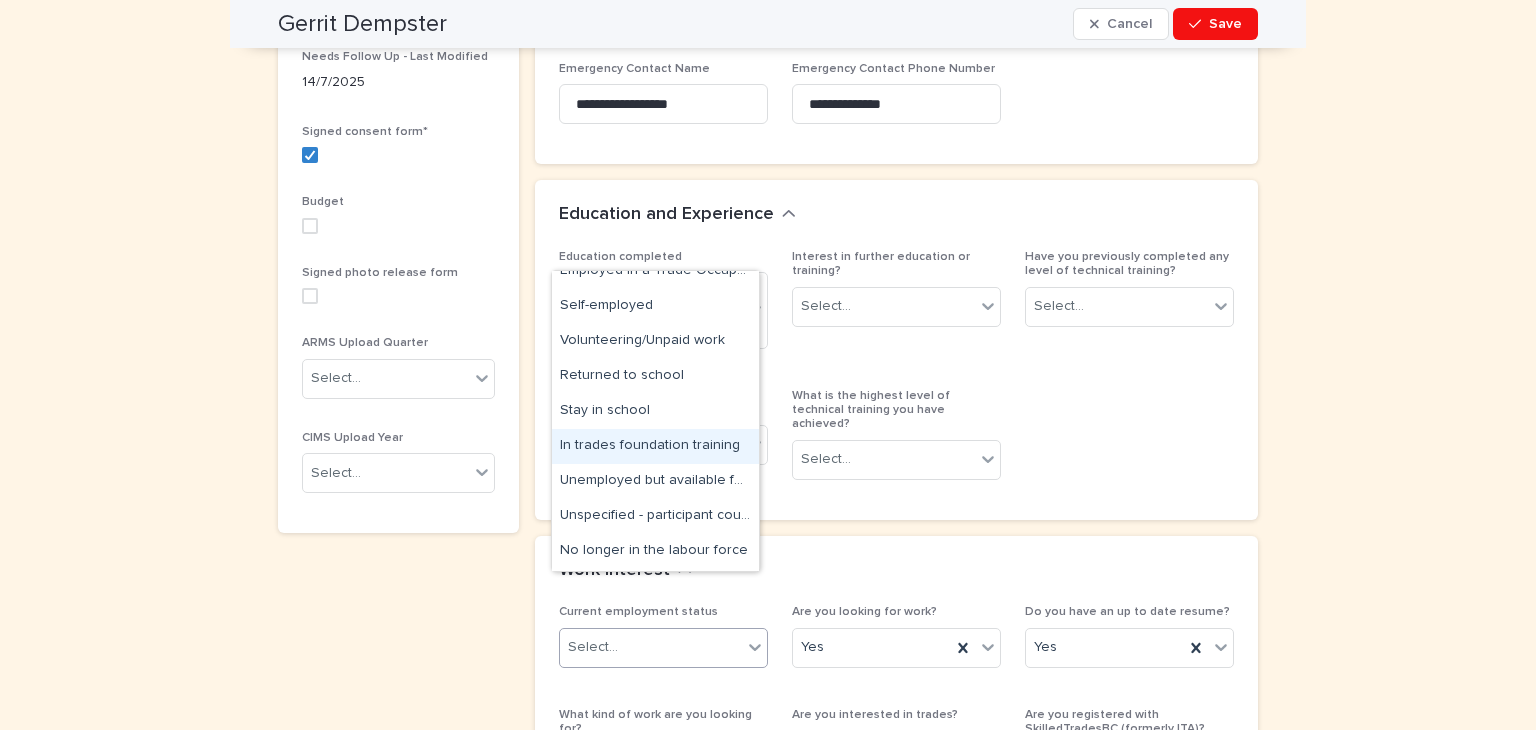 scroll, scrollTop: 54, scrollLeft: 0, axis: vertical 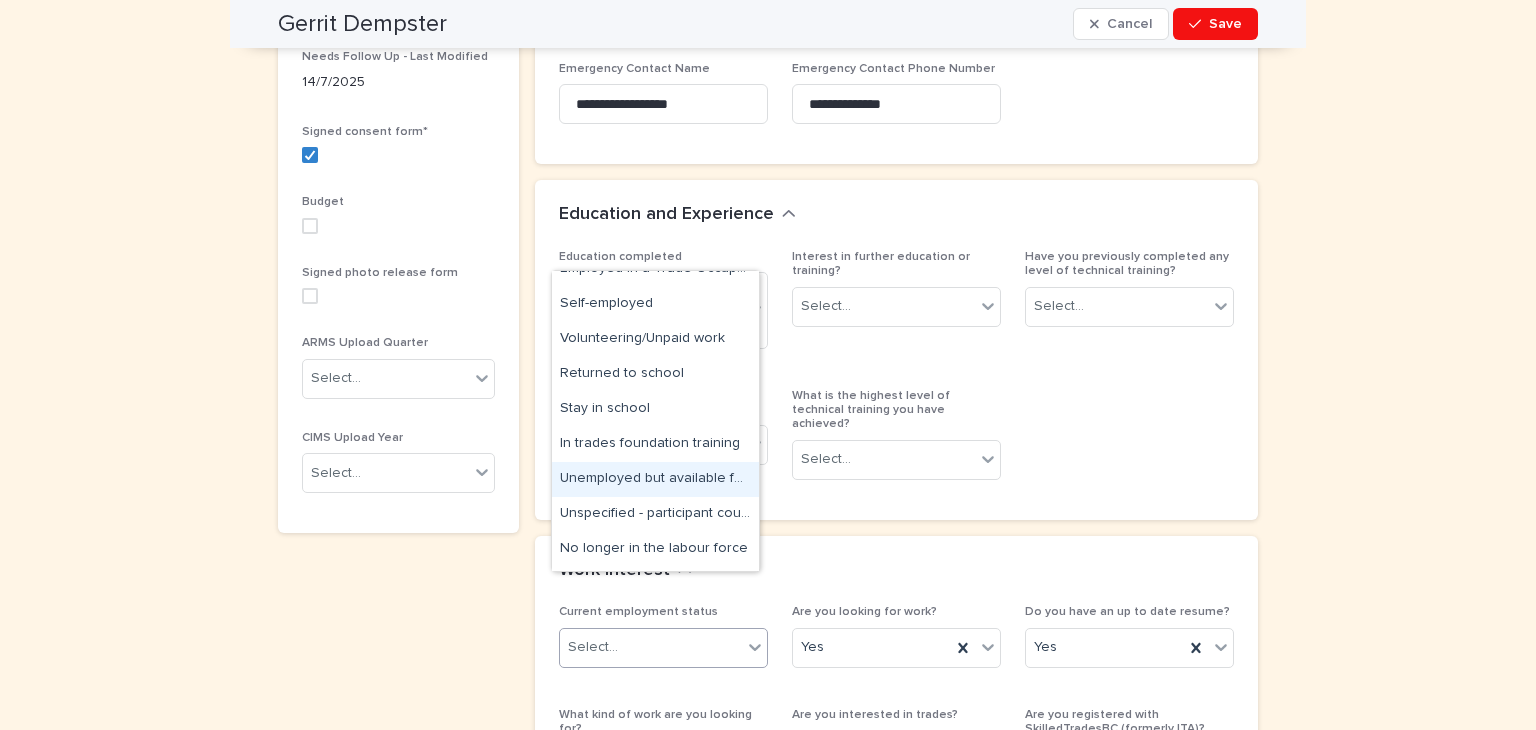 click on "Unemployed but available for work" at bounding box center [655, 479] 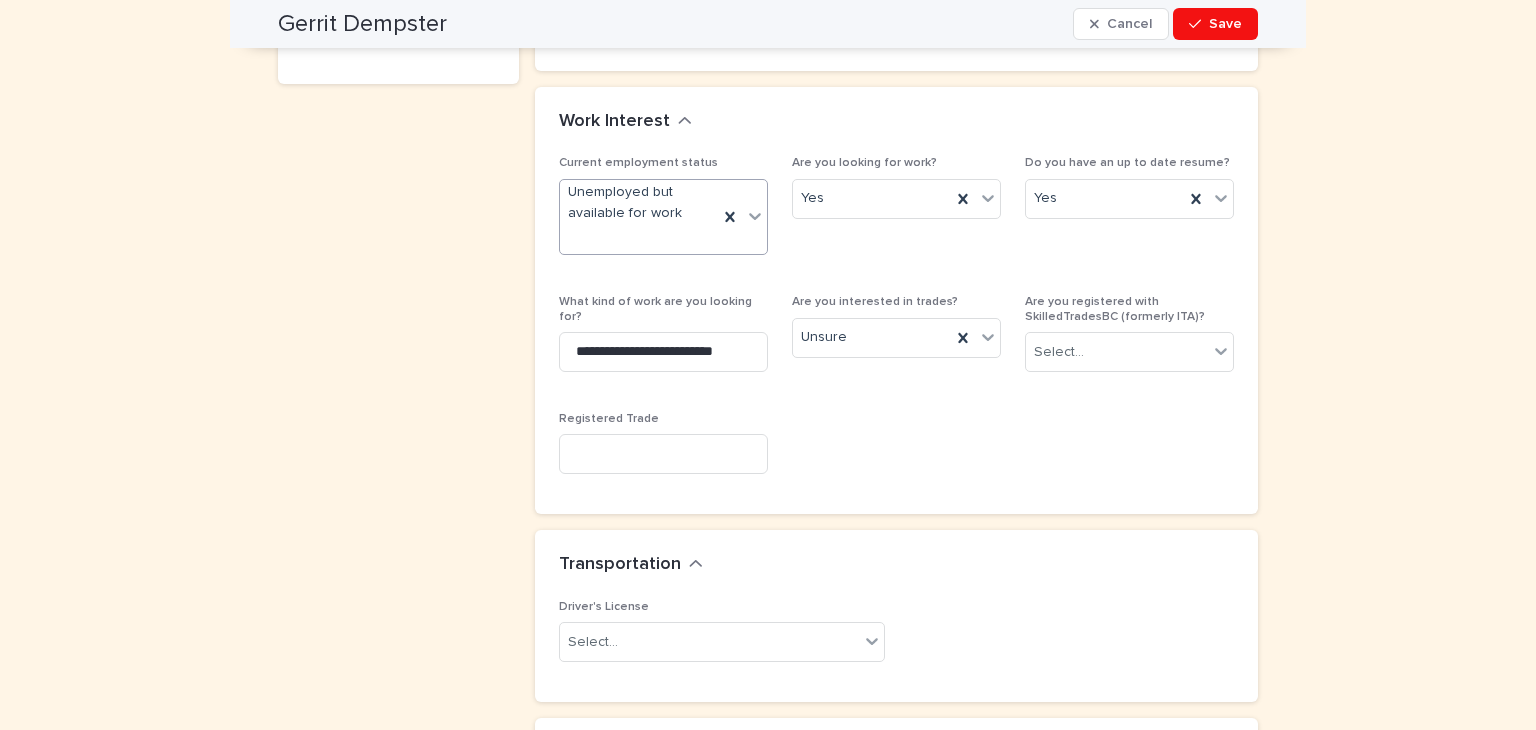 scroll, scrollTop: 1577, scrollLeft: 0, axis: vertical 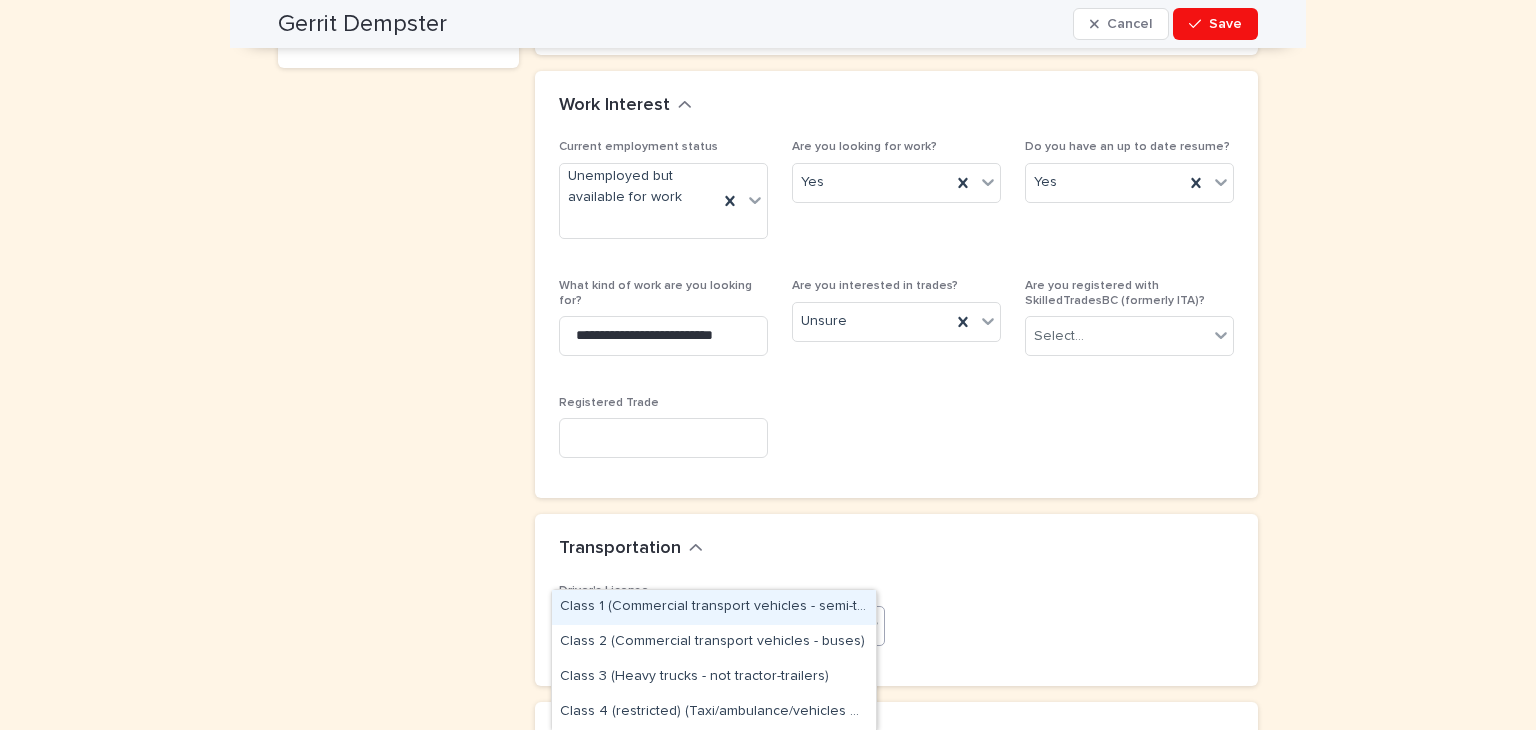 click 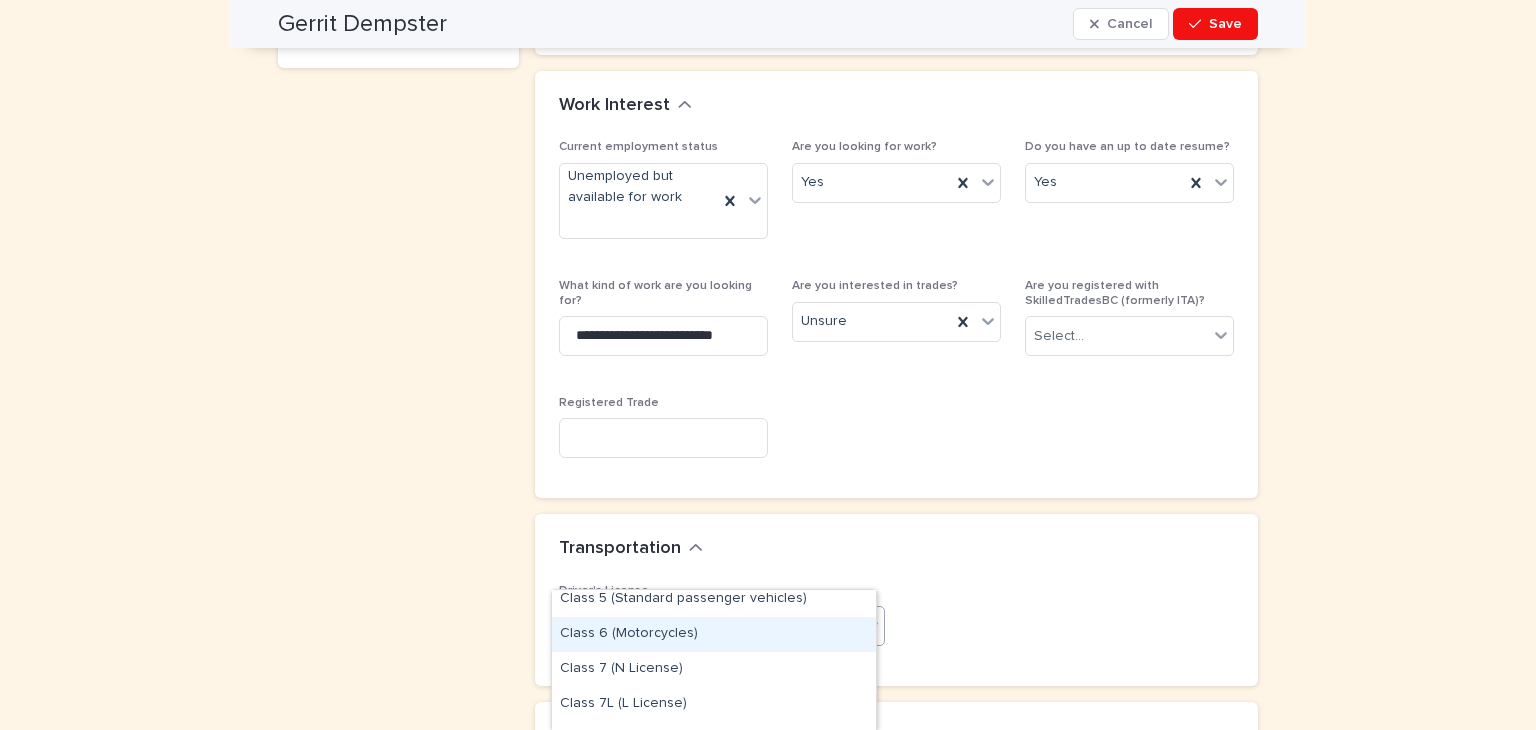 scroll, scrollTop: 184, scrollLeft: 0, axis: vertical 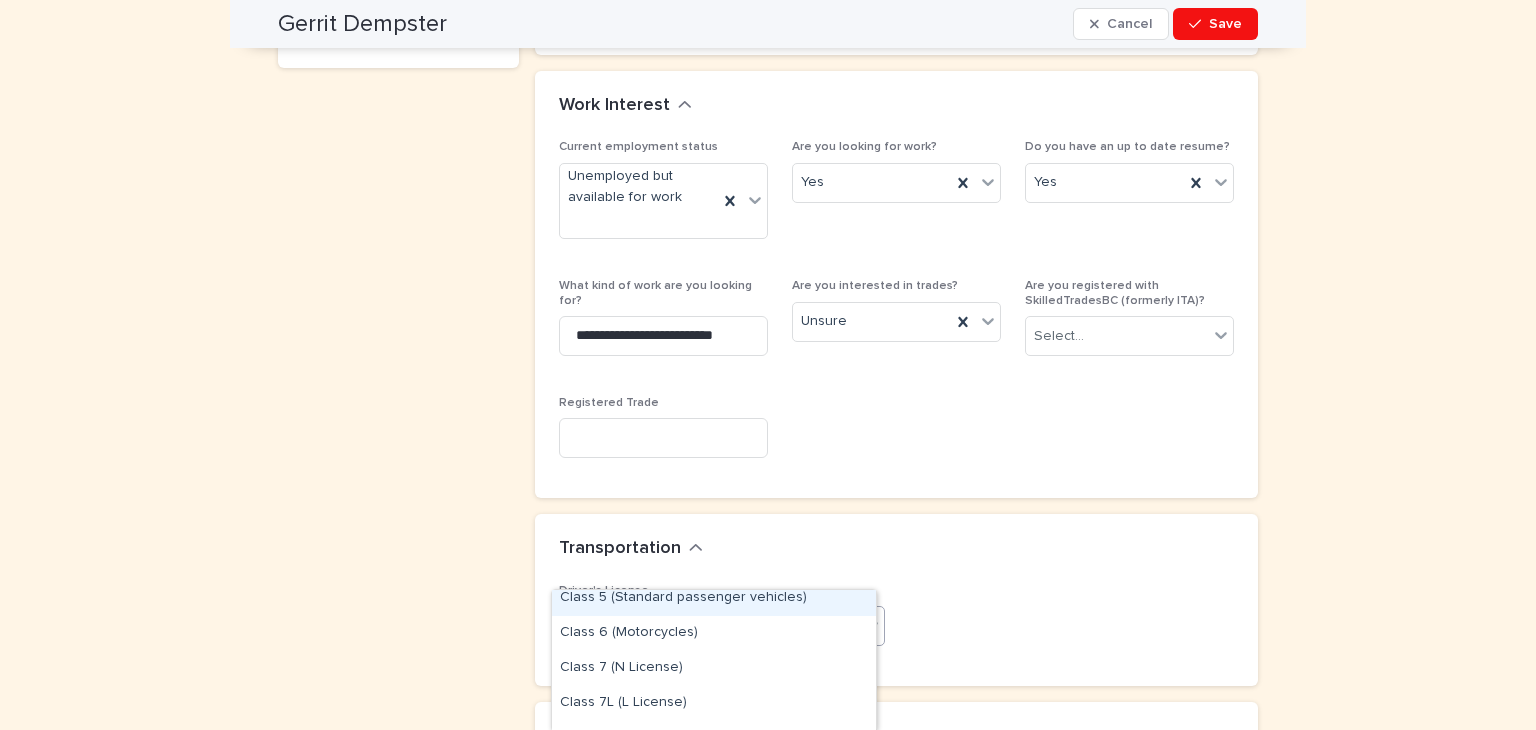 click on "Class 5 (Standard passenger vehicles)" at bounding box center (714, 598) 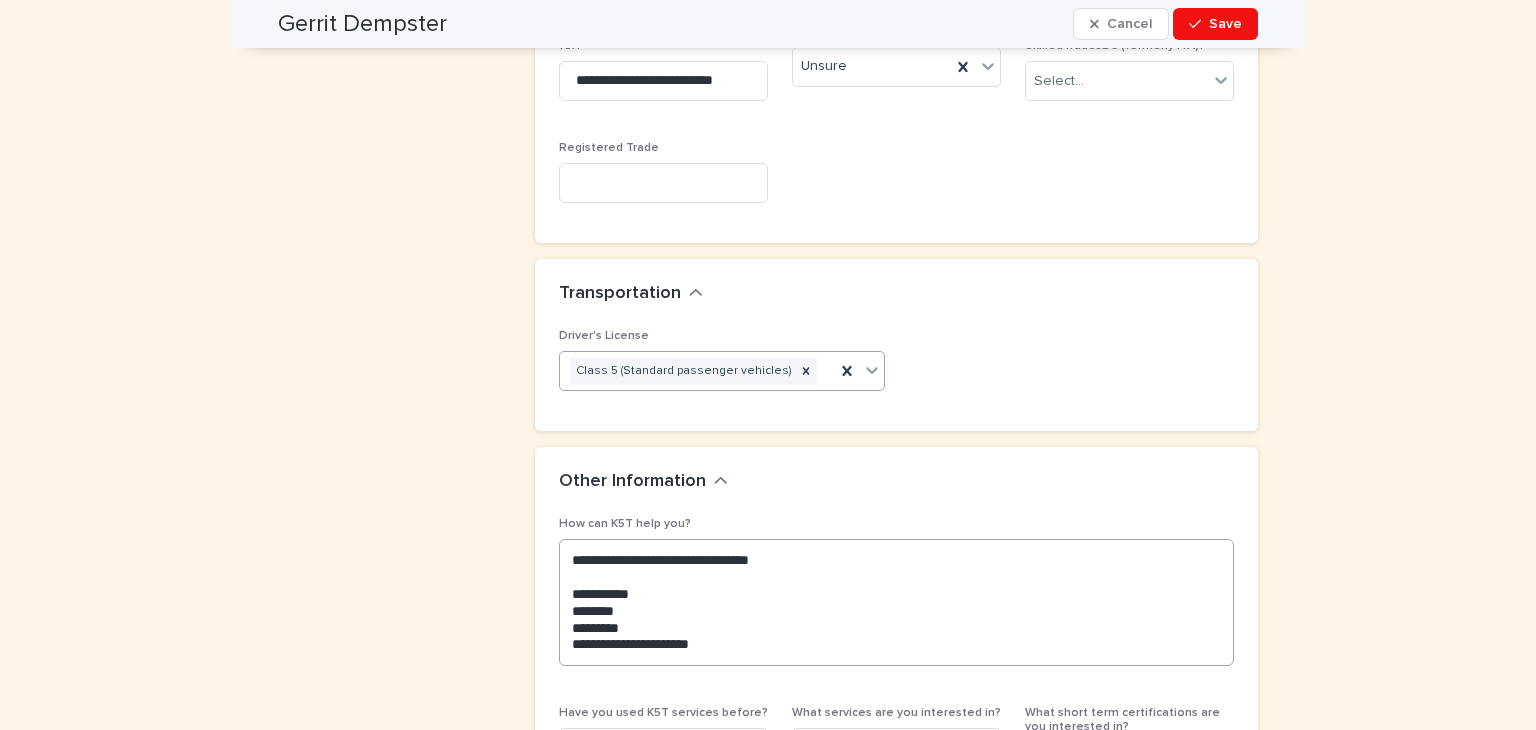 scroll, scrollTop: 1856, scrollLeft: 0, axis: vertical 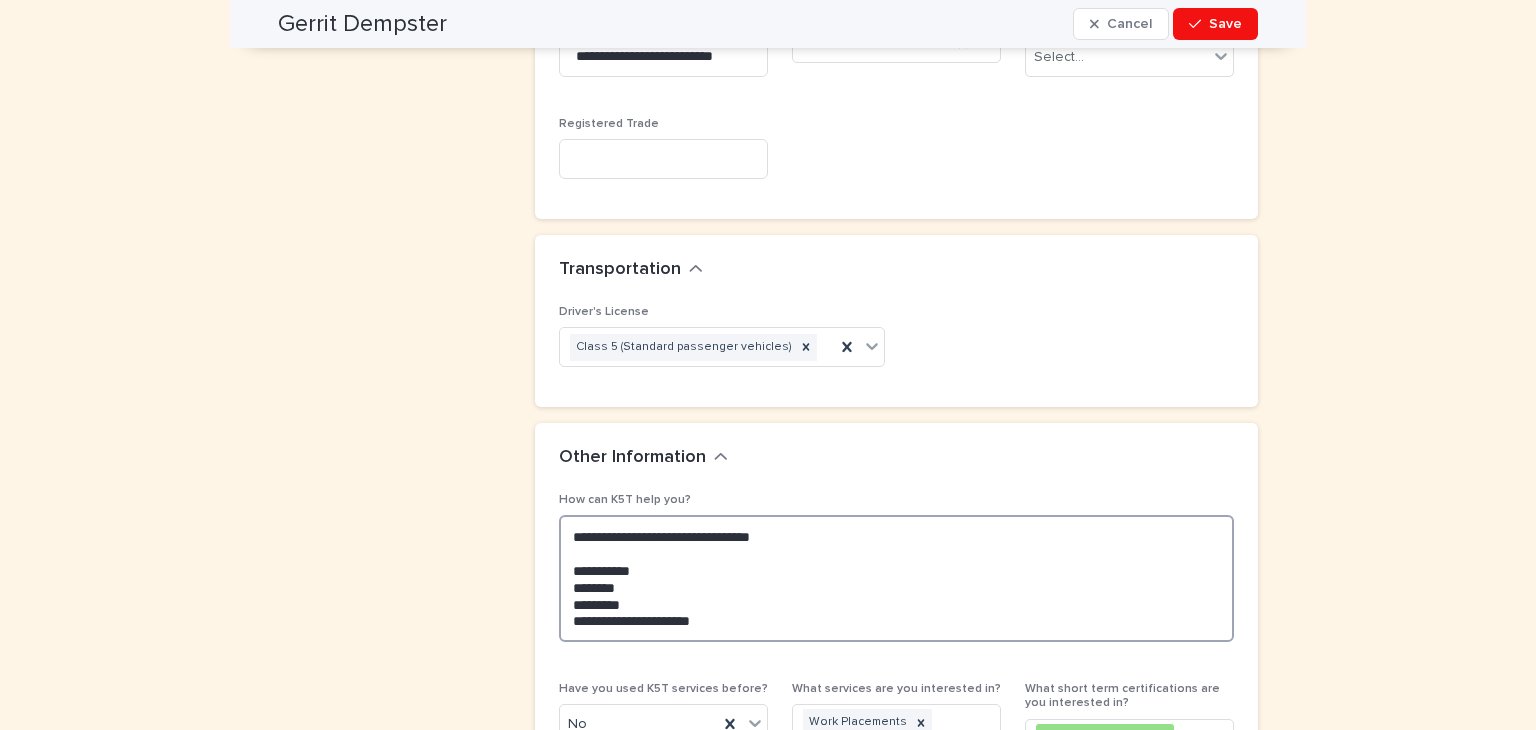 click on "**********" at bounding box center (896, 578) 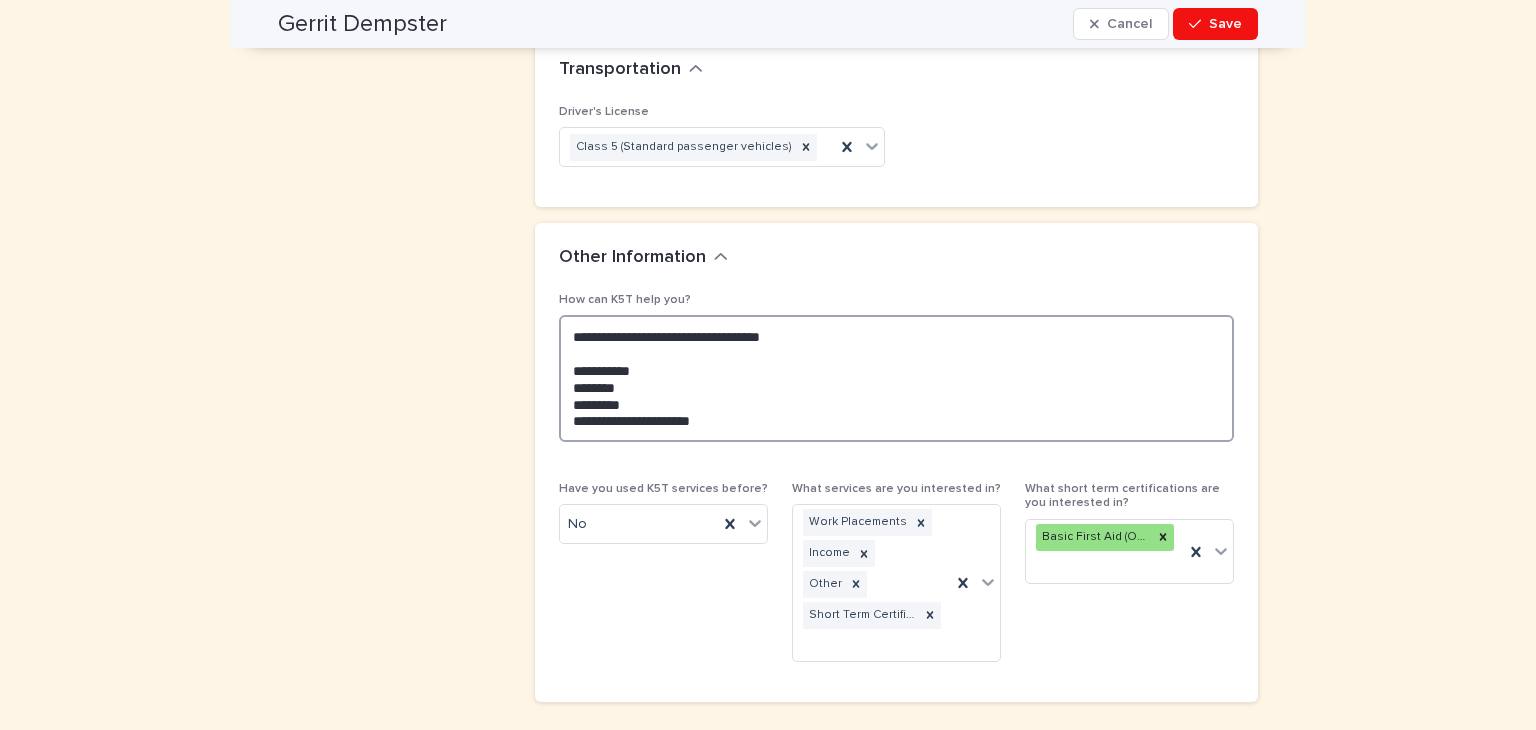 scroll, scrollTop: 2056, scrollLeft: 0, axis: vertical 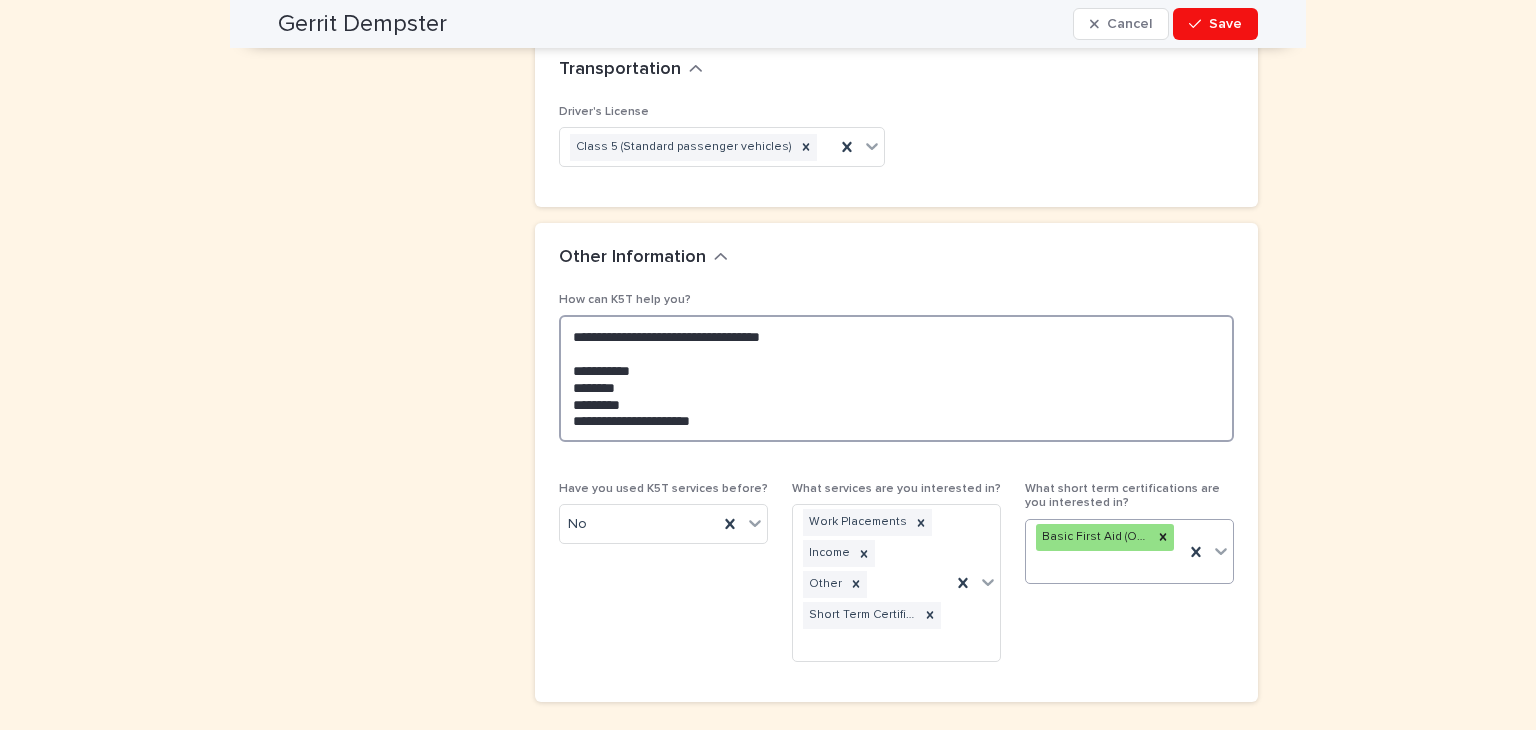 type on "**********" 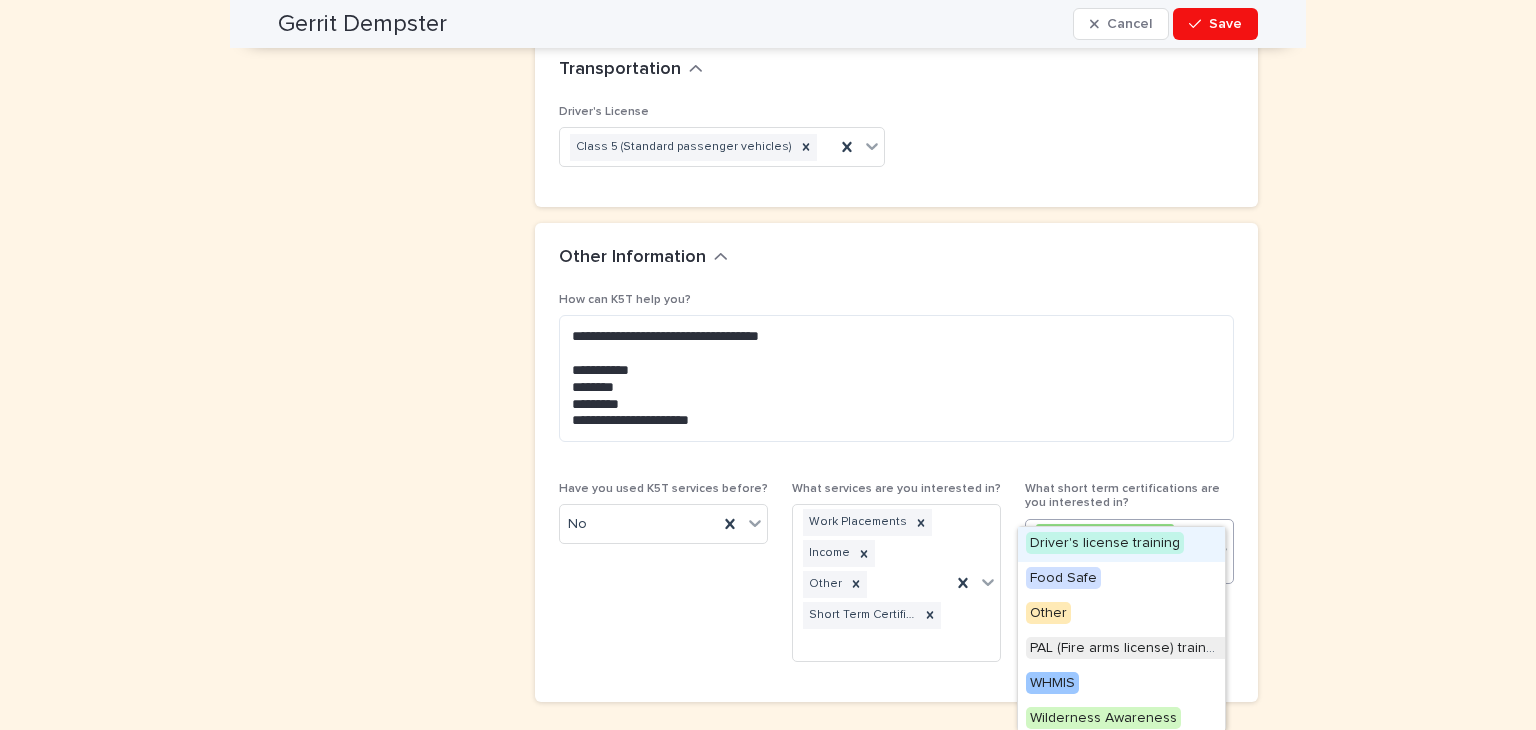 click 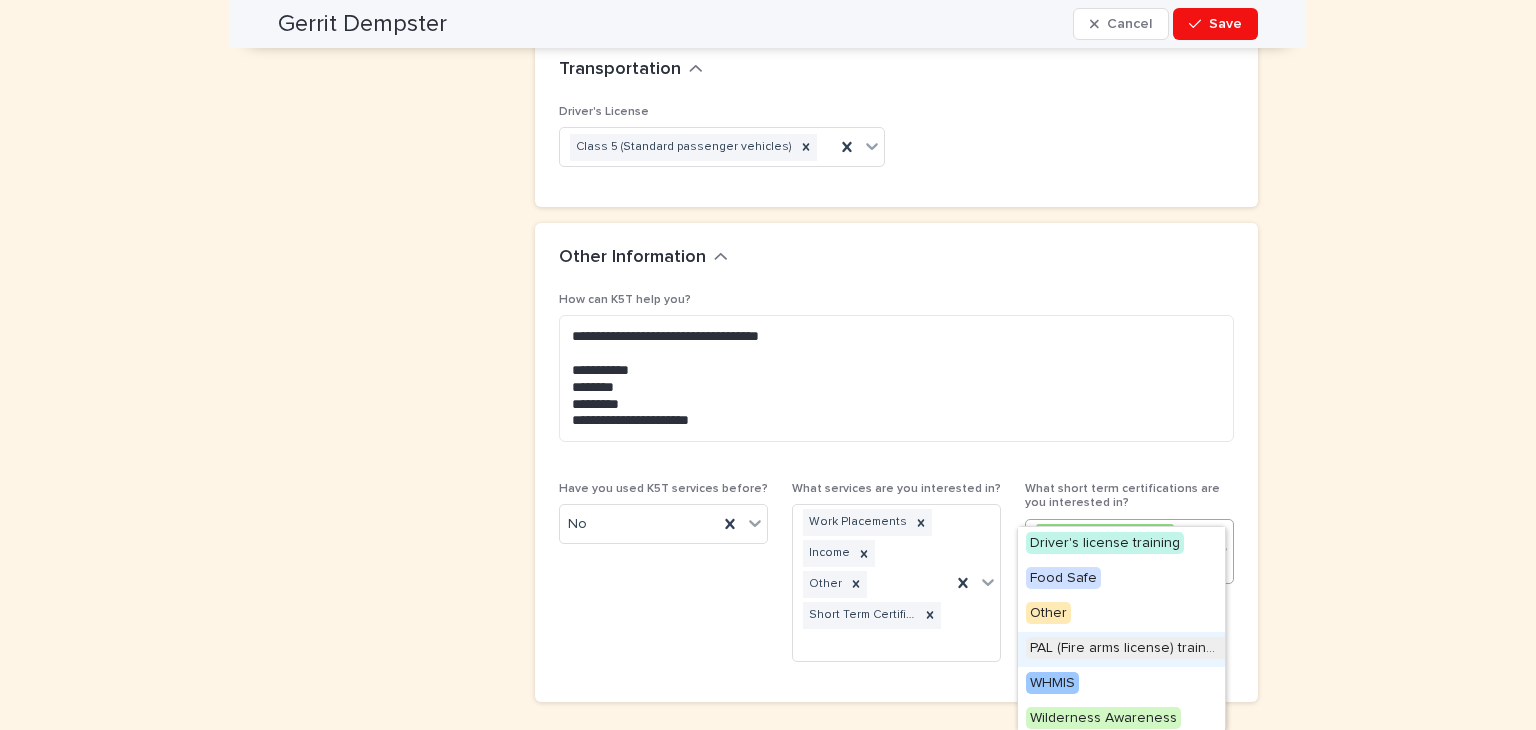 scroll, scrollTop: 6, scrollLeft: 0, axis: vertical 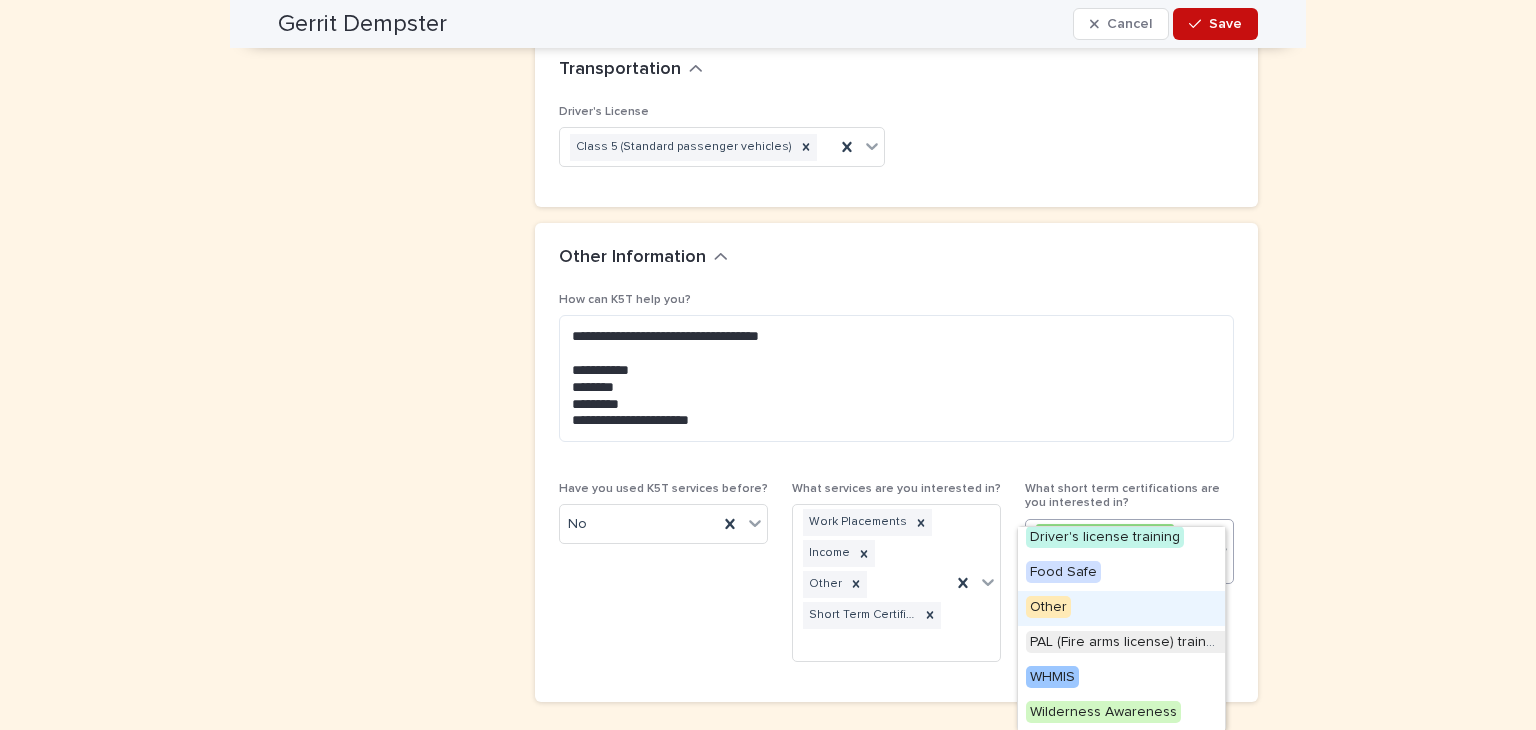 click on "Save" at bounding box center (1225, 24) 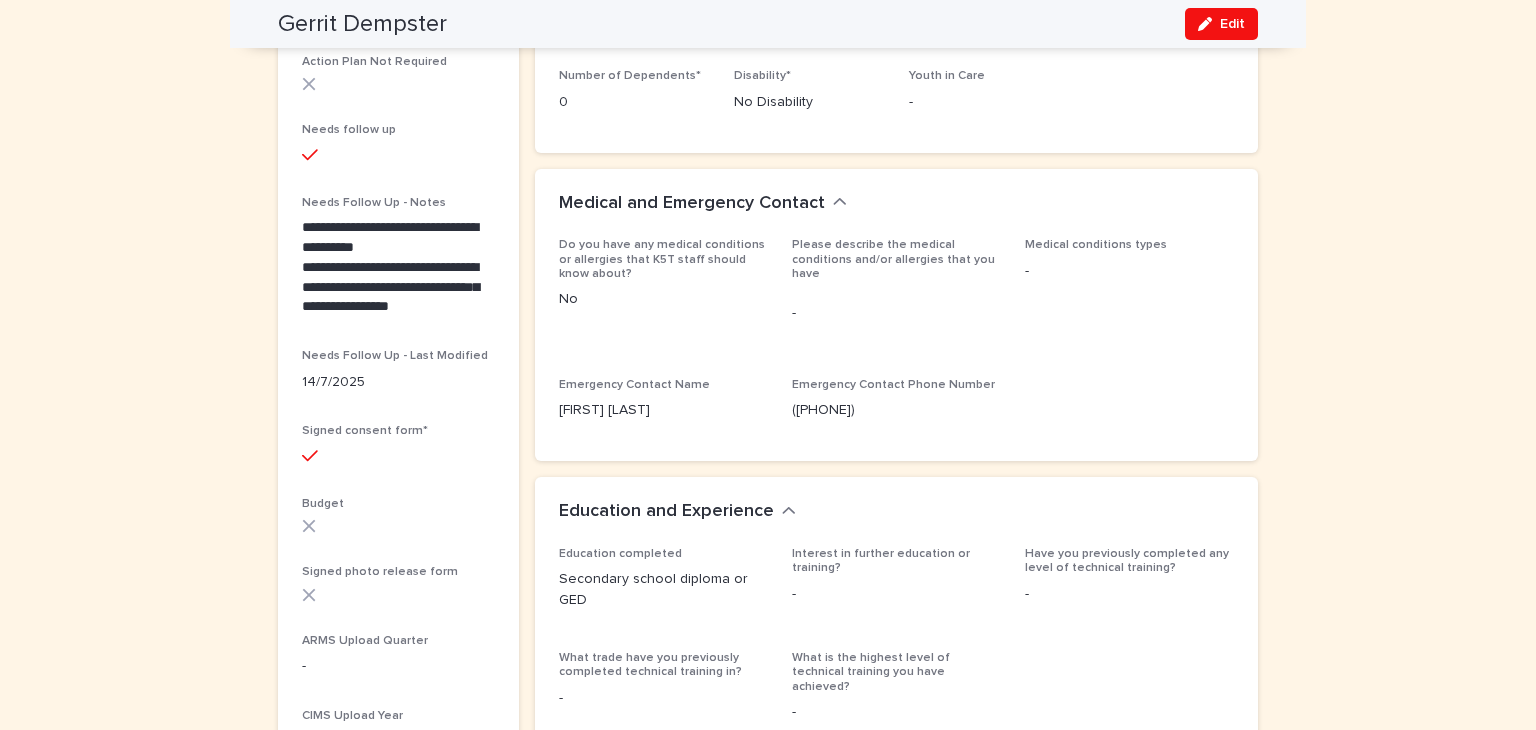 scroll, scrollTop: 0, scrollLeft: 0, axis: both 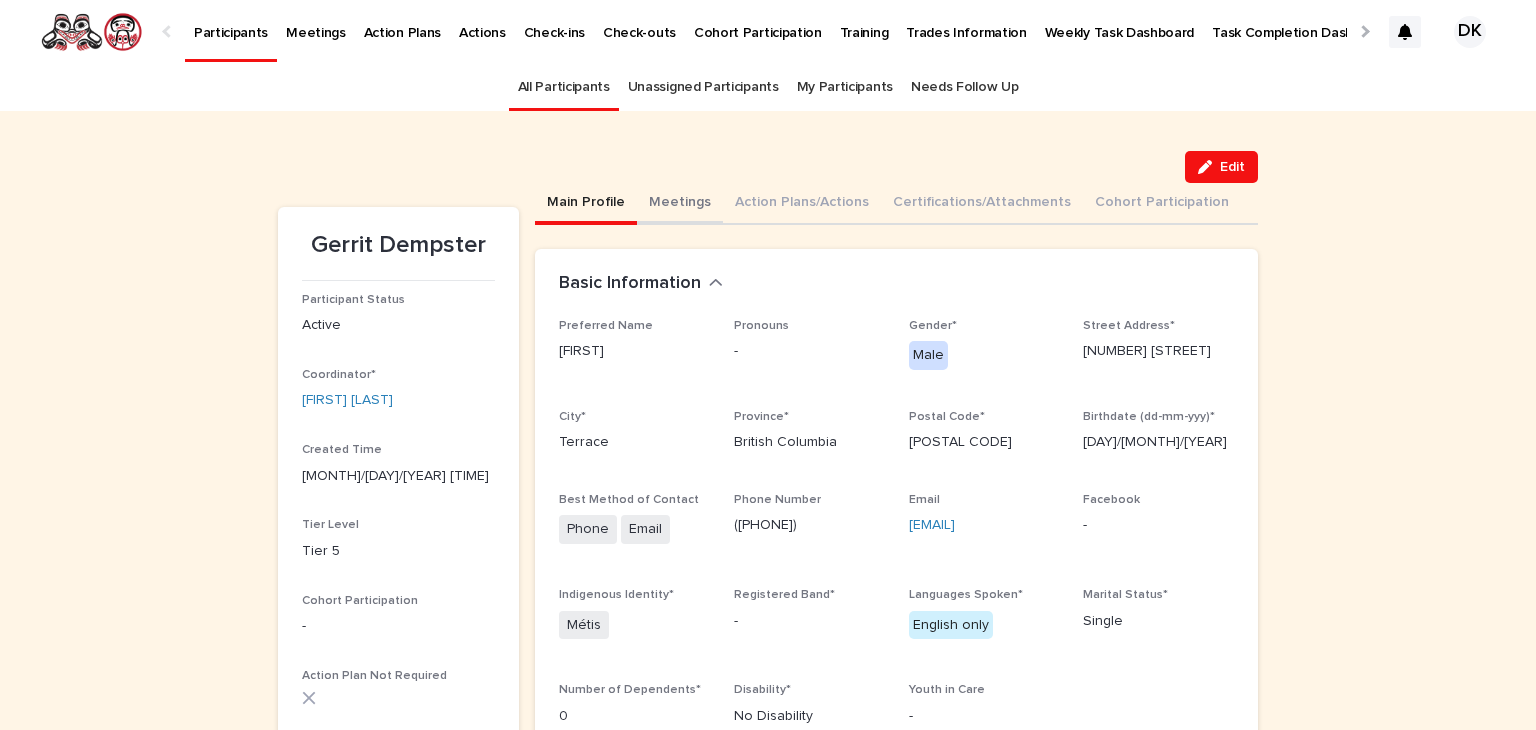 click on "Meetings" at bounding box center [680, 204] 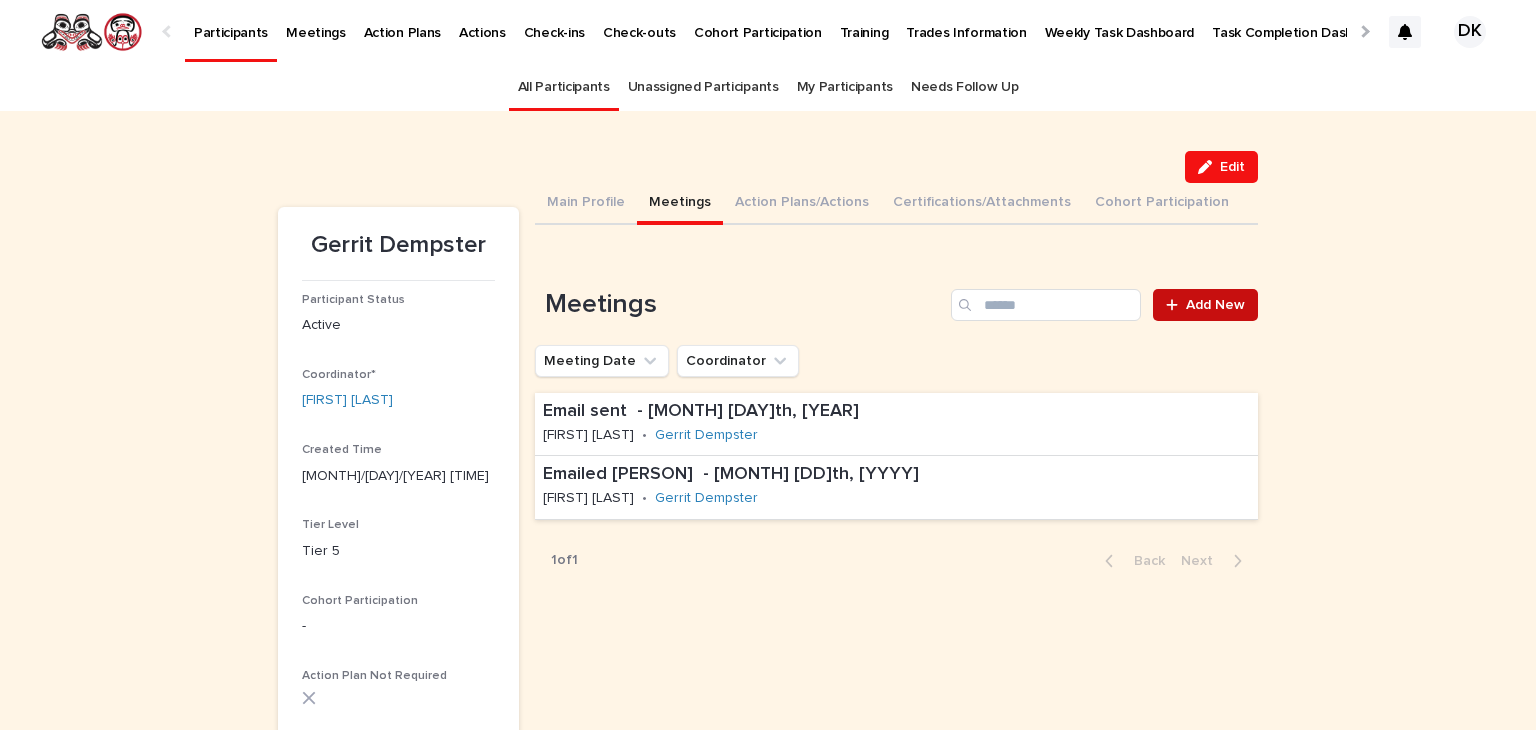 click on "Add New" at bounding box center [1215, 305] 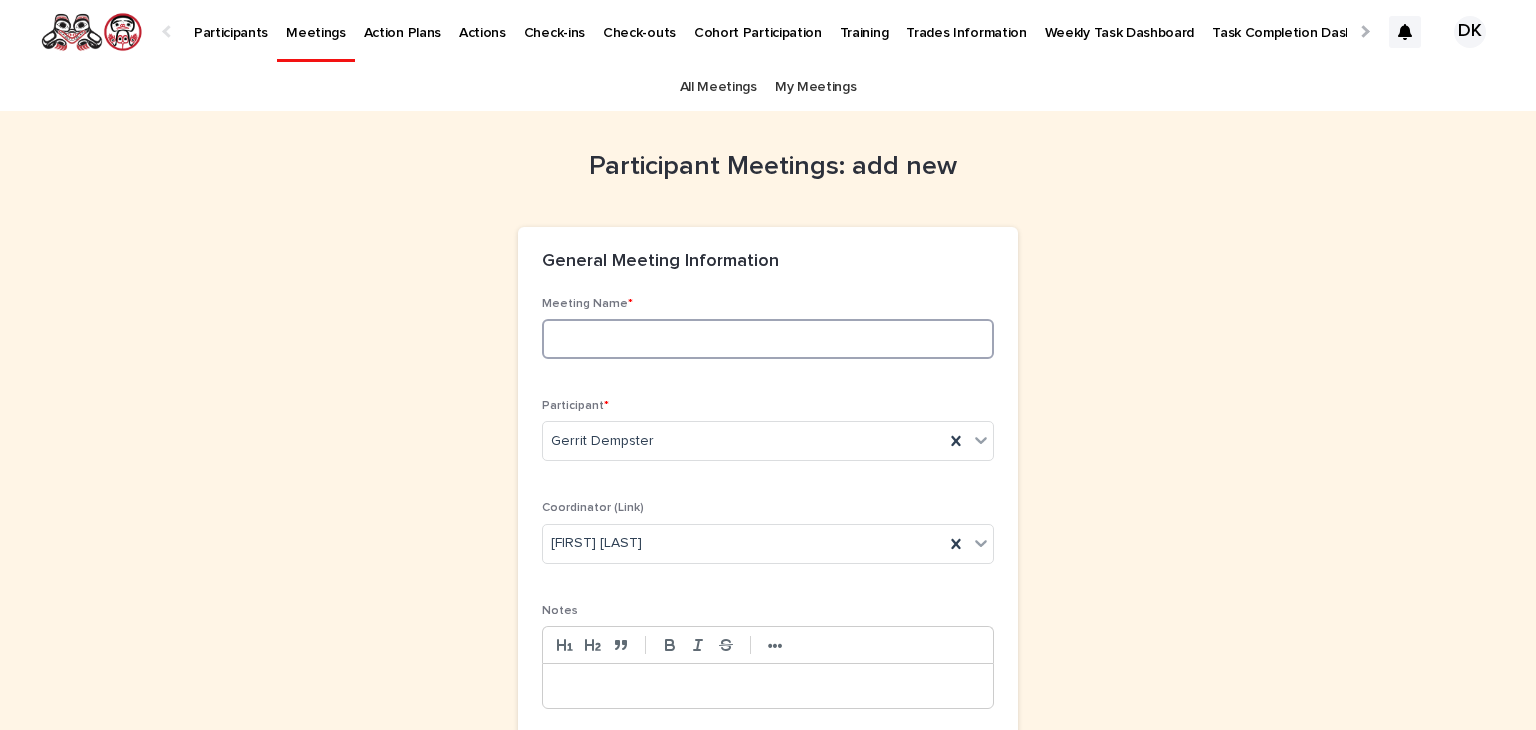 click at bounding box center (768, 339) 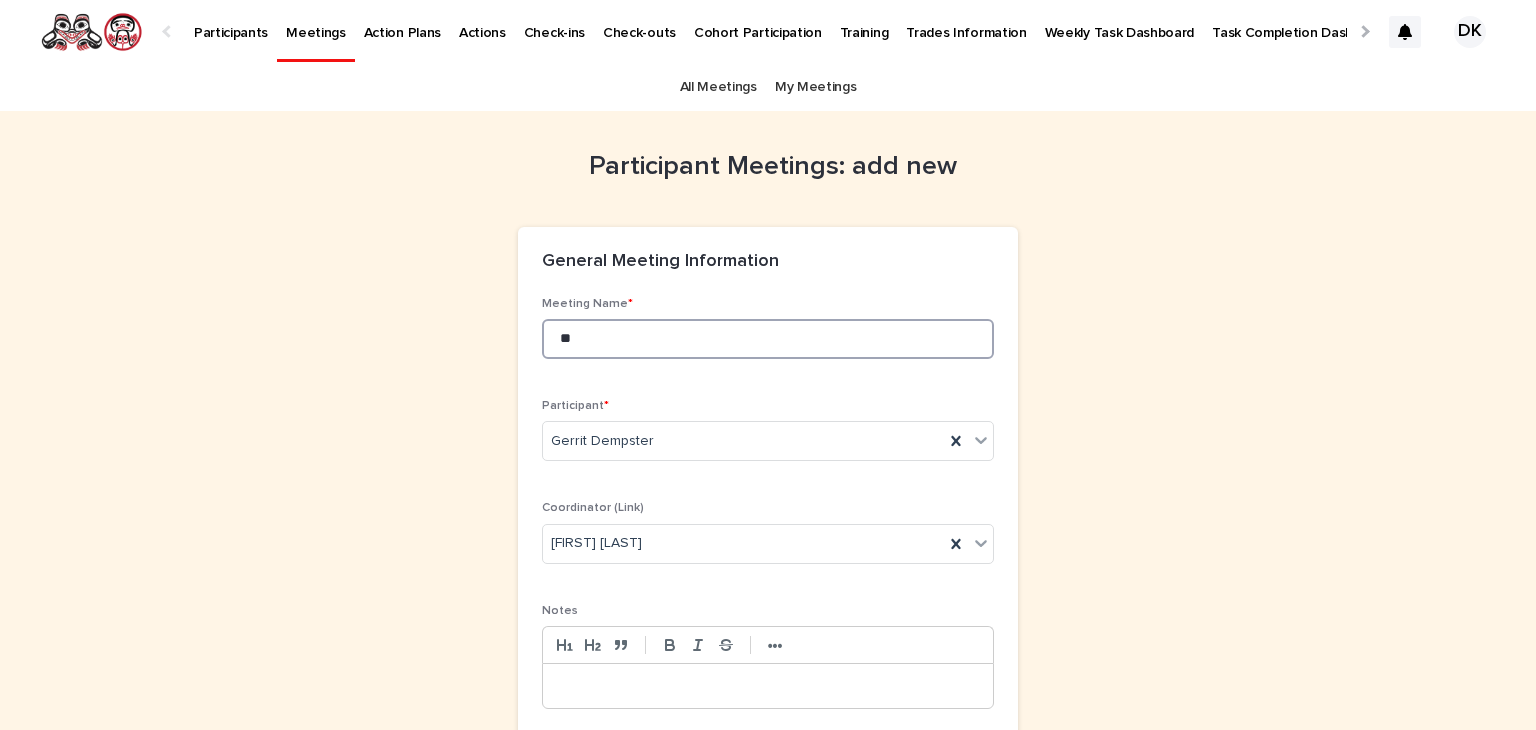 type on "*" 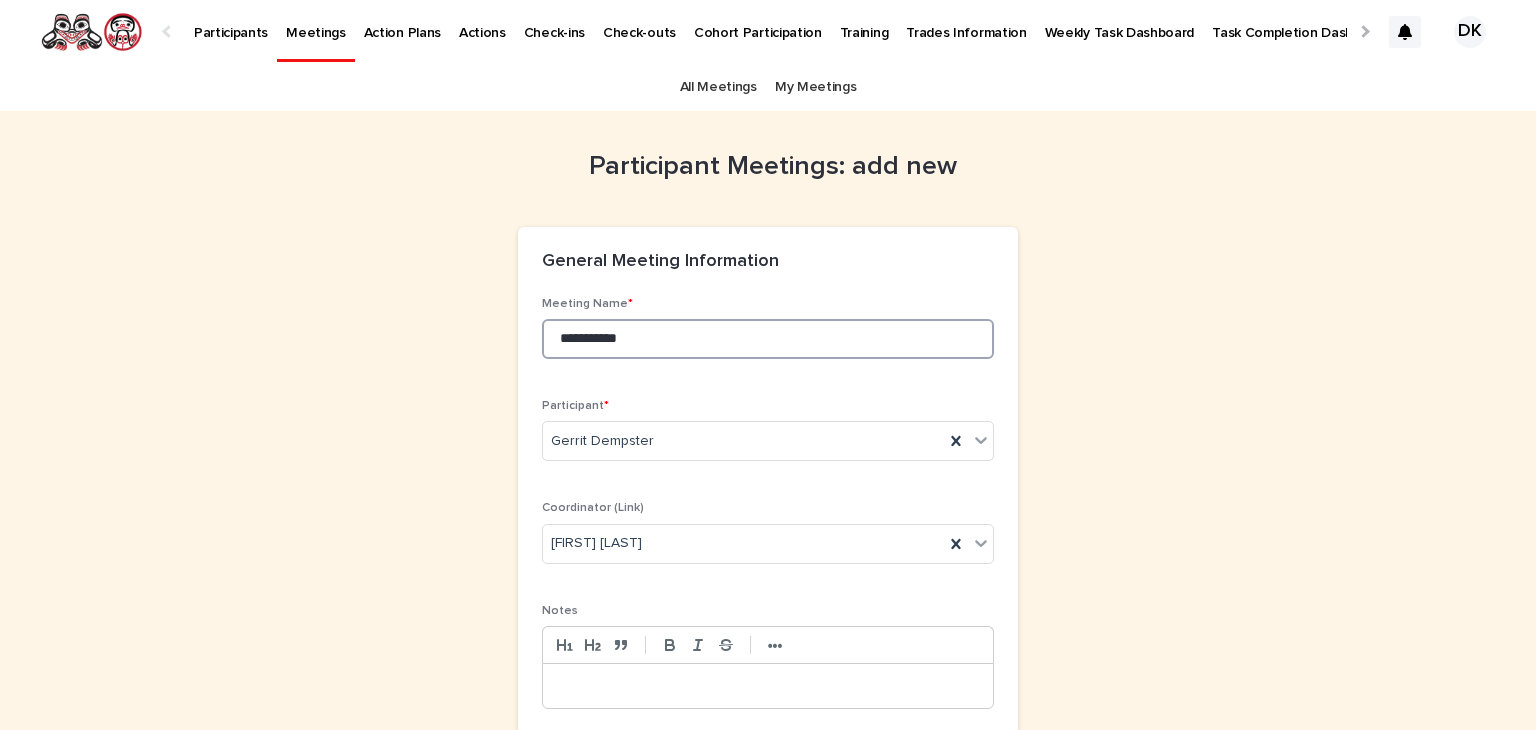 type on "**********" 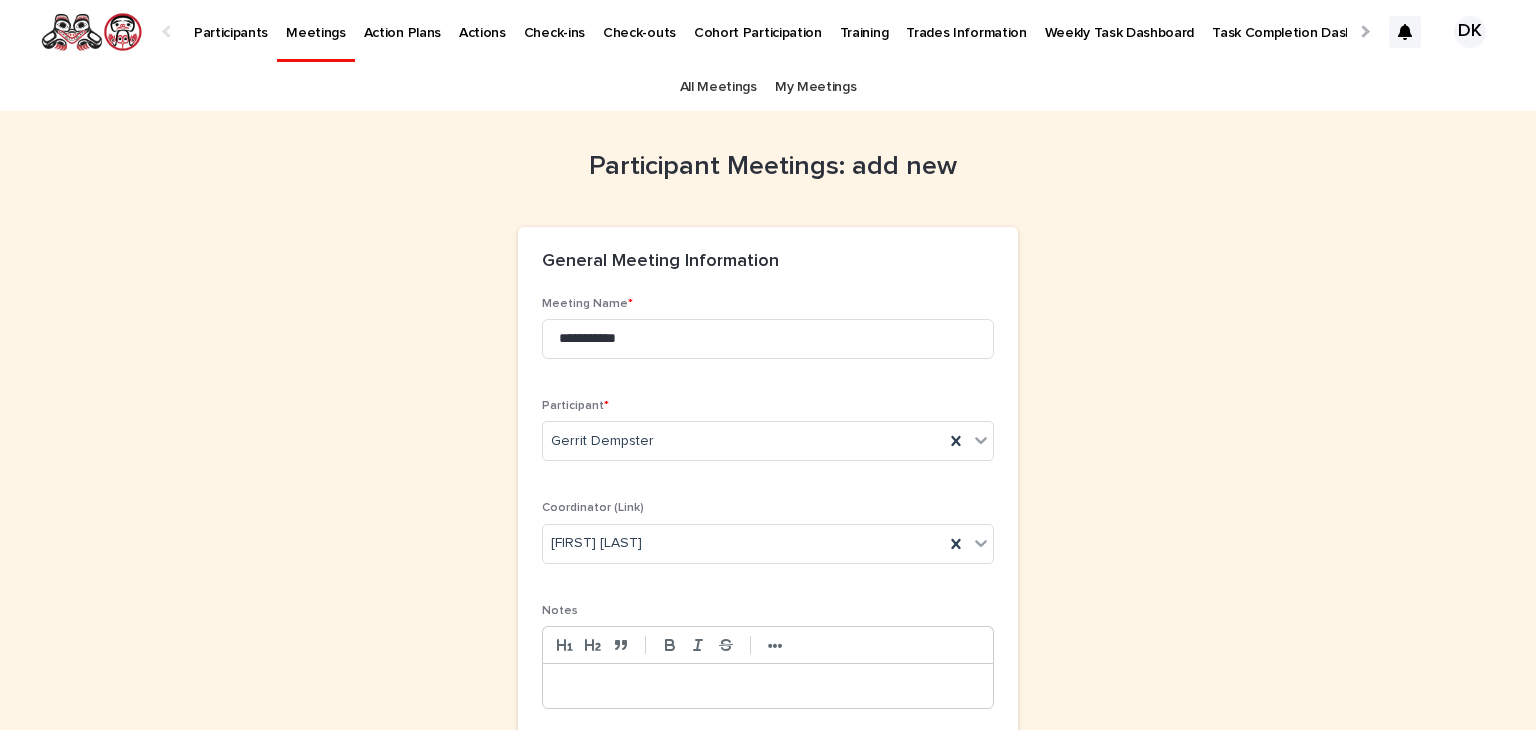 click at bounding box center (768, 686) 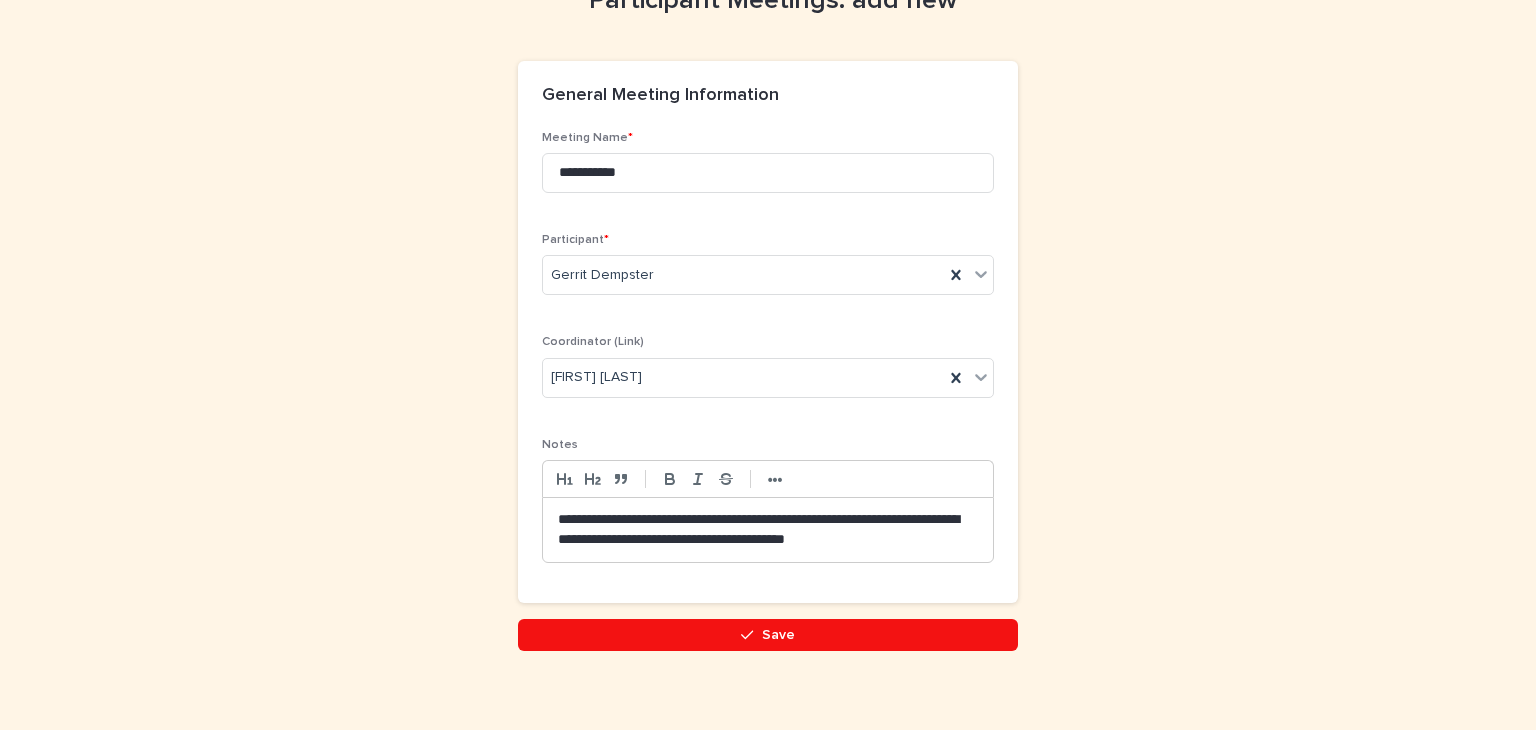 scroll, scrollTop: 185, scrollLeft: 0, axis: vertical 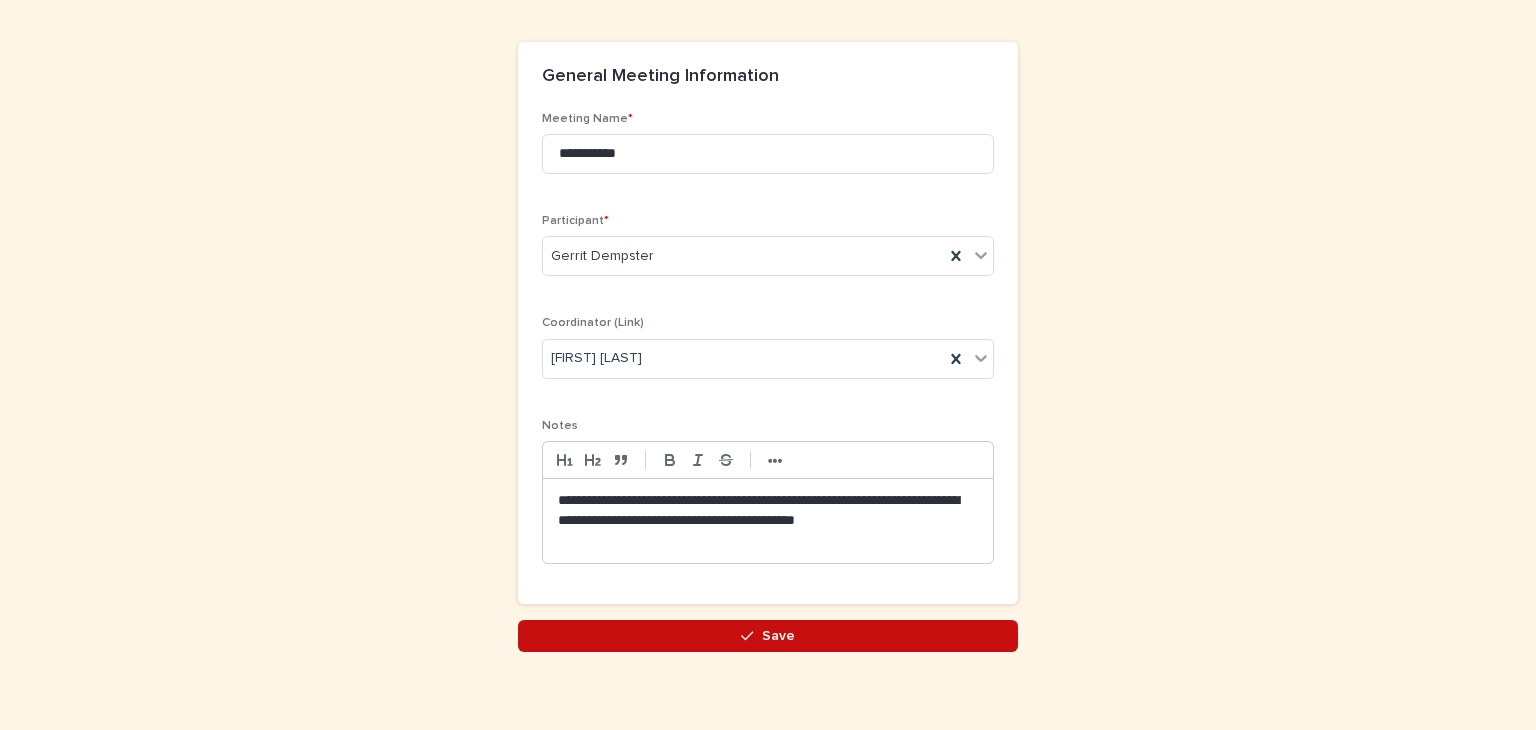 click on "Save" at bounding box center (778, 636) 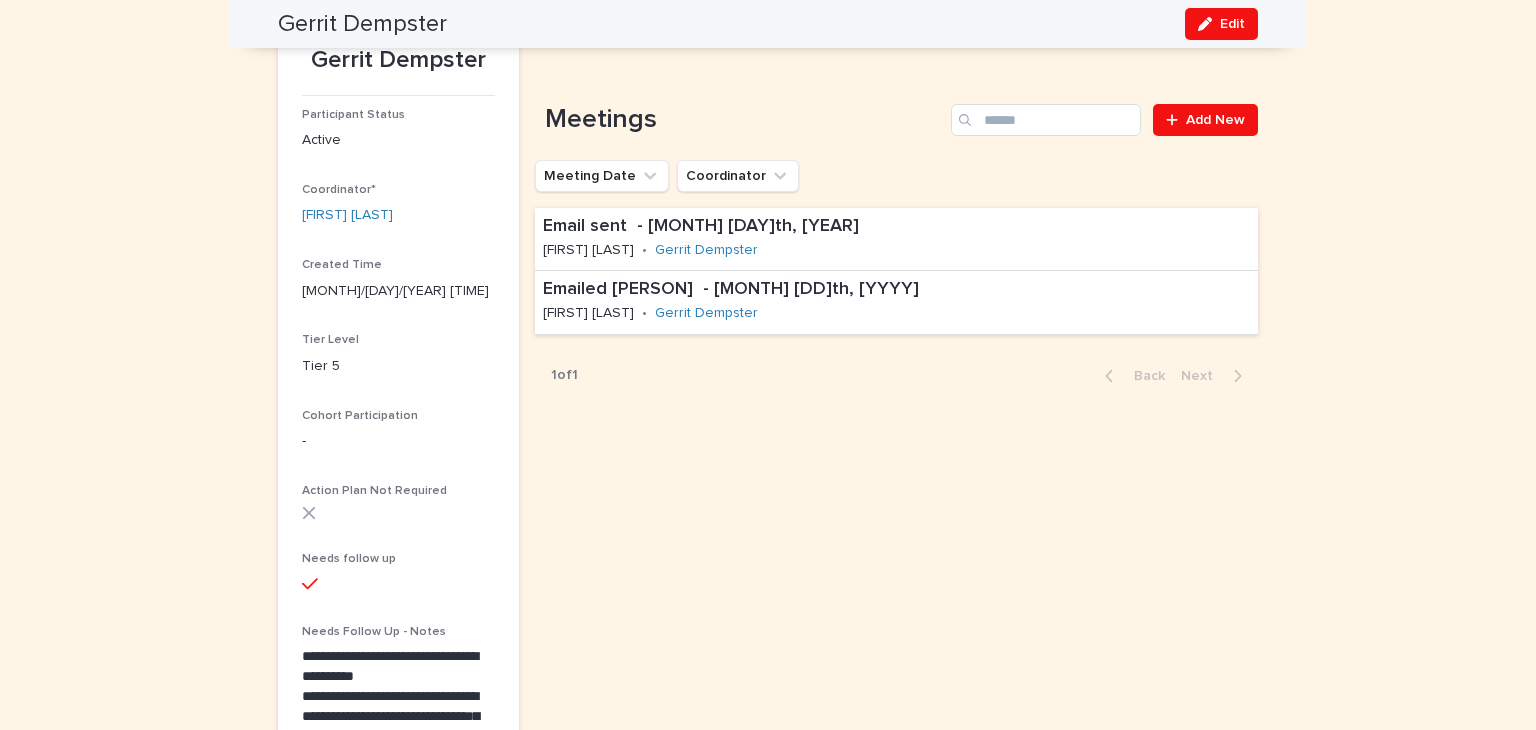 scroll, scrollTop: 0, scrollLeft: 0, axis: both 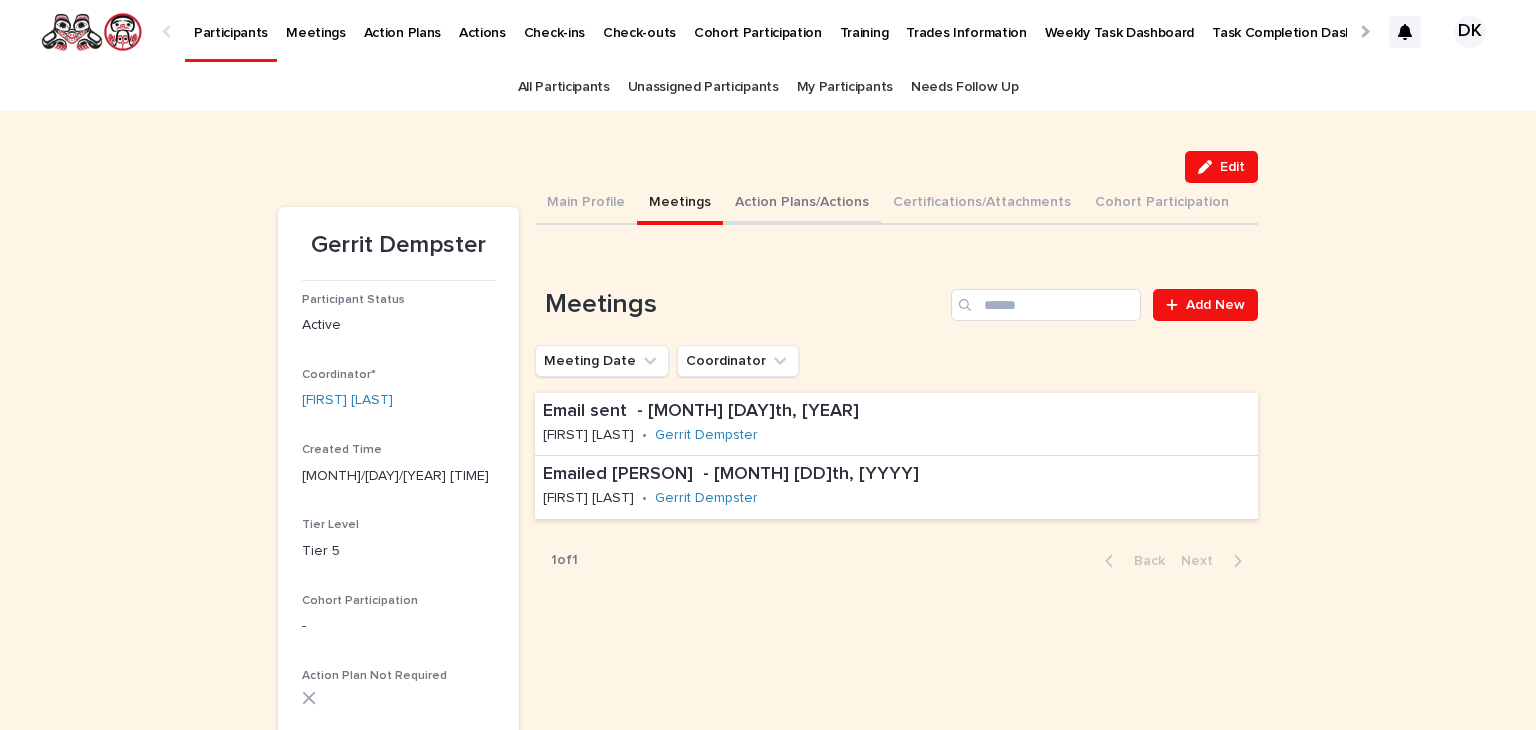 click on "Action Plans/Actions" at bounding box center (802, 204) 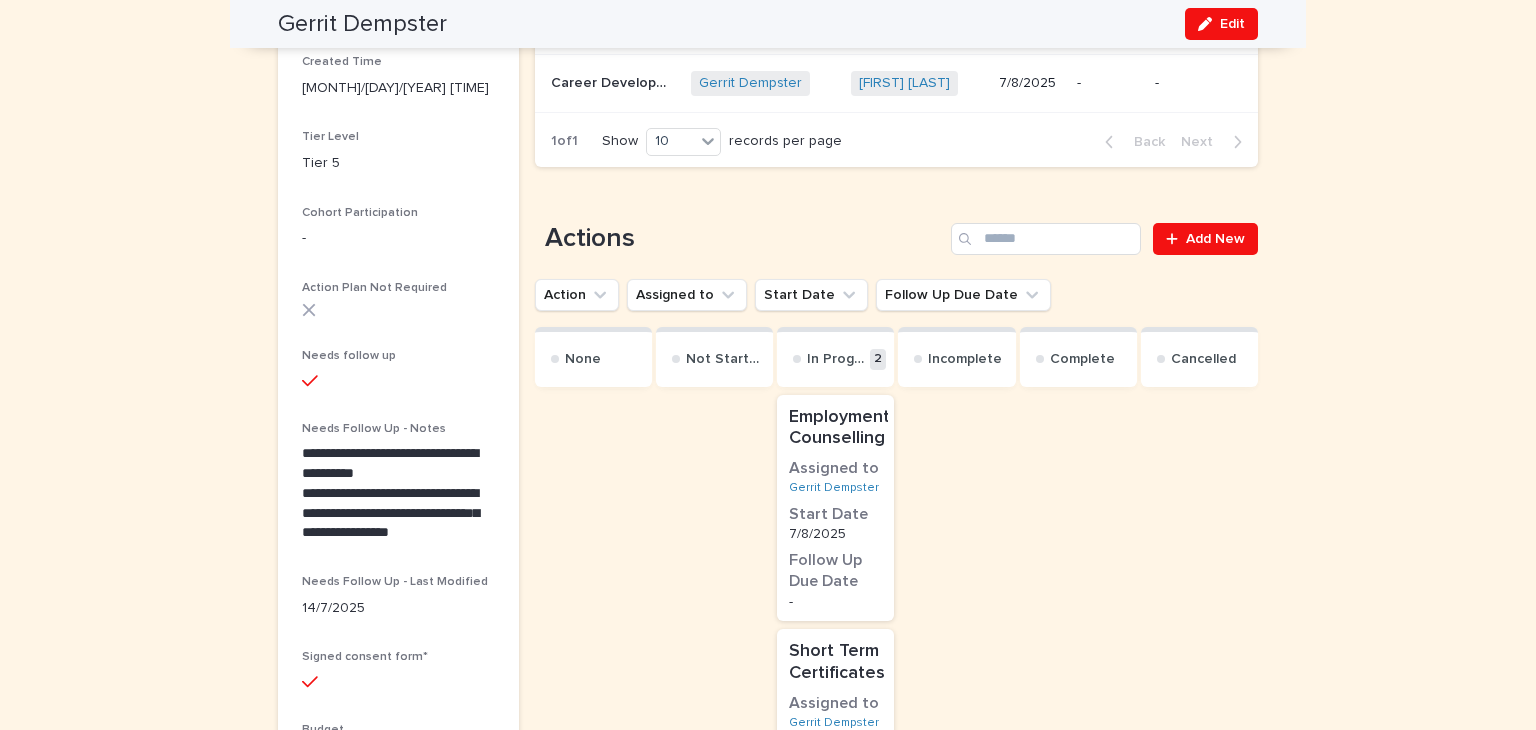 scroll, scrollTop: 390, scrollLeft: 0, axis: vertical 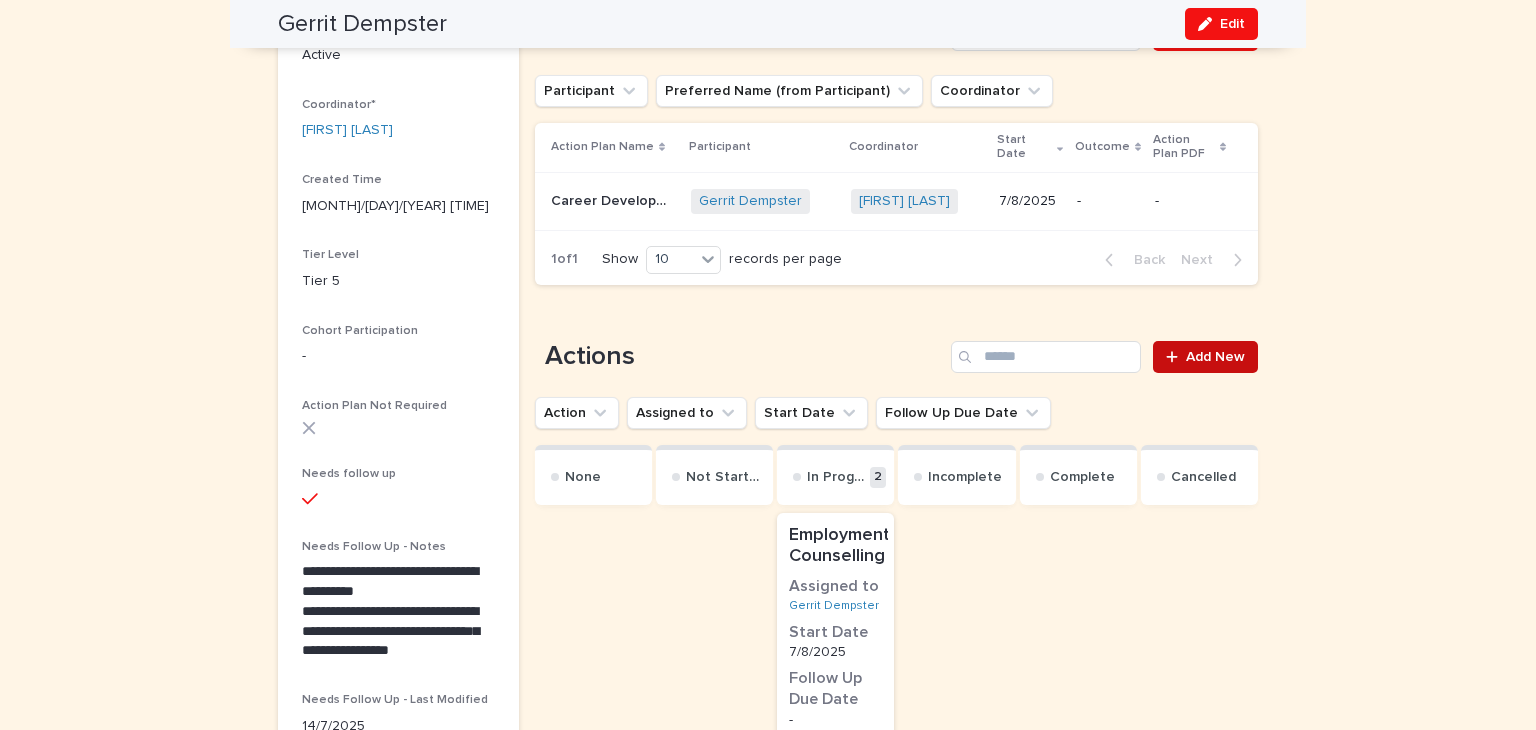 click on "Add New" at bounding box center [1215, 357] 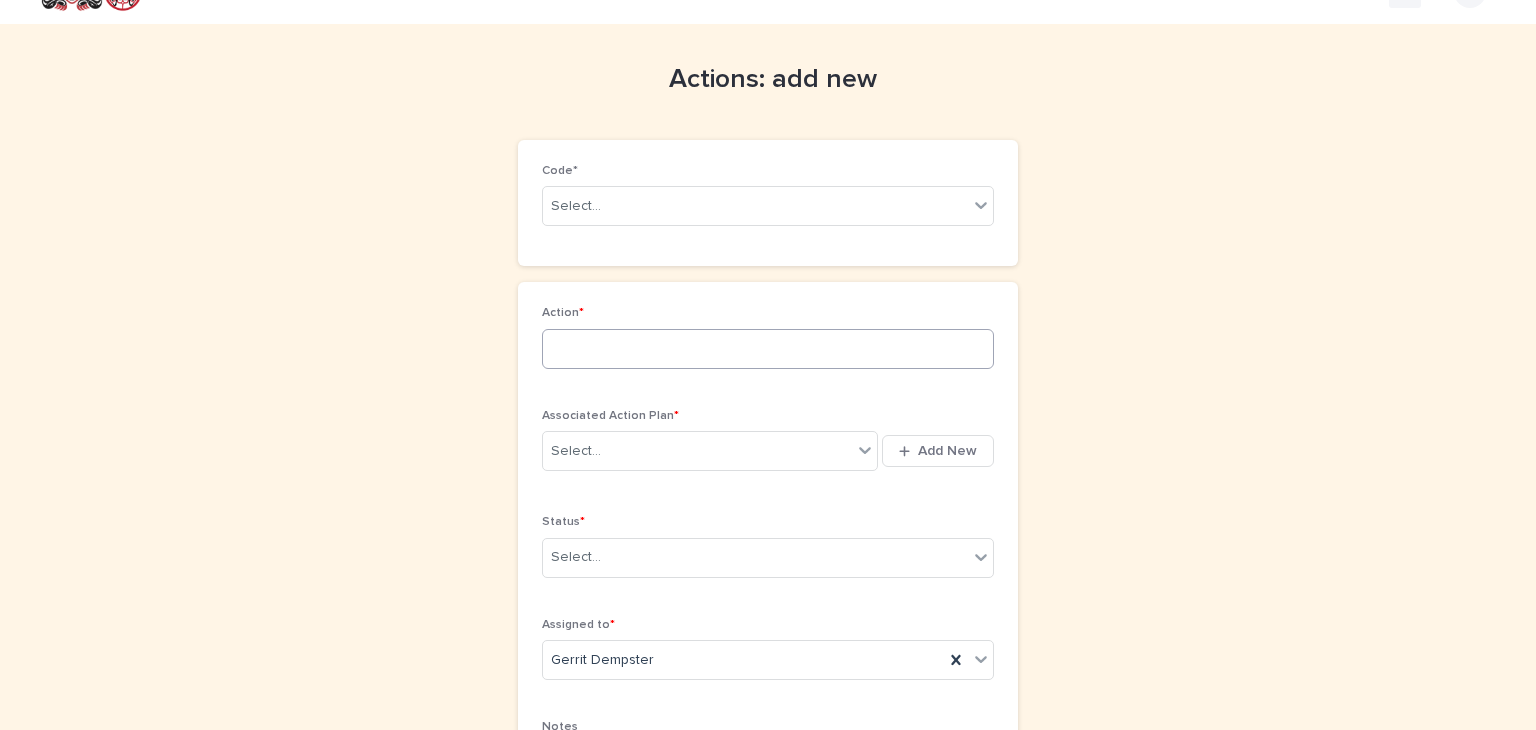 scroll, scrollTop: 0, scrollLeft: 0, axis: both 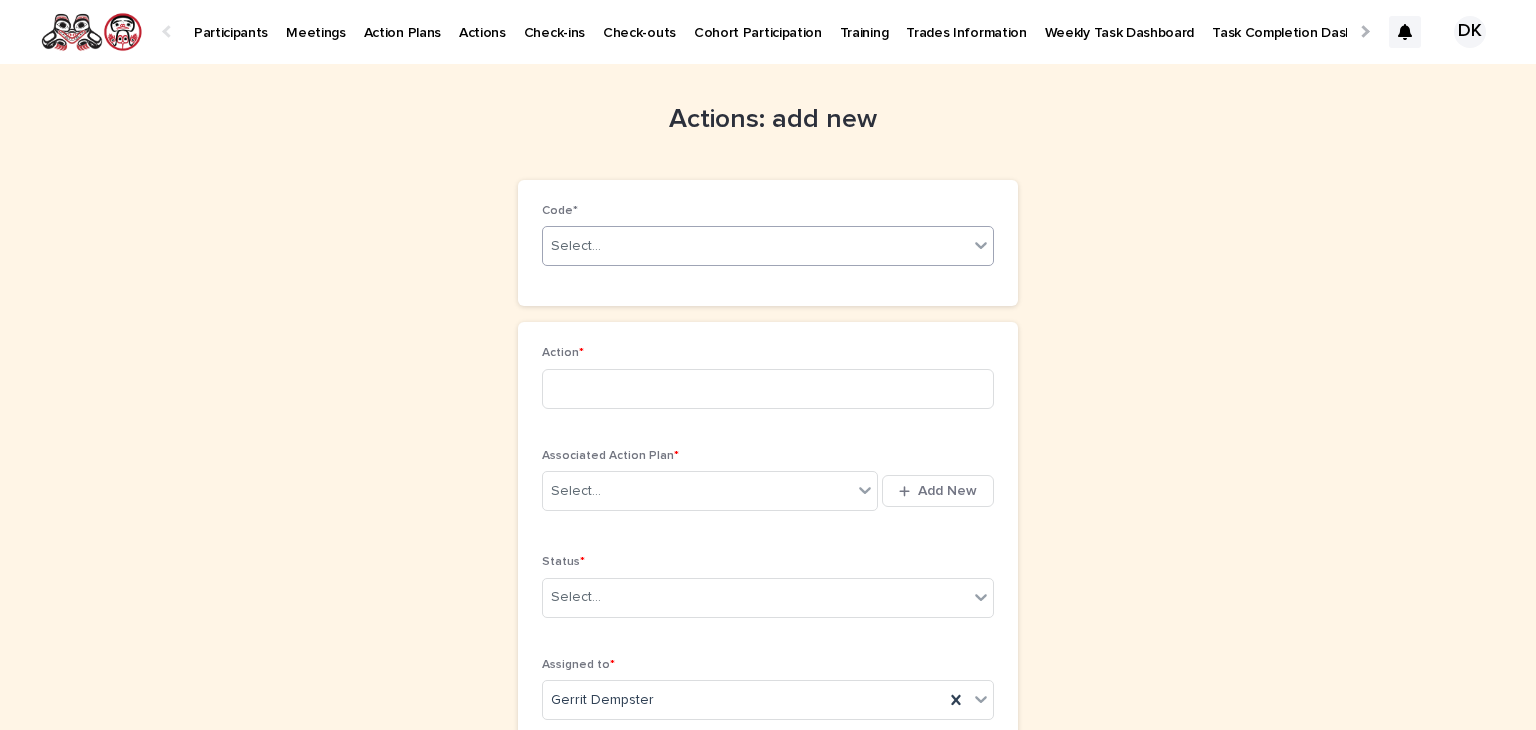 click 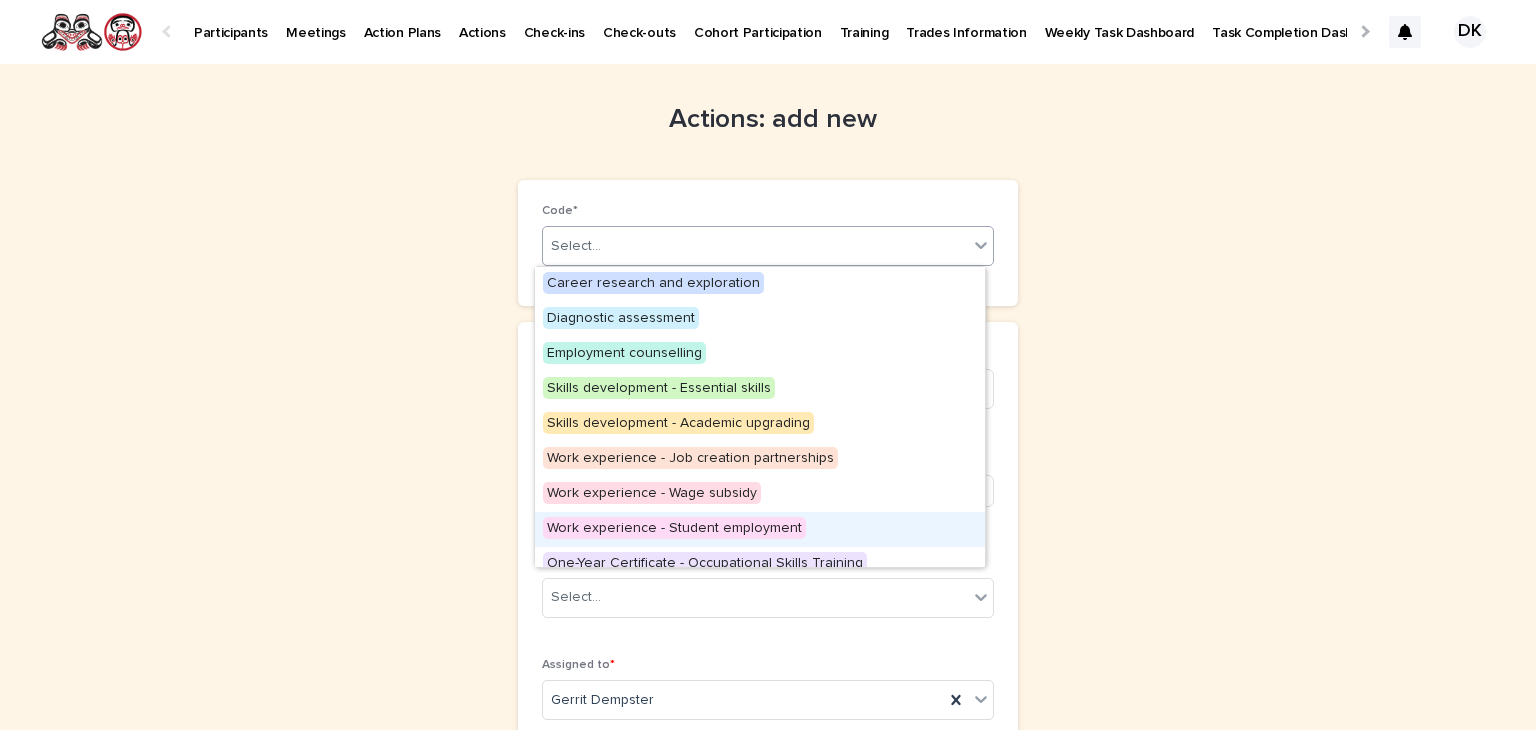 scroll, scrollTop: 223, scrollLeft: 0, axis: vertical 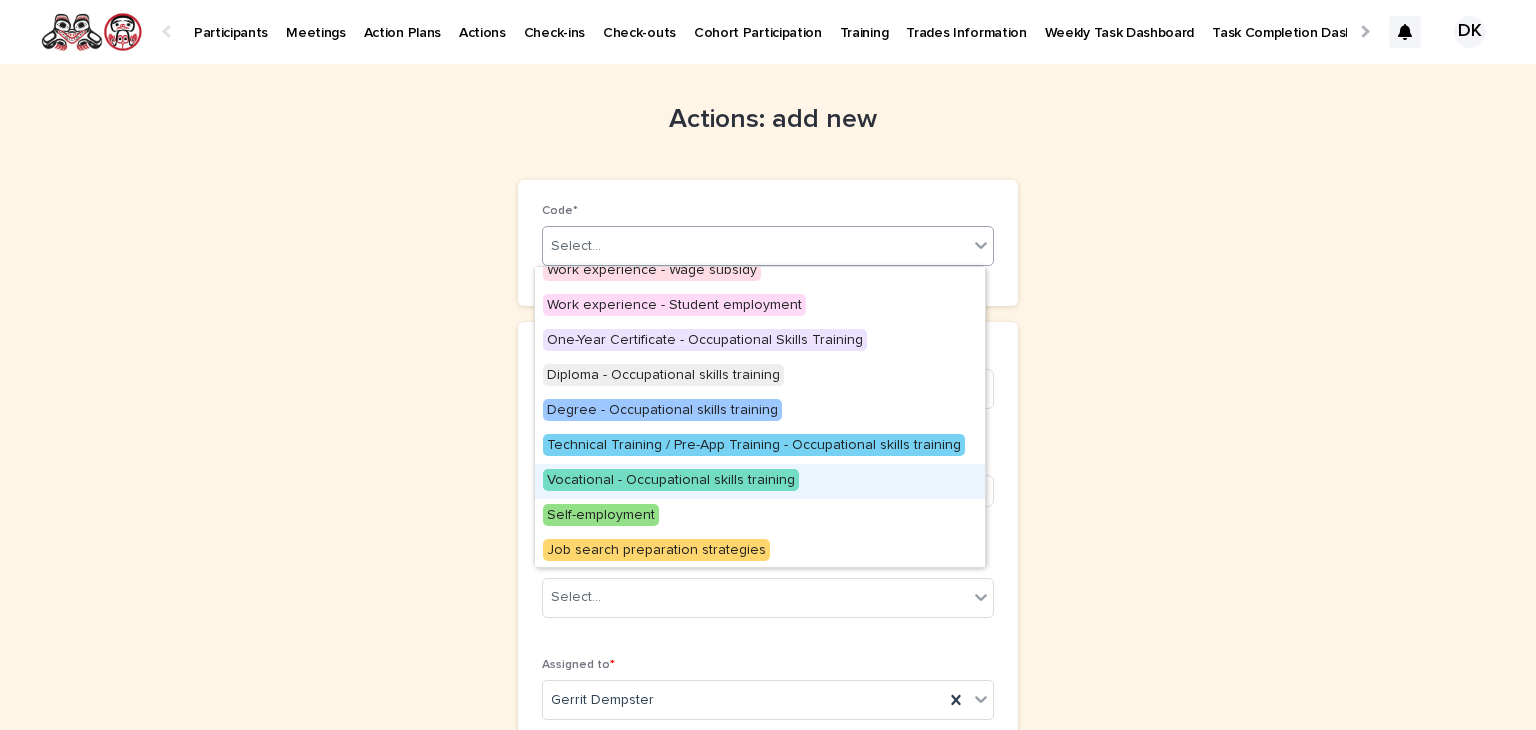 click on "Vocational - Occupational skills training" at bounding box center (671, 480) 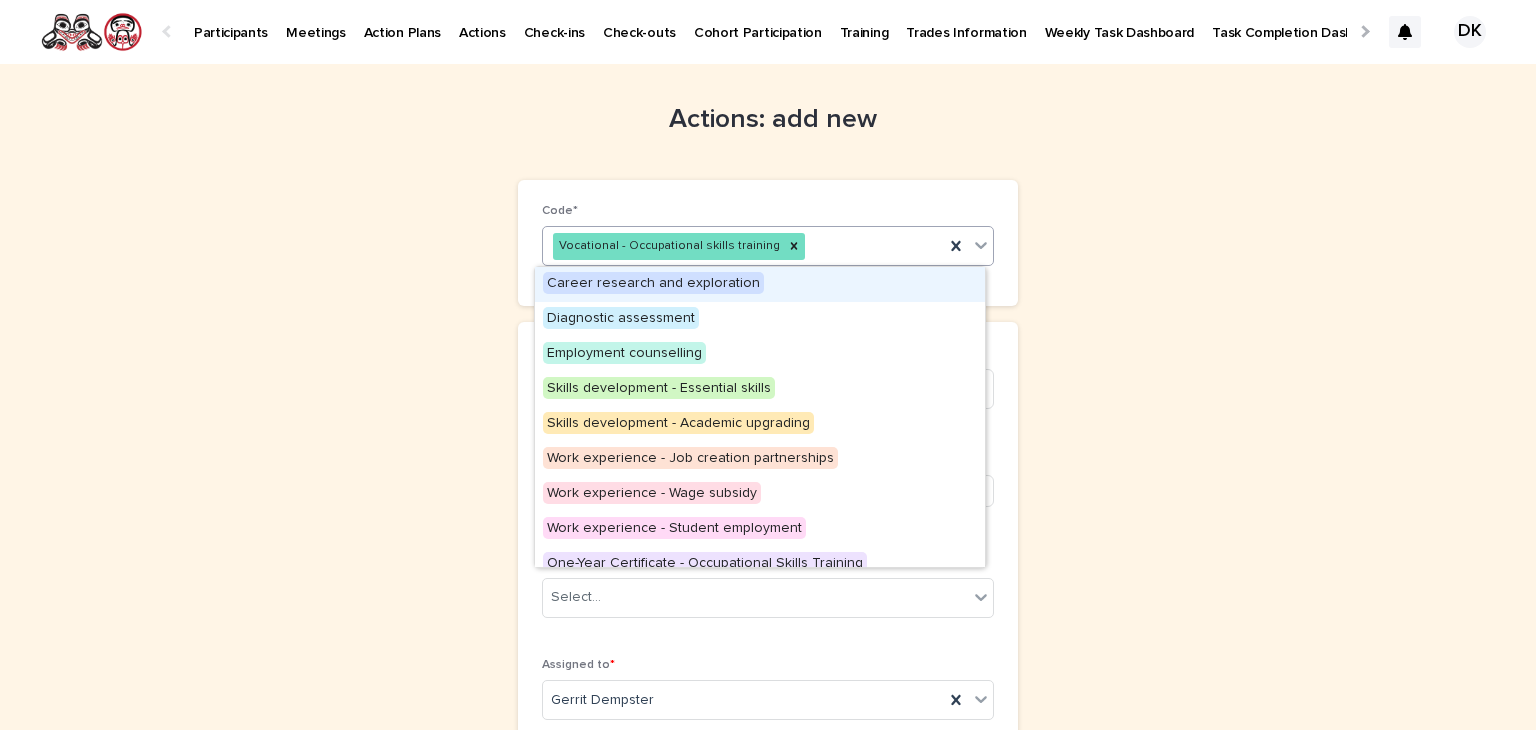 click 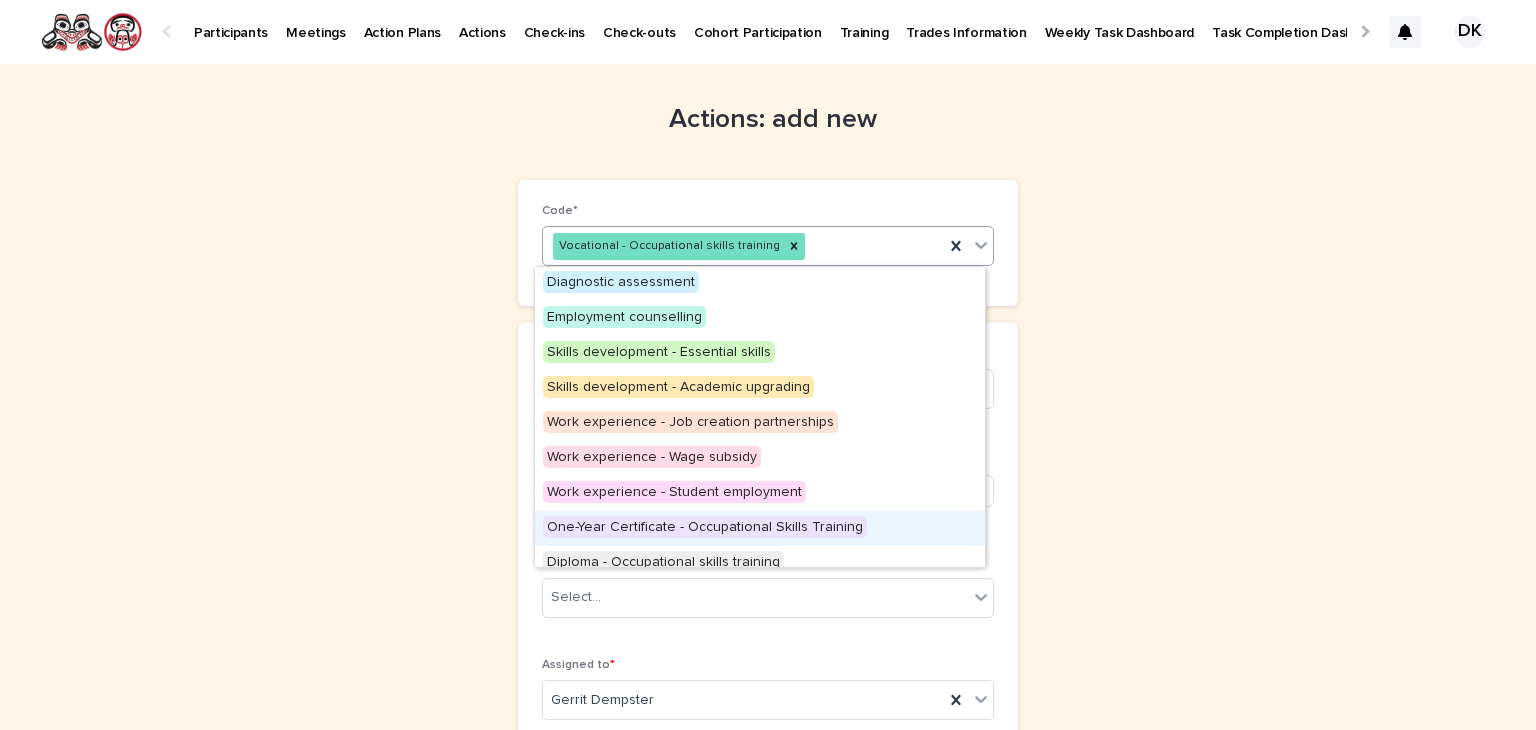 scroll, scrollTop: 29, scrollLeft: 0, axis: vertical 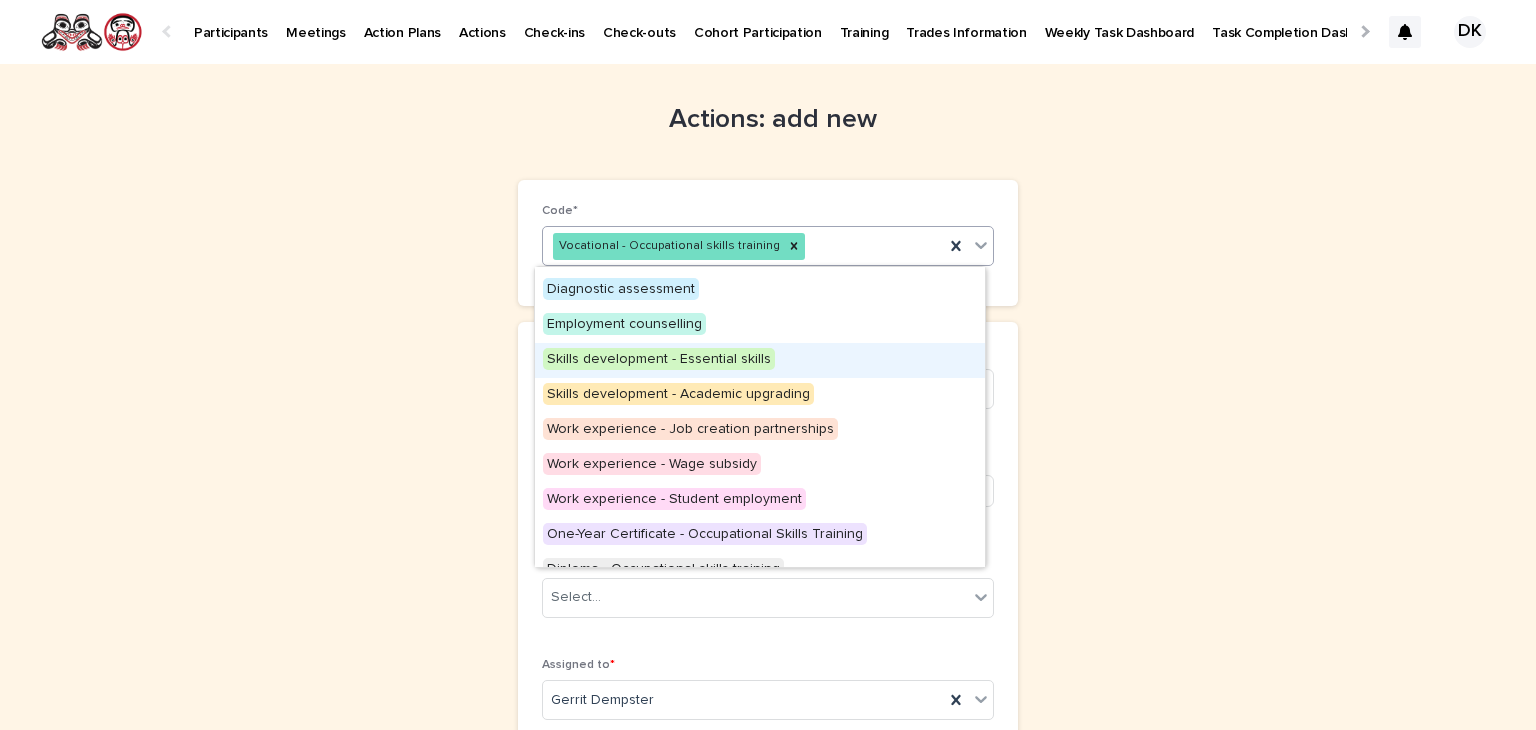 click on "Skills development - Essential skills" at bounding box center (659, 359) 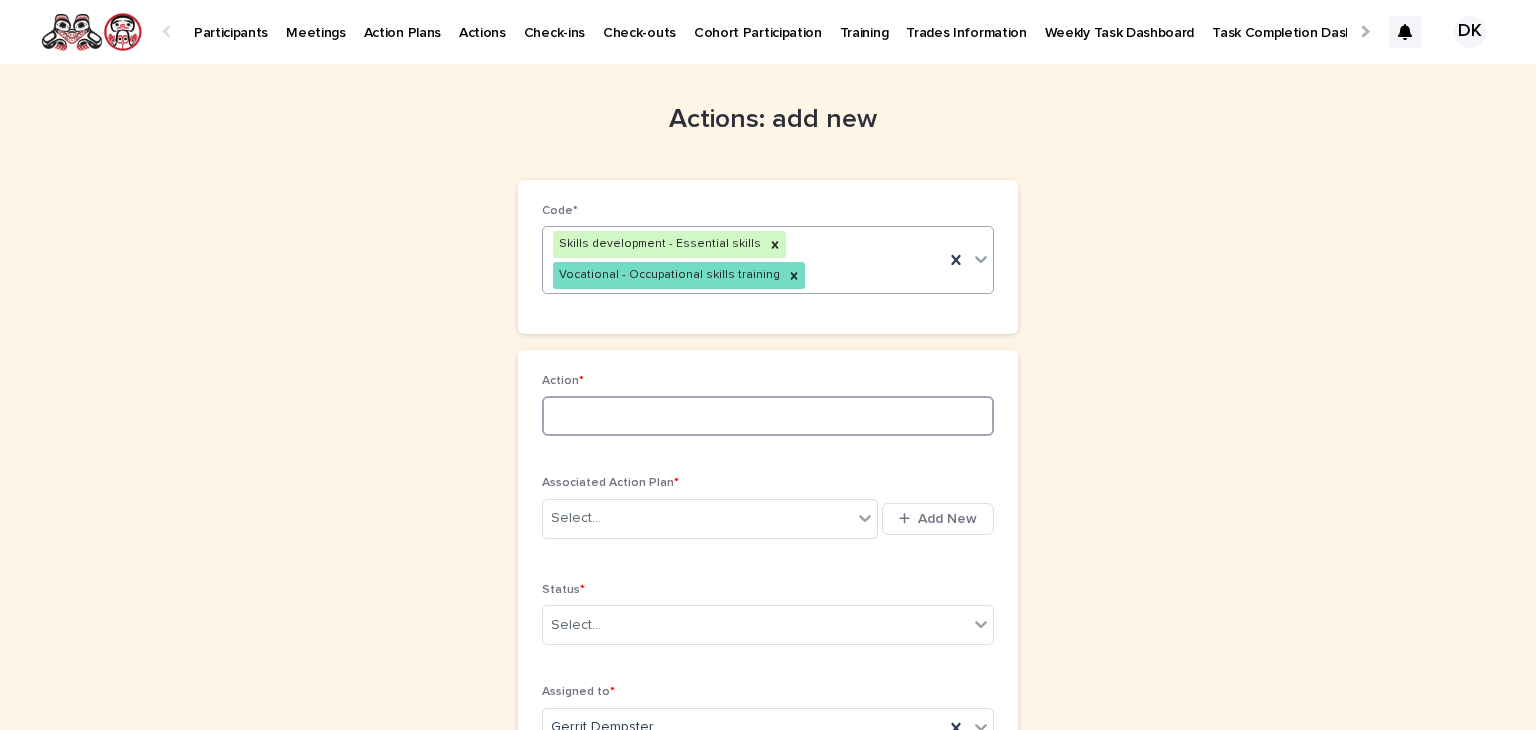 click at bounding box center [768, 416] 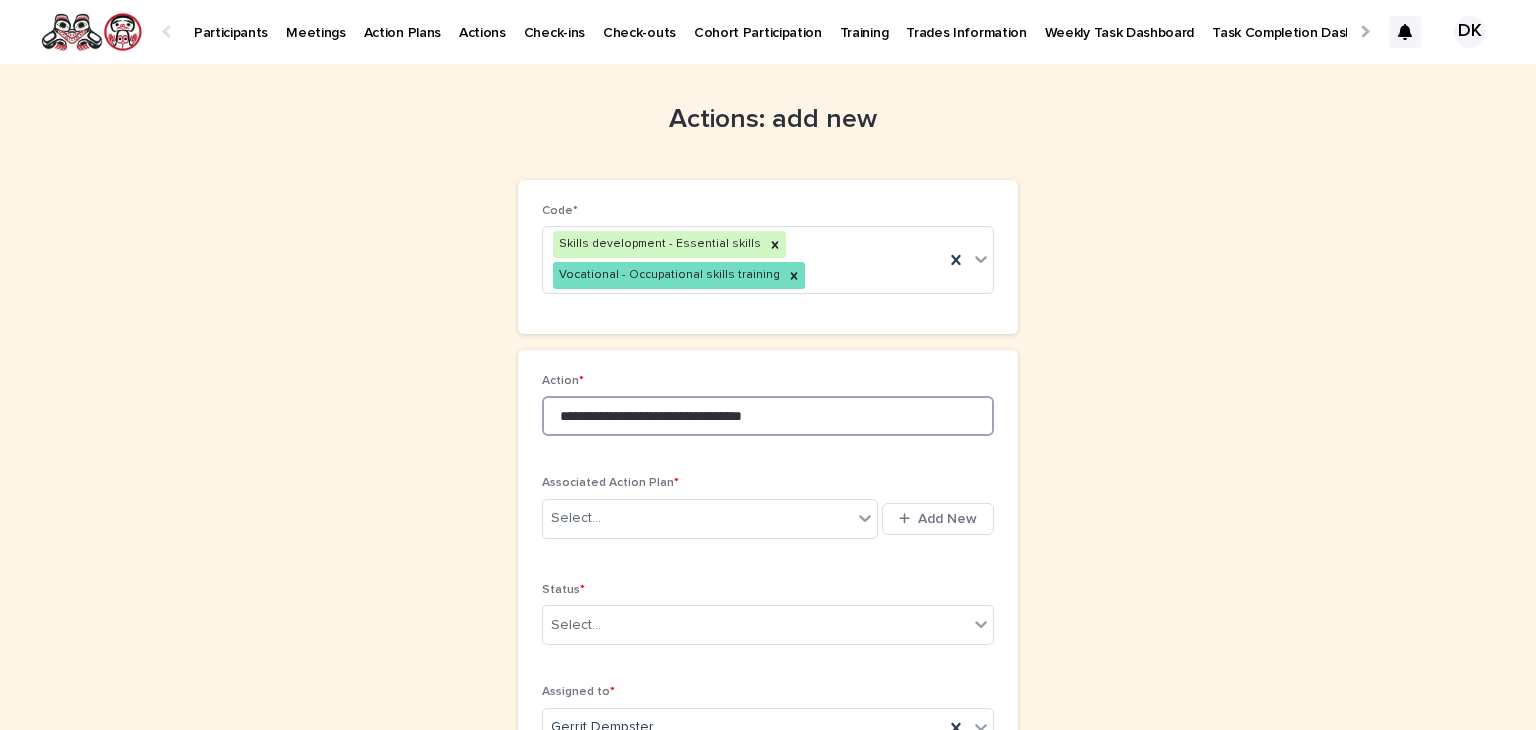 click on "**********" at bounding box center [768, 416] 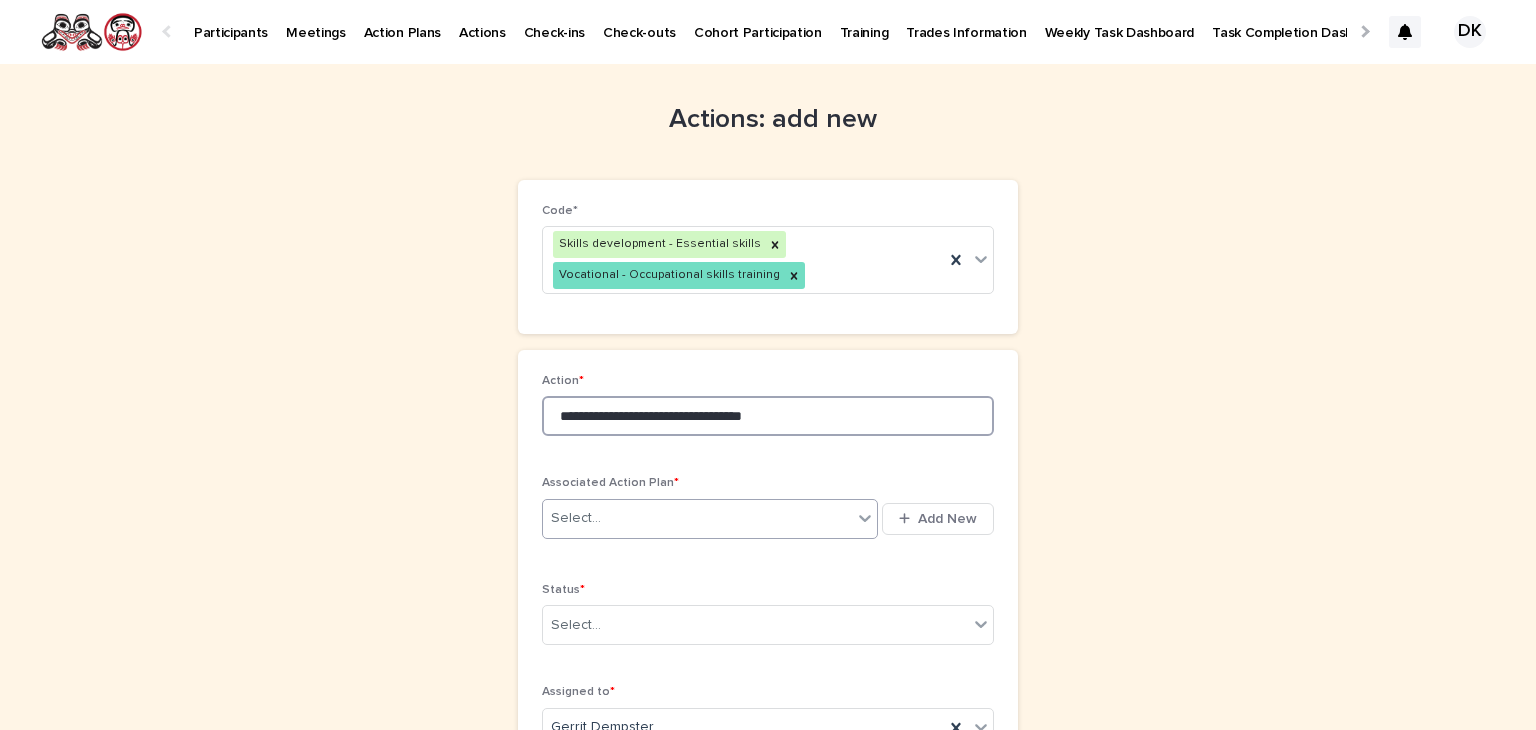 type on "**********" 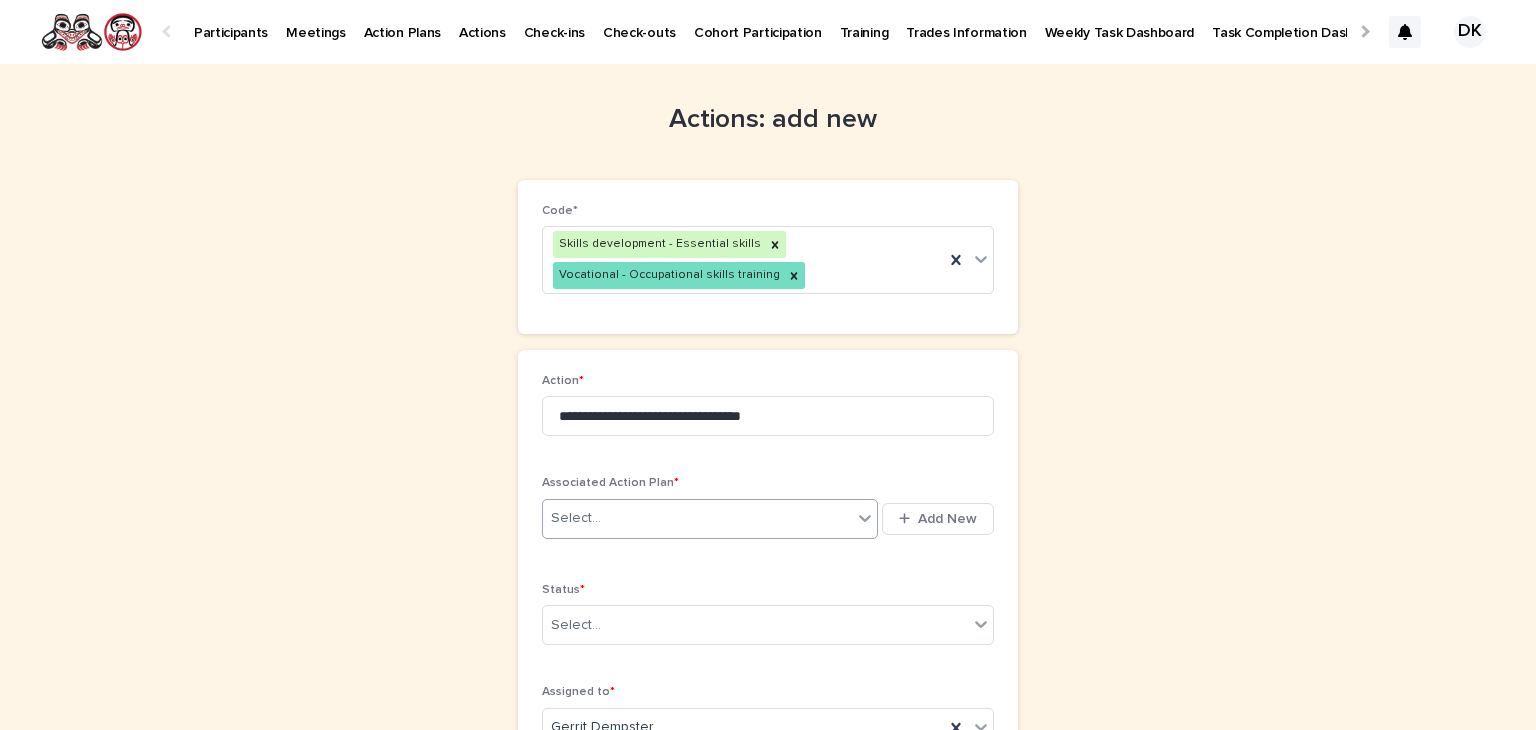 click 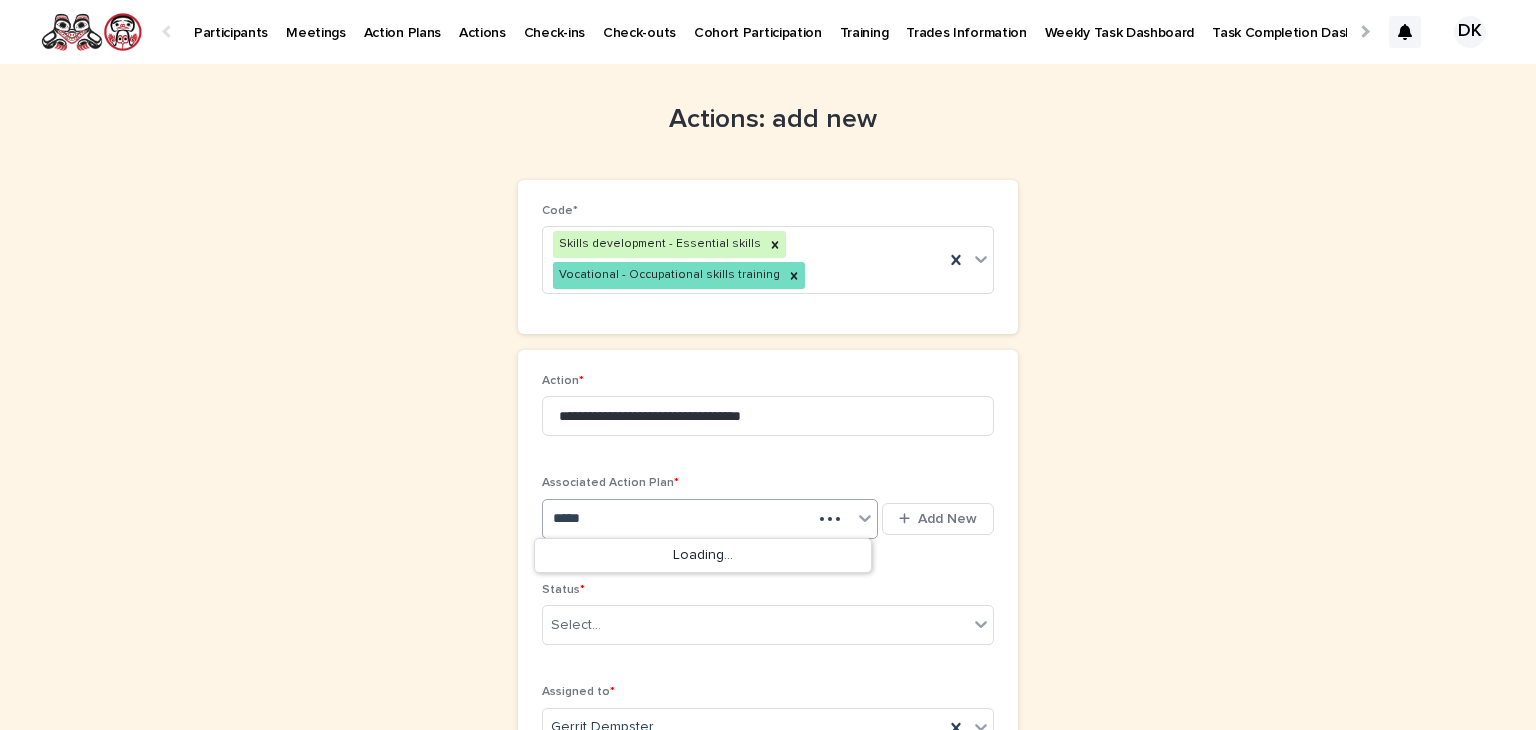 type on "******" 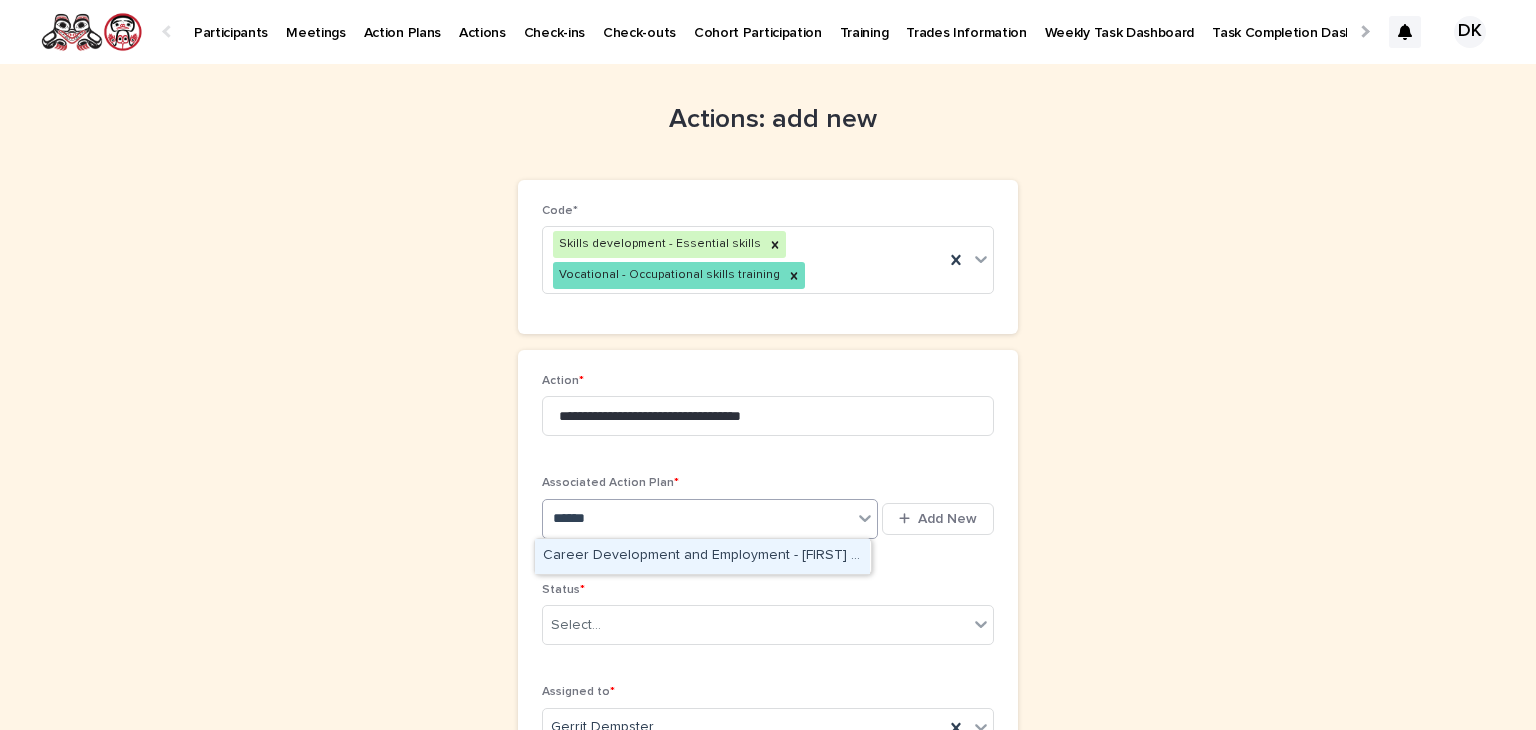 click on "Career Development and Employment - [FIRST] [LAST] - [MONTH] [DAY]th, [YEAR]" at bounding box center (702, 556) 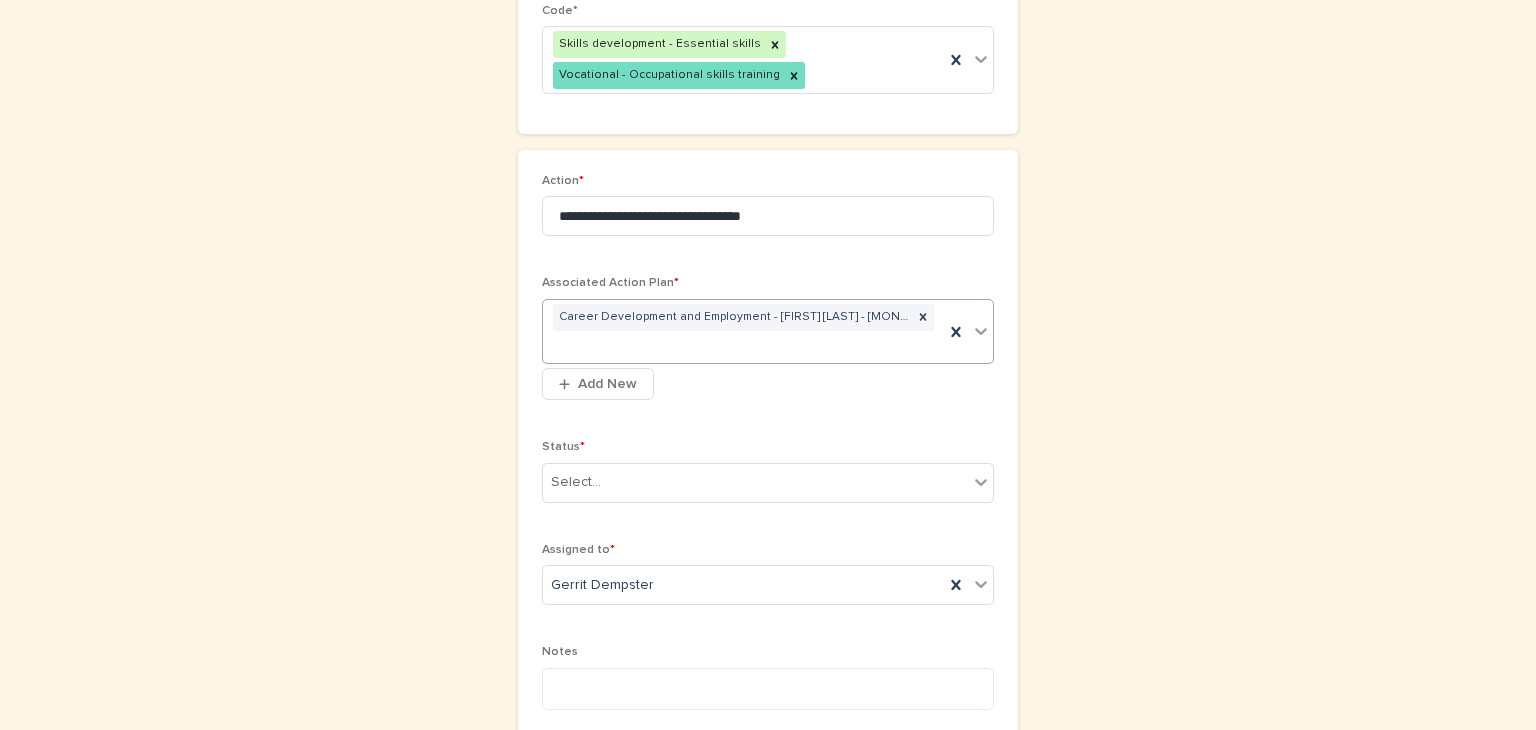 scroll, scrollTop: 211, scrollLeft: 0, axis: vertical 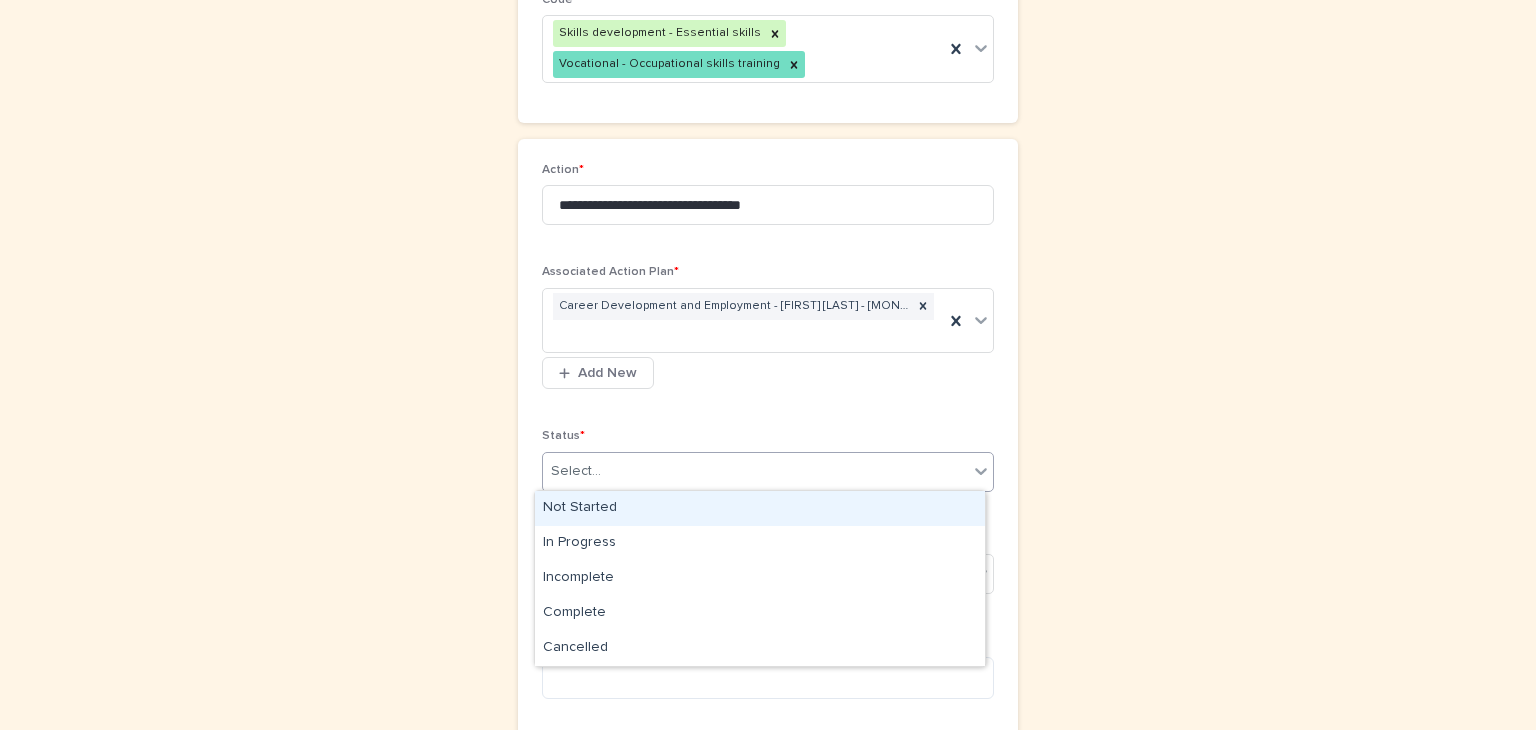 click 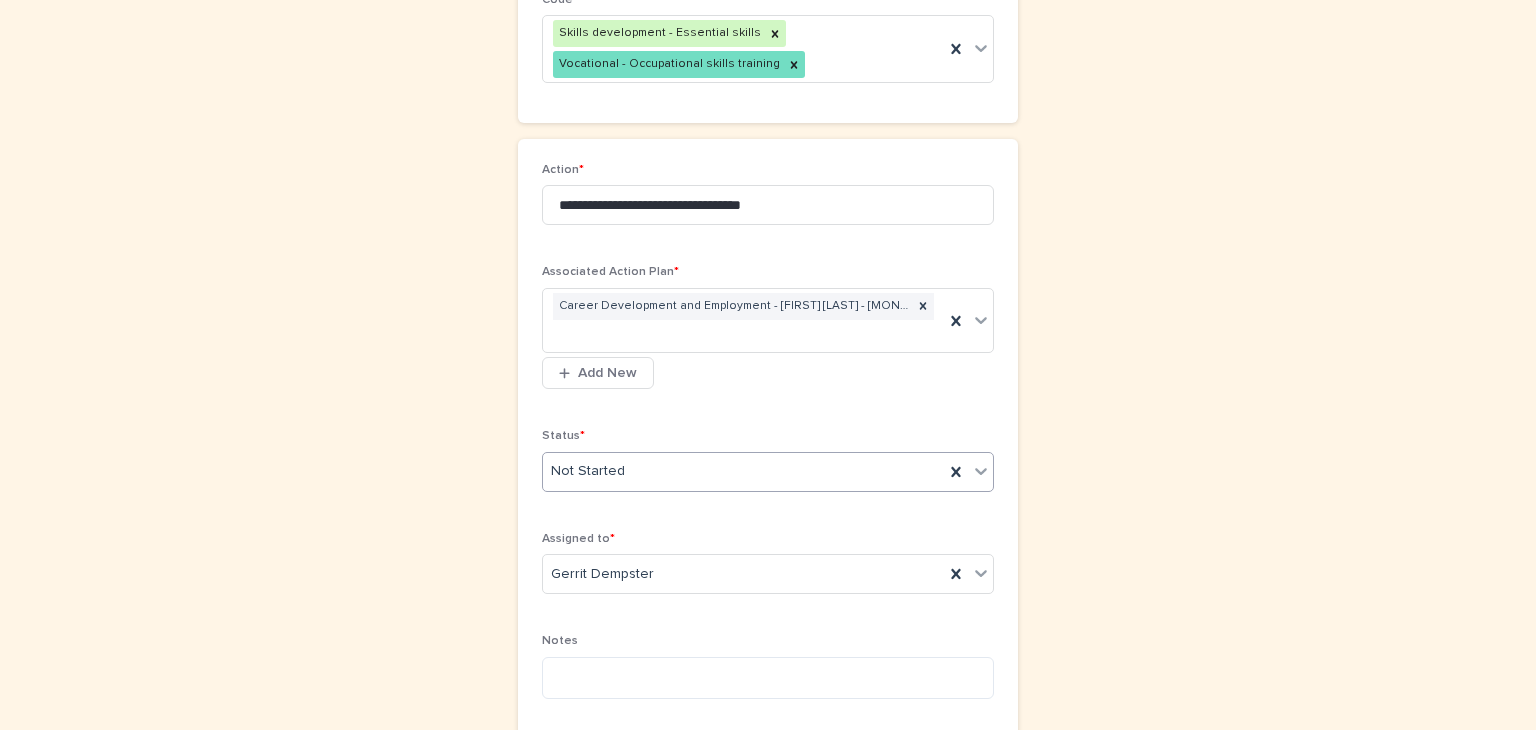 scroll, scrollTop: 486, scrollLeft: 0, axis: vertical 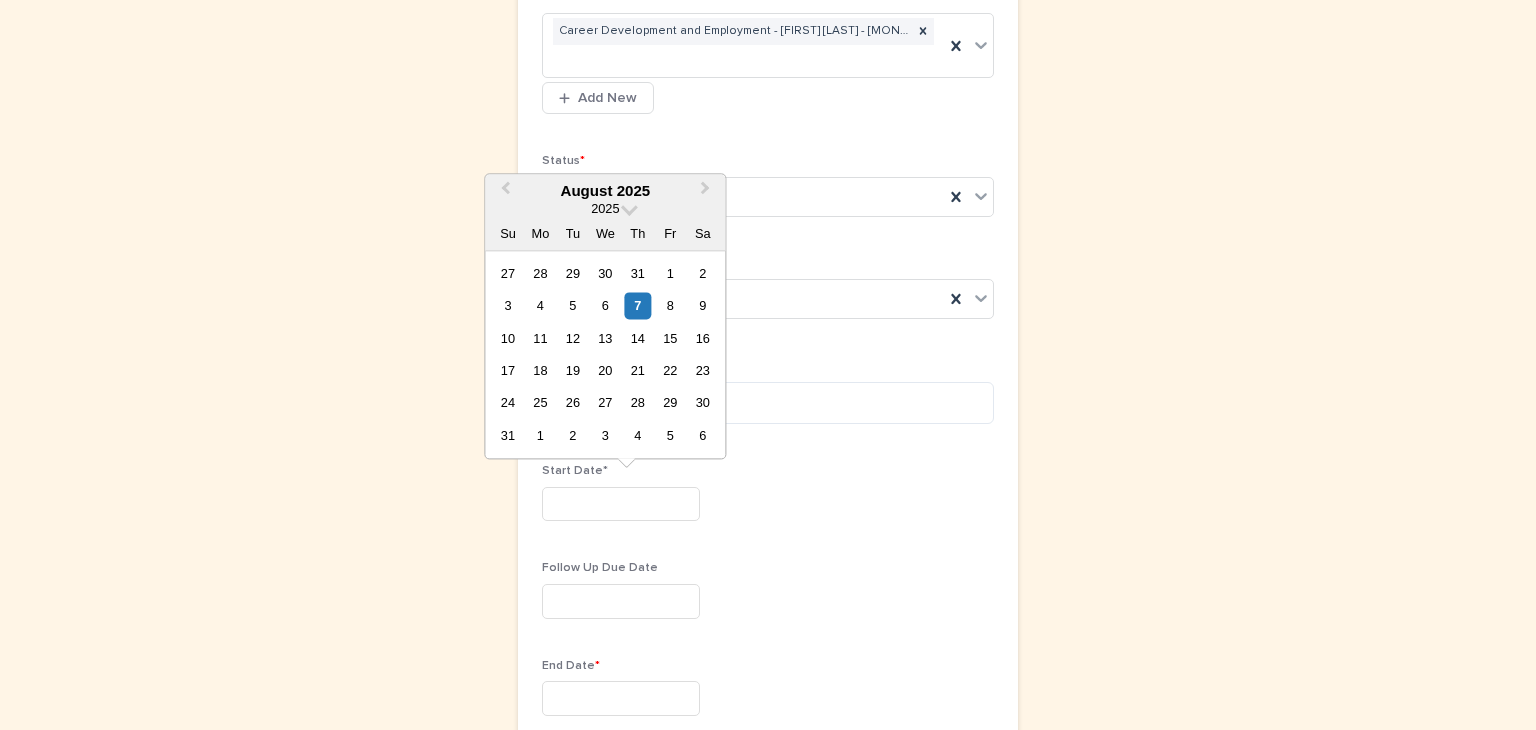 click at bounding box center (621, 504) 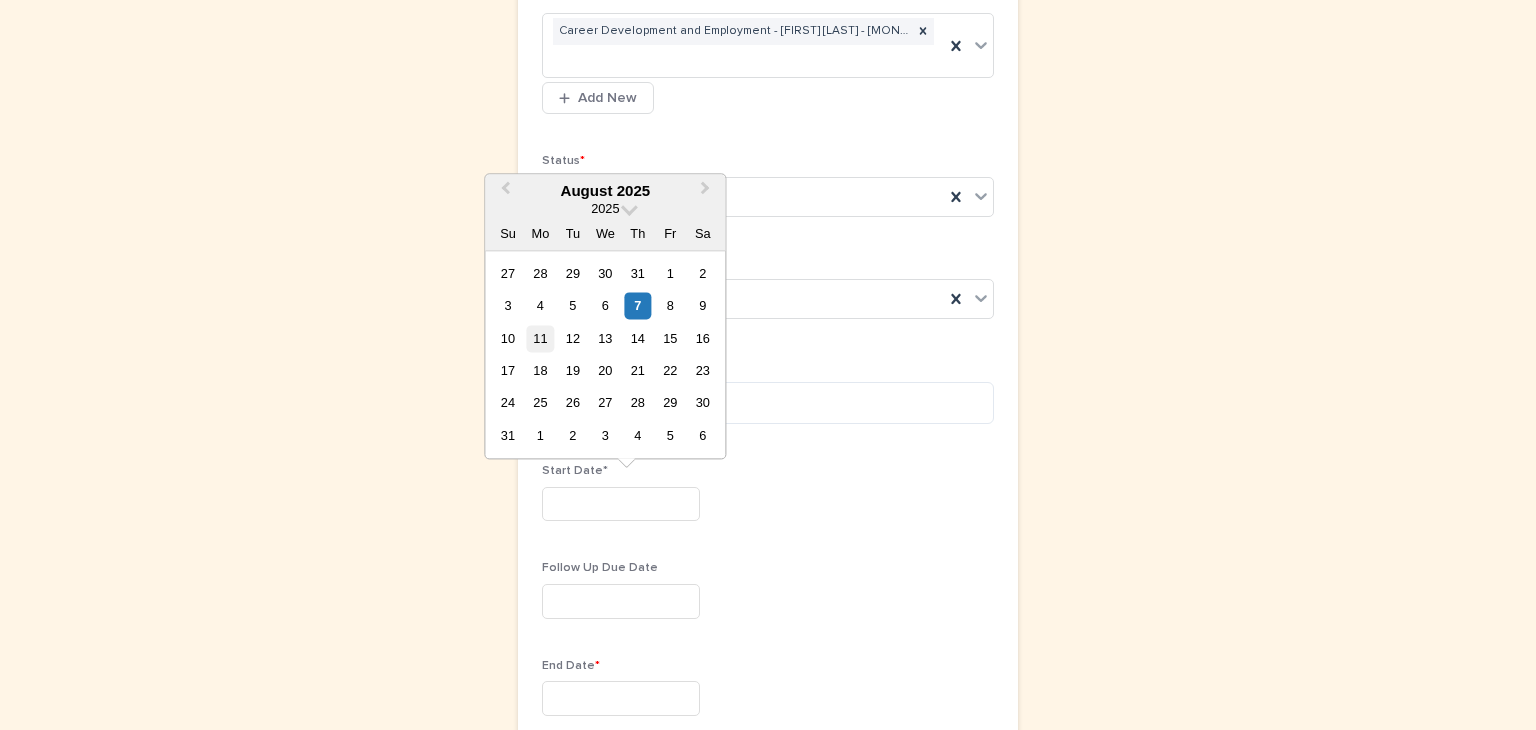 click on "11" at bounding box center [540, 338] 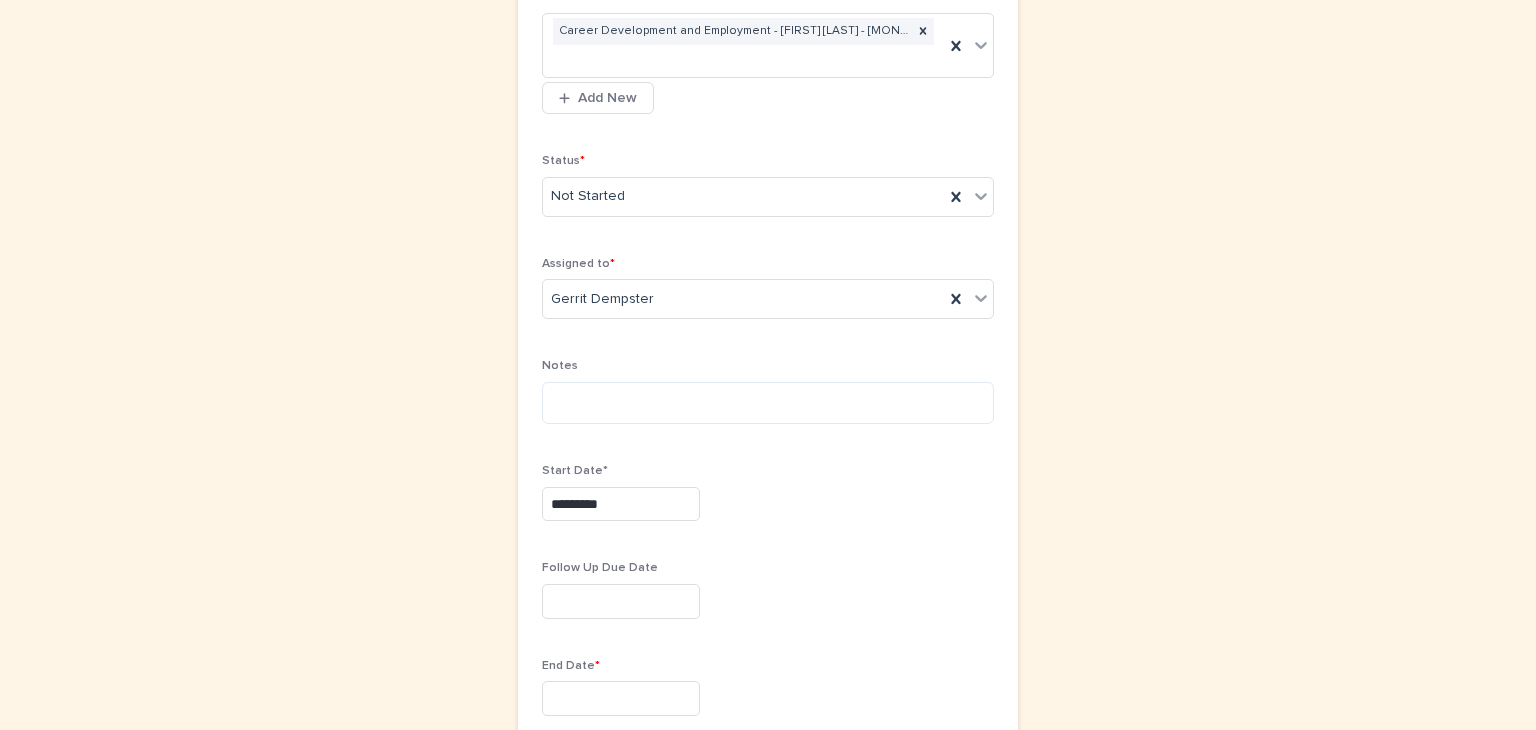 scroll, scrollTop: 570, scrollLeft: 0, axis: vertical 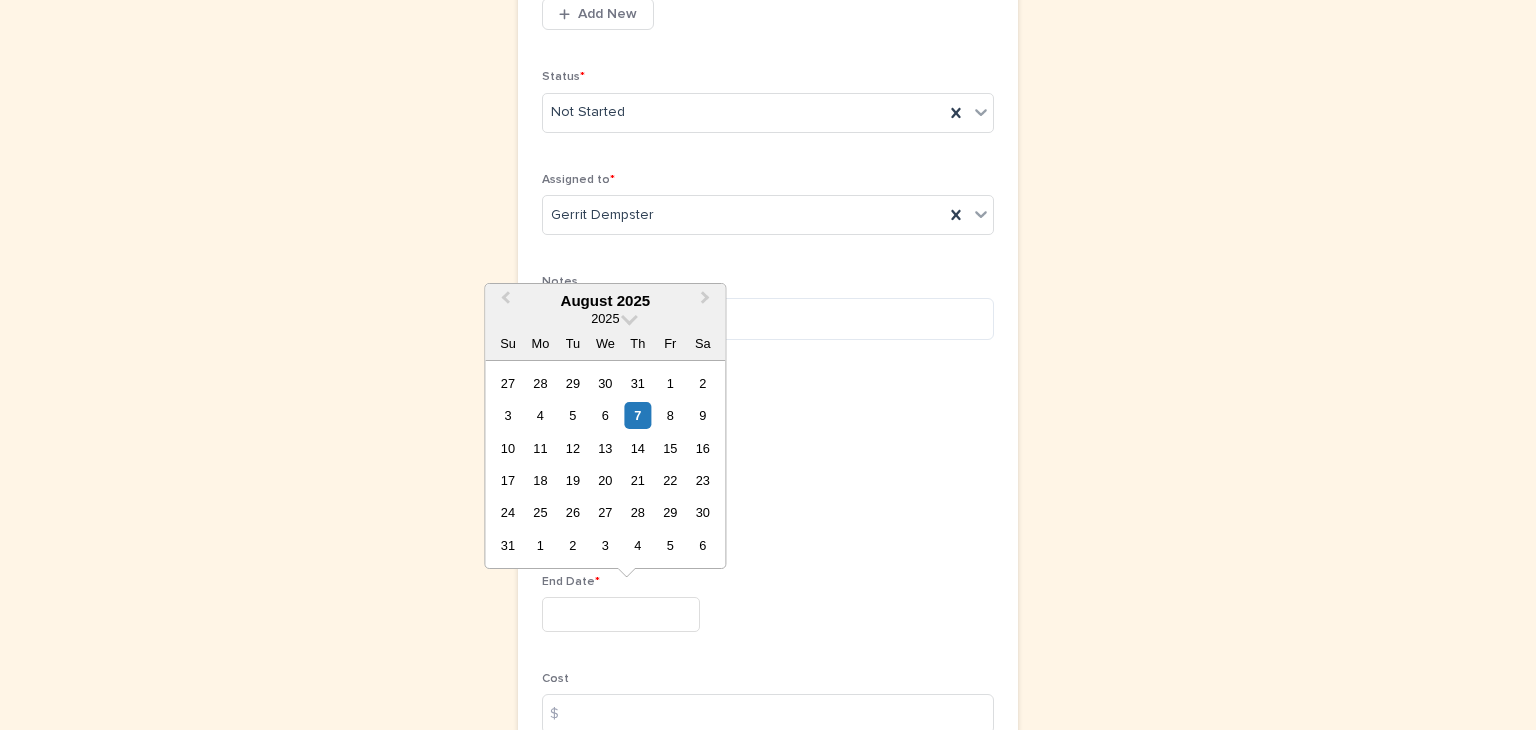 click at bounding box center (621, 614) 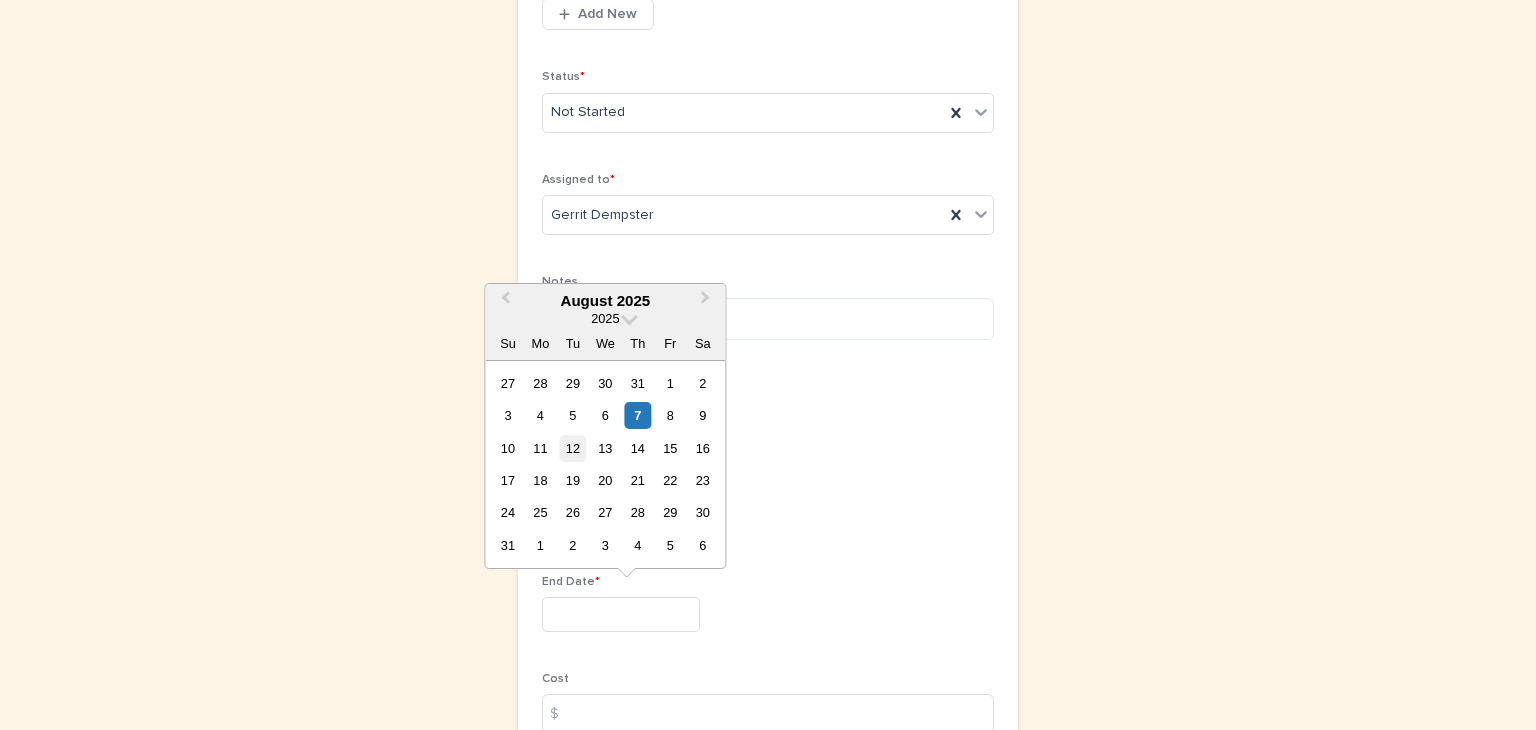 click on "12" at bounding box center [572, 448] 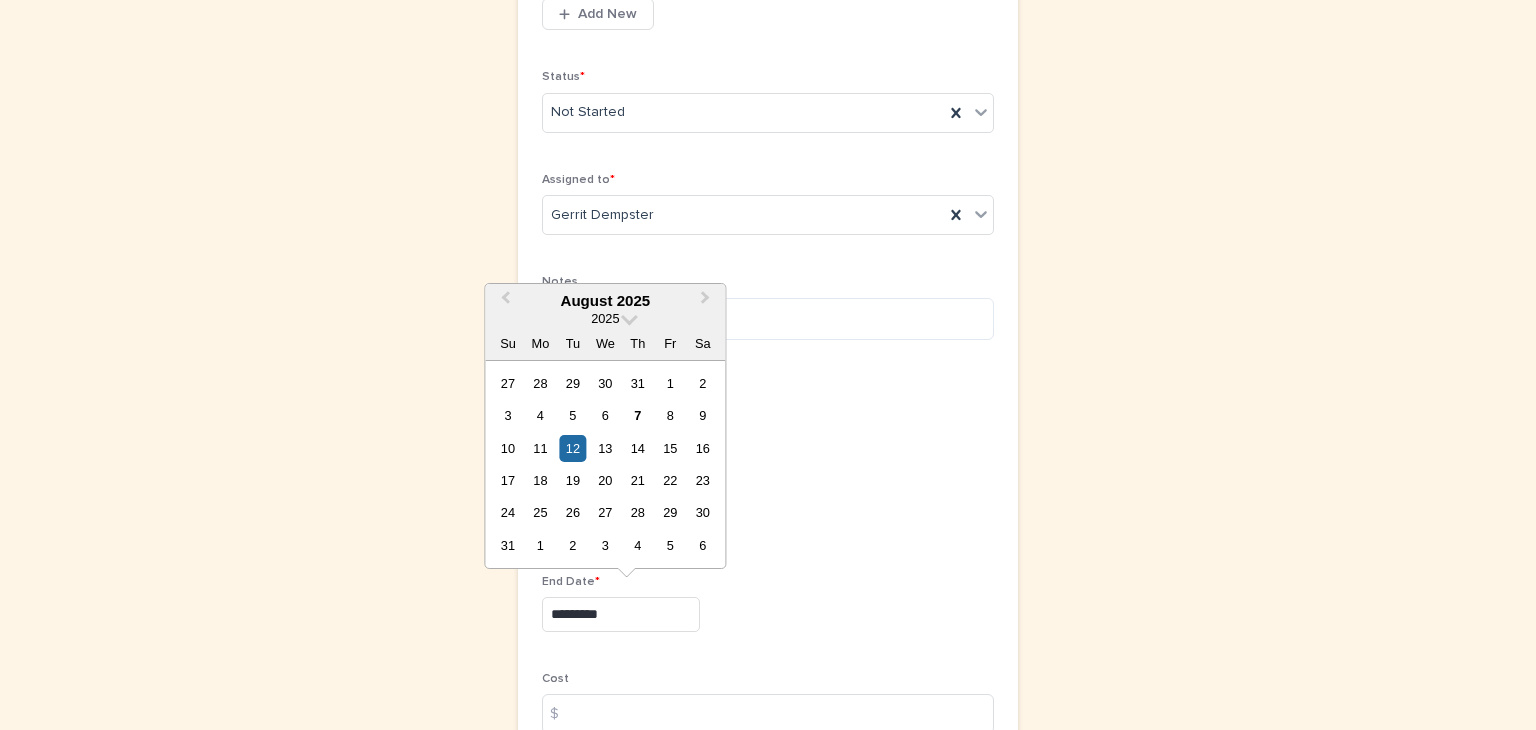 click on "*********" at bounding box center (621, 614) 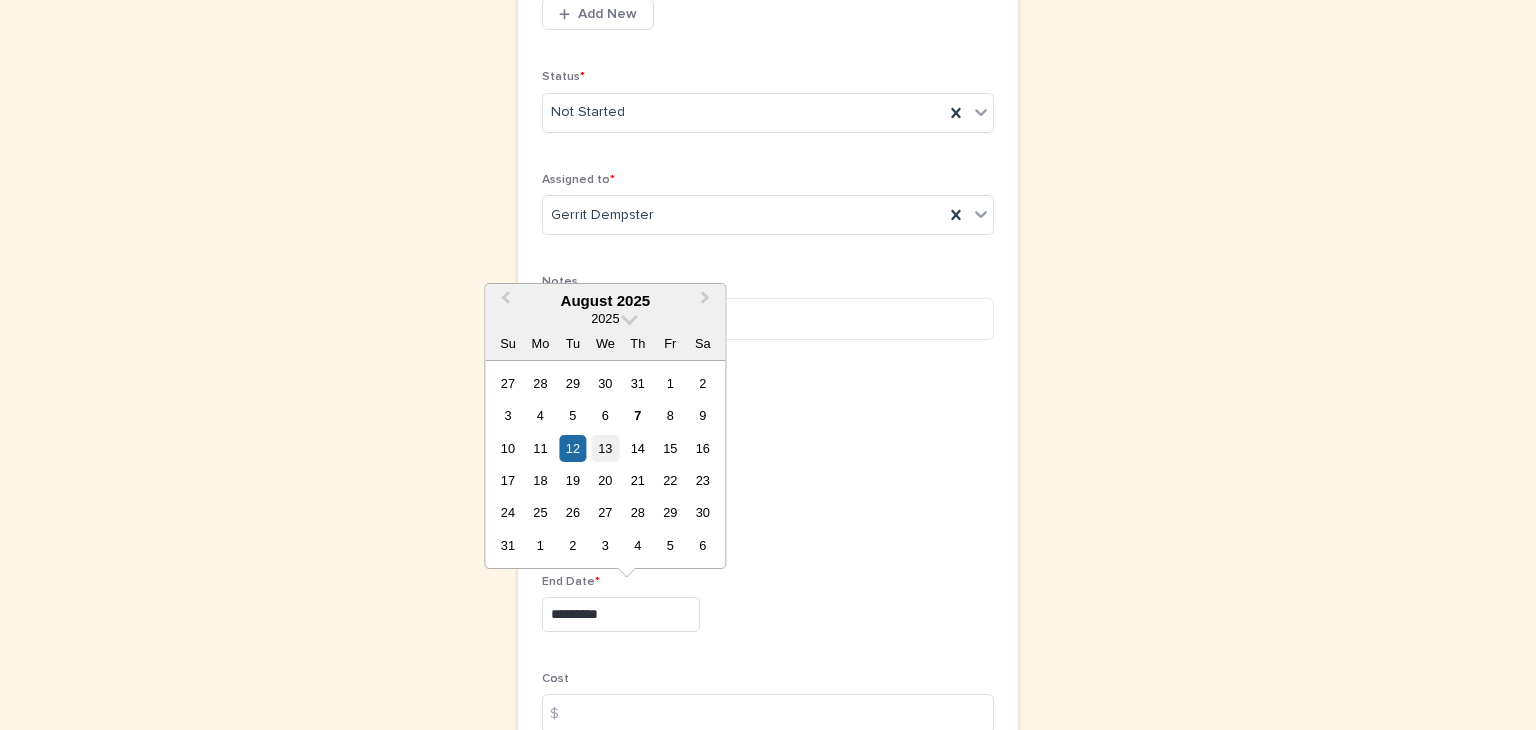 click on "13" at bounding box center (605, 448) 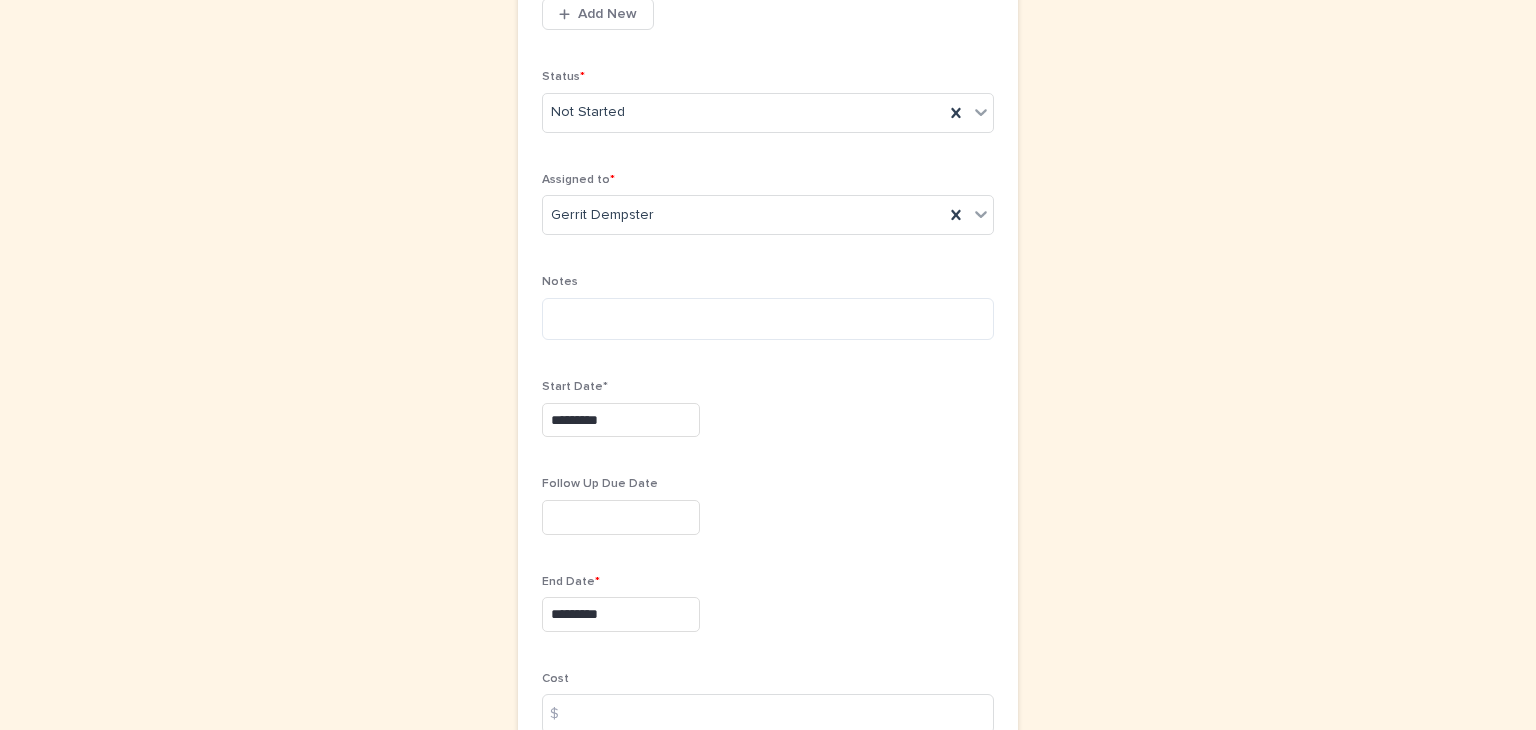type on "*********" 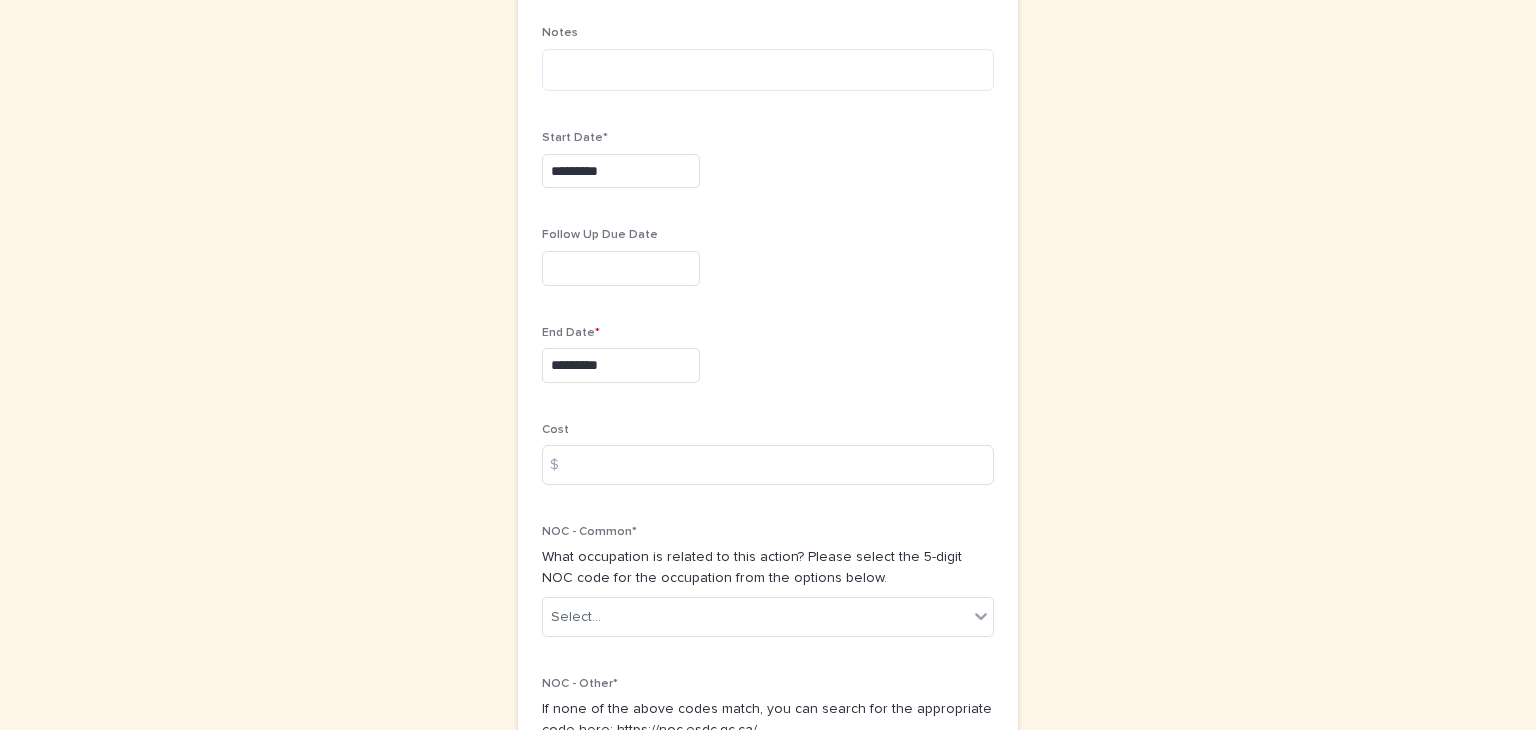 click on "$" at bounding box center [562, 465] 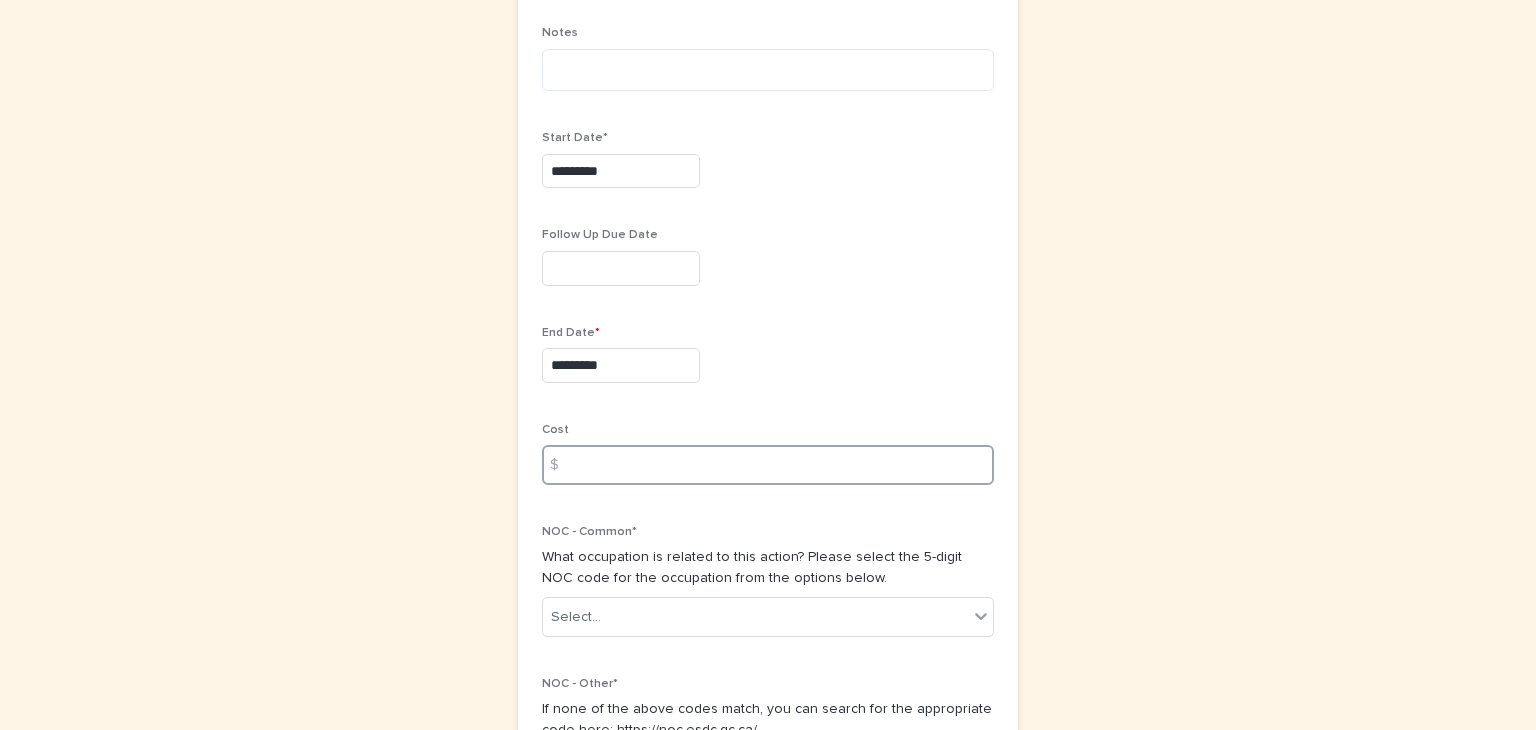 click at bounding box center (768, 465) 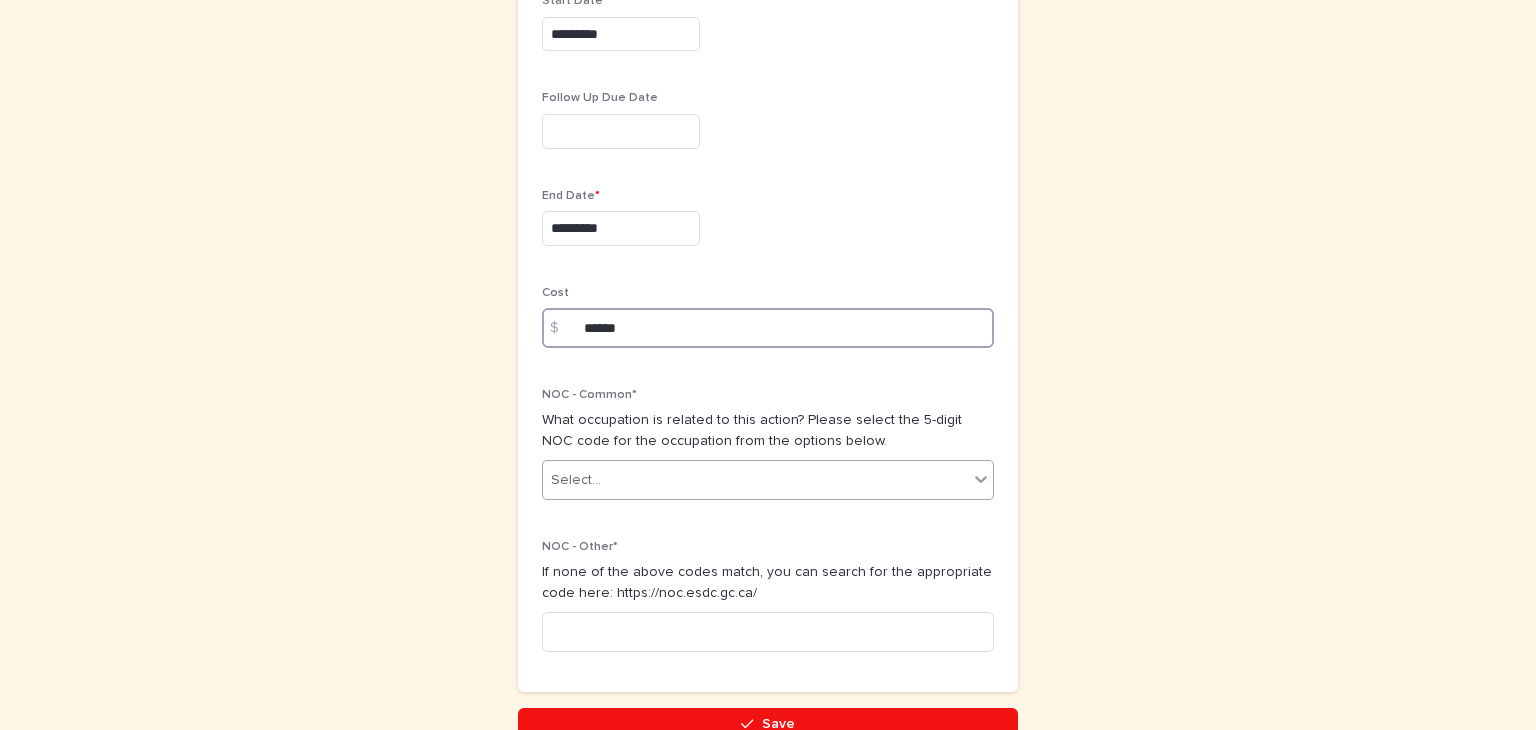 scroll, scrollTop: 959, scrollLeft: 0, axis: vertical 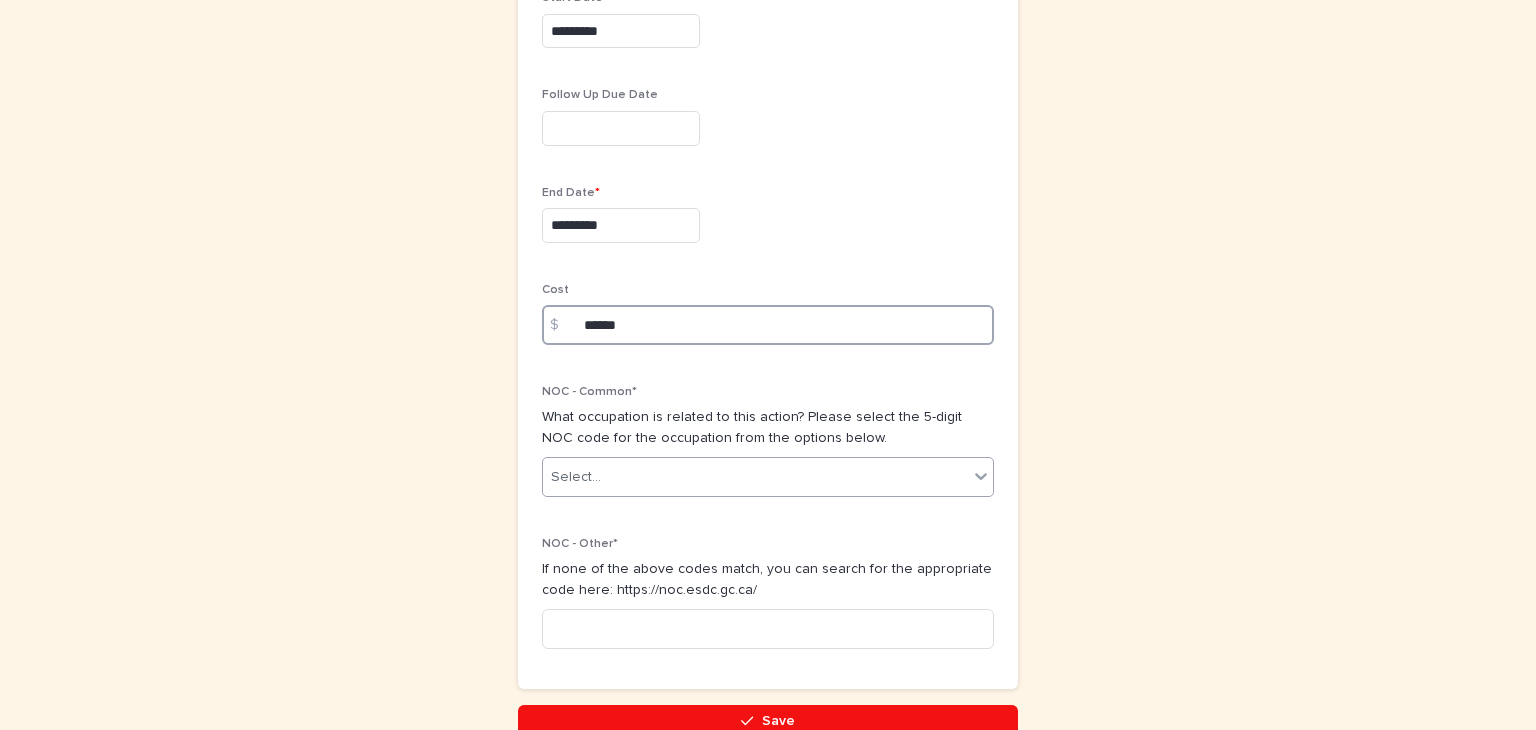 type on "******" 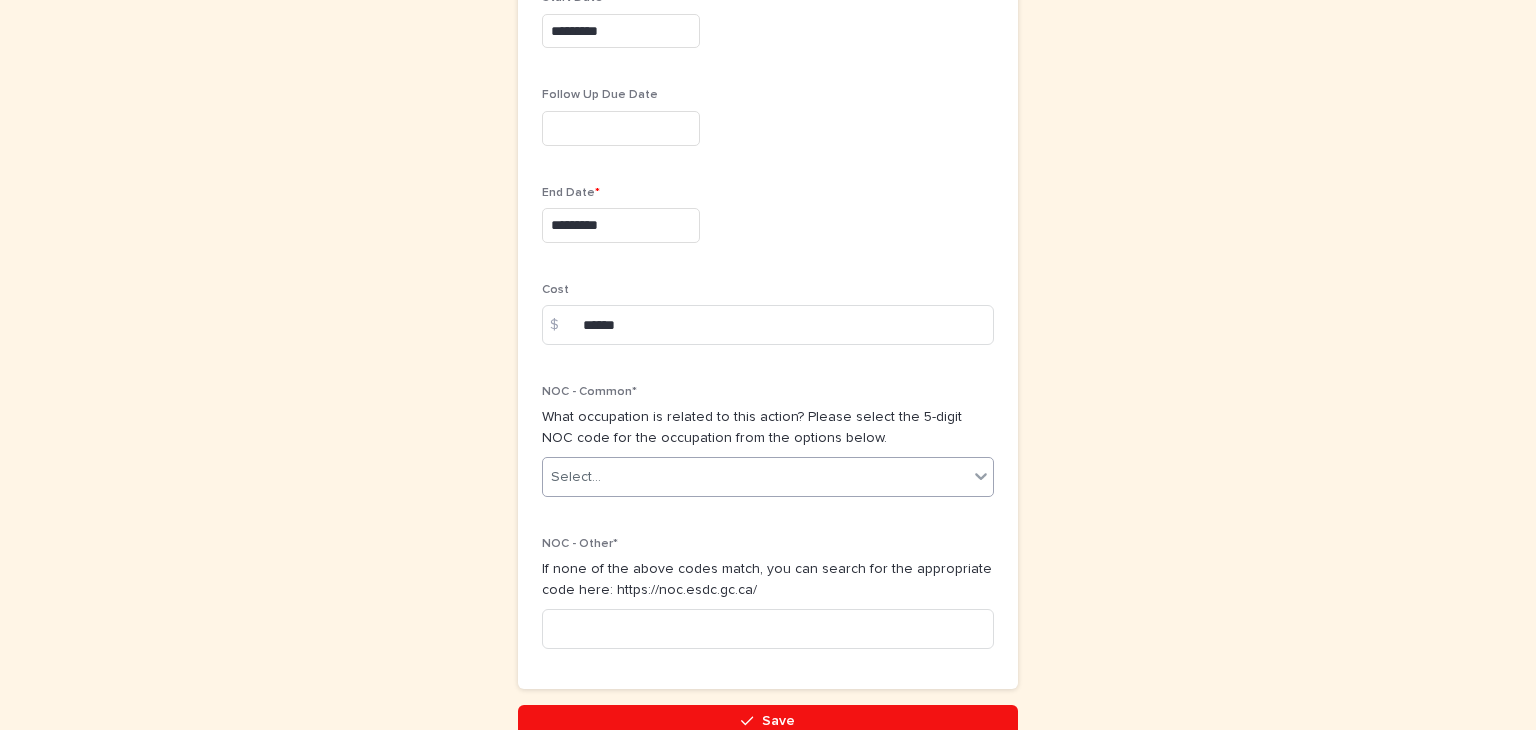 click 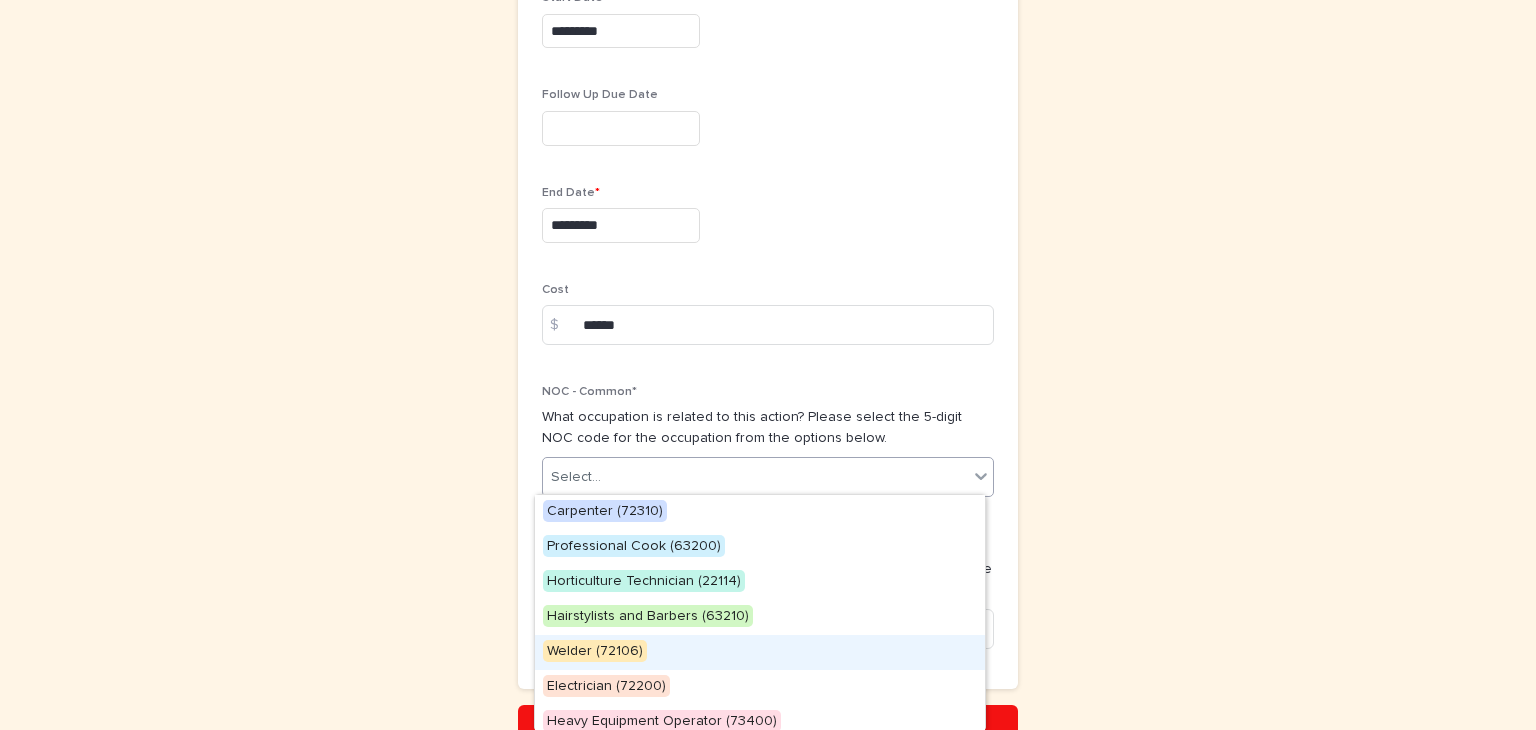 scroll, scrollTop: 148, scrollLeft: 0, axis: vertical 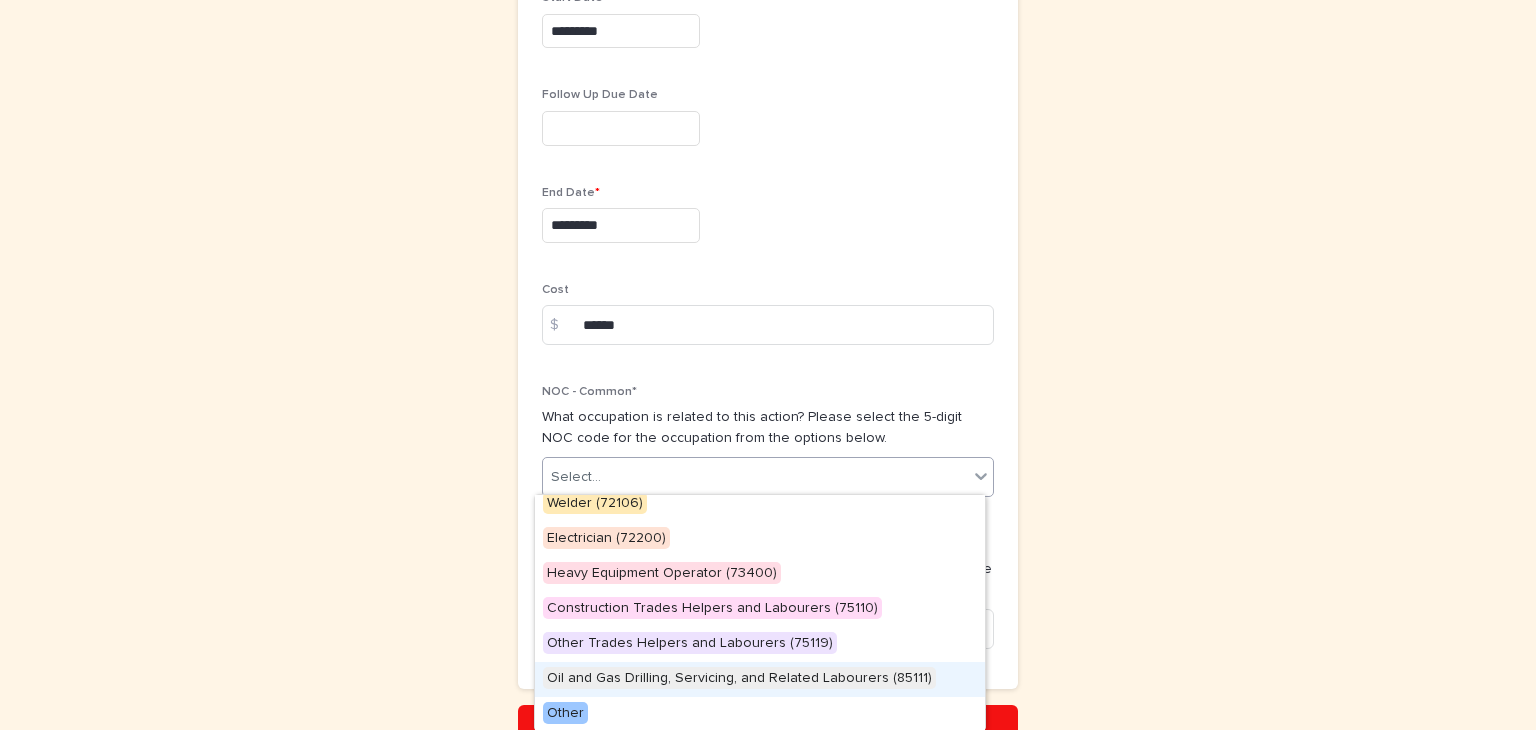 click on "Oil and Gas Drilling, Servicing, and Related Labourers (85111)" at bounding box center (739, 678) 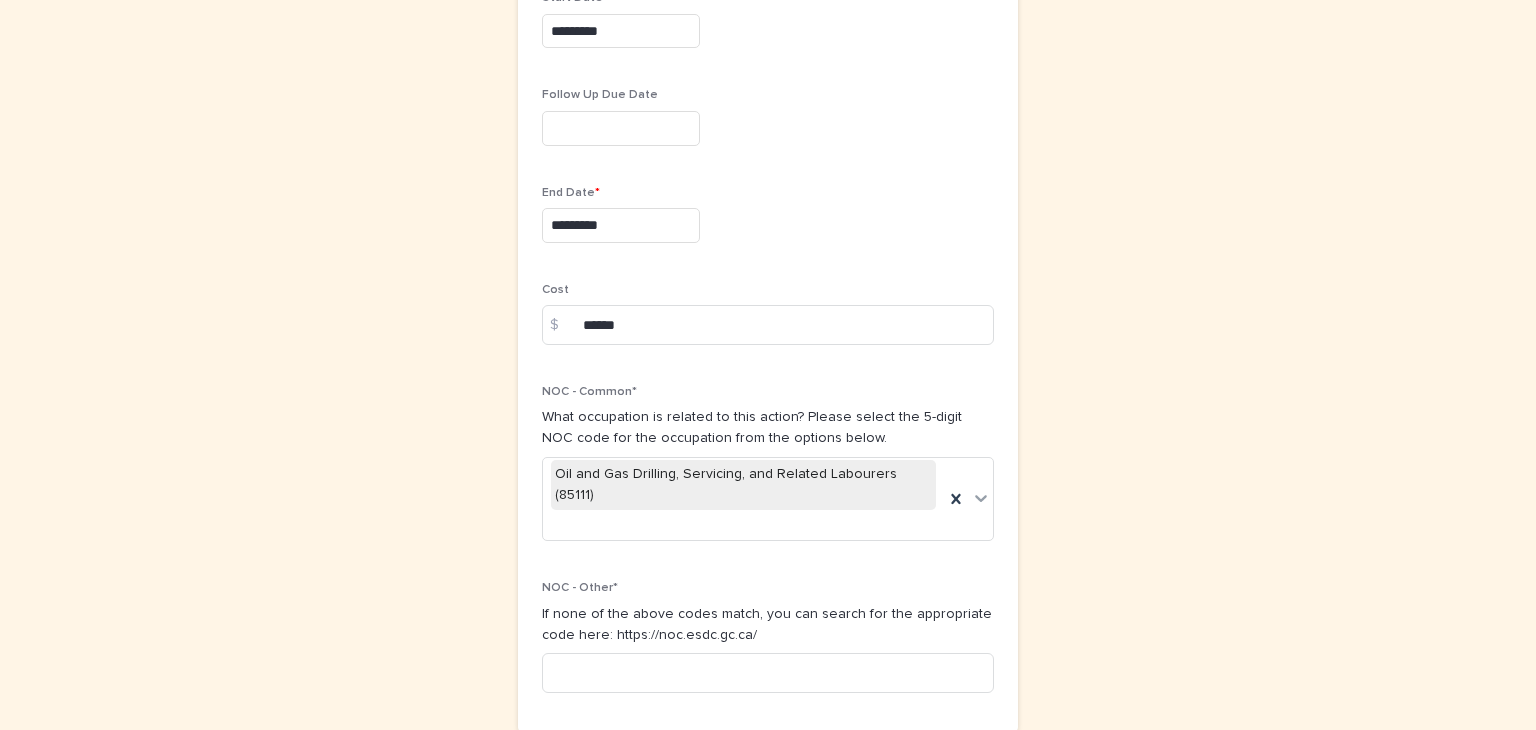 click on "Save" at bounding box center (768, 765) 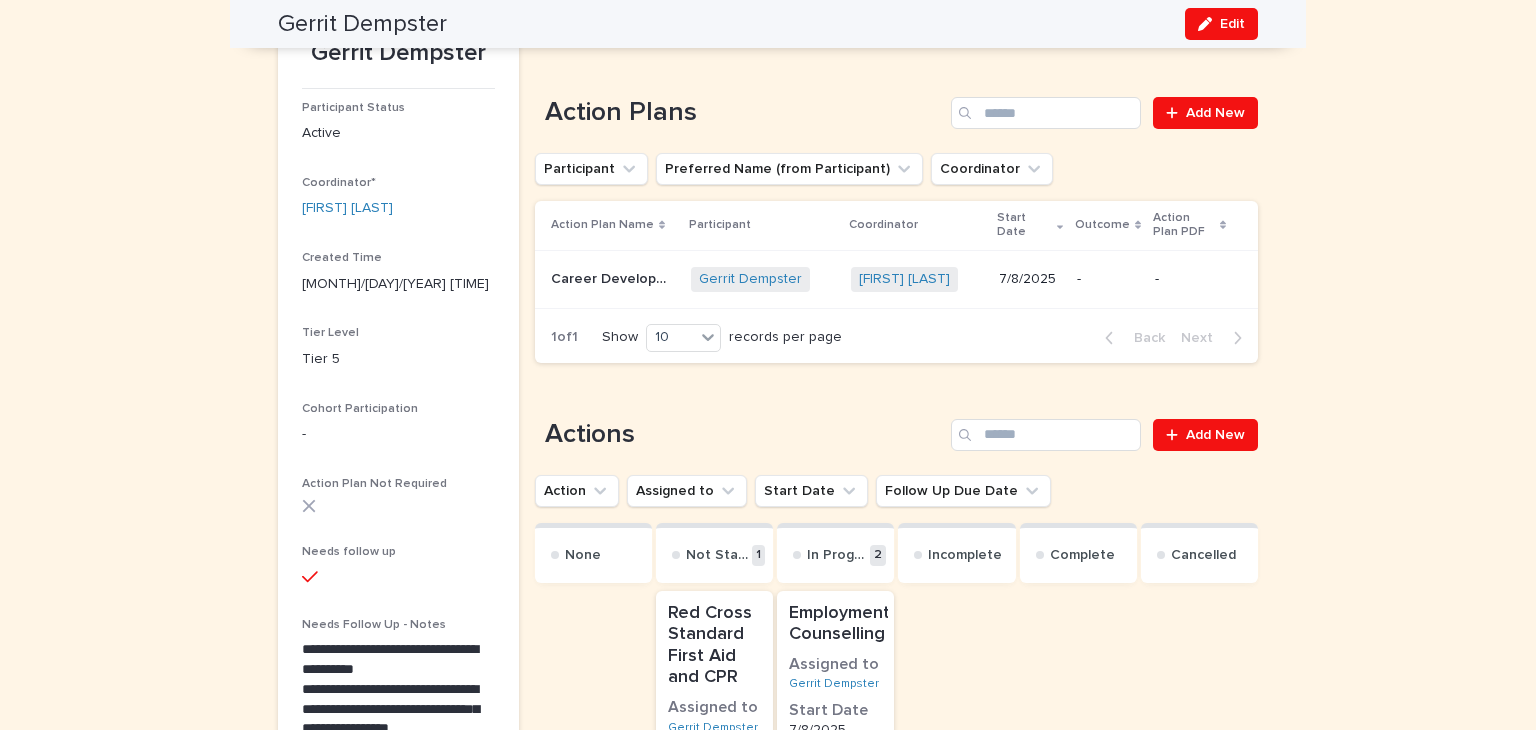 scroll, scrollTop: 0, scrollLeft: 0, axis: both 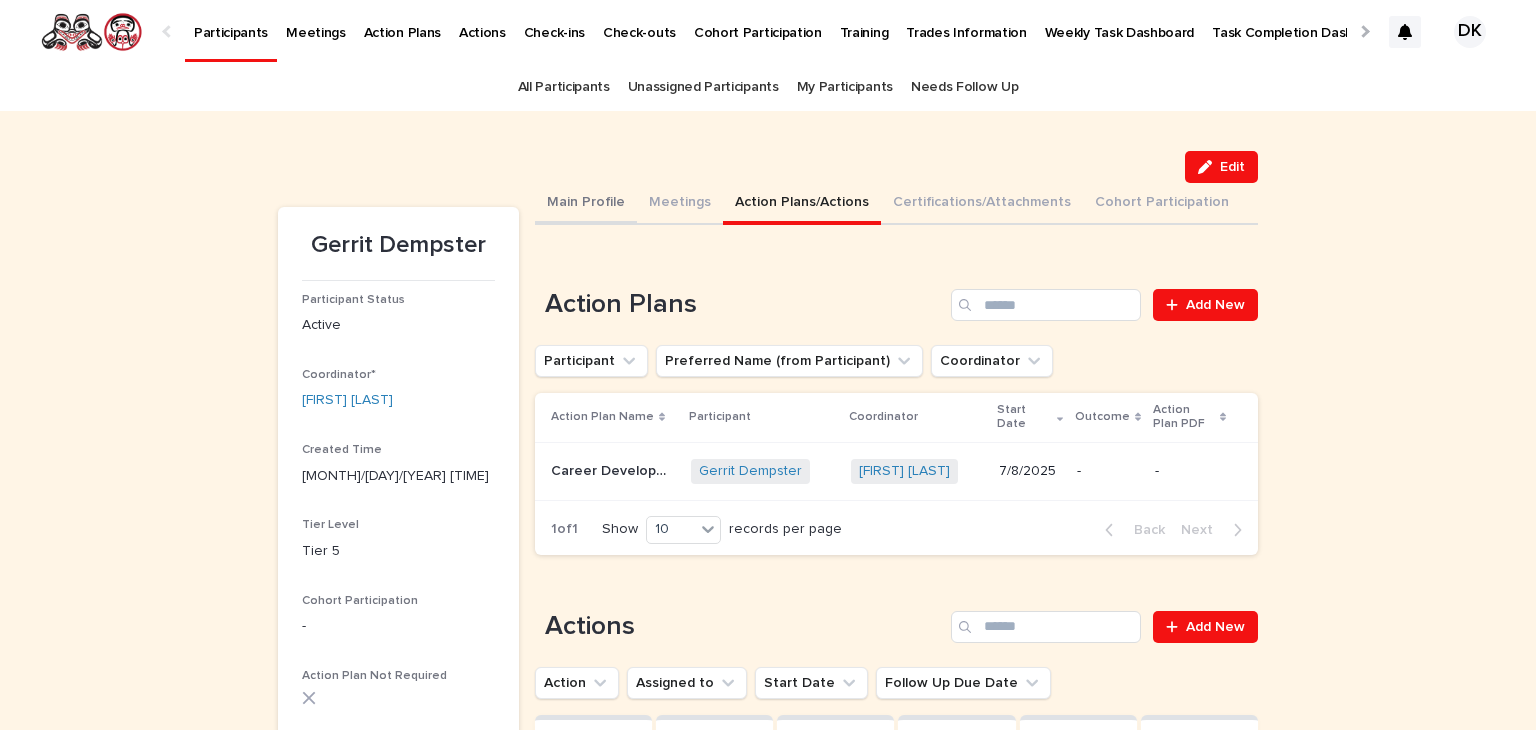 click on "Main Profile" at bounding box center (586, 204) 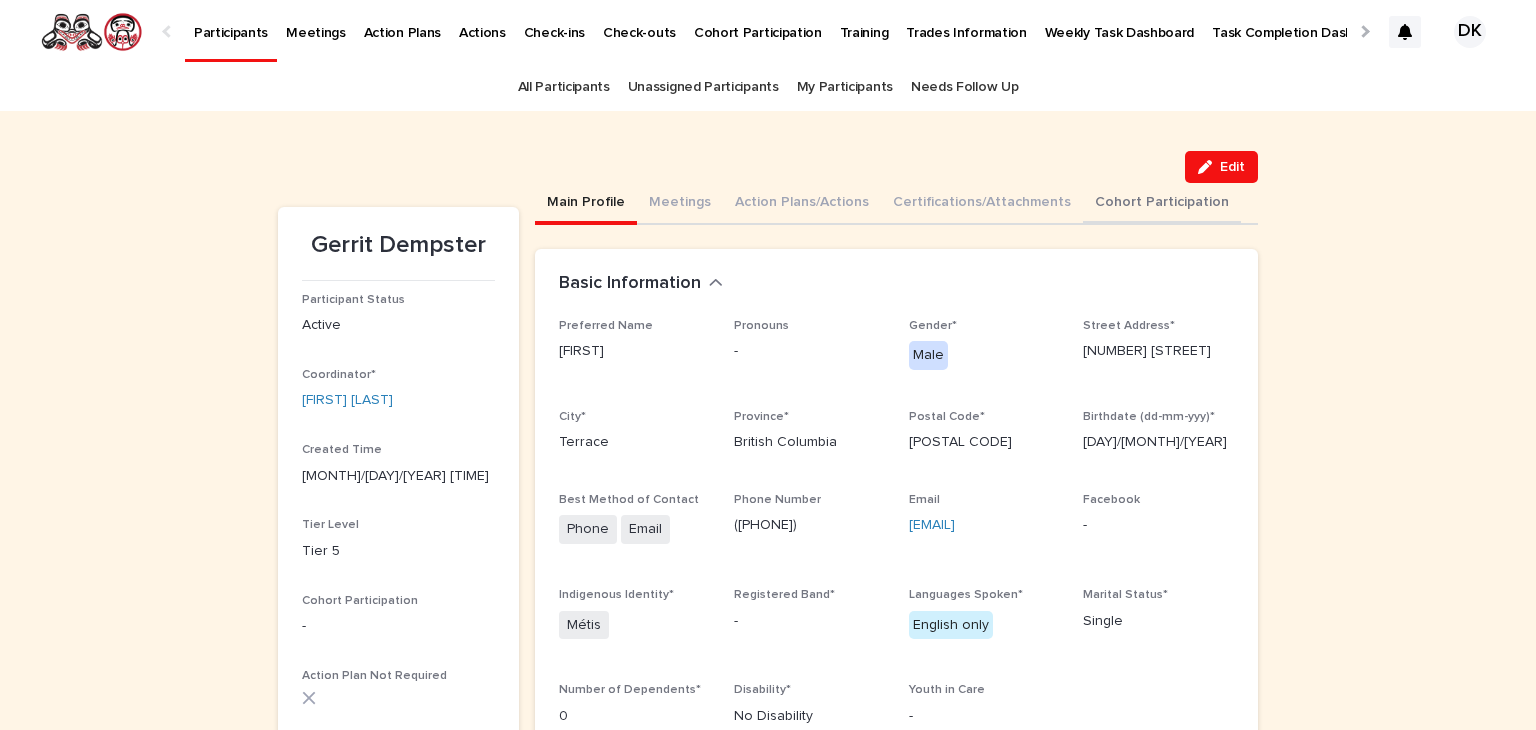 click on "Cohort Participation" at bounding box center [1162, 204] 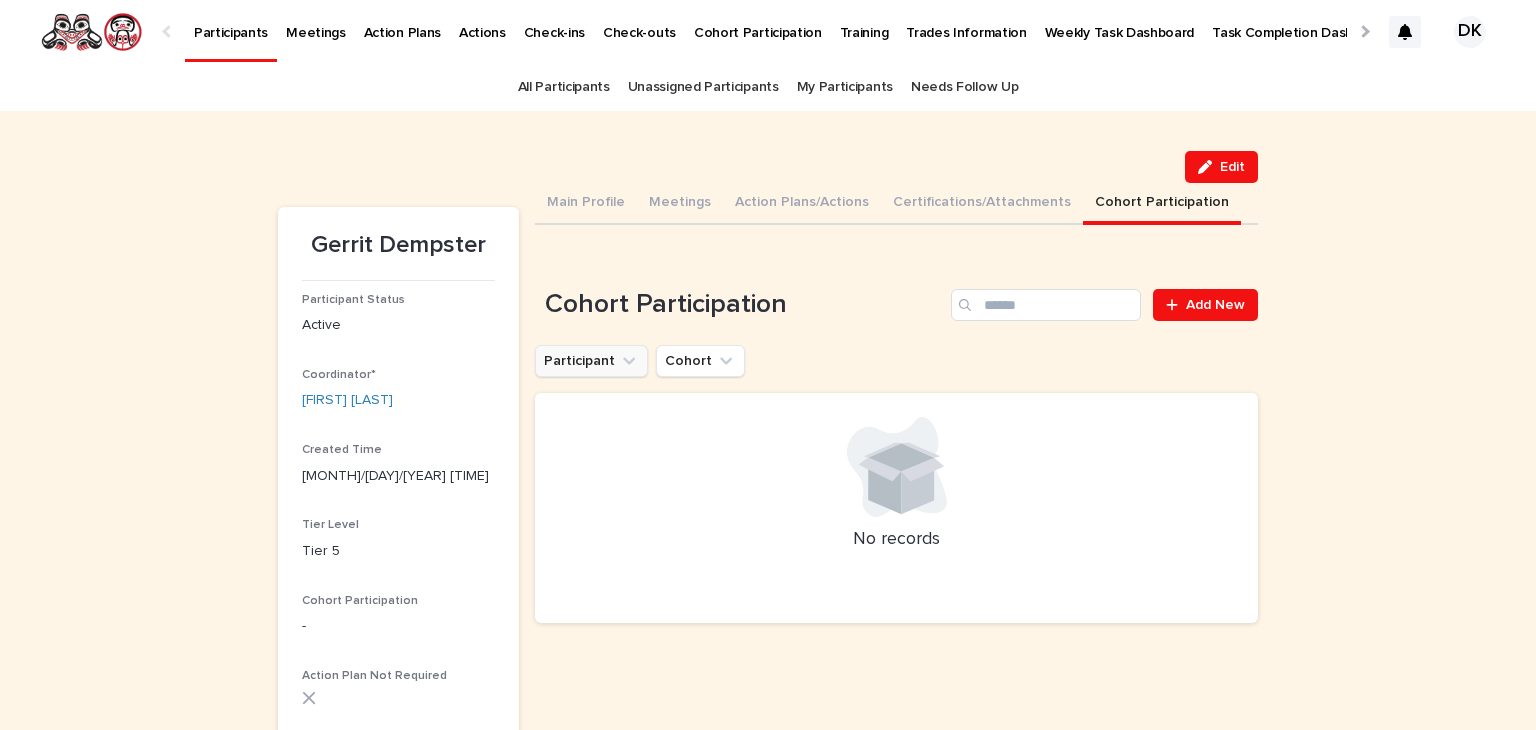 click 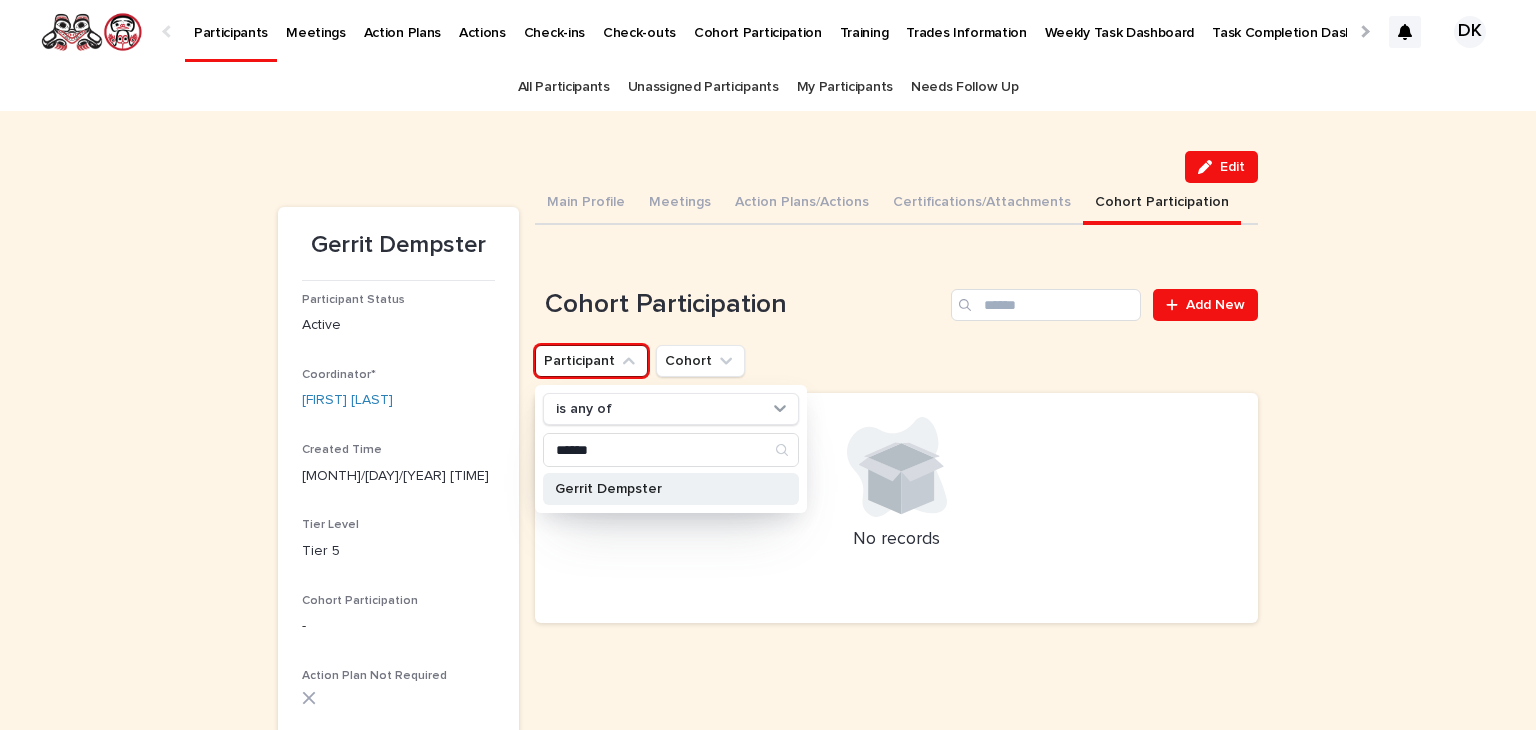 type on "******" 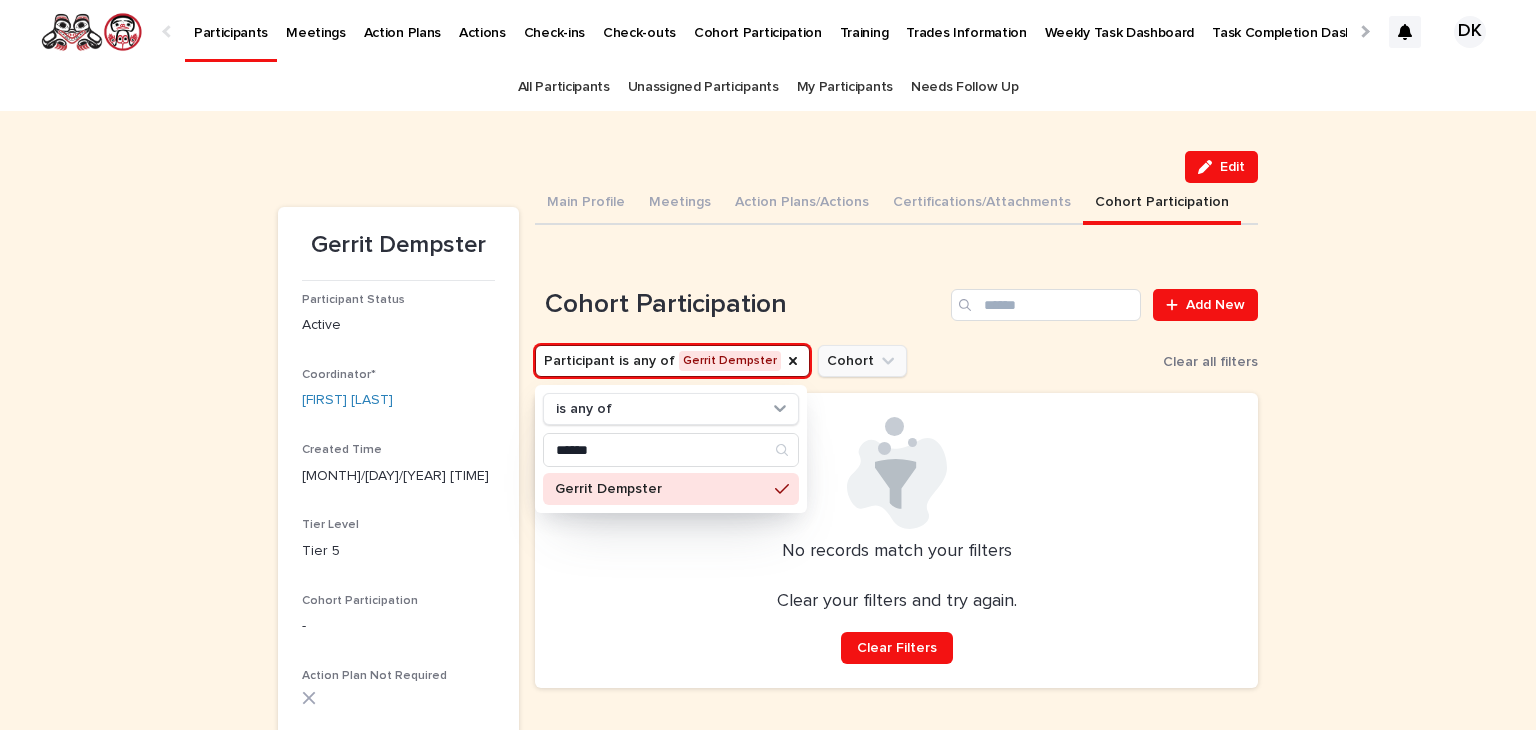 click 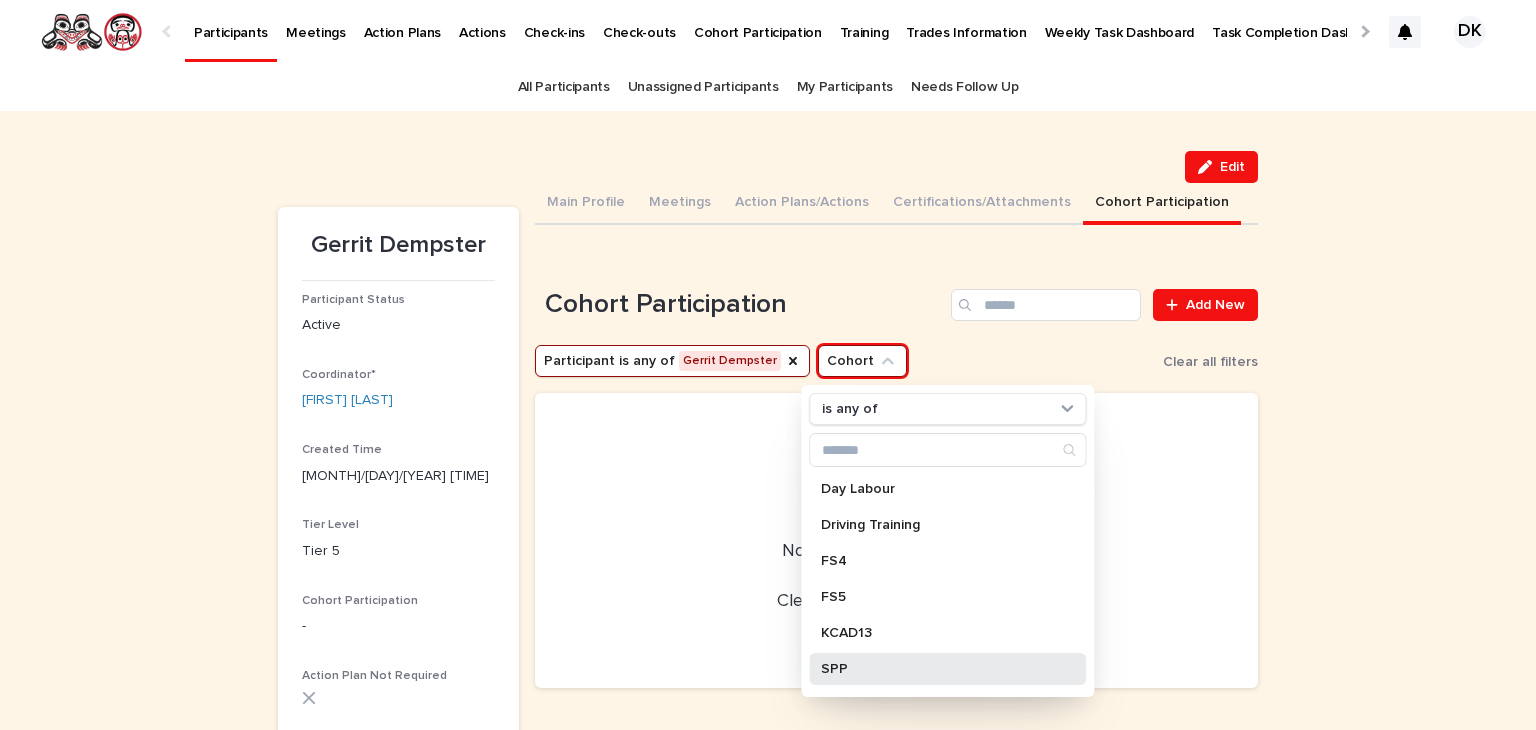 click on "SPP" at bounding box center [937, 669] 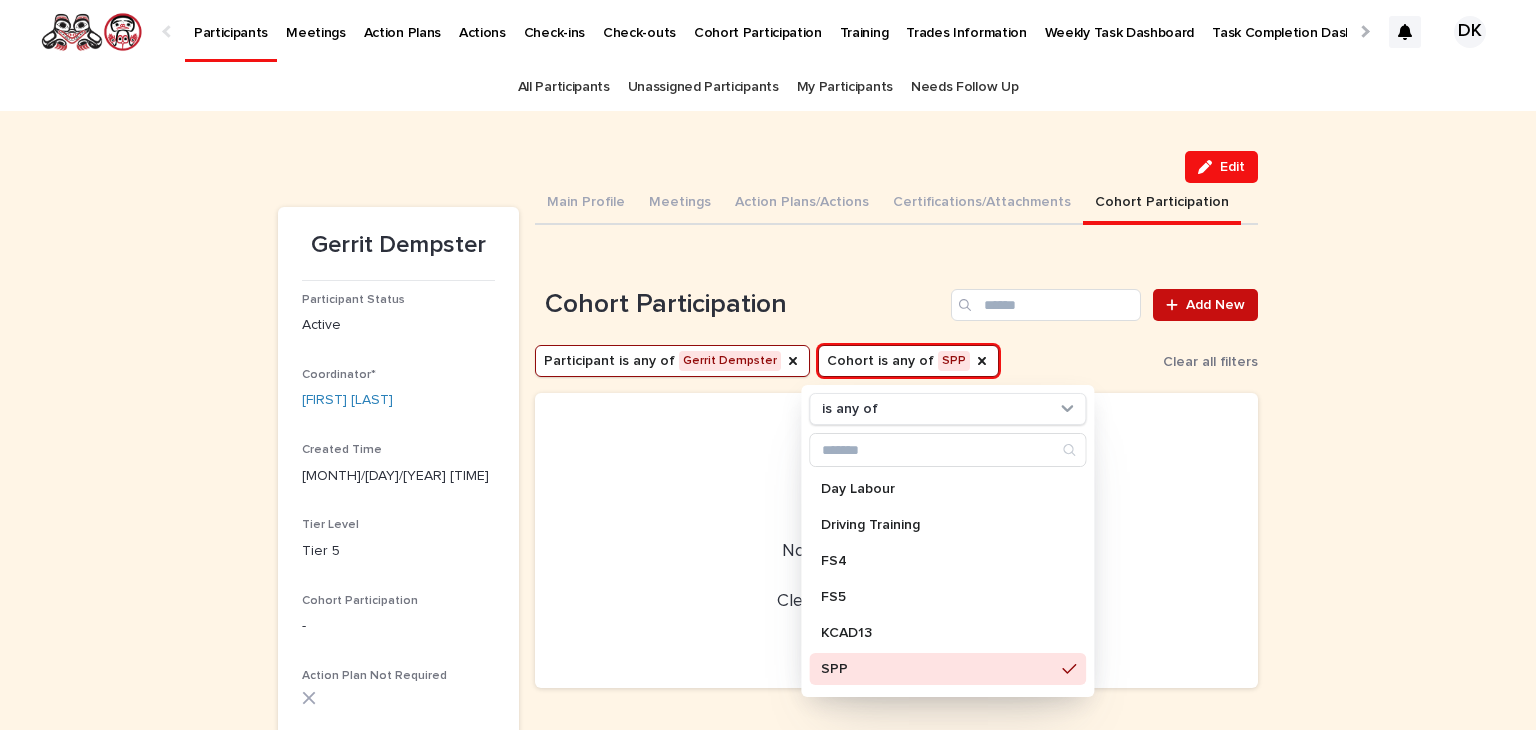 click on "Add New" at bounding box center (1215, 305) 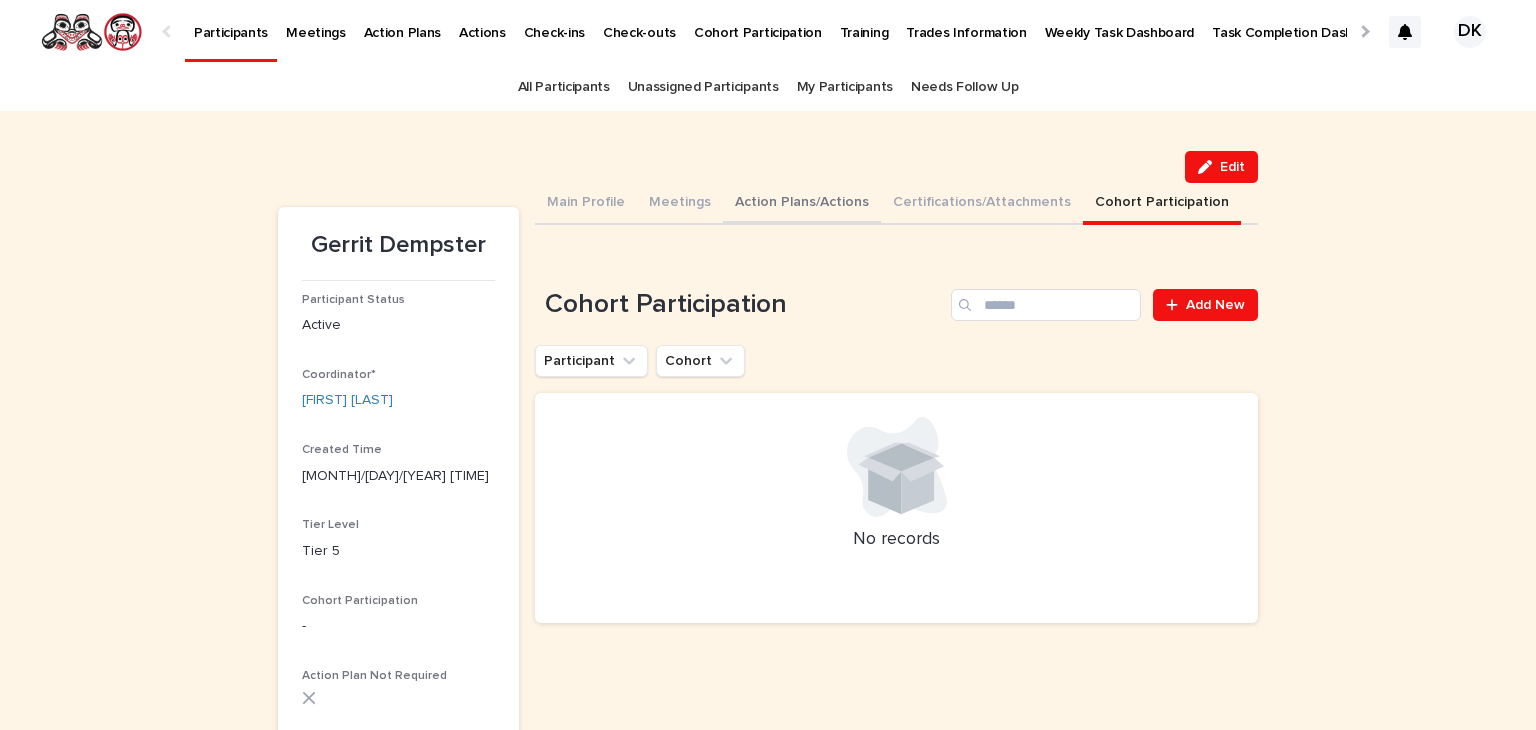 click on "Action Plans/Actions" at bounding box center [802, 204] 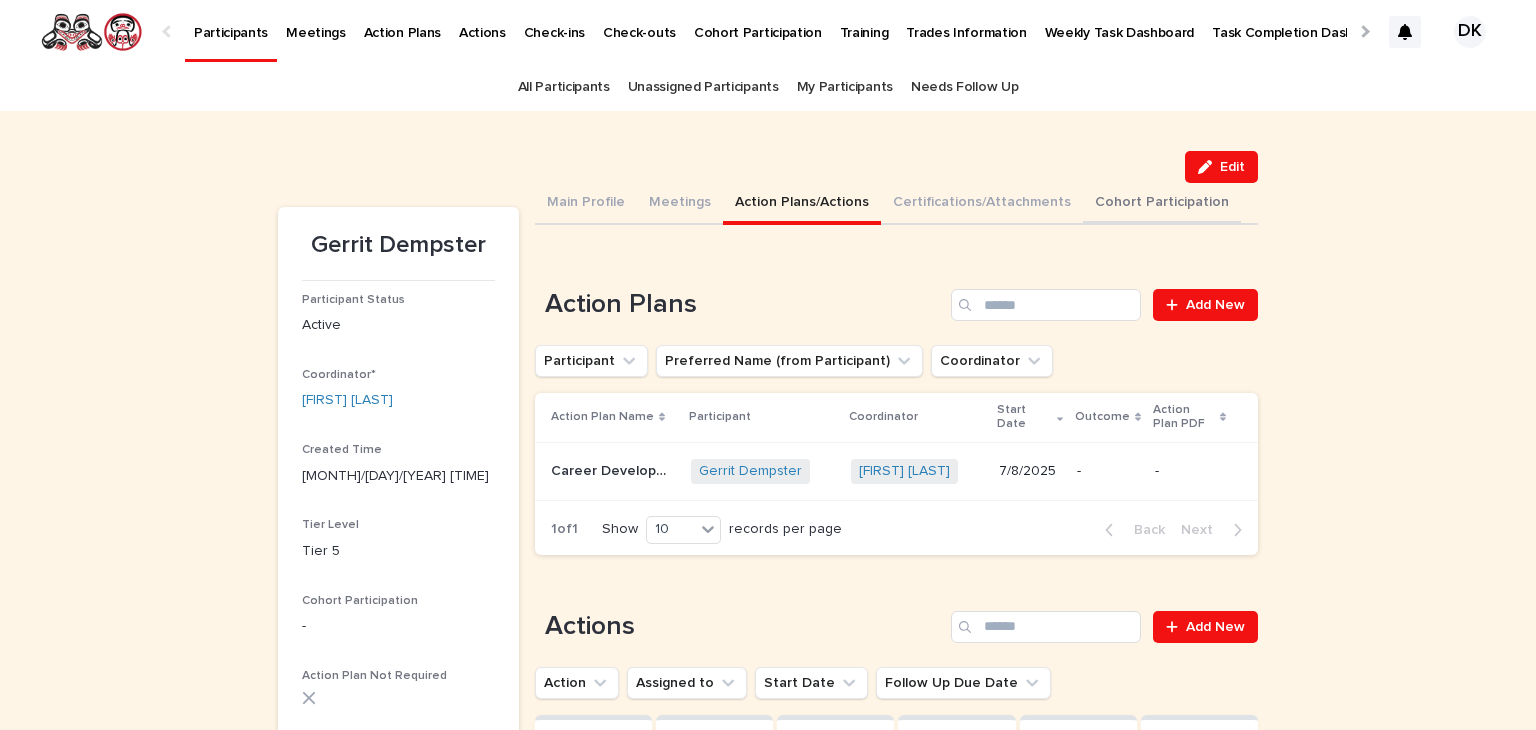 click on "Cohort Participation" at bounding box center (1162, 204) 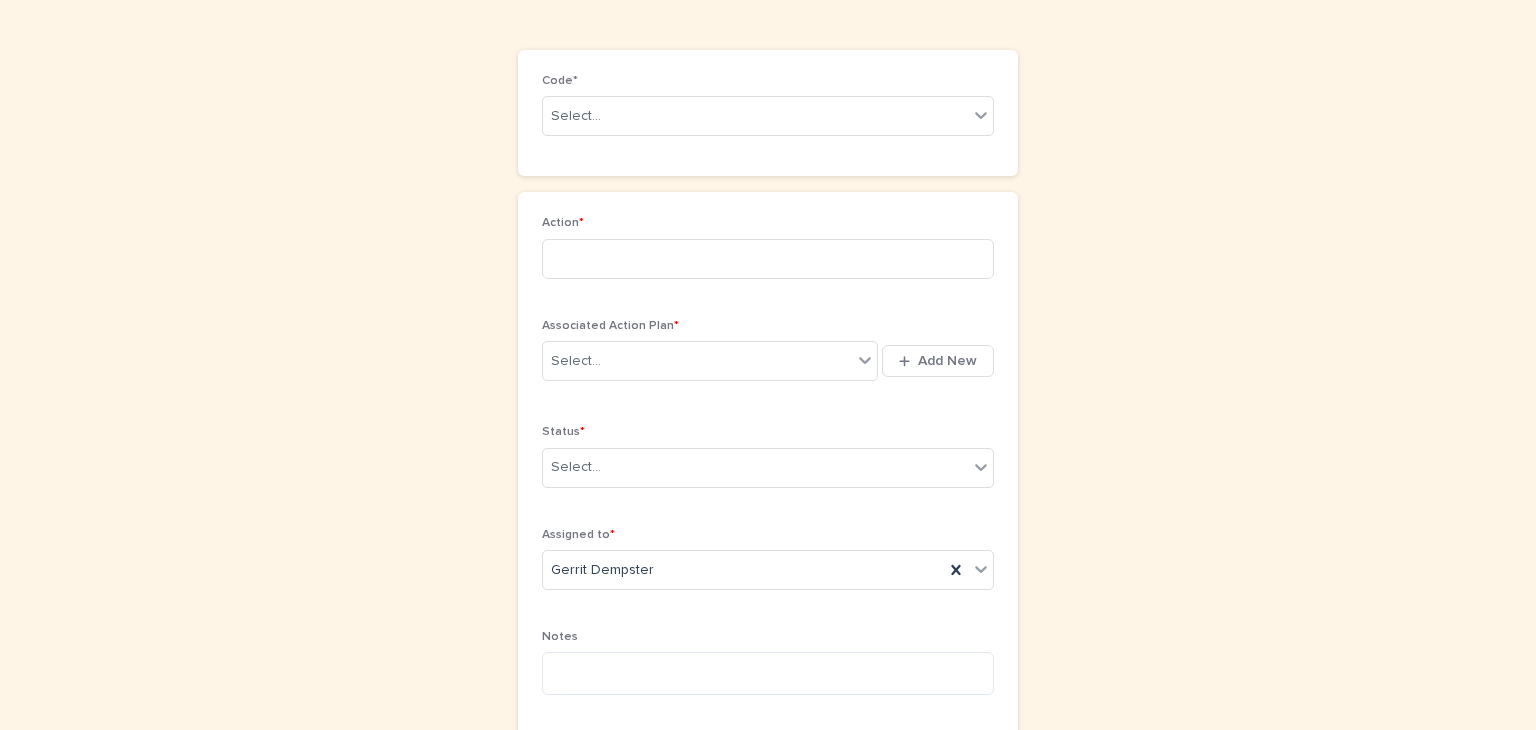 scroll, scrollTop: 0, scrollLeft: 0, axis: both 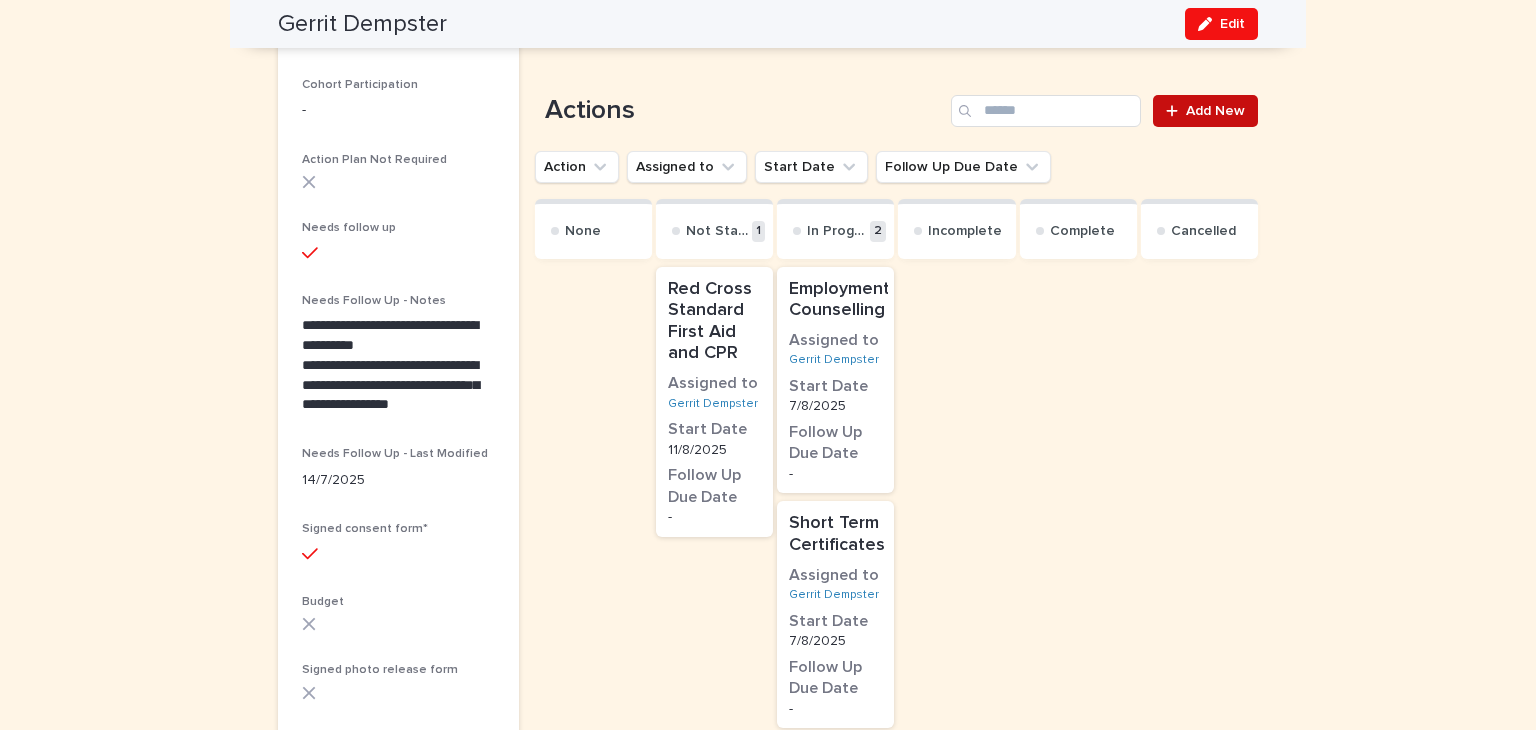 click on "Add New" at bounding box center (1215, 111) 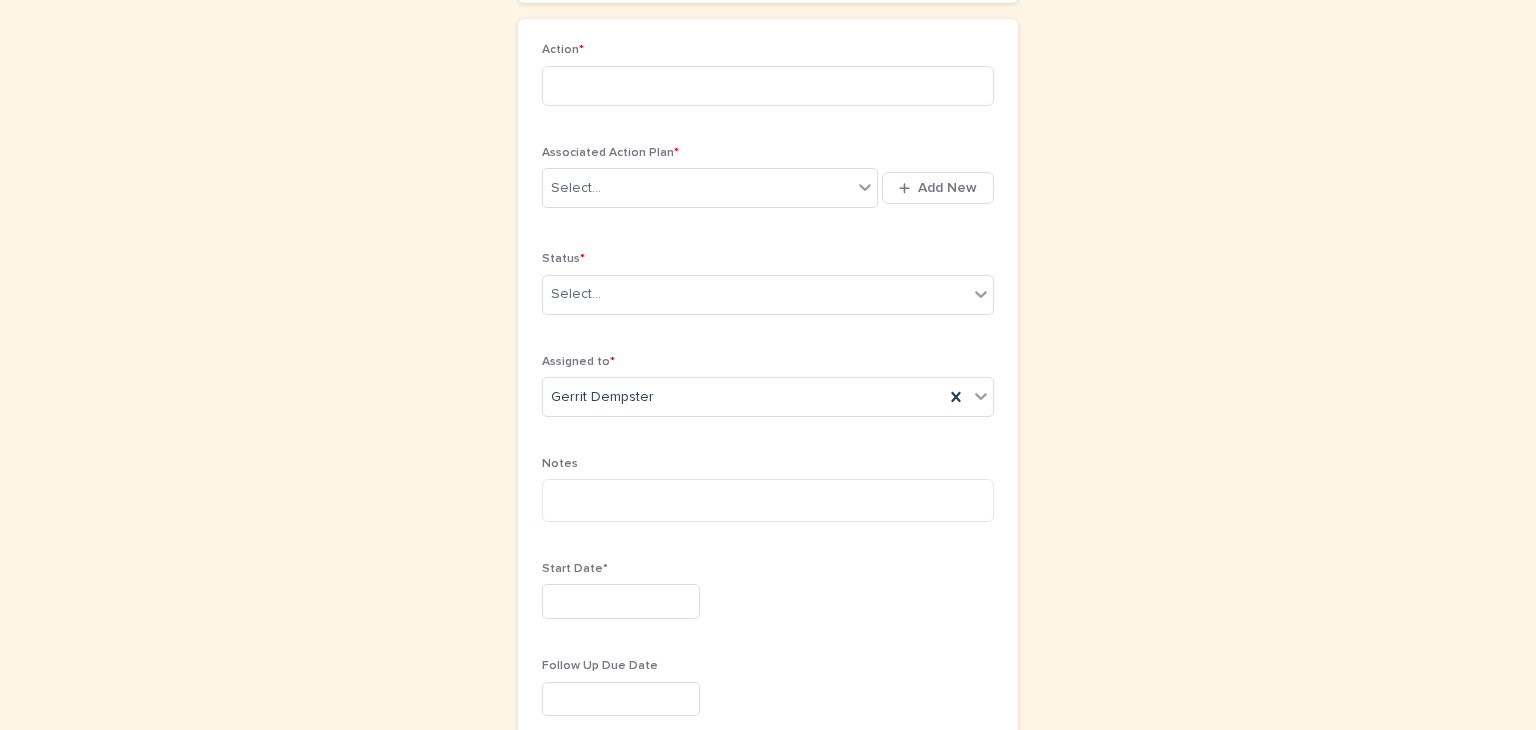 scroll, scrollTop: 302, scrollLeft: 0, axis: vertical 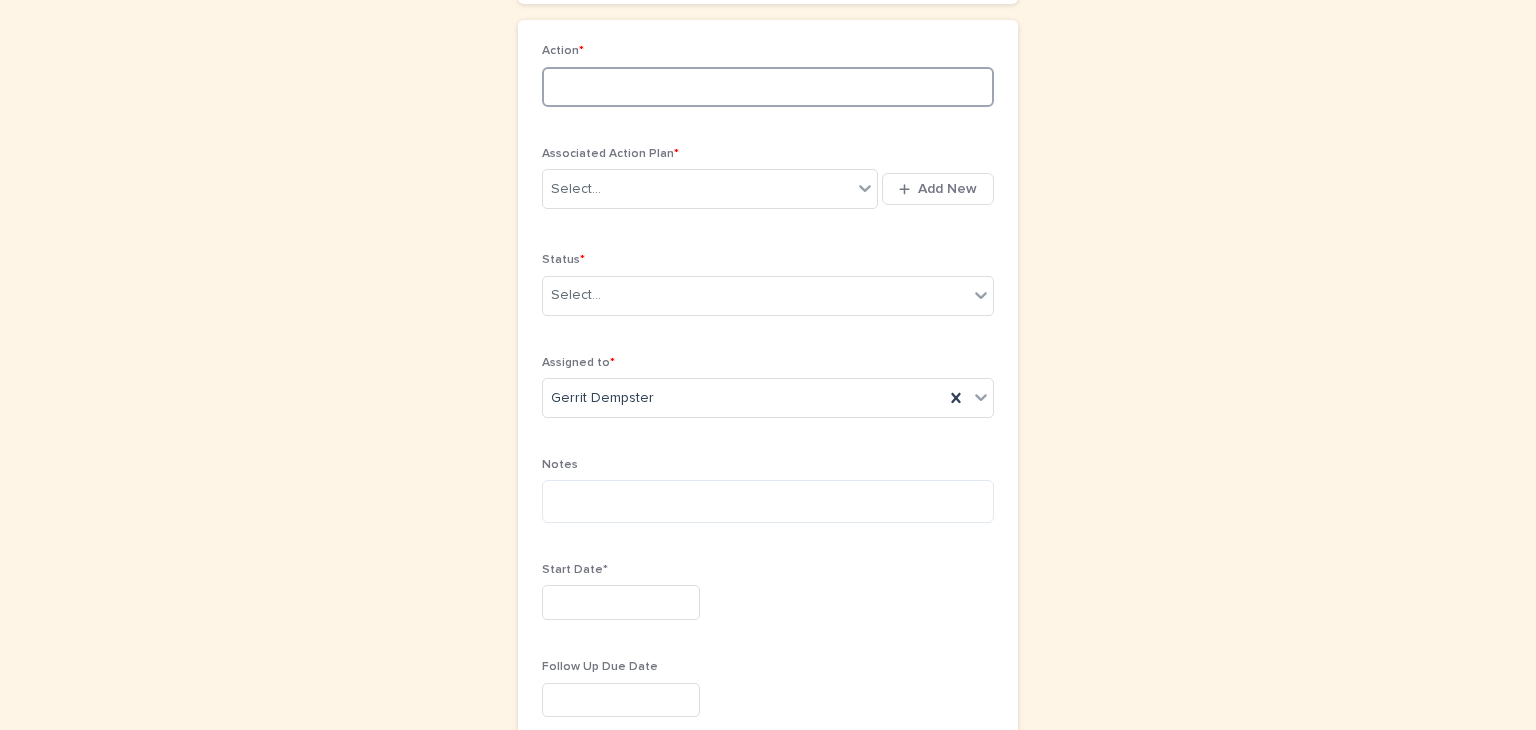 click at bounding box center [768, 87] 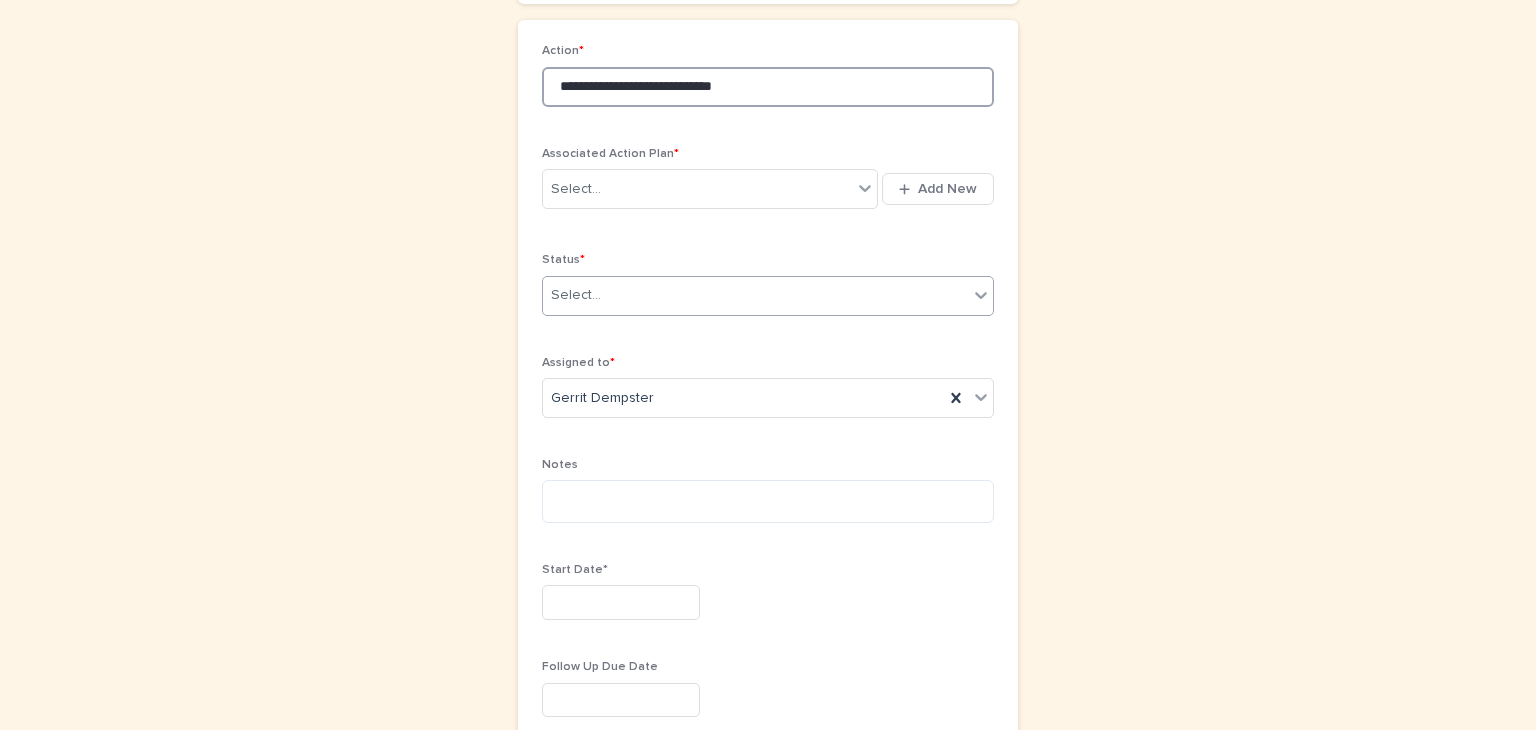 type on "**********" 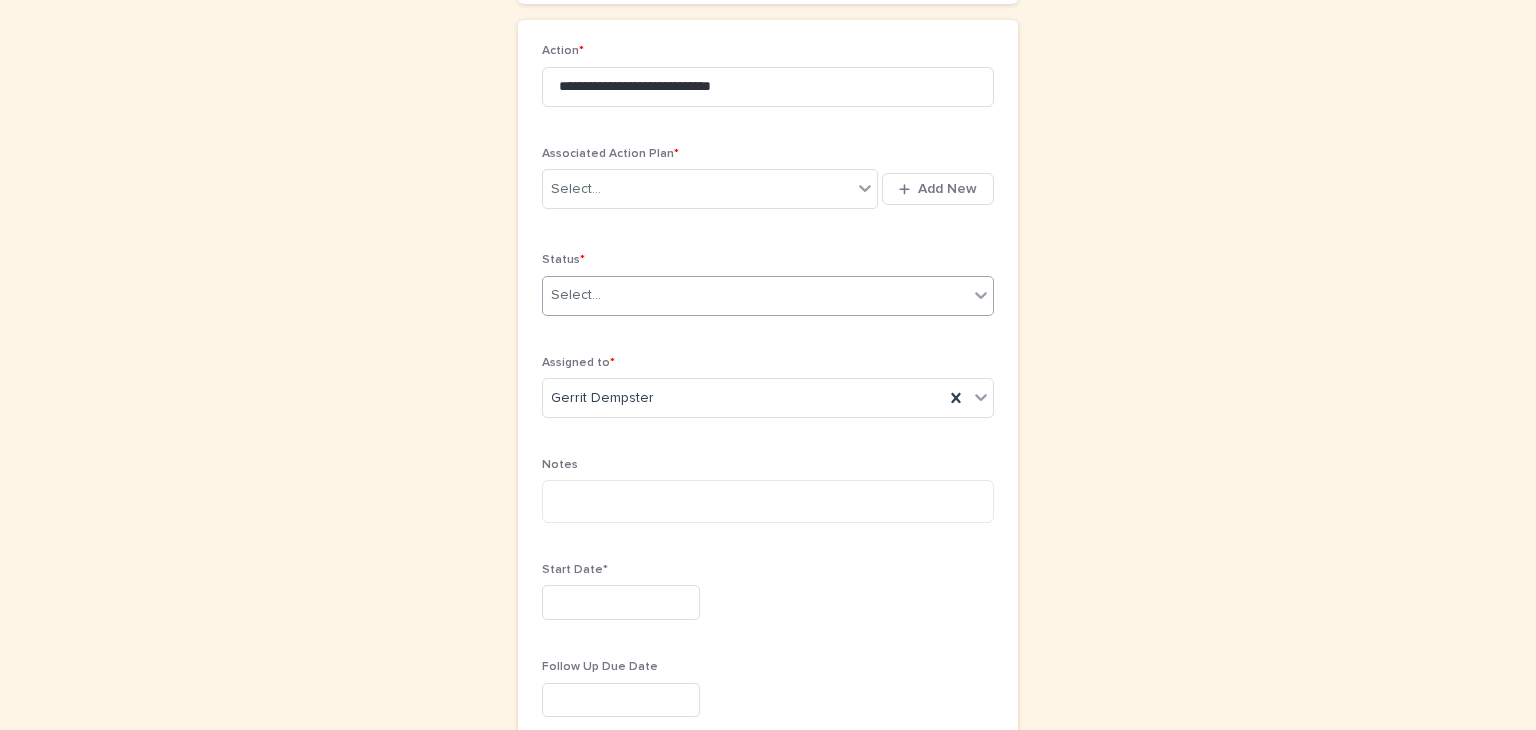 click 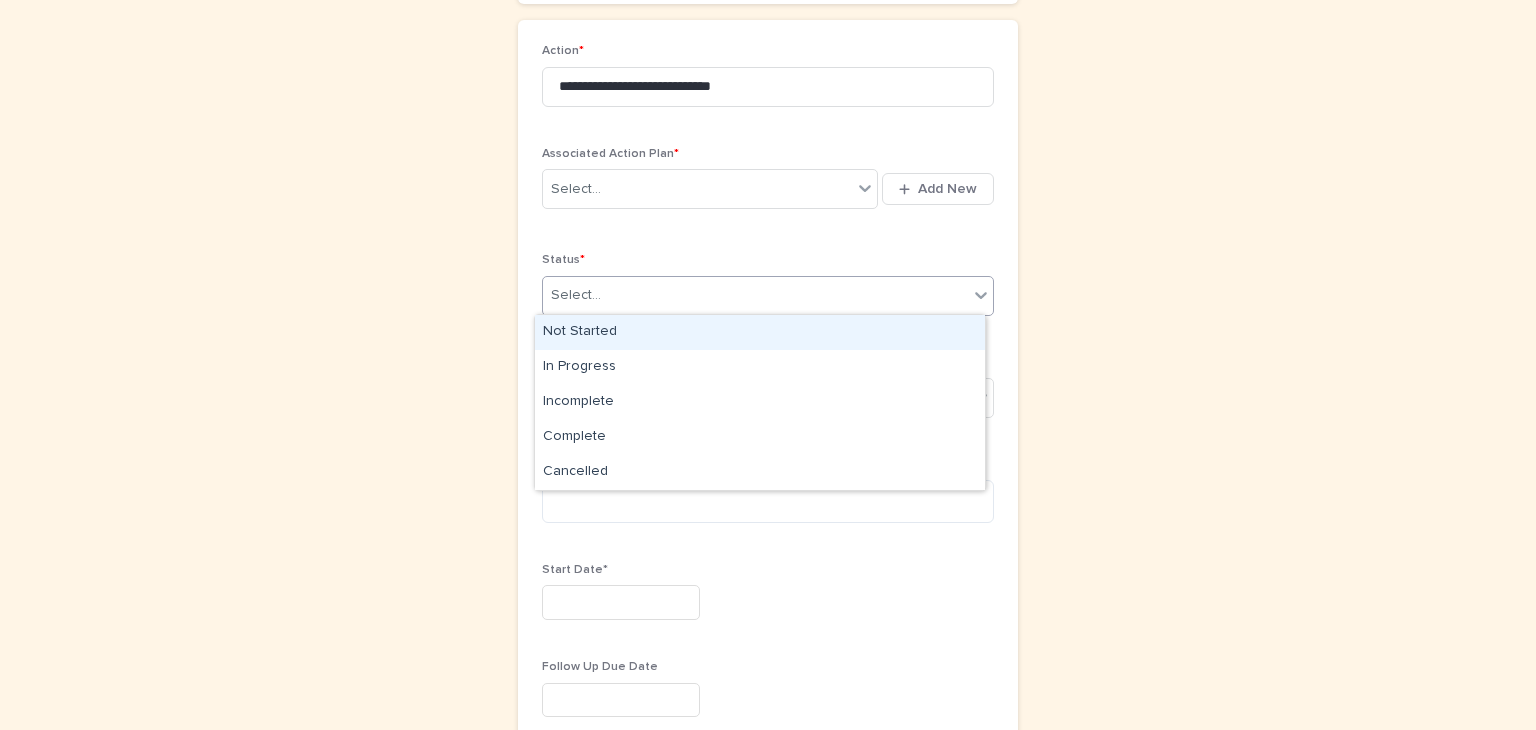click on "Not Started" at bounding box center [760, 332] 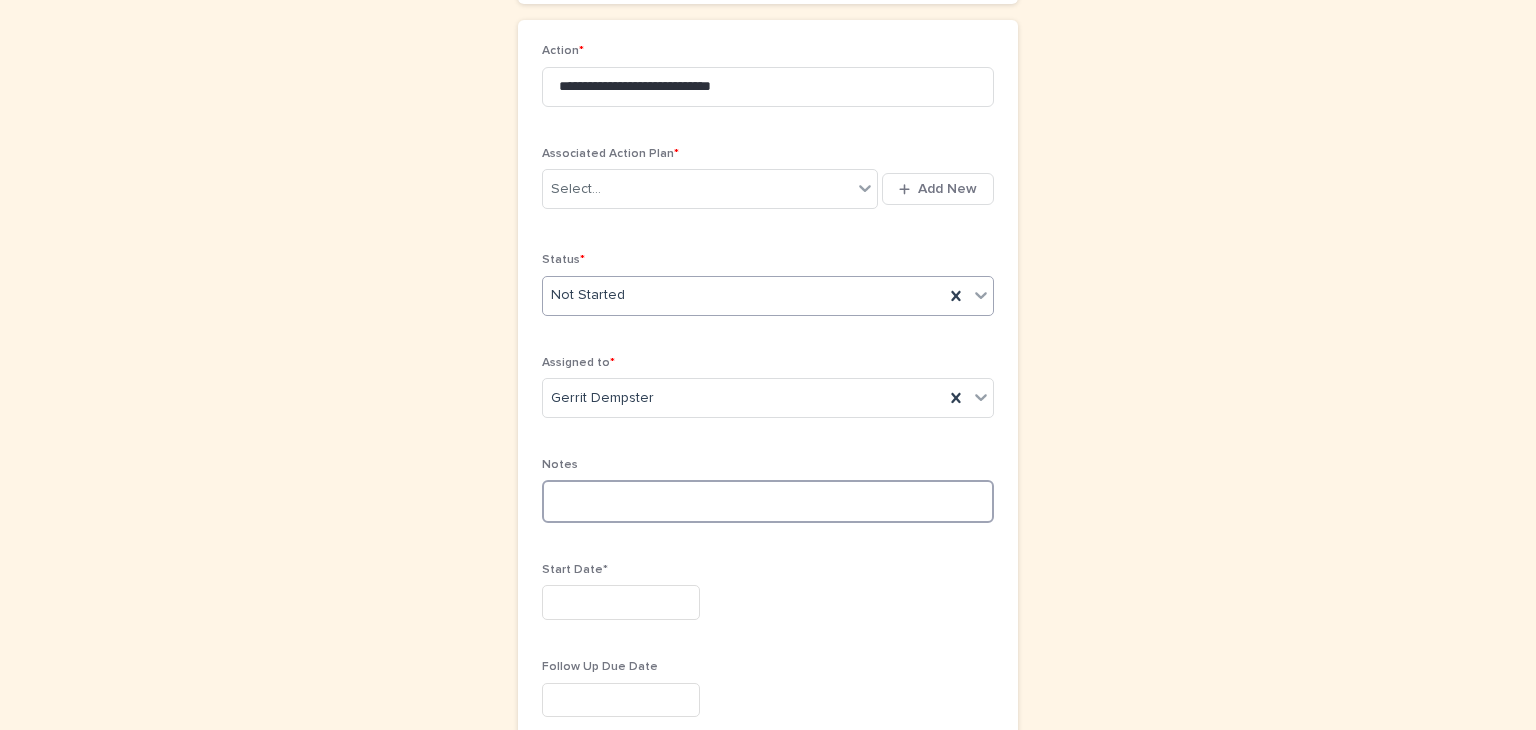 click at bounding box center (768, 501) 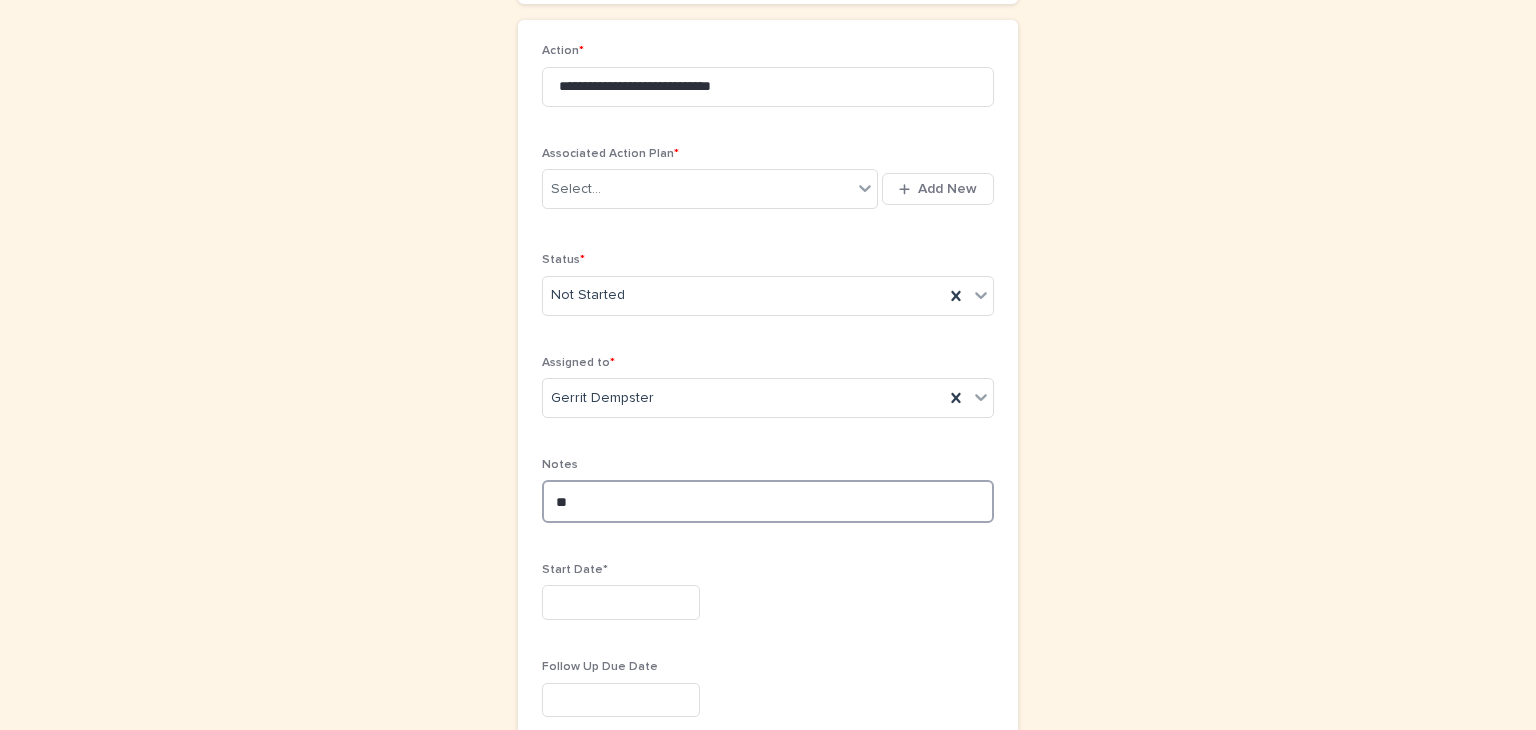 type on "*" 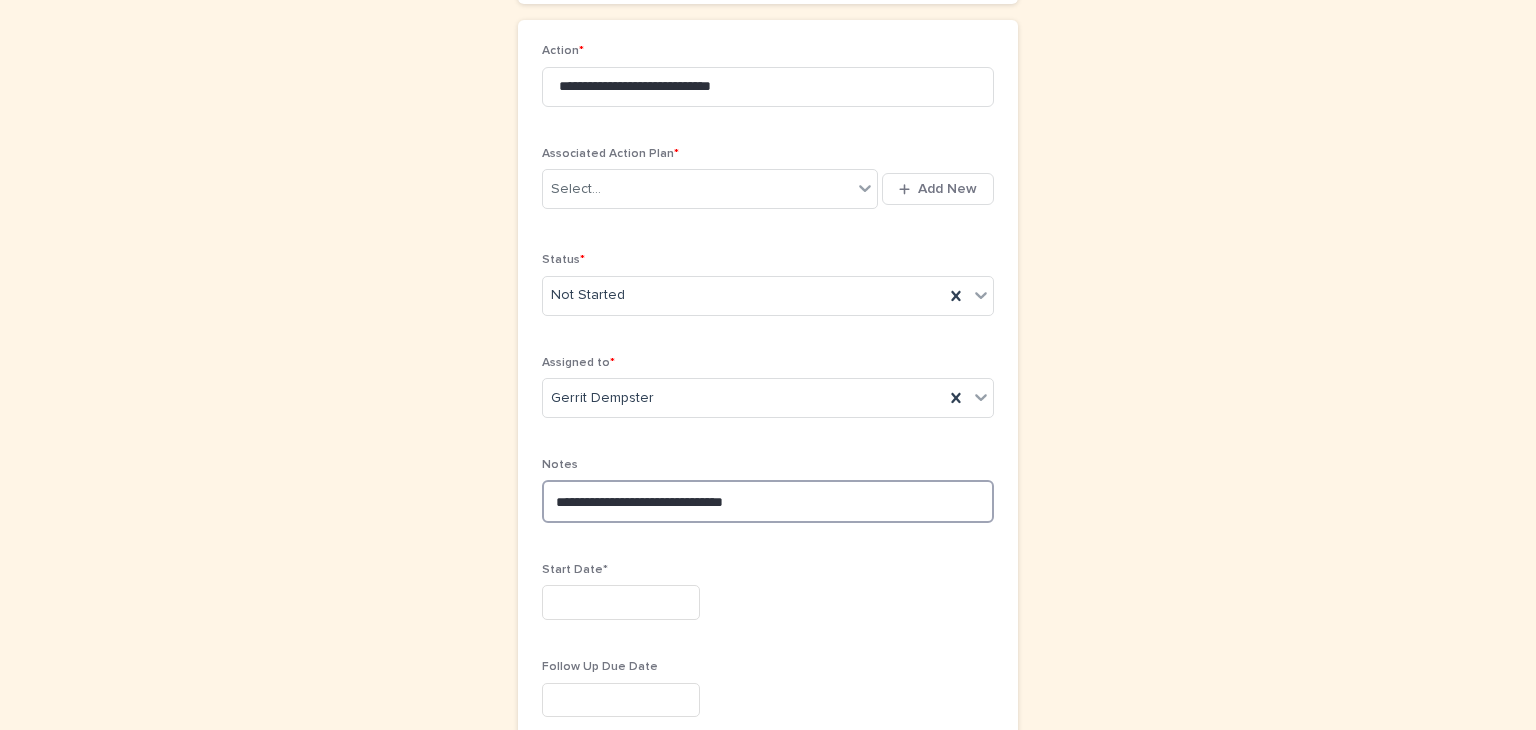 type on "**********" 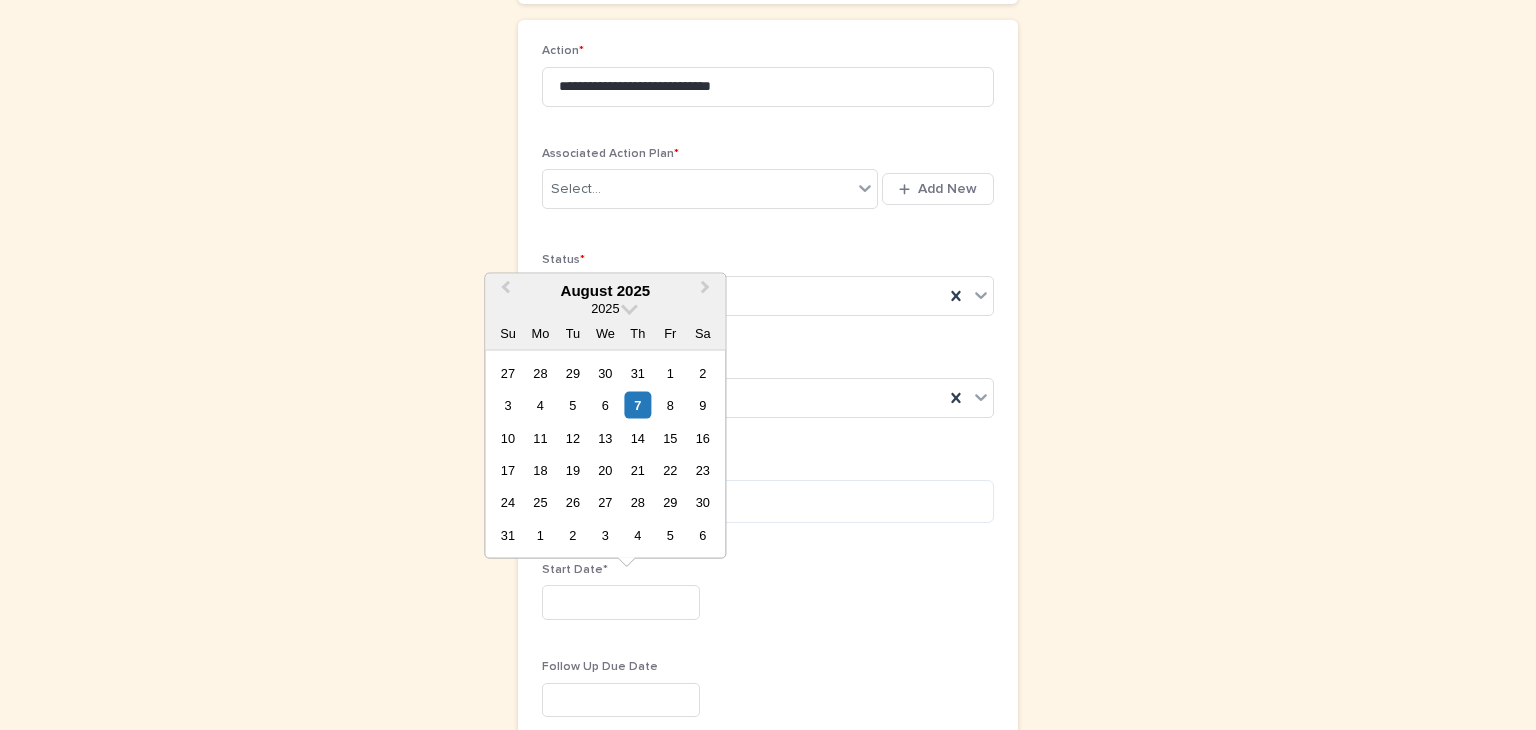 click at bounding box center [621, 602] 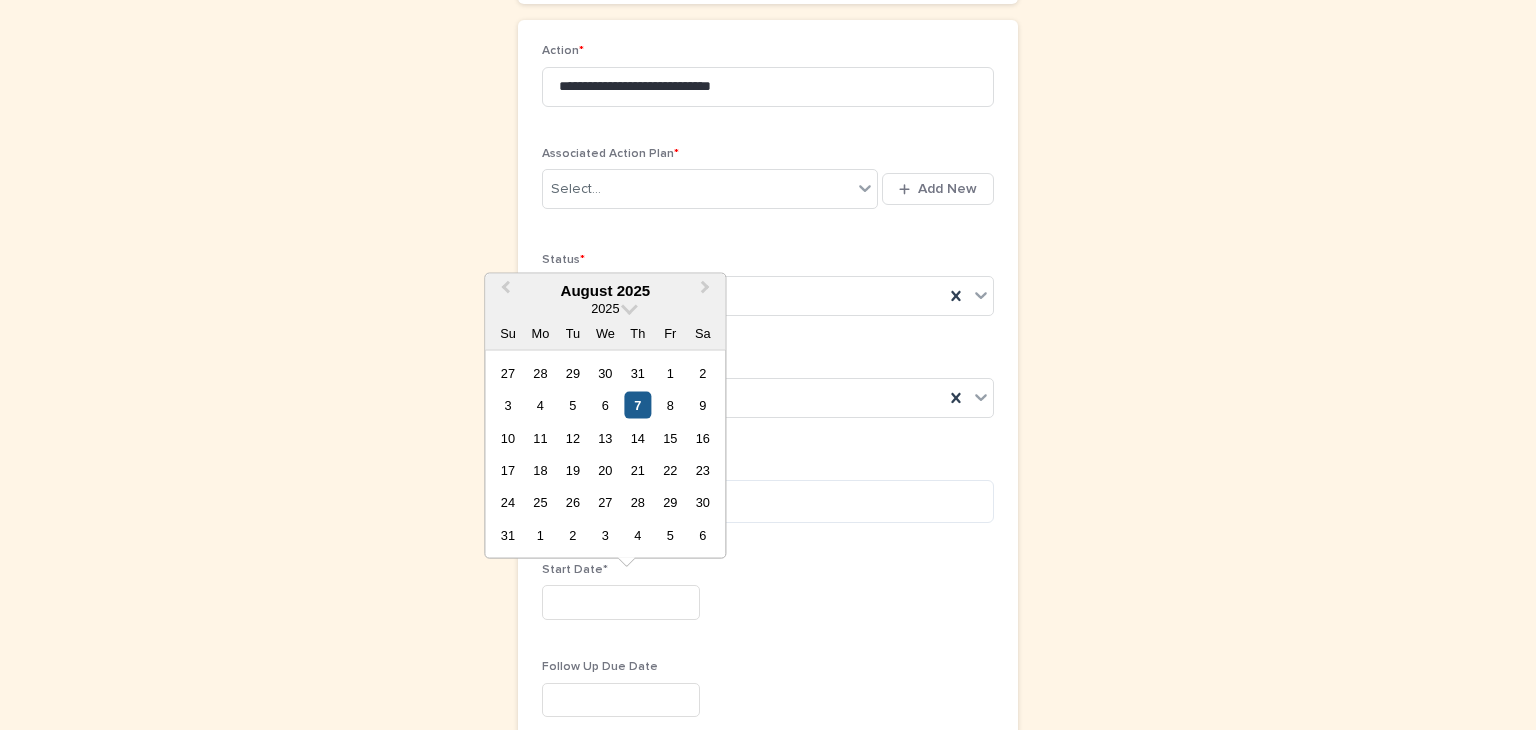click on "7" at bounding box center [637, 405] 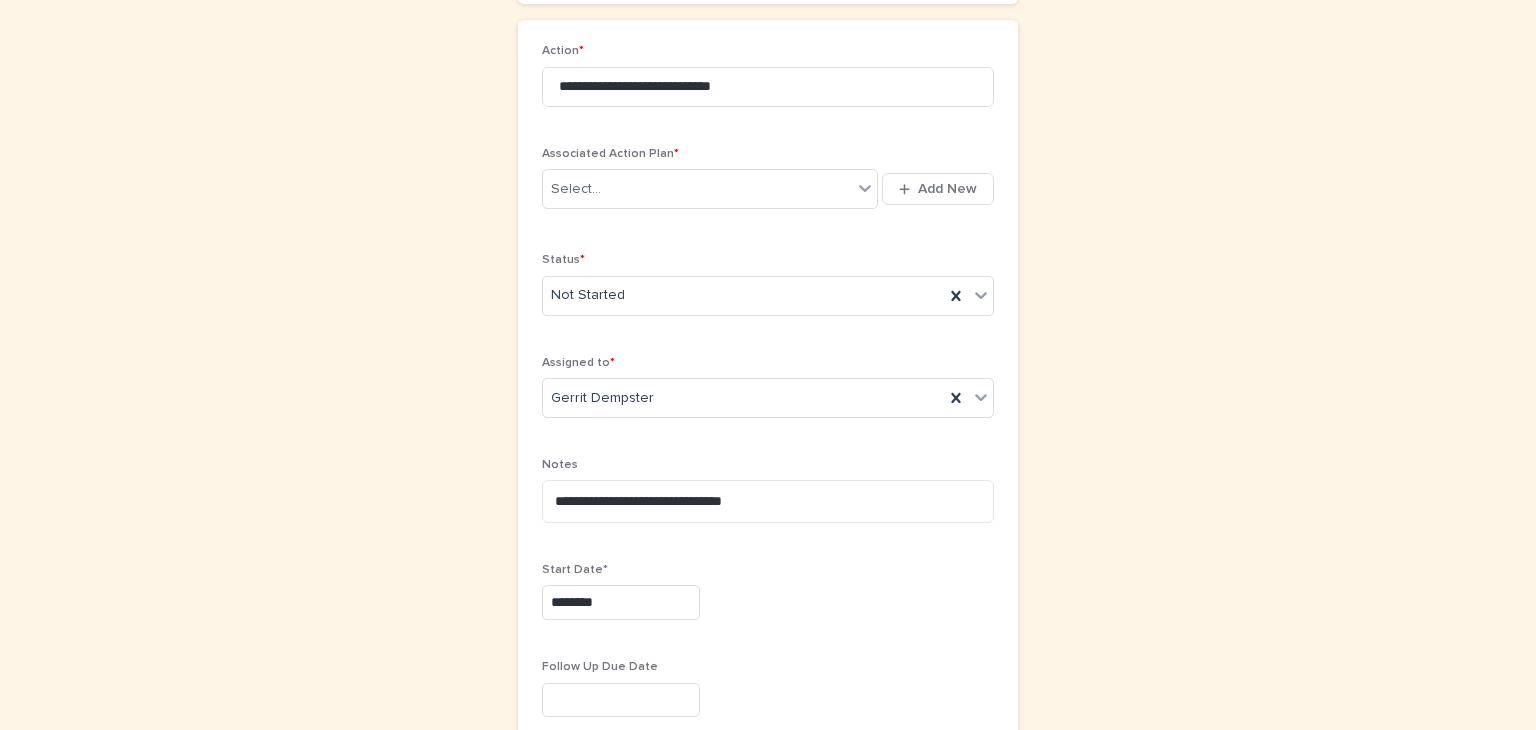 scroll, scrollTop: 492, scrollLeft: 0, axis: vertical 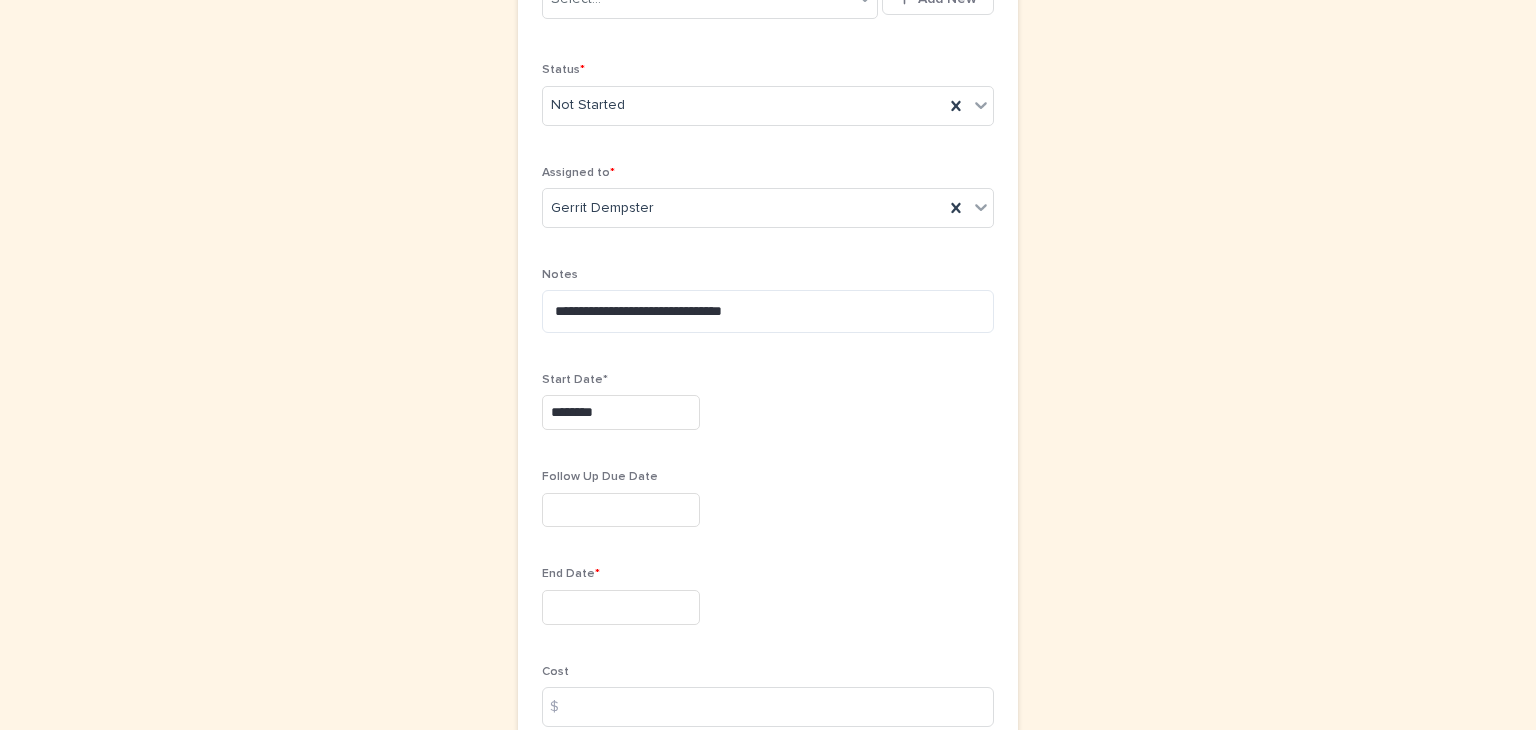click at bounding box center [621, 607] 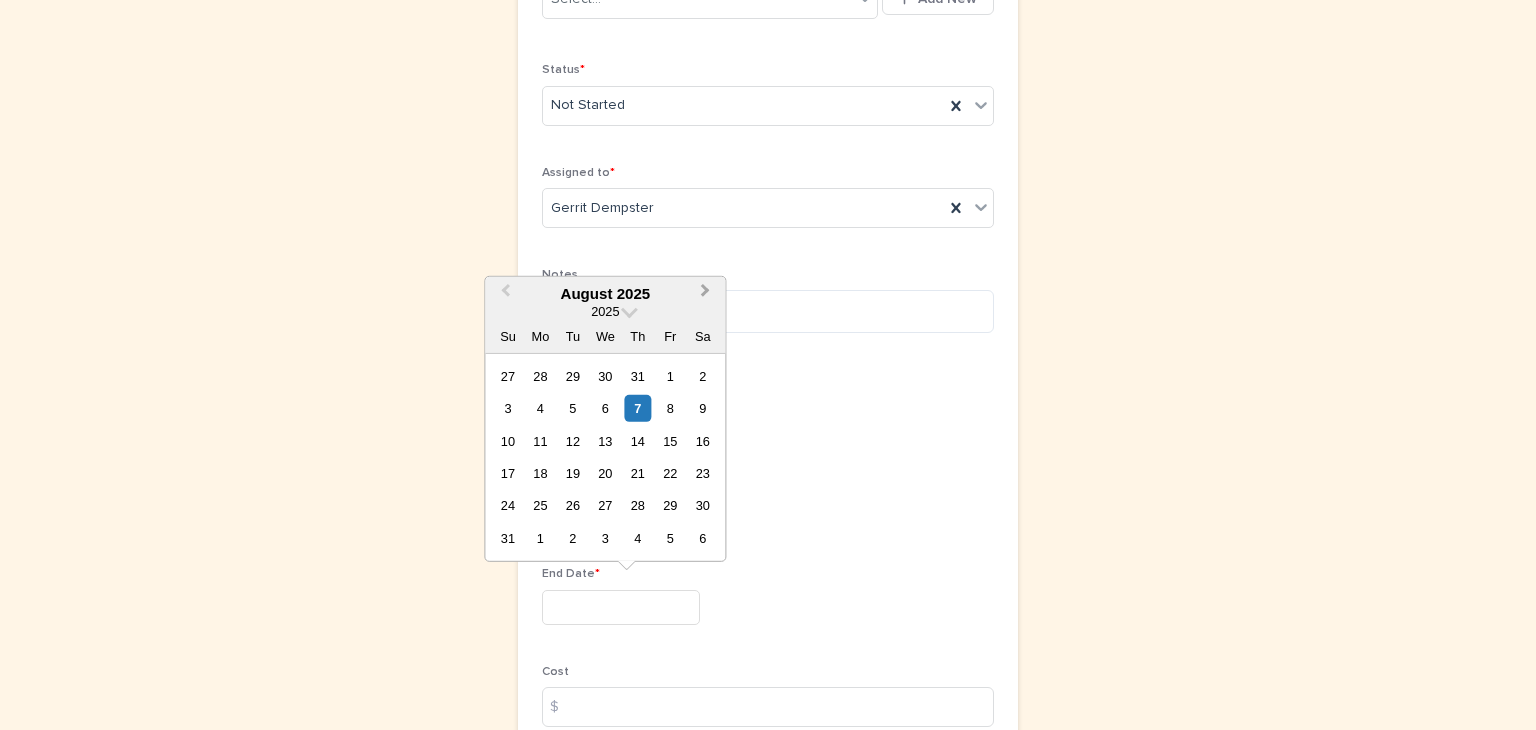 click on "Next Month" at bounding box center (707, 294) 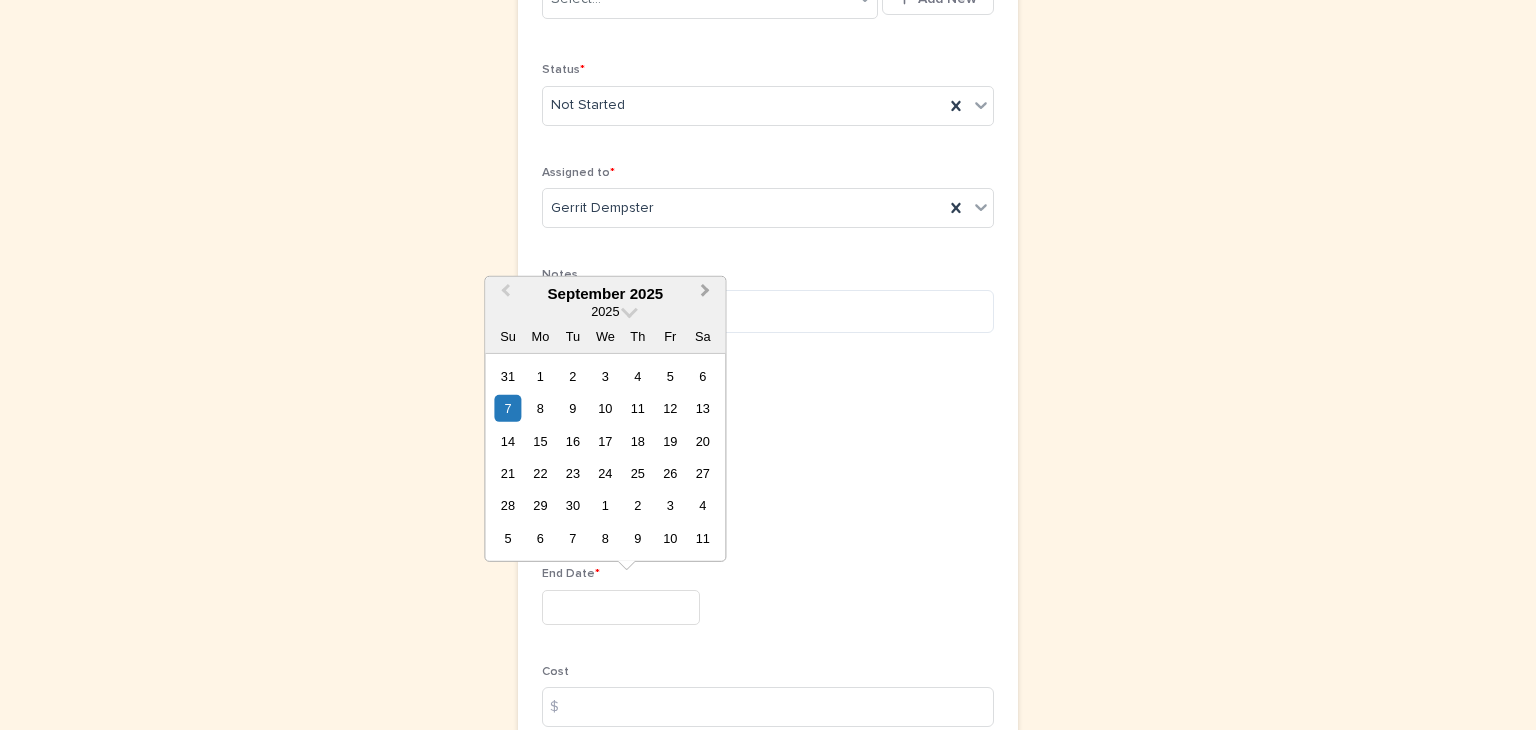 click on "Next Month" at bounding box center [707, 294] 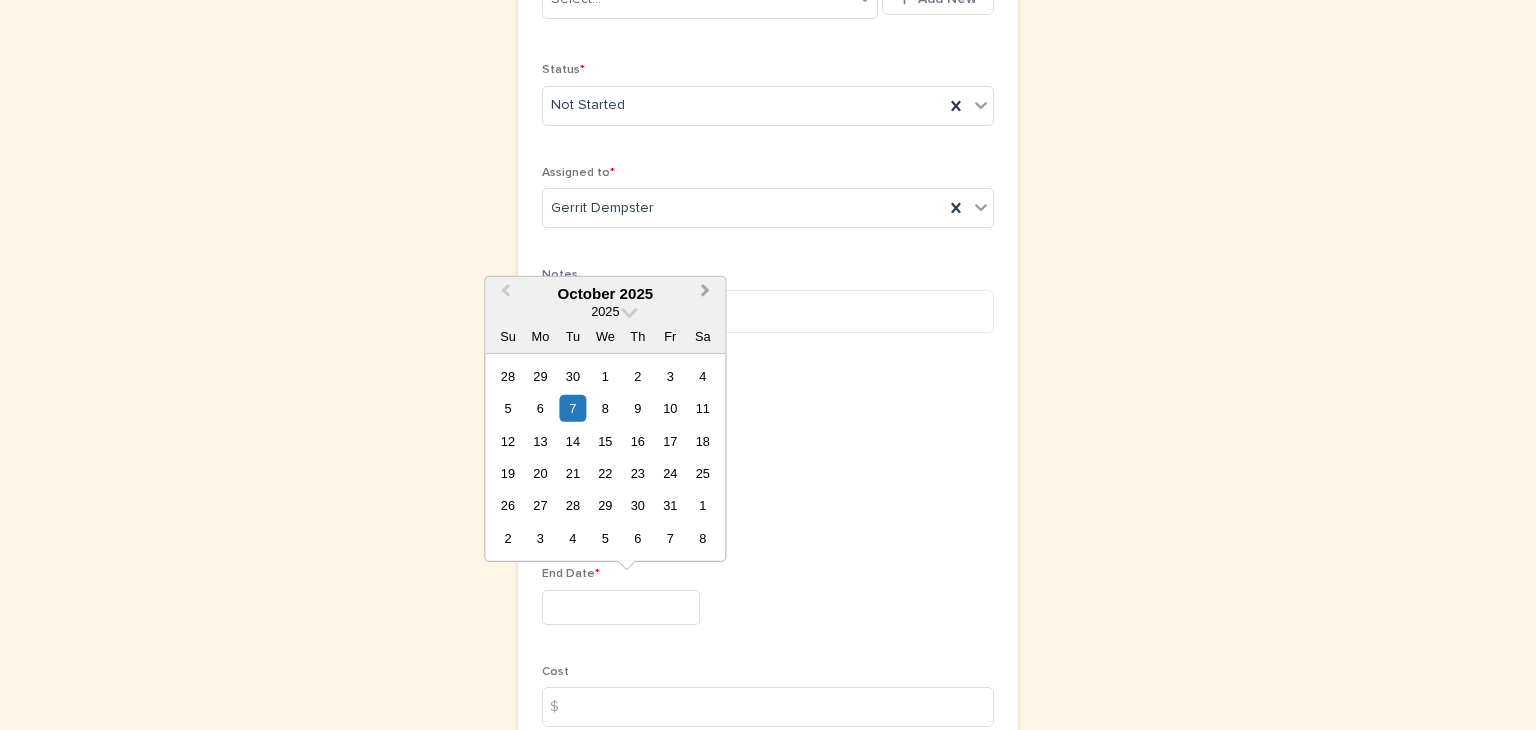 click on "Next Month" at bounding box center (707, 294) 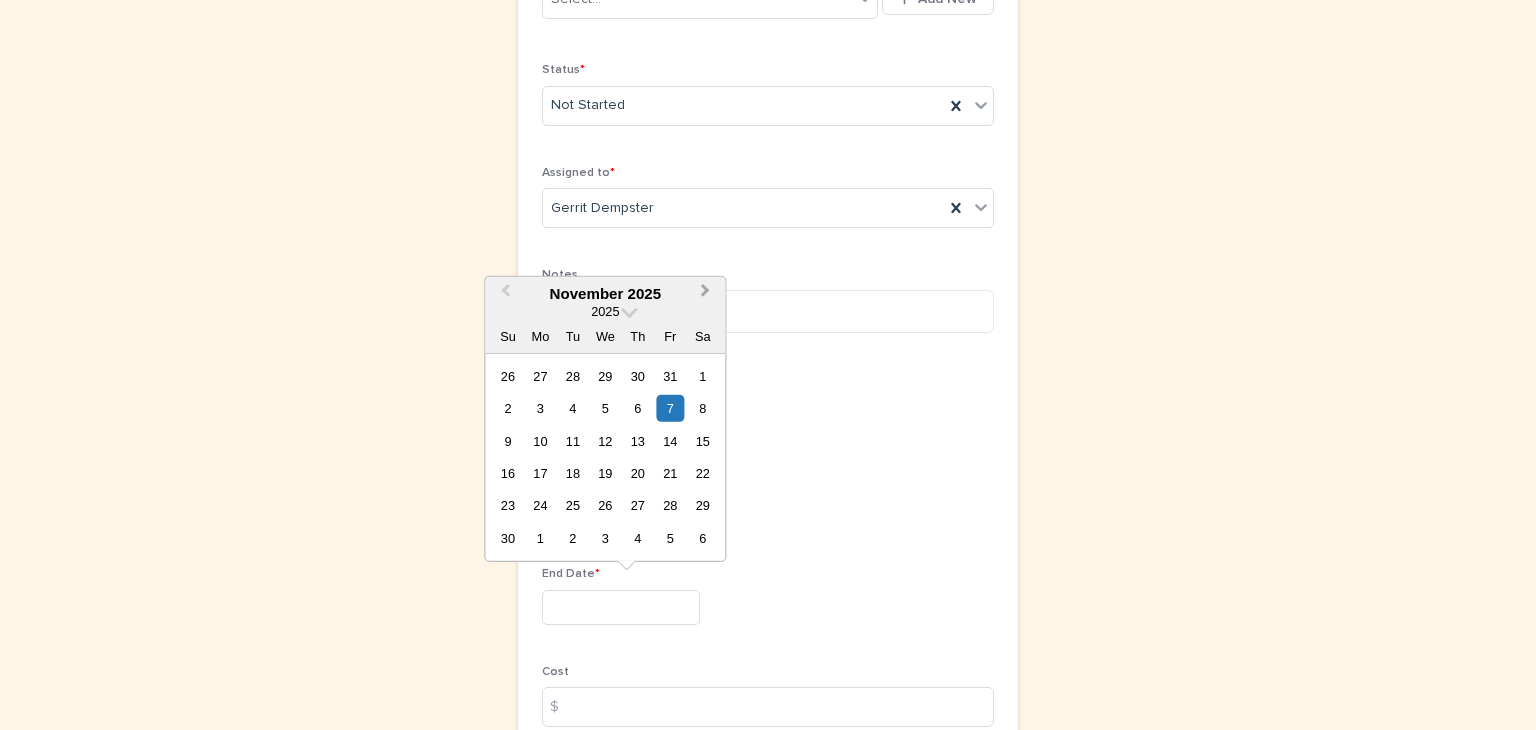 click on "Next Month" at bounding box center [707, 294] 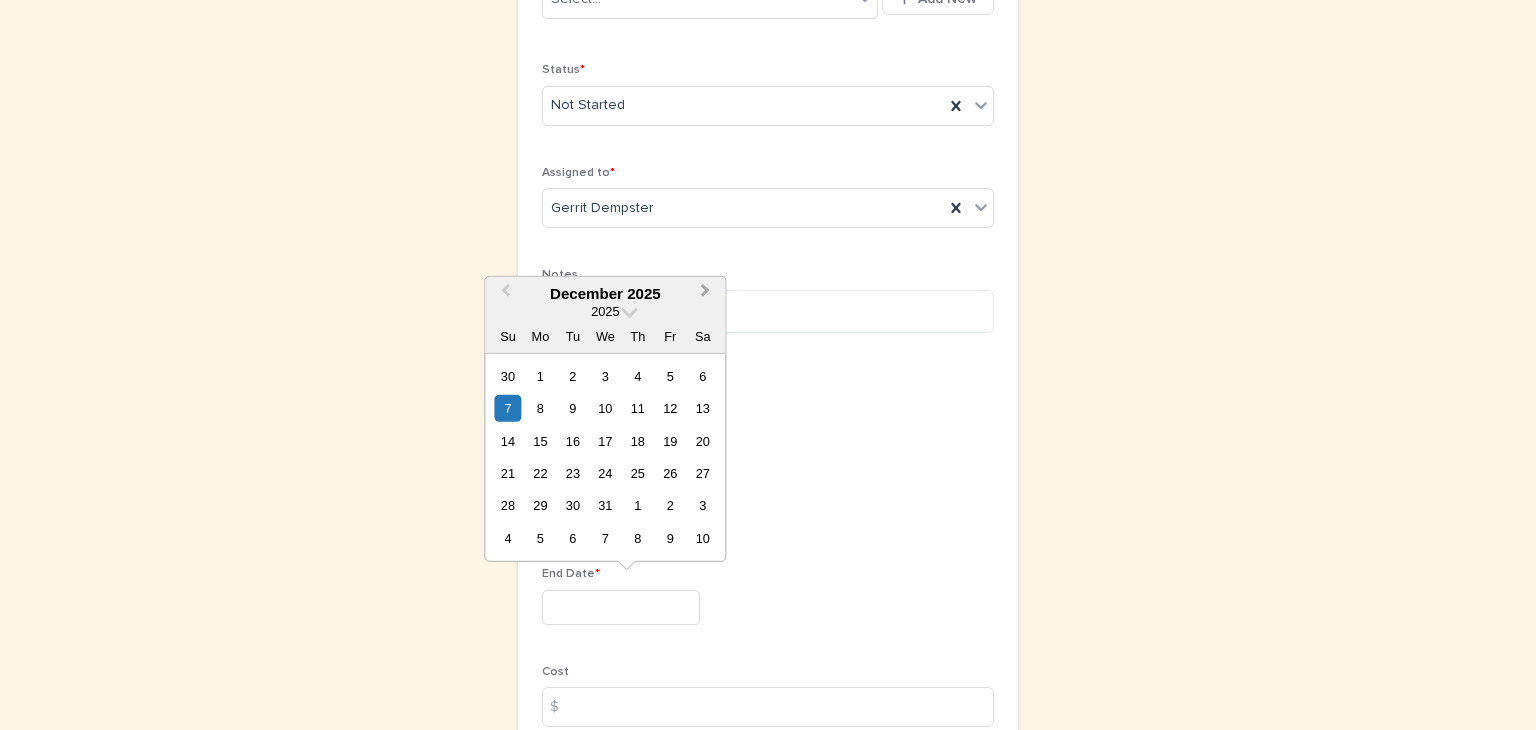 click on "Next Month" at bounding box center (707, 294) 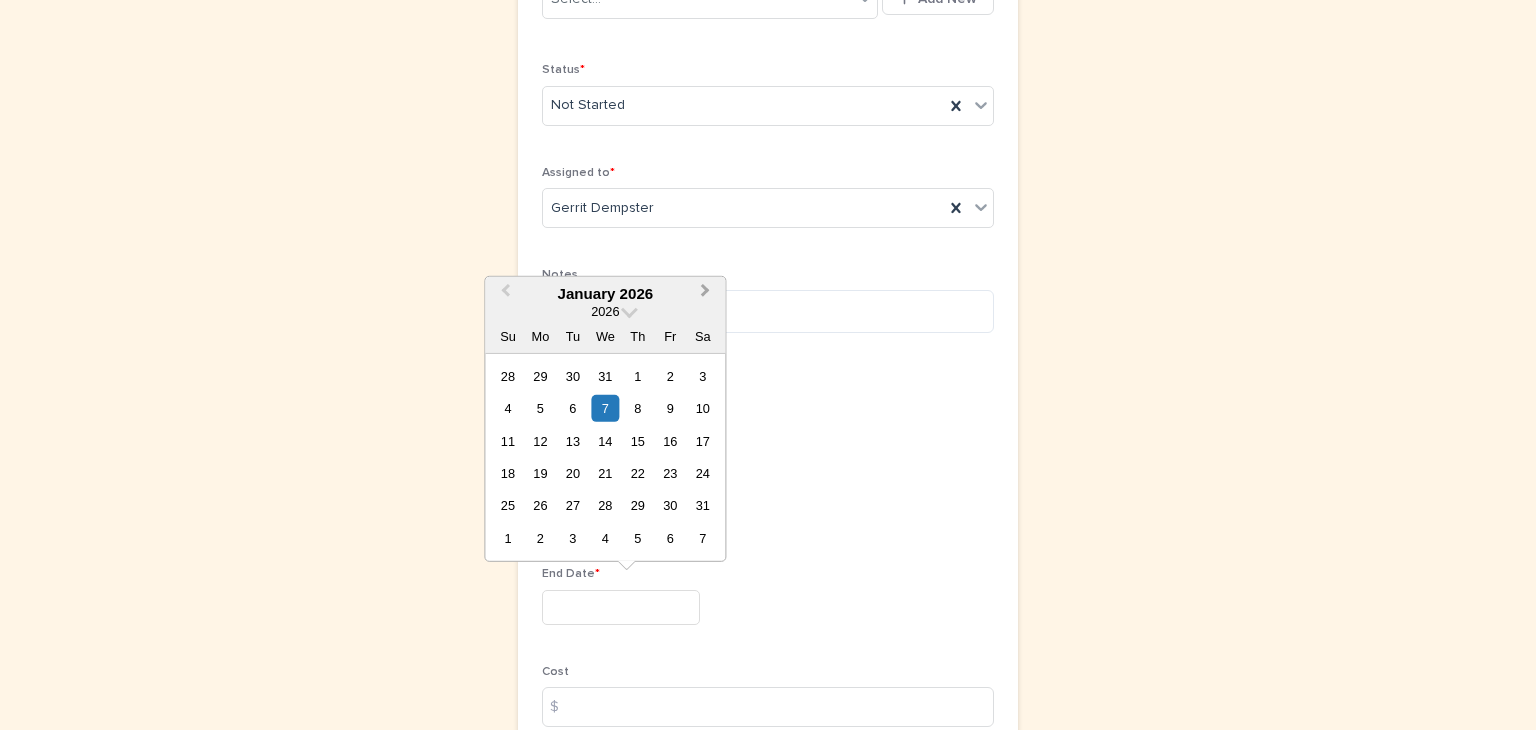 click on "Next Month" at bounding box center [707, 294] 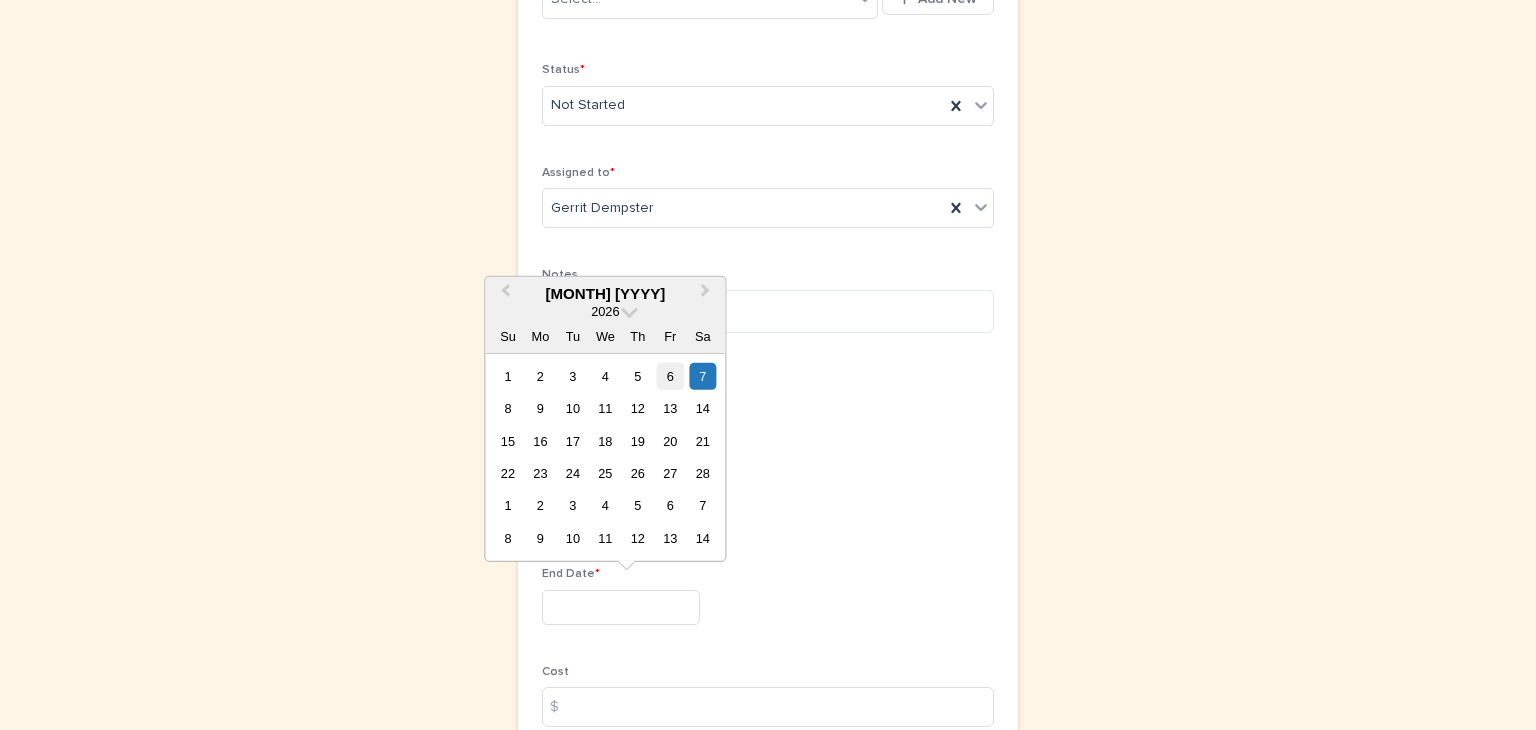 click on "6" at bounding box center (670, 375) 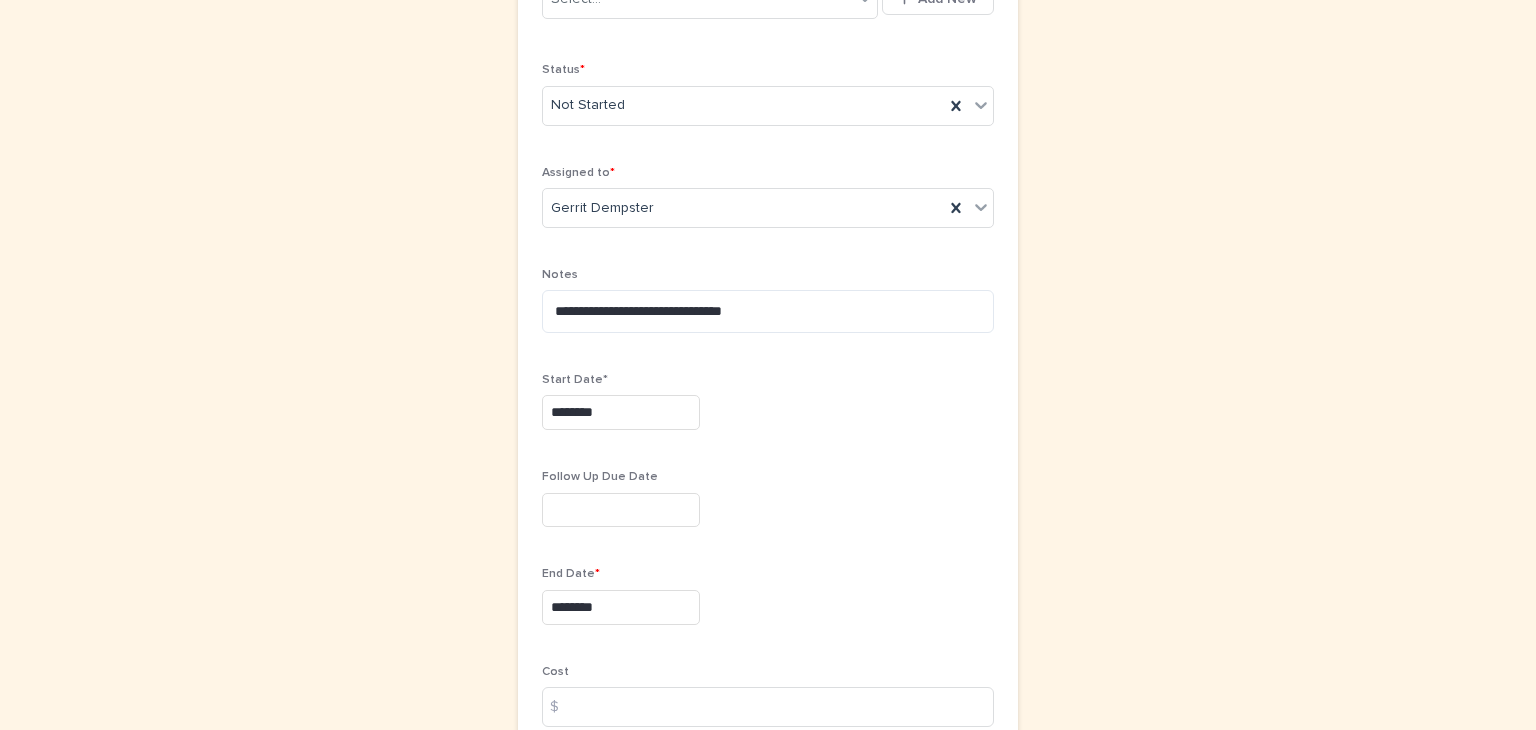 scroll, scrollTop: 770, scrollLeft: 0, axis: vertical 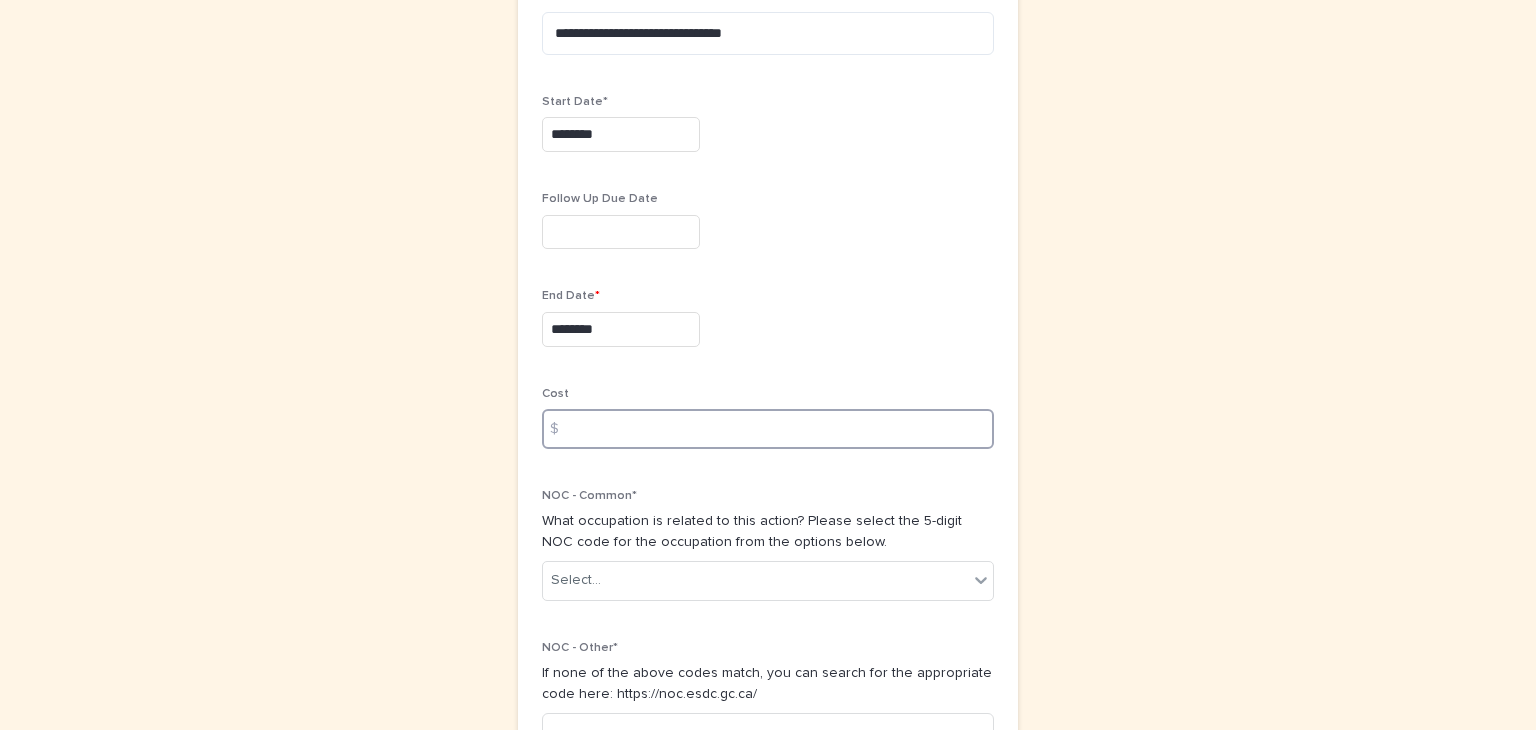 click at bounding box center (768, 429) 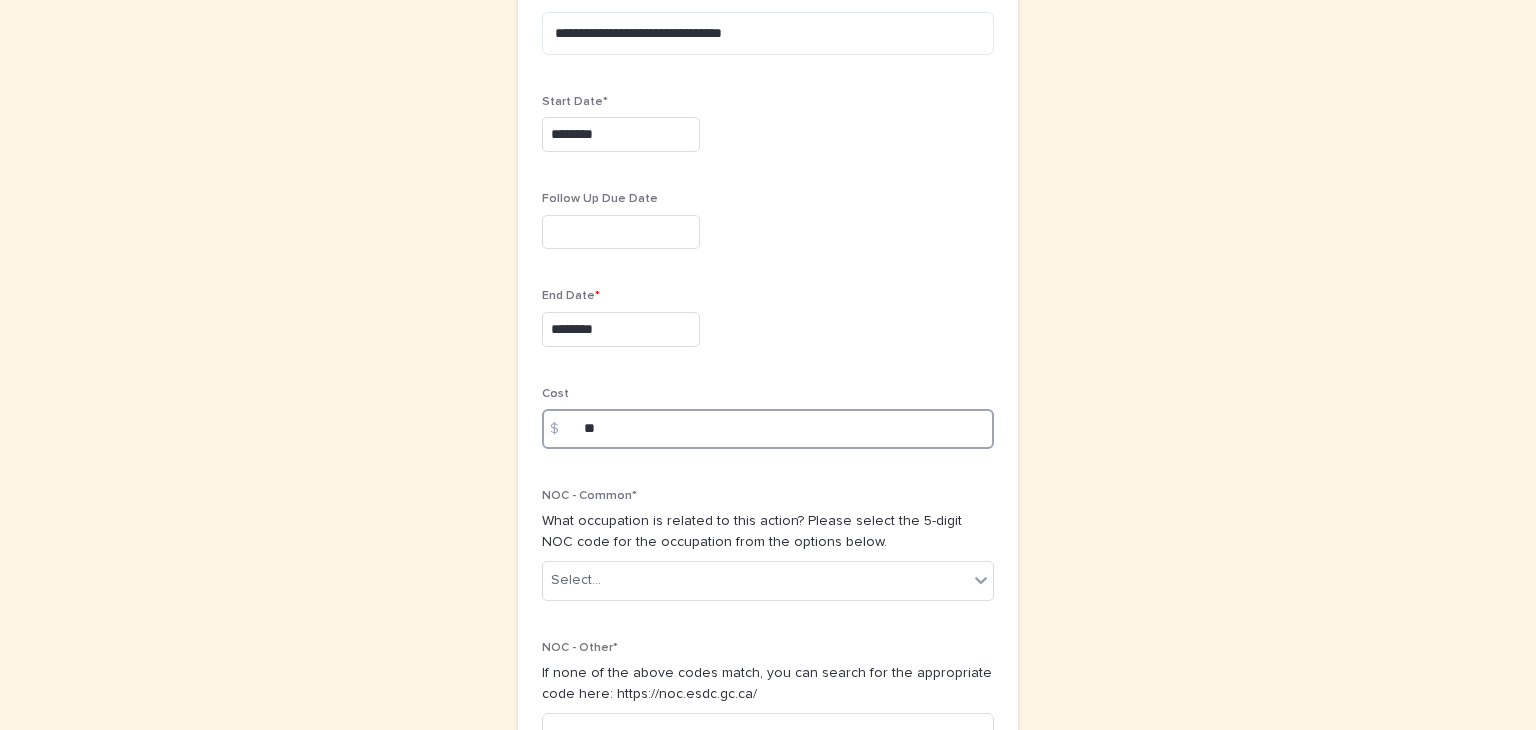 type on "*" 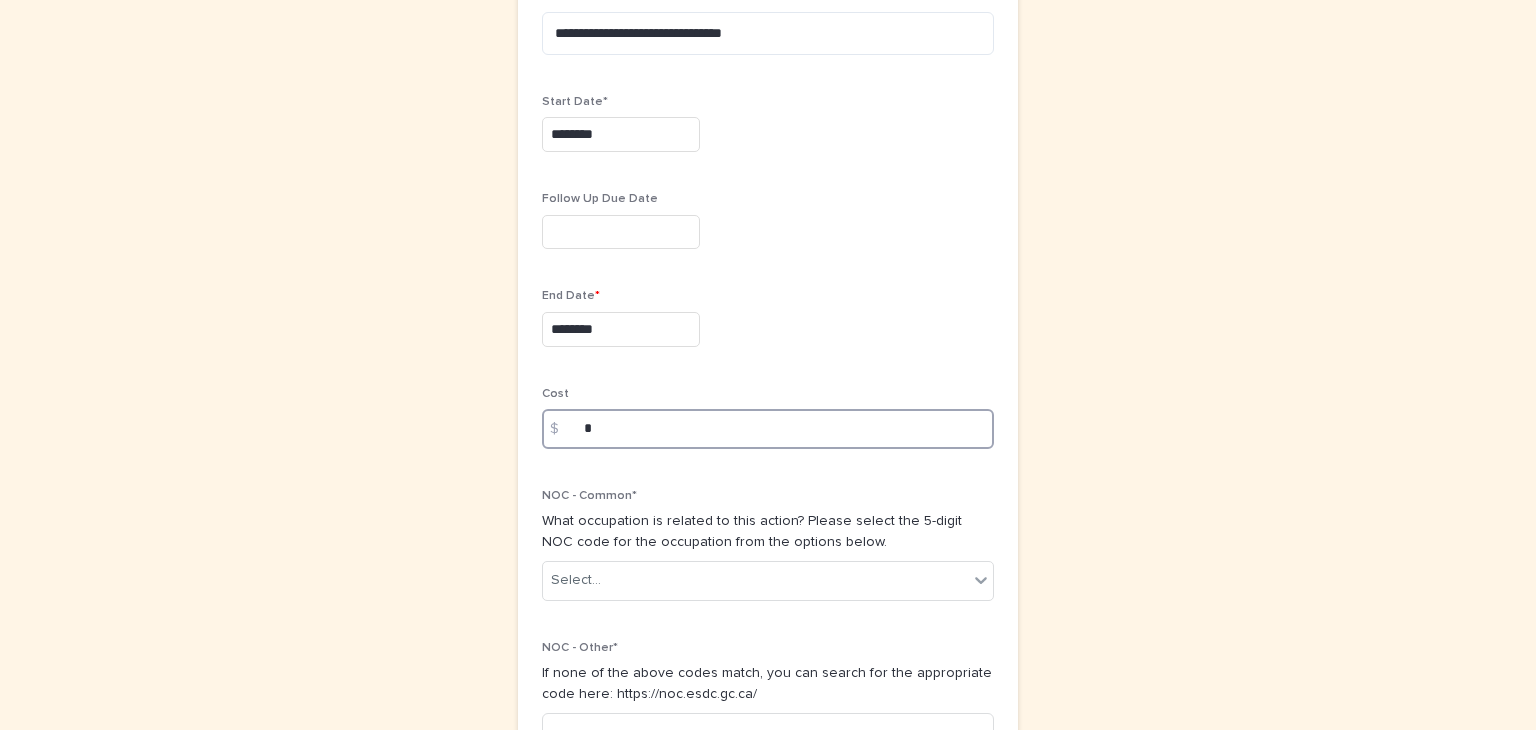 type 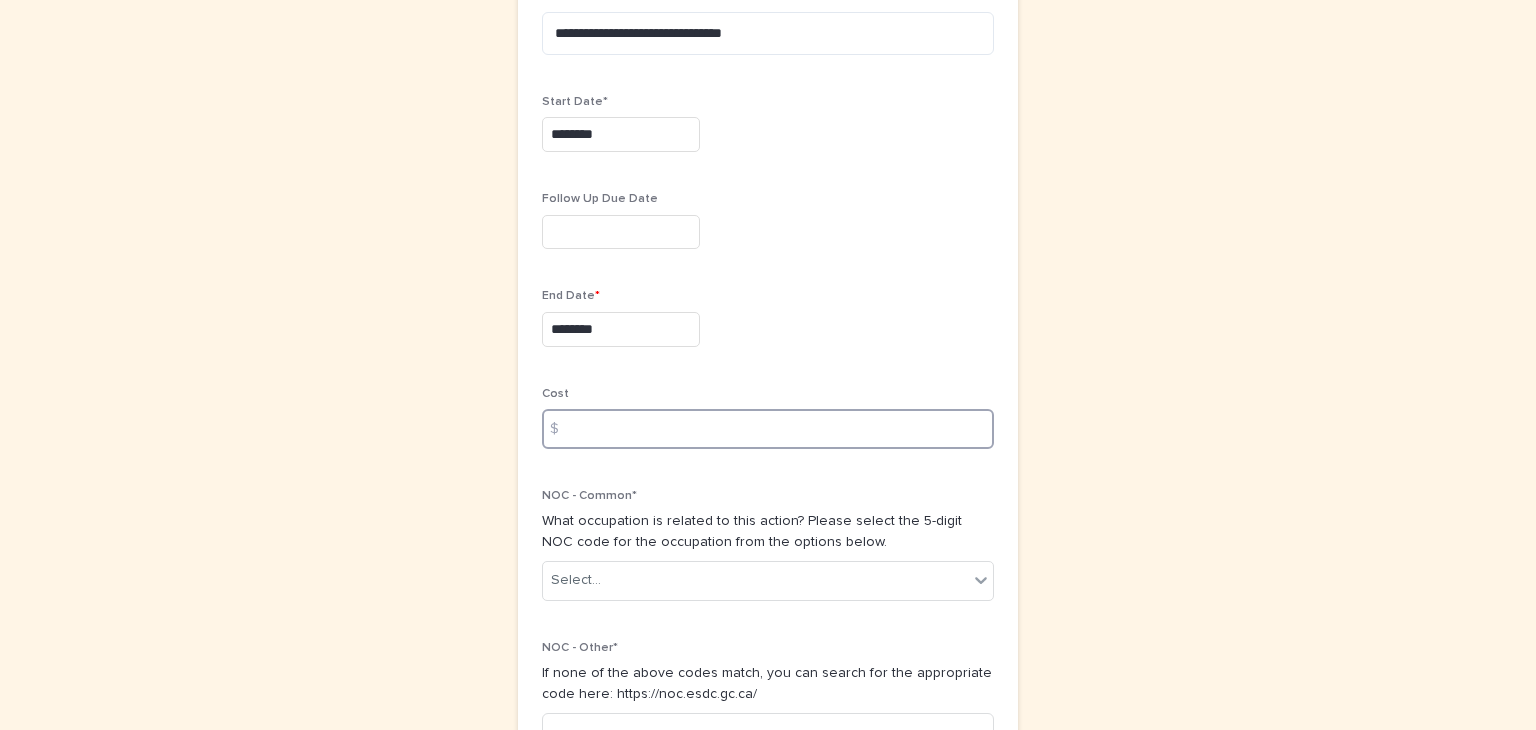 scroll, scrollTop: 978, scrollLeft: 0, axis: vertical 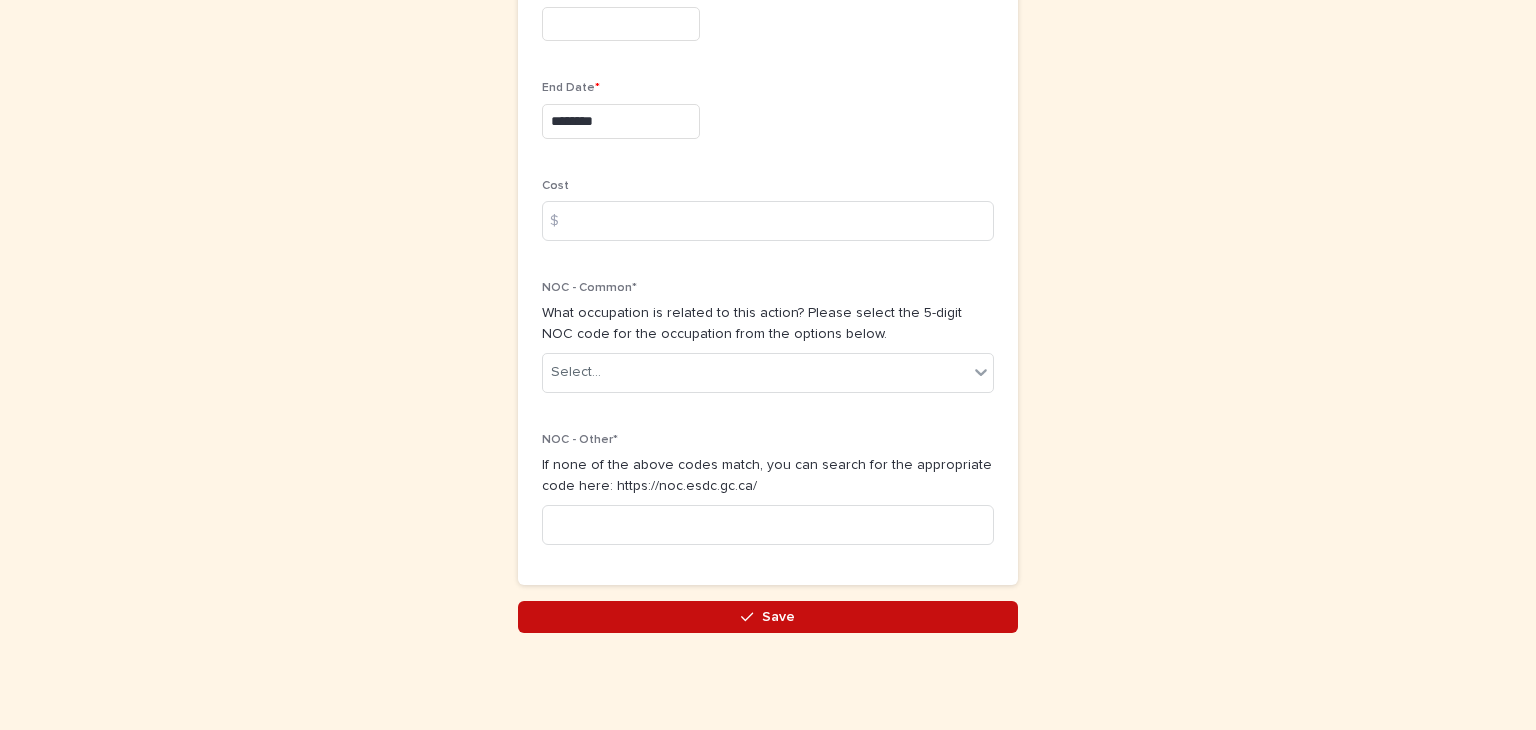 click on "Save" at bounding box center [778, 617] 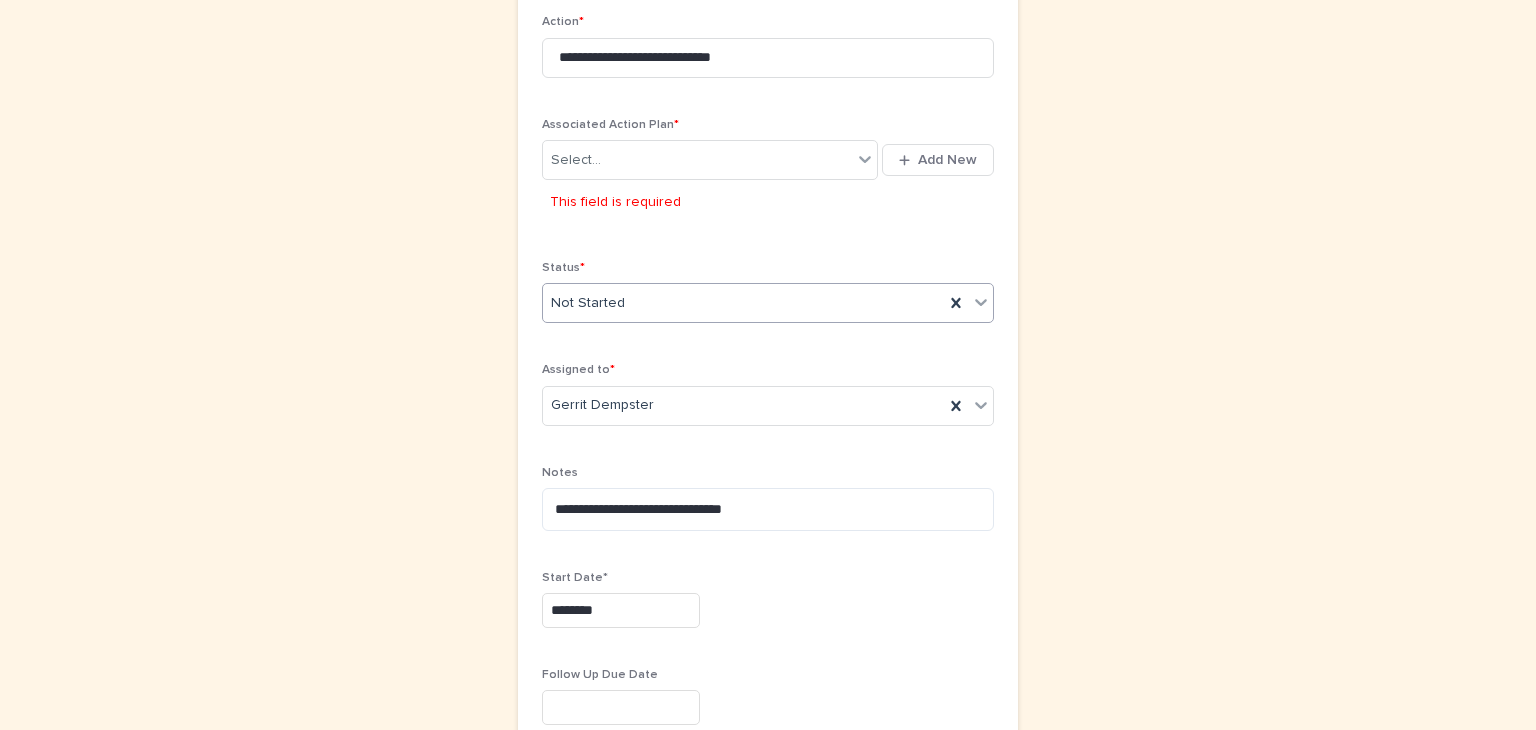 scroll, scrollTop: 327, scrollLeft: 0, axis: vertical 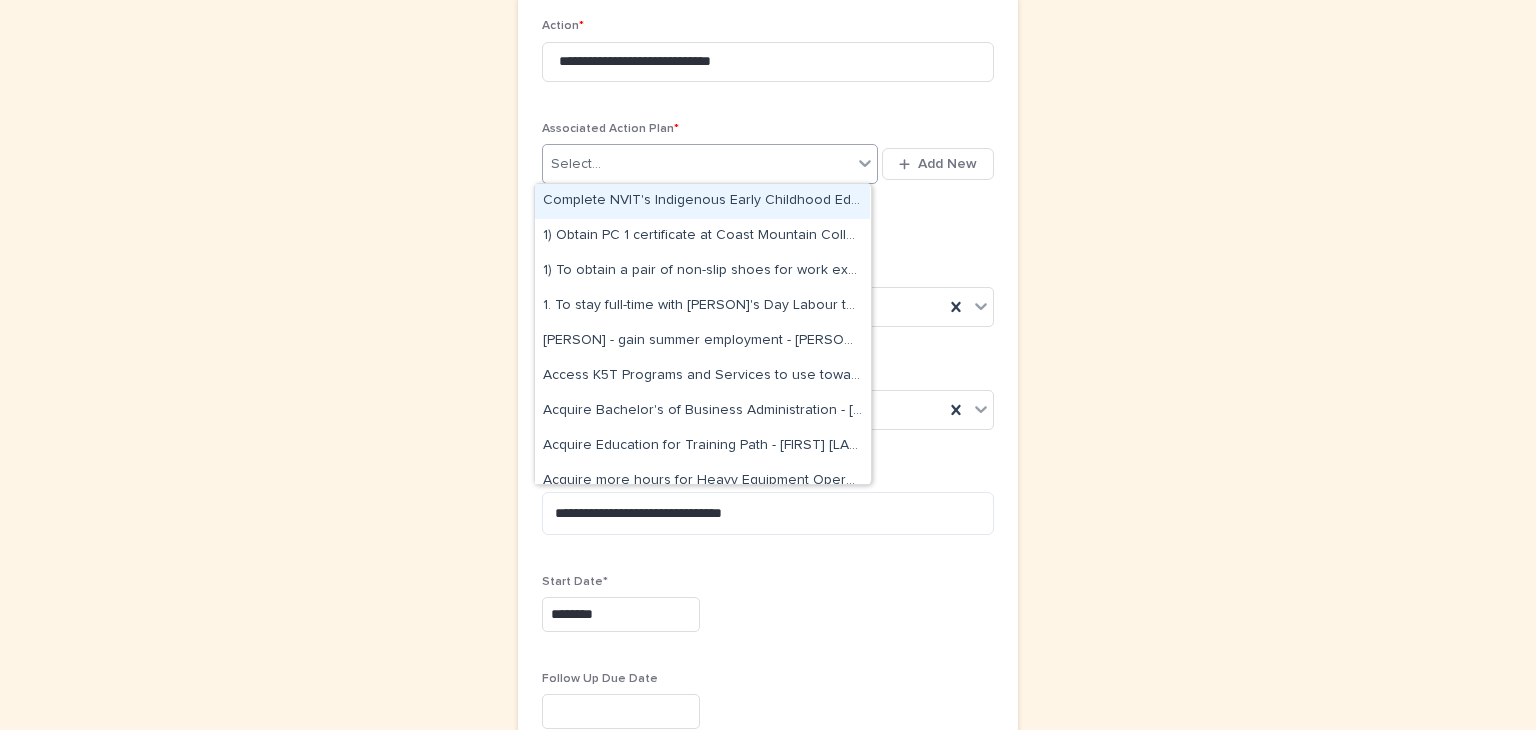 click 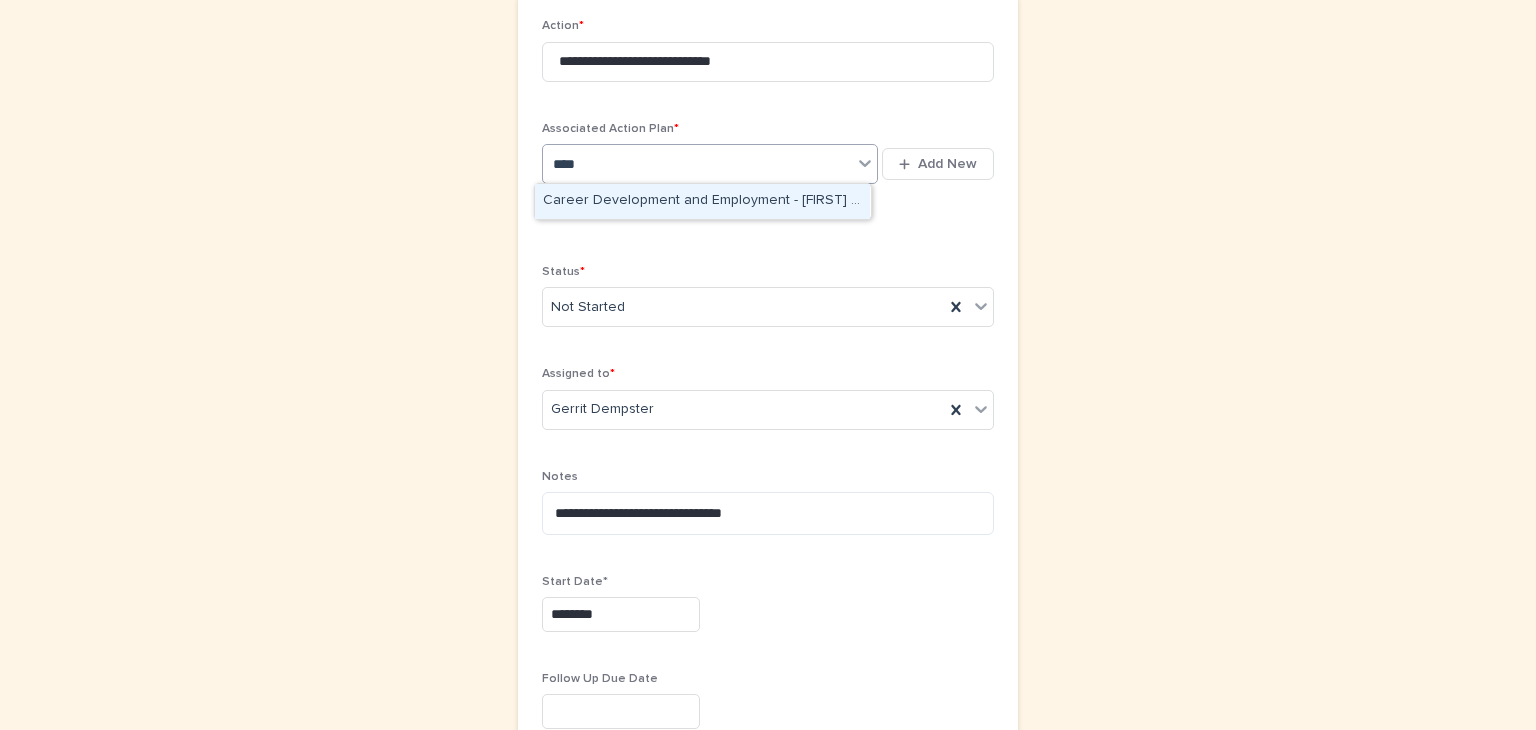type on "*****" 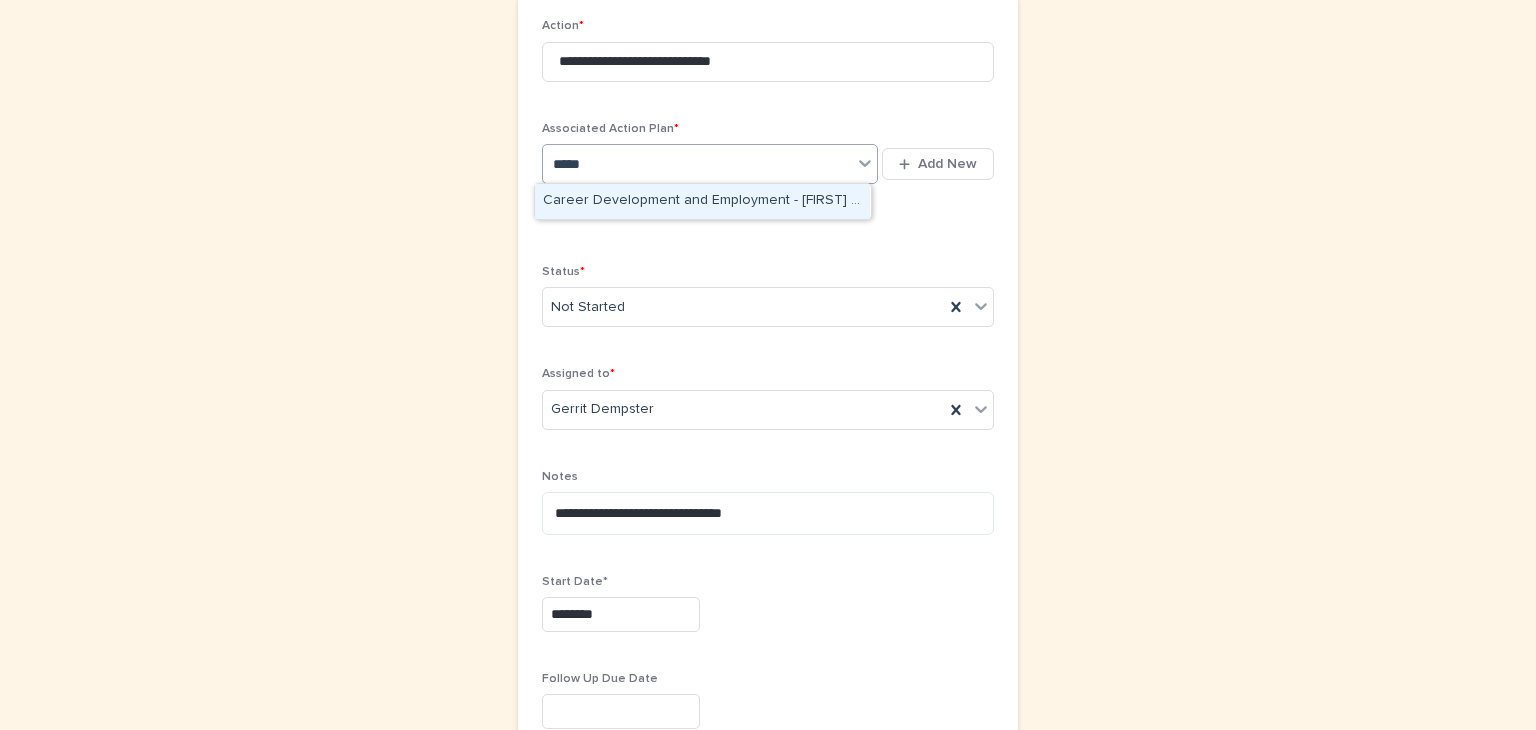 click on "Career Development and Employment - [FIRST] [LAST] - [MONTH] [DAY]th, [YEAR]" at bounding box center [702, 201] 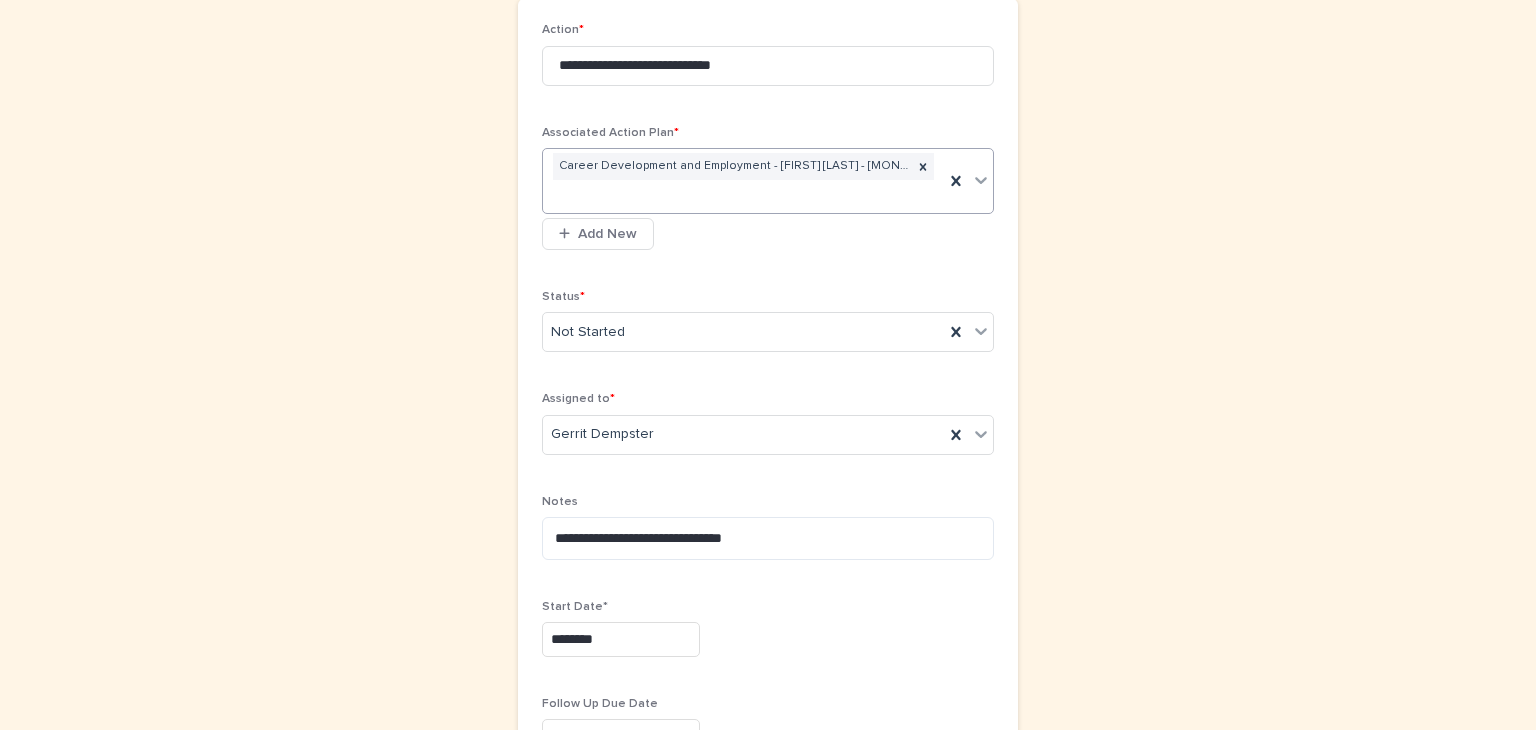 scroll, scrollTop: 0, scrollLeft: 0, axis: both 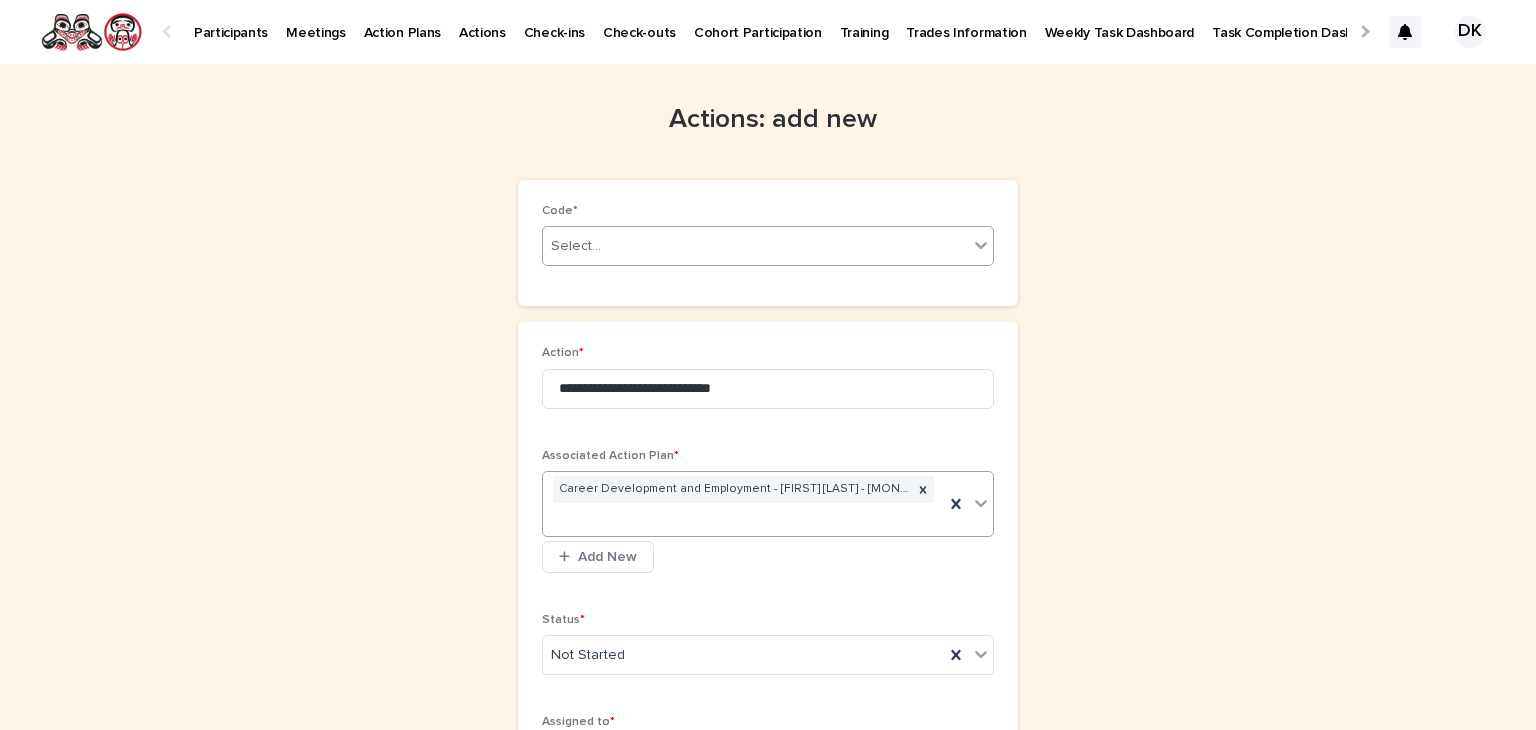 click 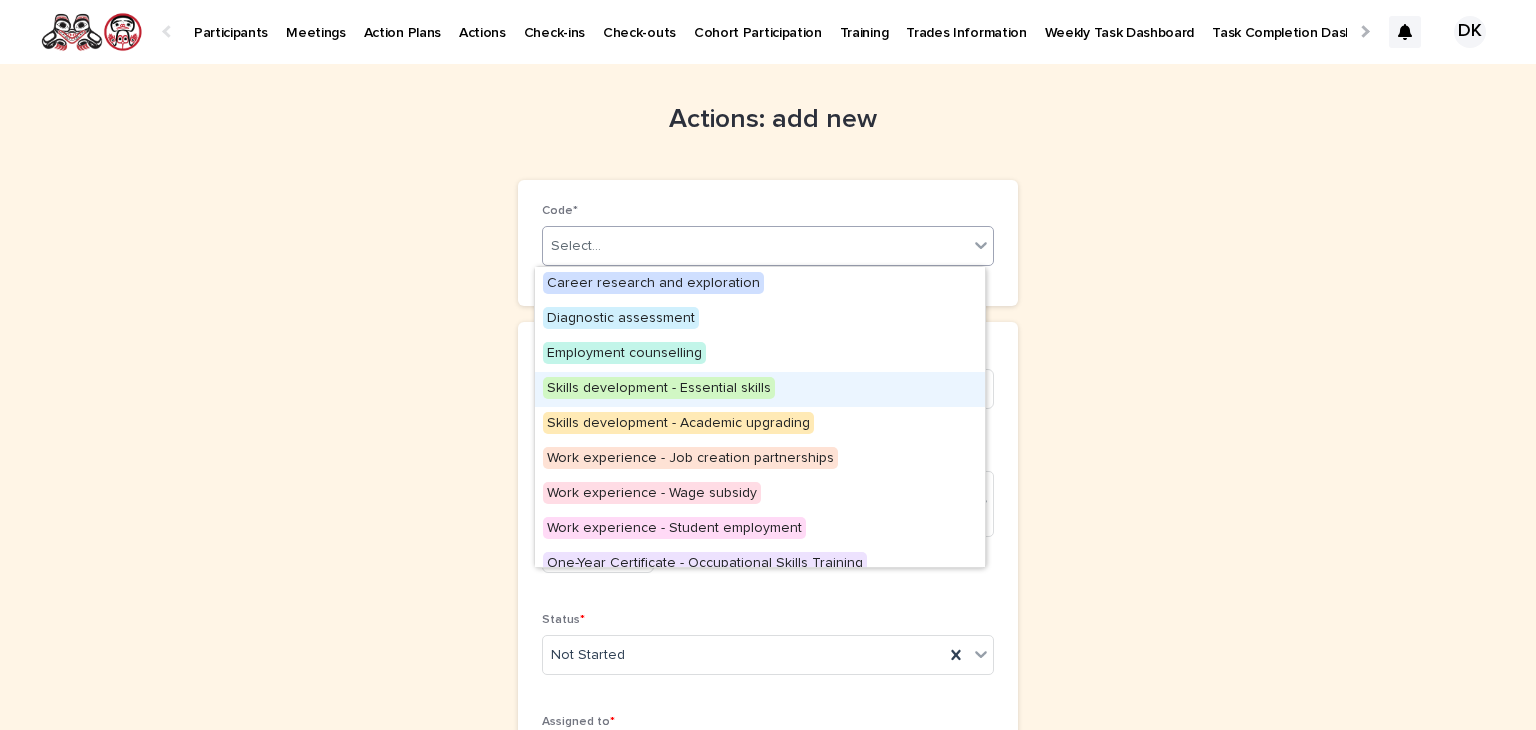 click on "Skills development - Essential skills" at bounding box center (659, 388) 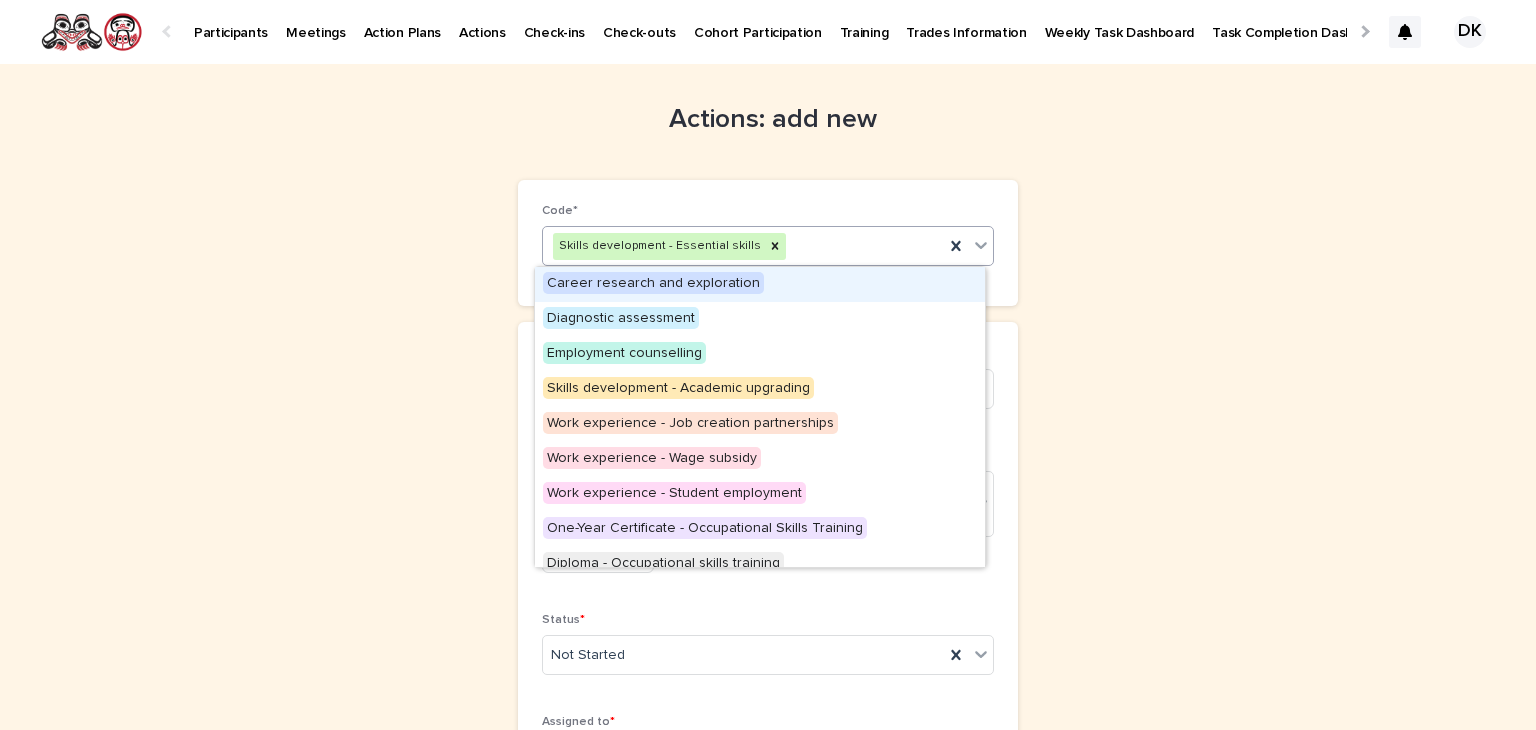 click 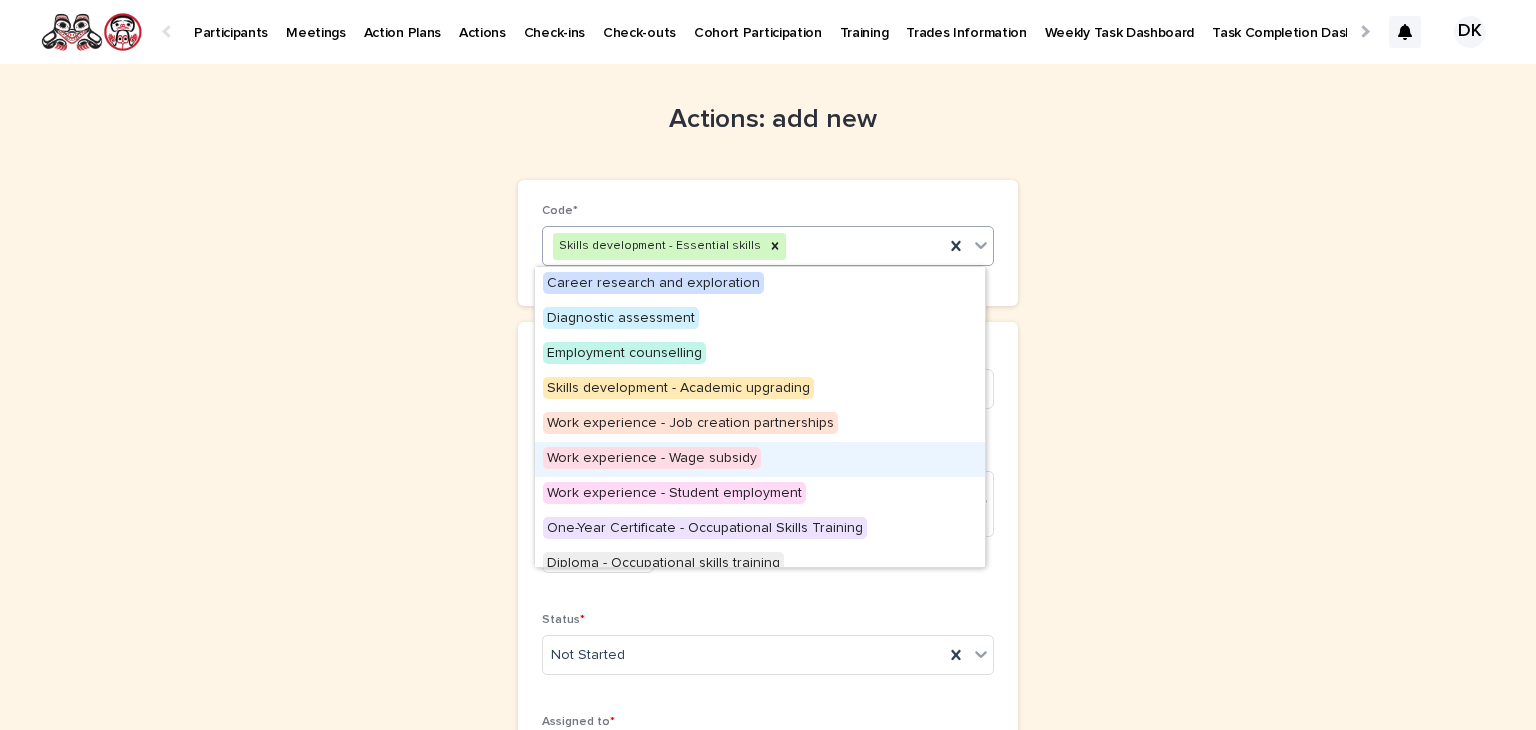 scroll, scrollTop: 364, scrollLeft: 0, axis: vertical 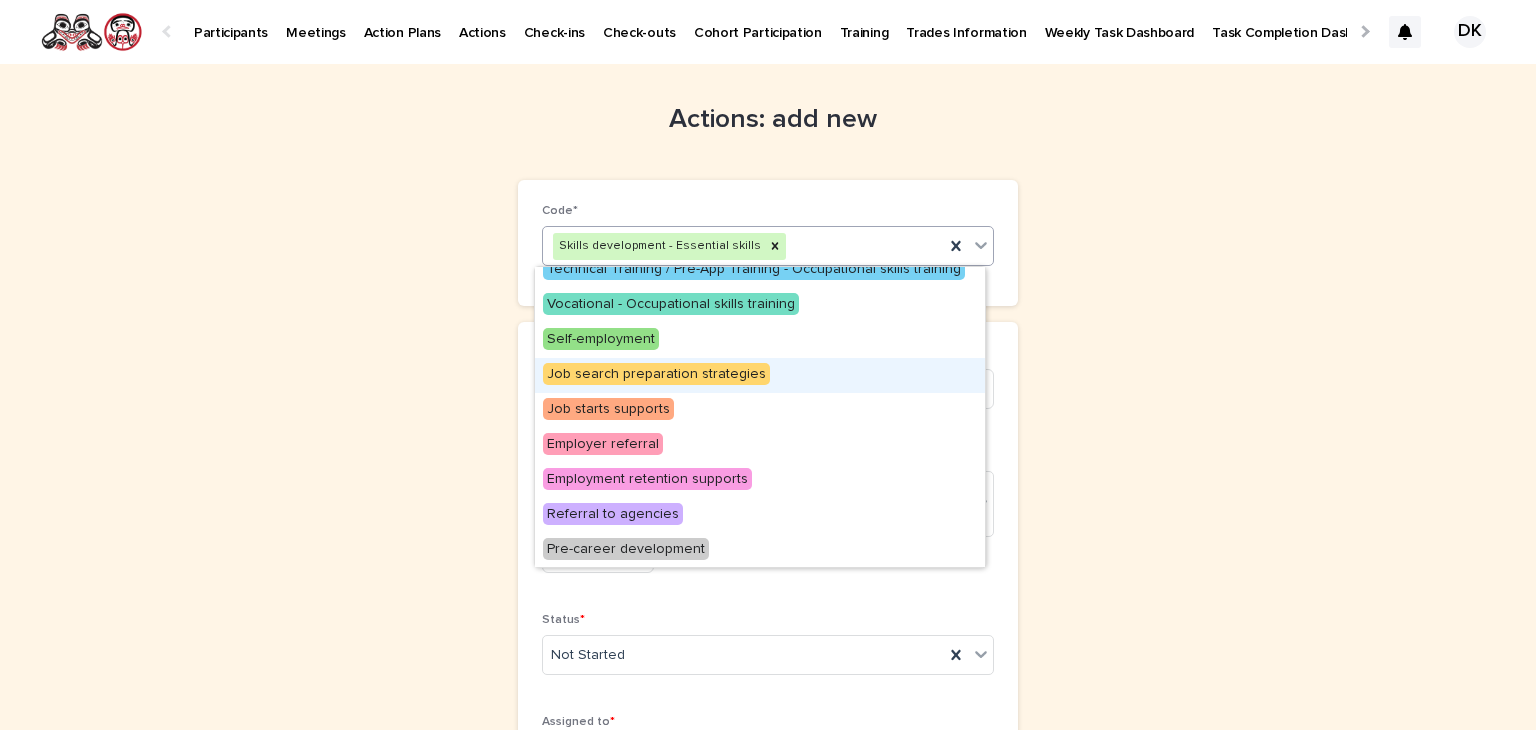 click on "Job search preparation strategies" at bounding box center (656, 374) 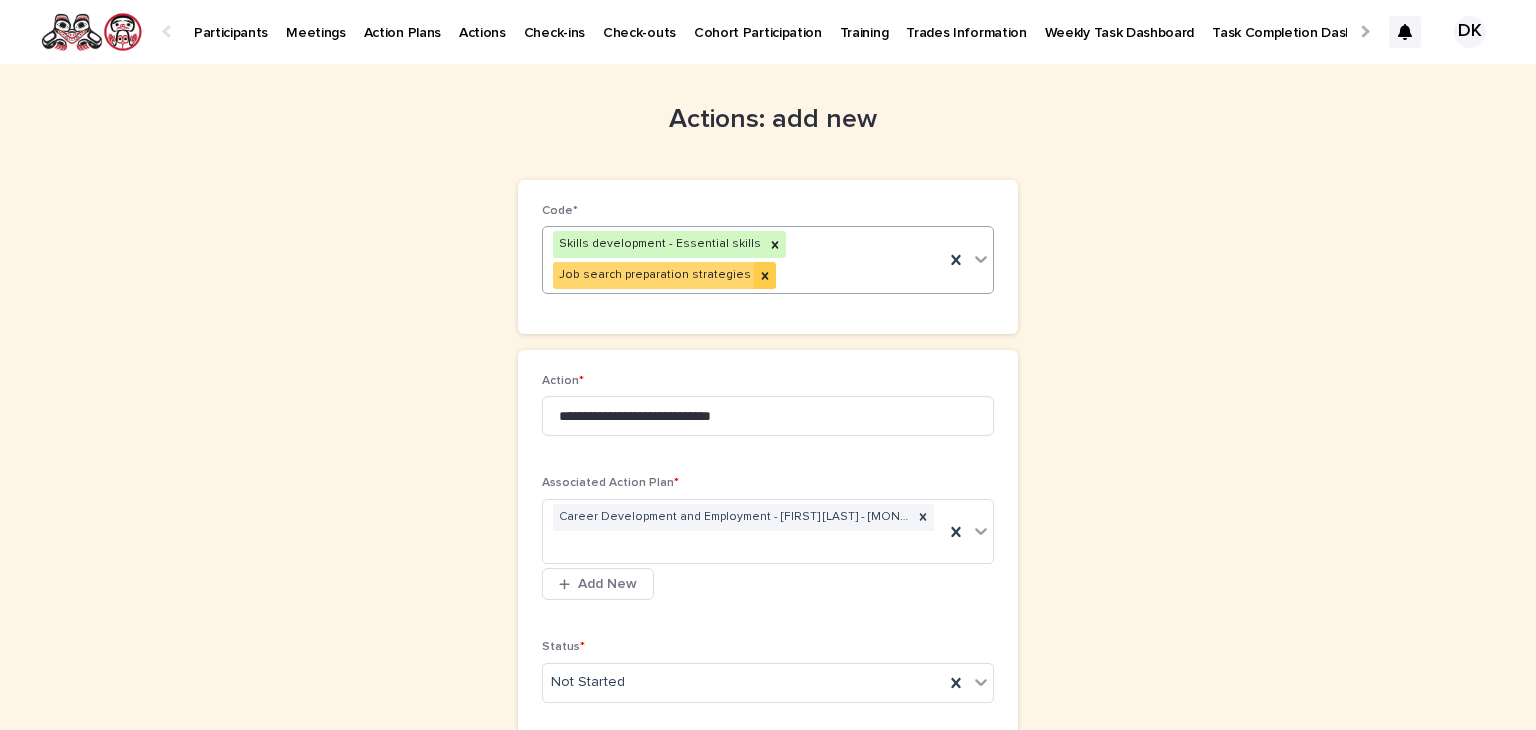 click 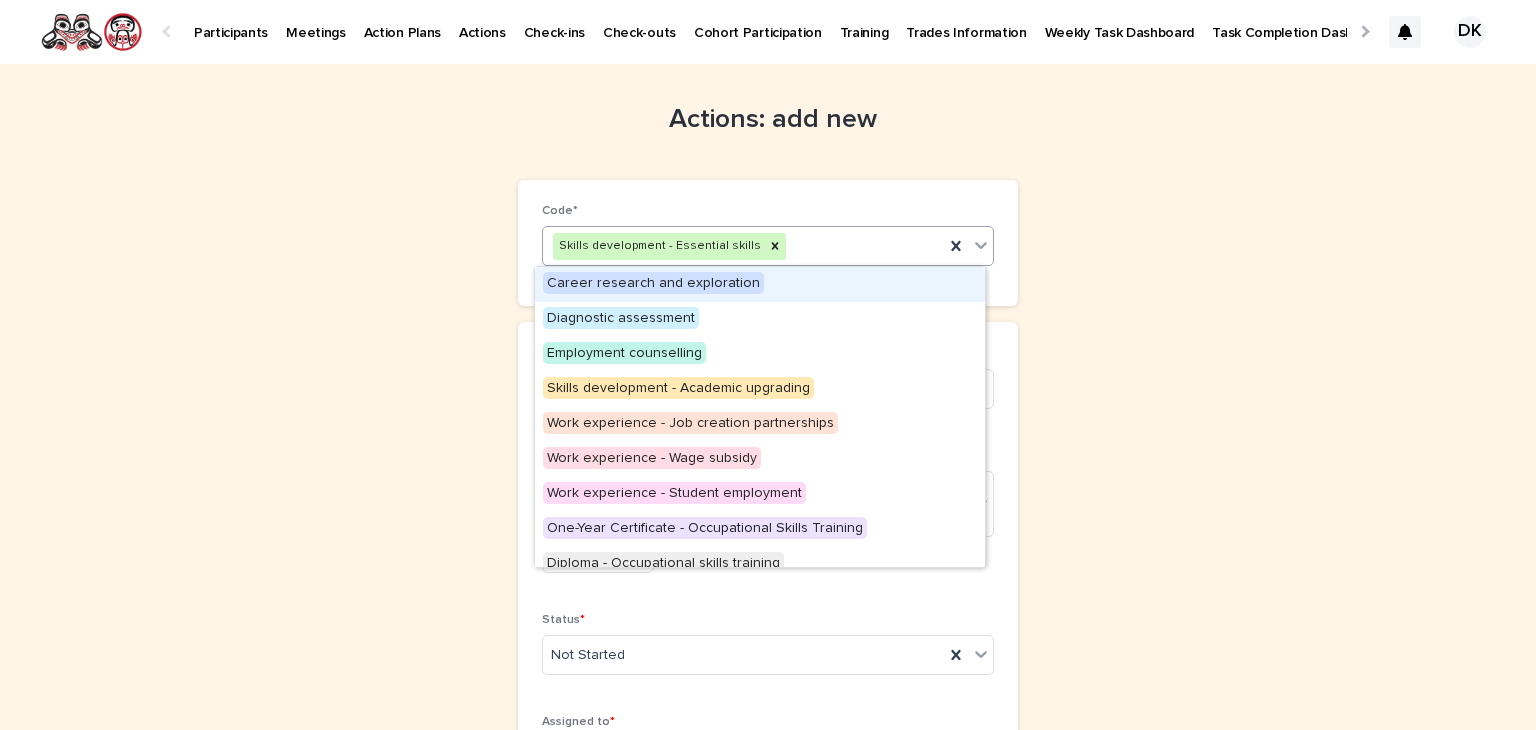 click 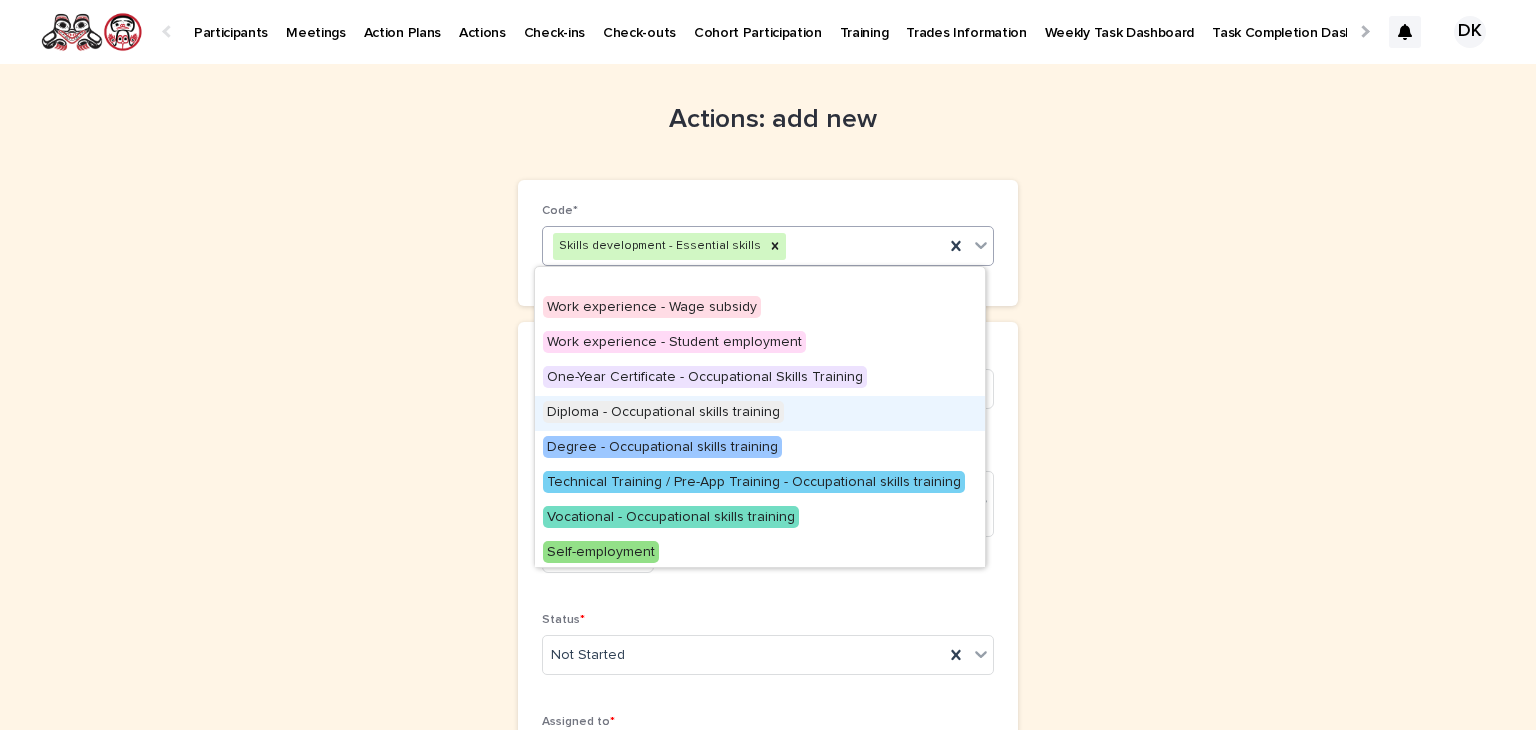 scroll, scrollTop: 364, scrollLeft: 0, axis: vertical 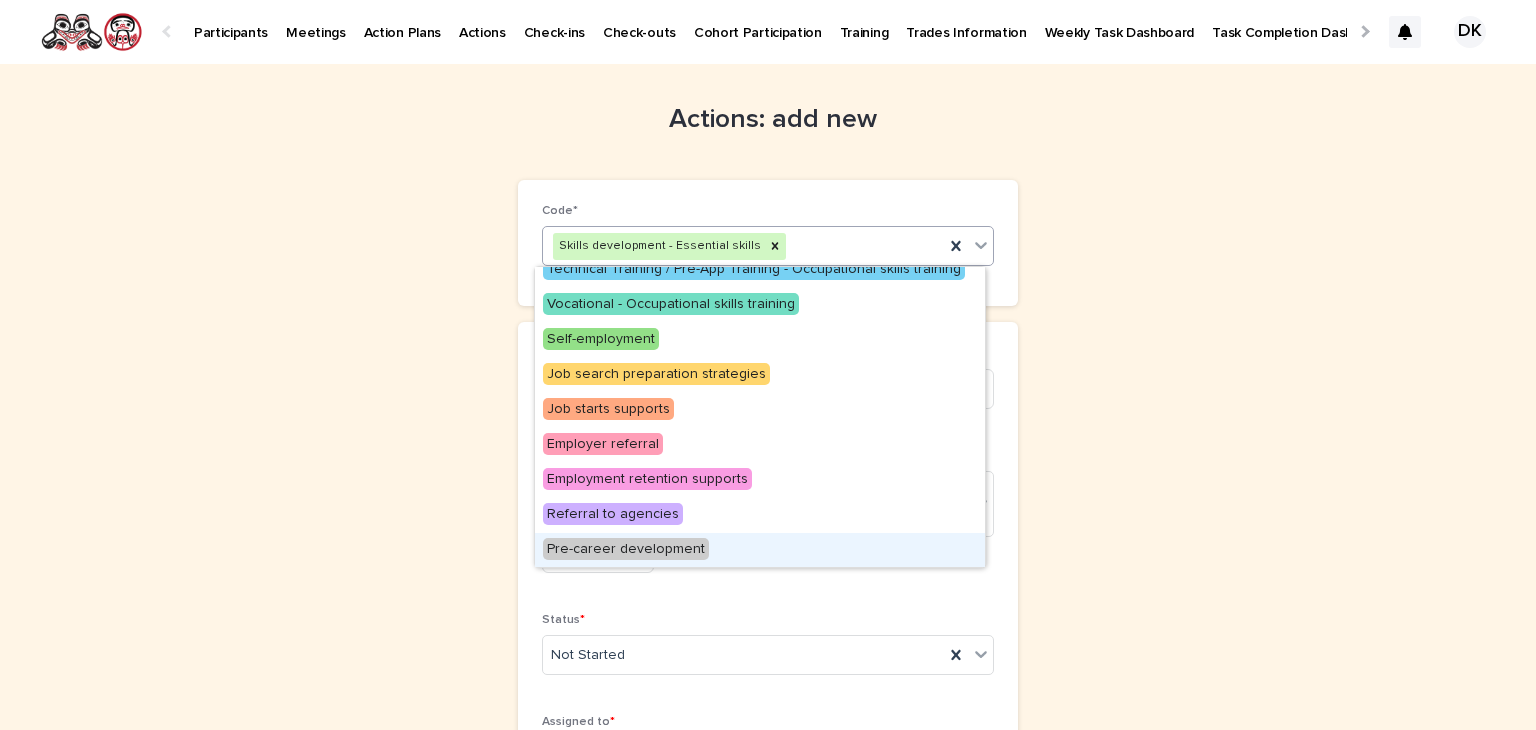 drag, startPoint x: 654, startPoint y: 527, endPoint x: 650, endPoint y: 547, distance: 20.396078 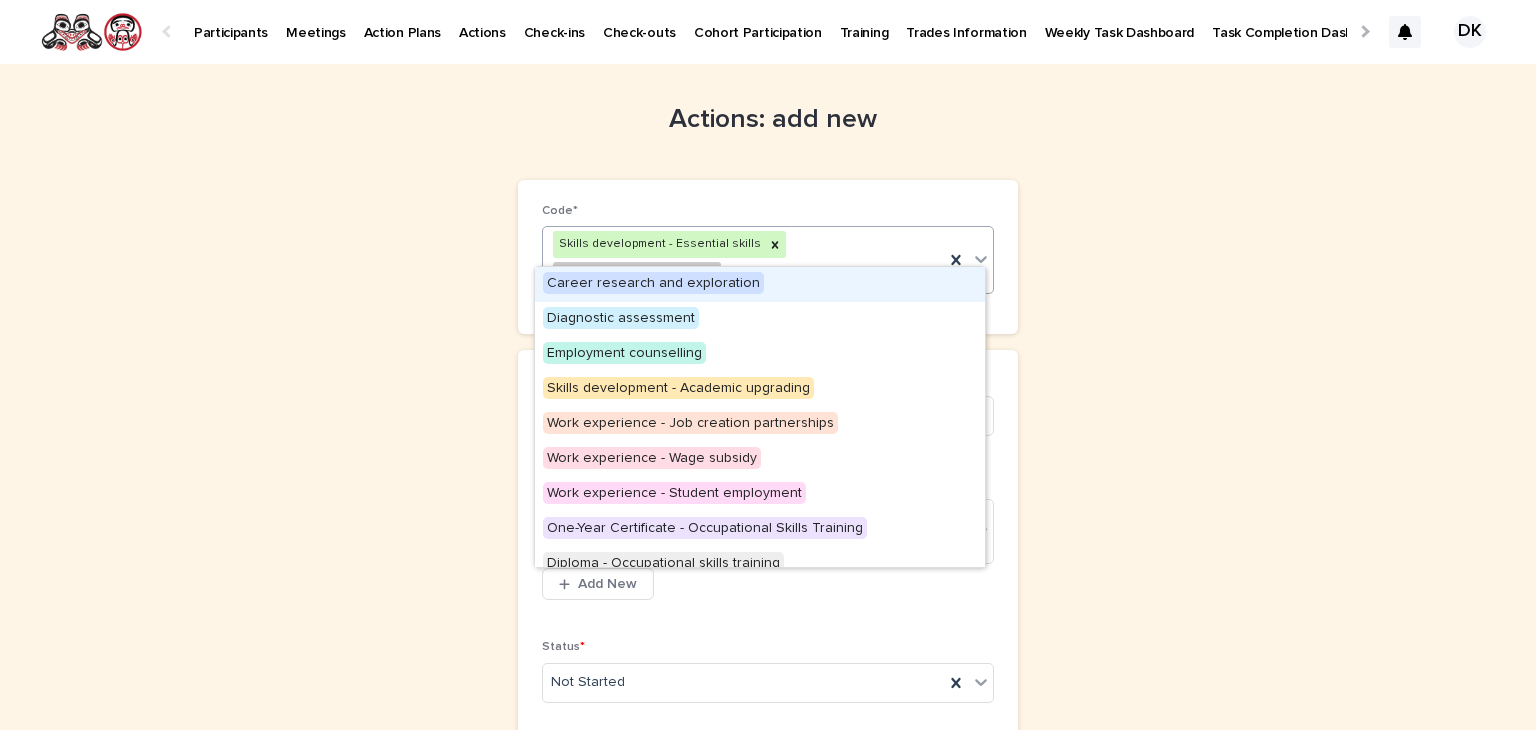 click 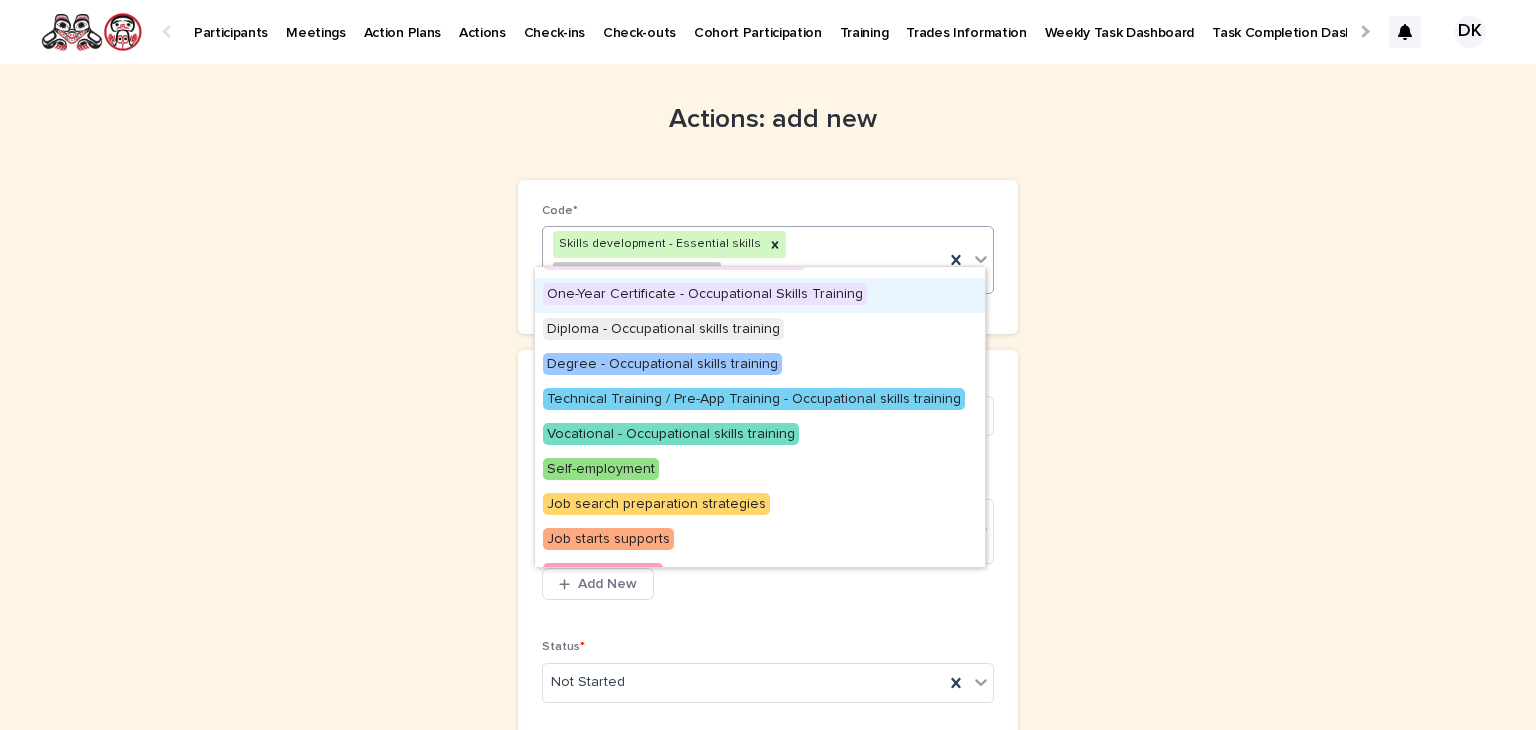 scroll, scrollTop: 330, scrollLeft: 0, axis: vertical 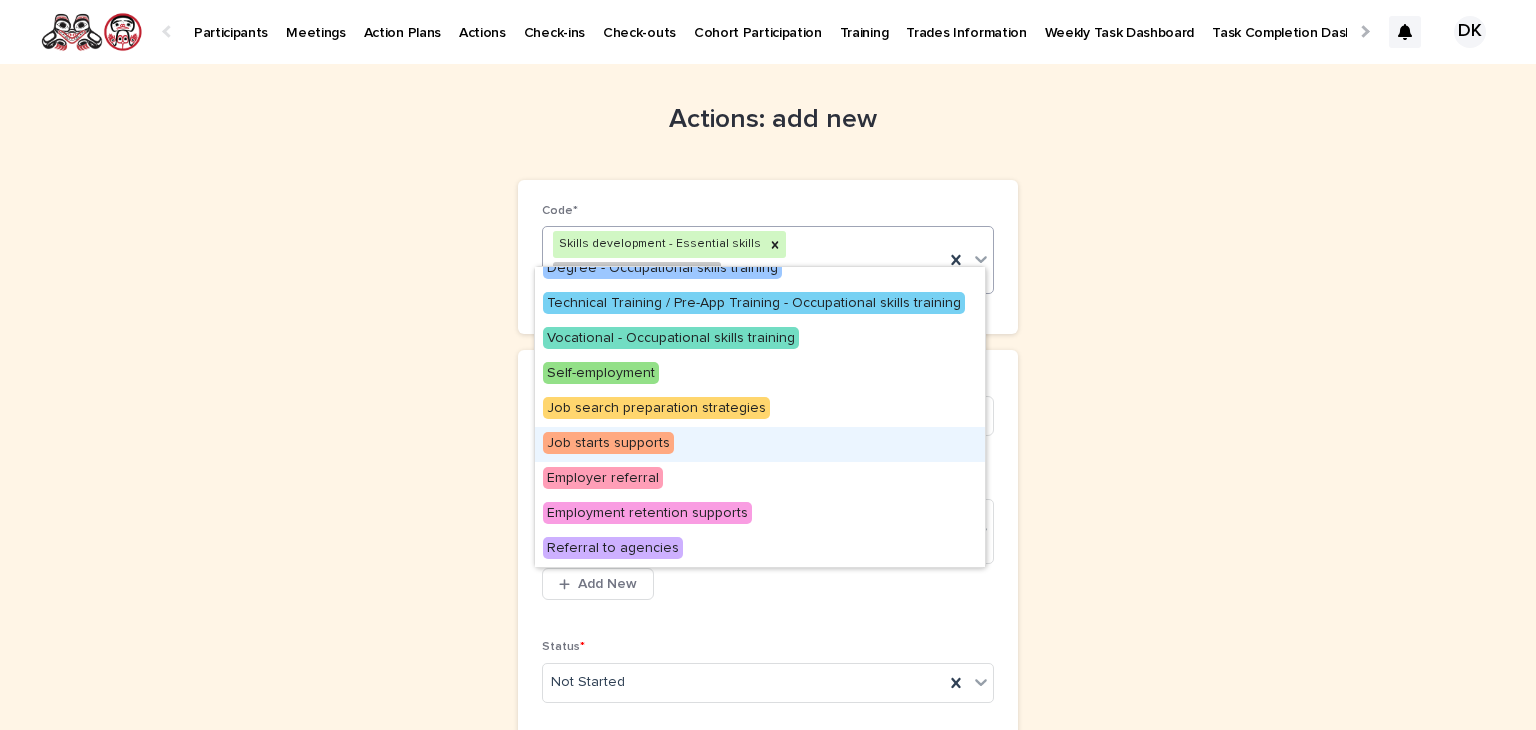 click on "Job starts supports" at bounding box center [608, 443] 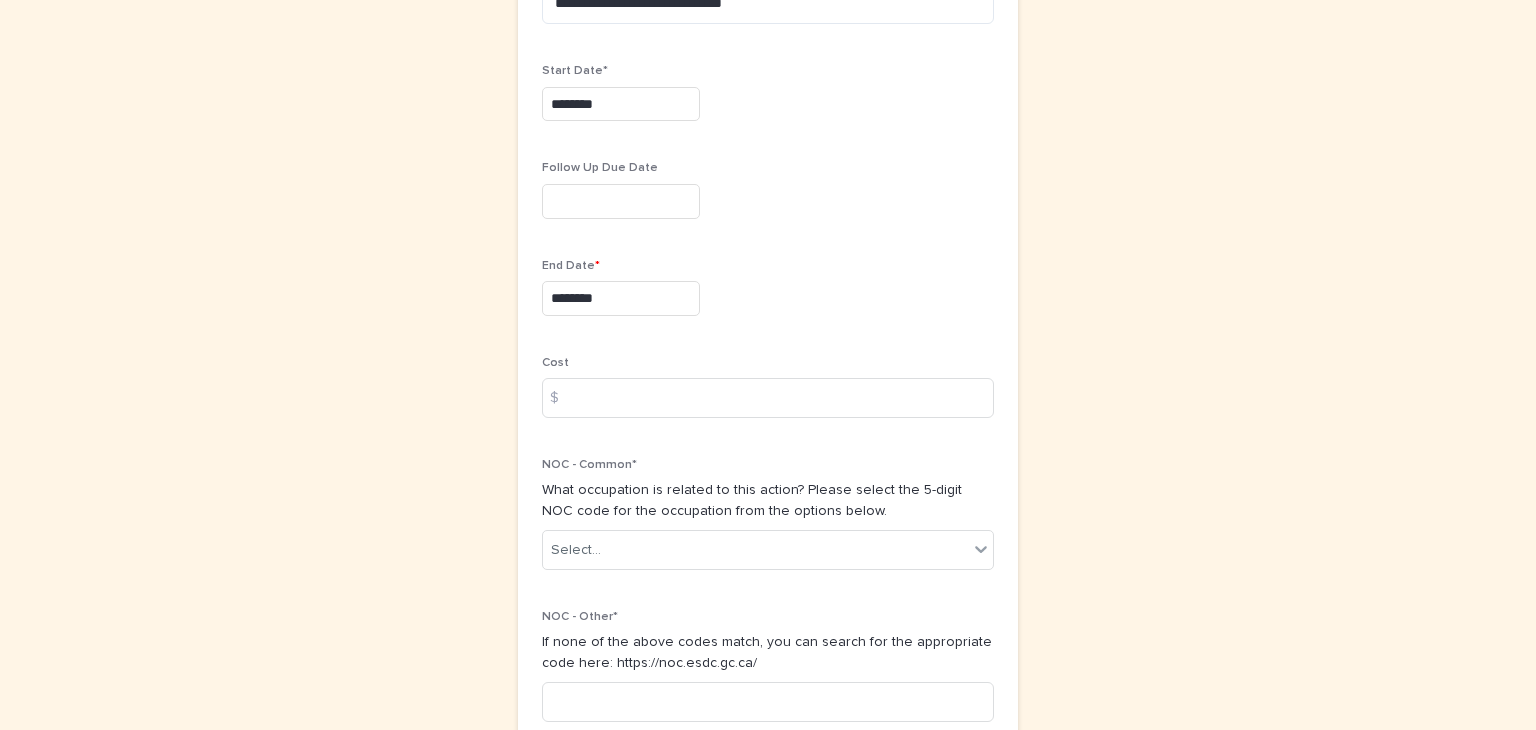scroll, scrollTop: 1063, scrollLeft: 0, axis: vertical 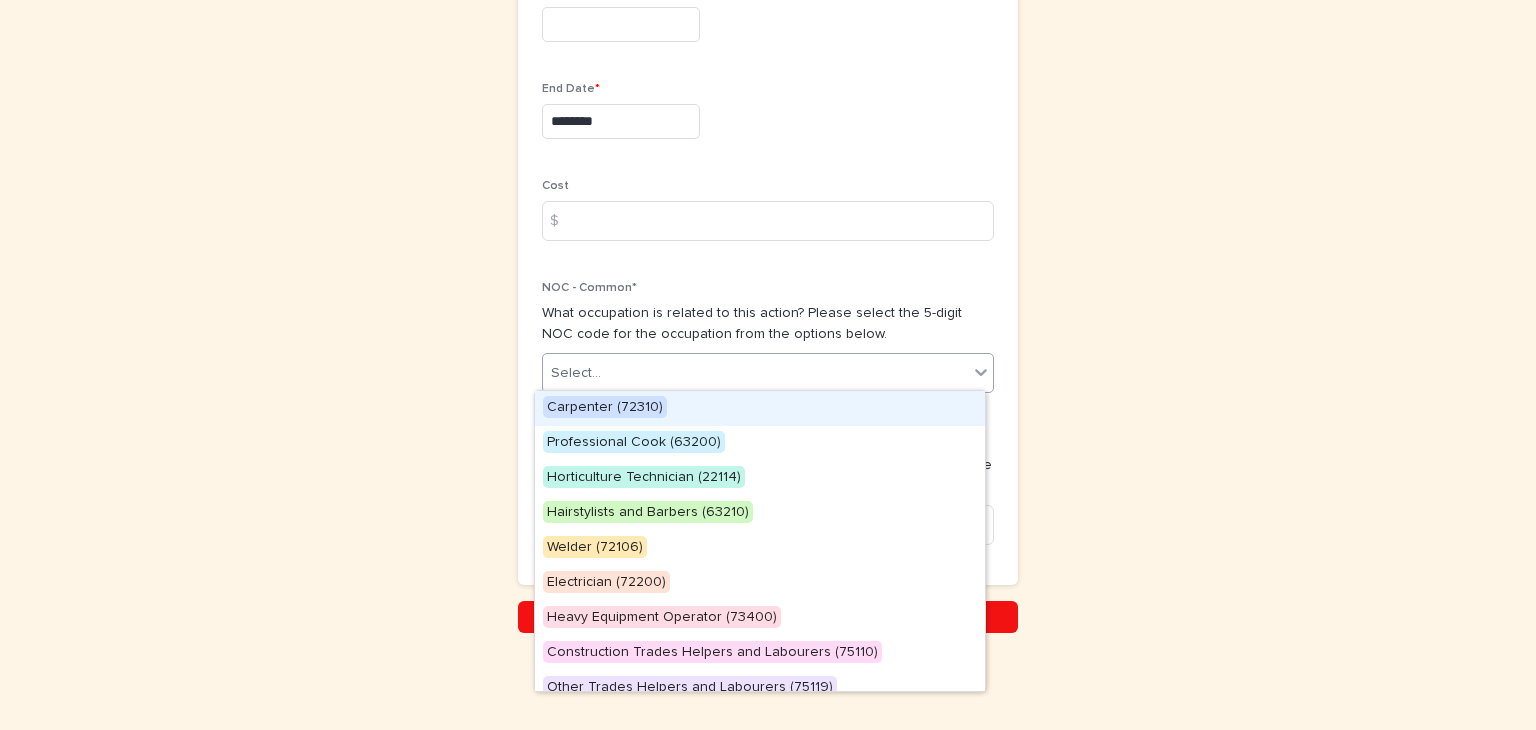 click 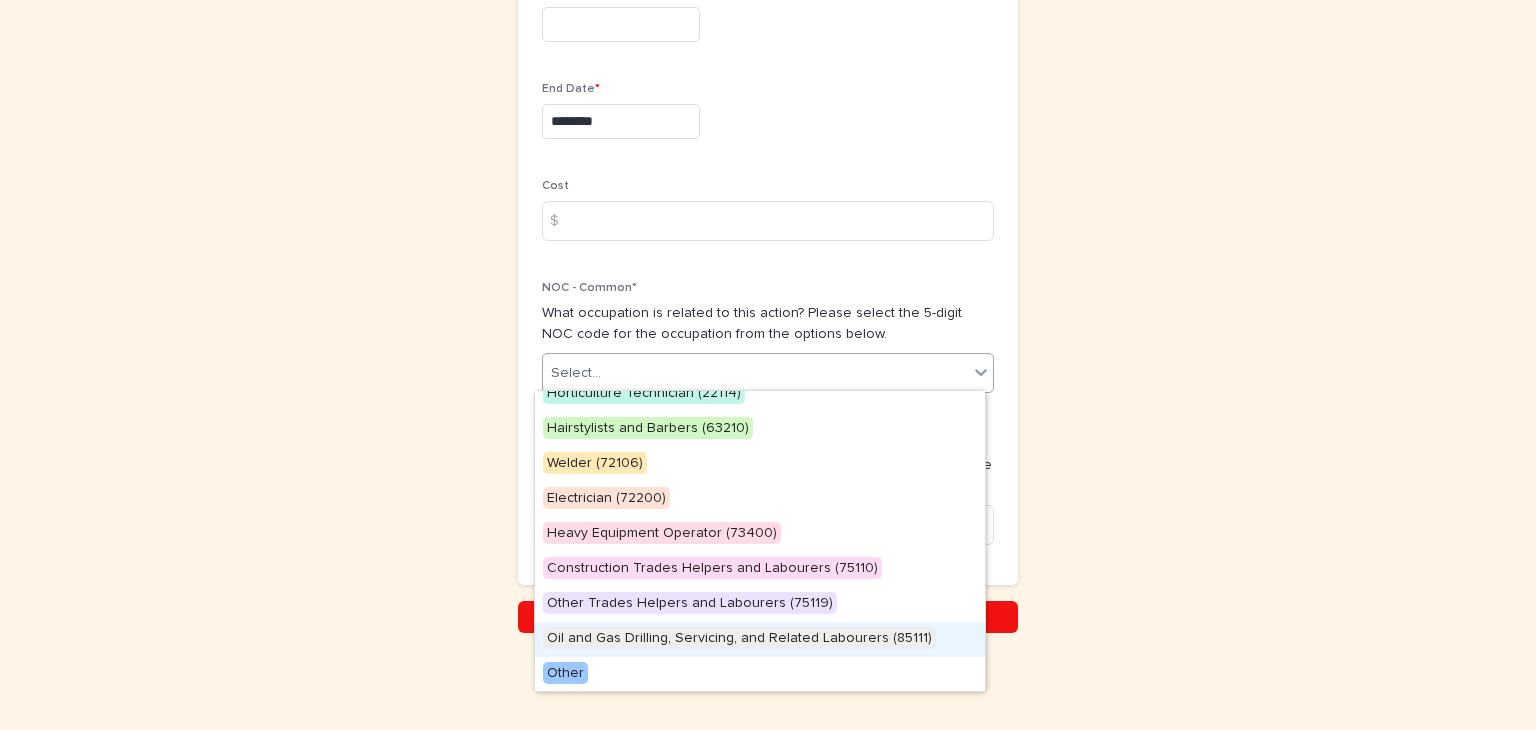 scroll, scrollTop: 84, scrollLeft: 0, axis: vertical 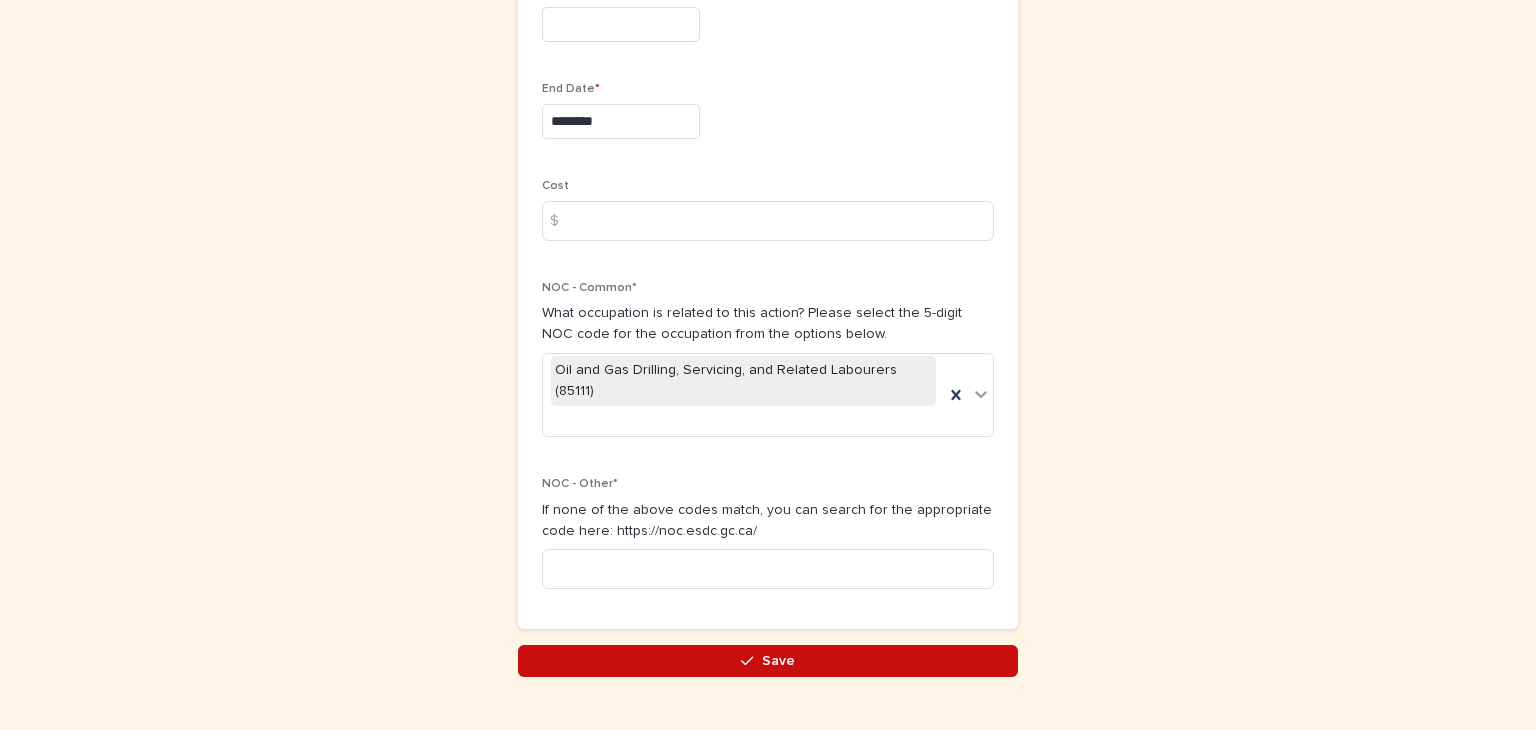 click on "Save" at bounding box center [768, 661] 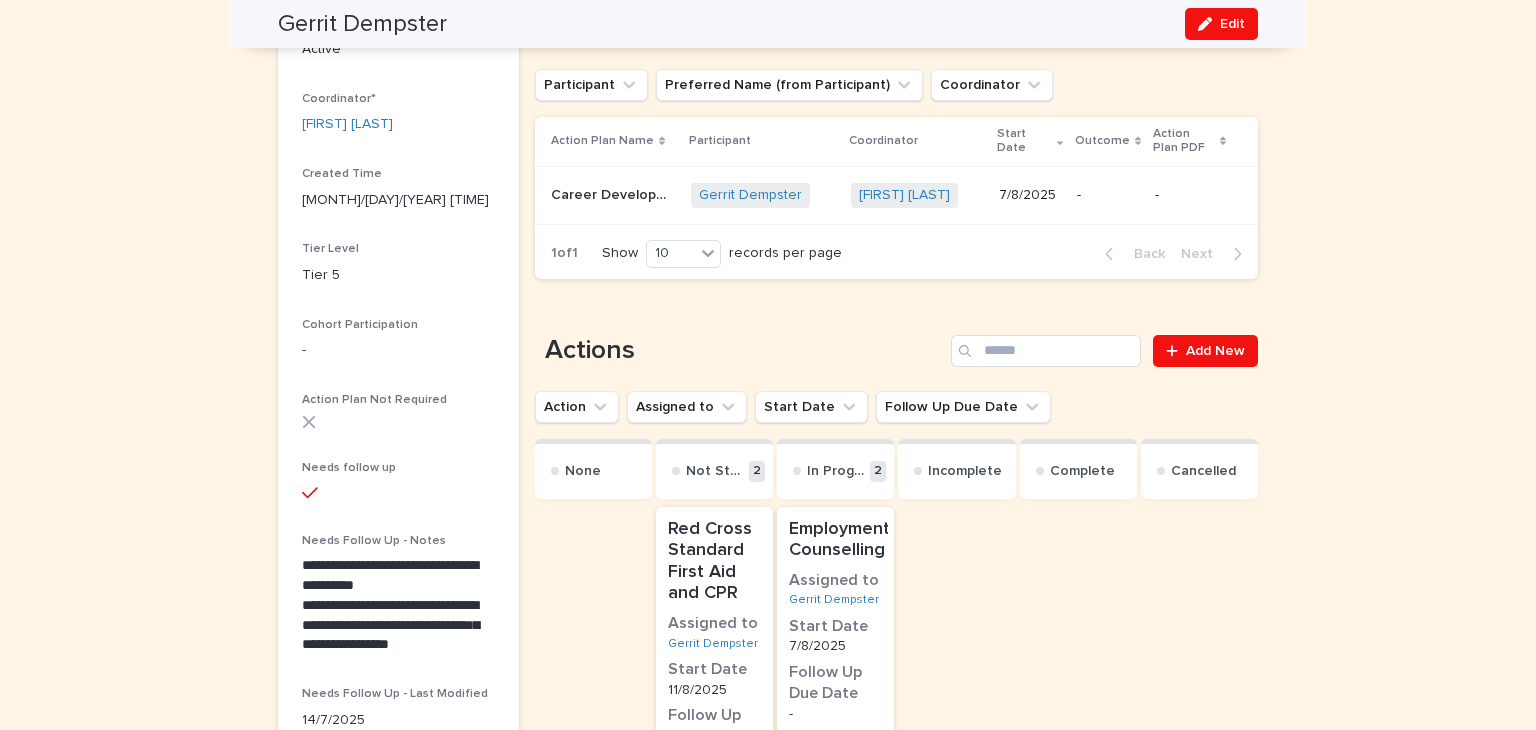 scroll, scrollTop: 276, scrollLeft: 0, axis: vertical 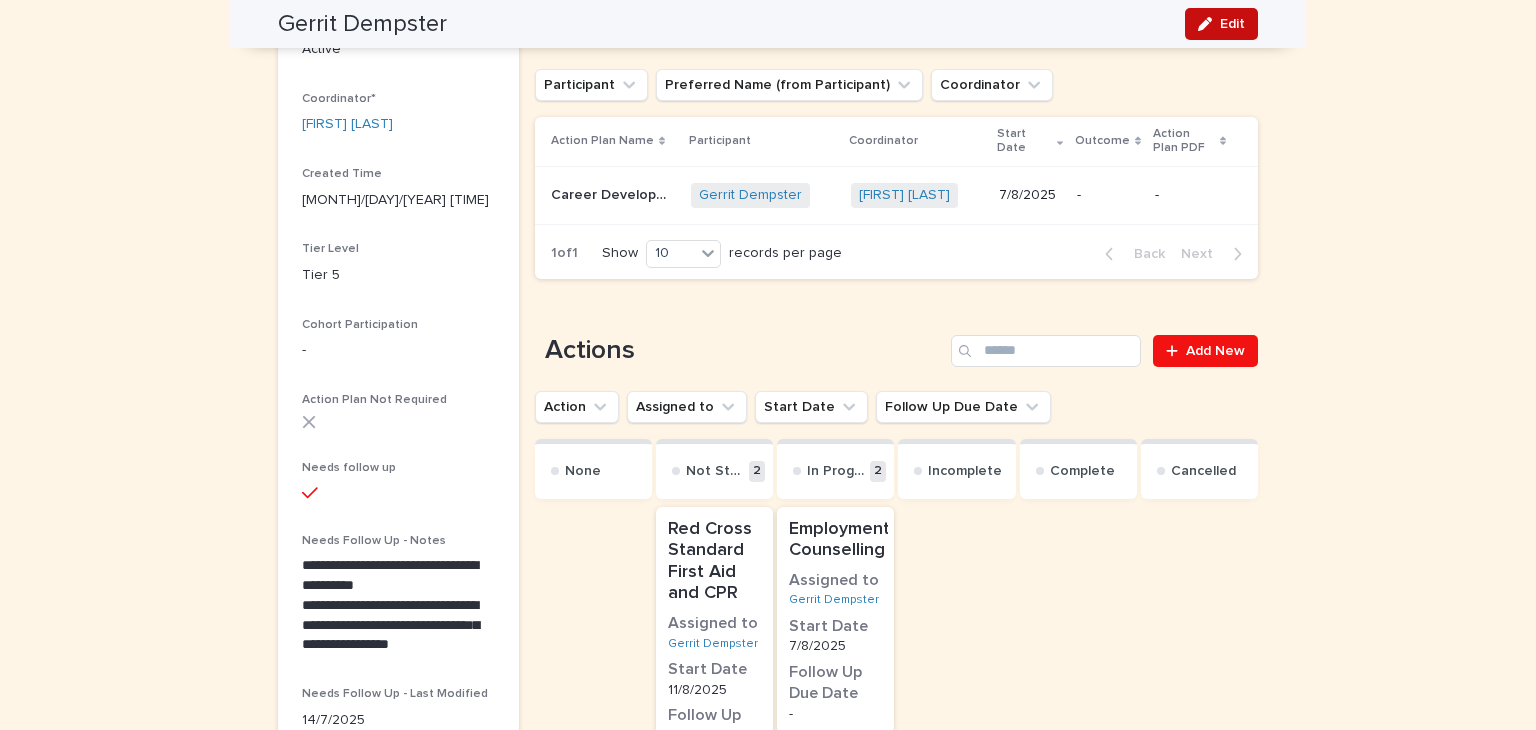 click on "Edit" at bounding box center [1232, 24] 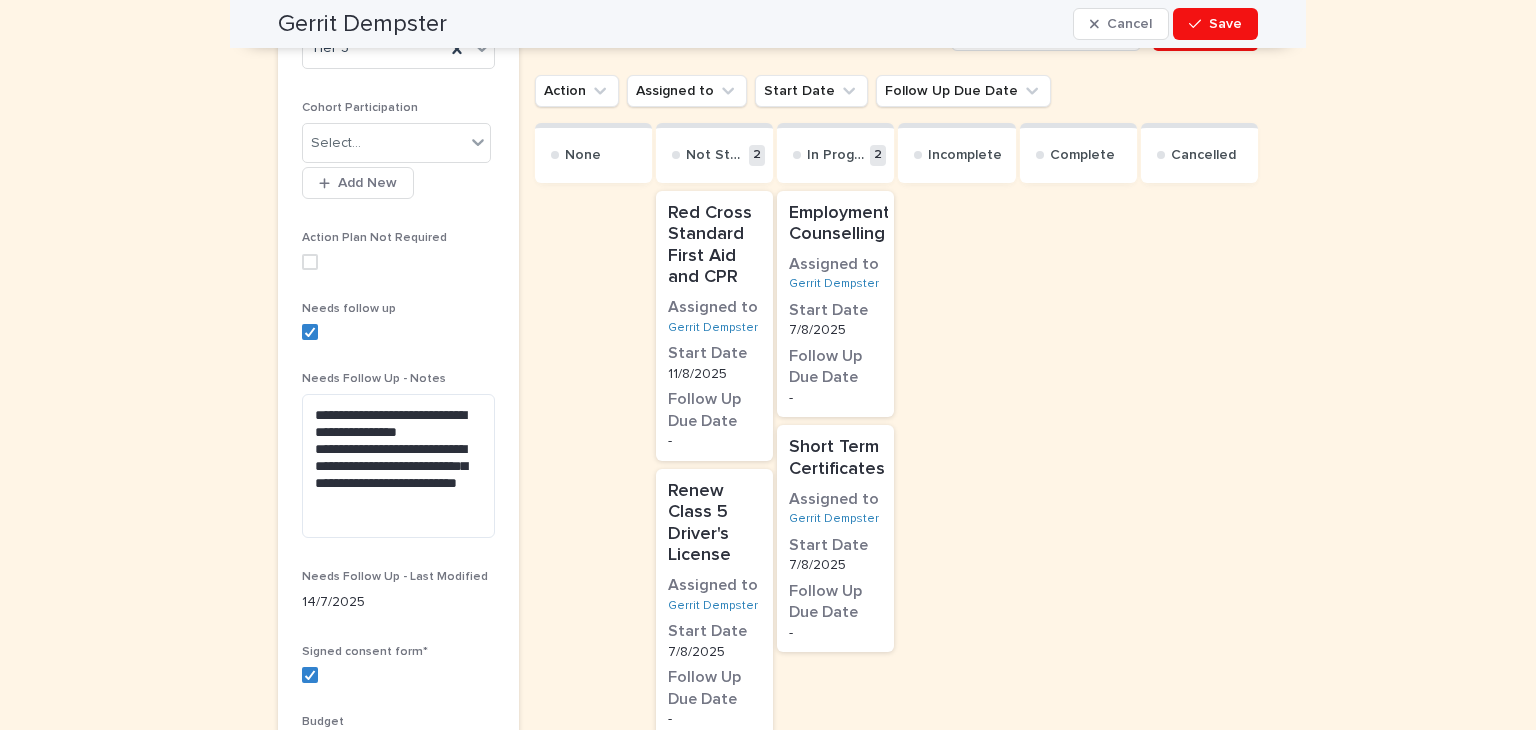 scroll, scrollTop: 592, scrollLeft: 0, axis: vertical 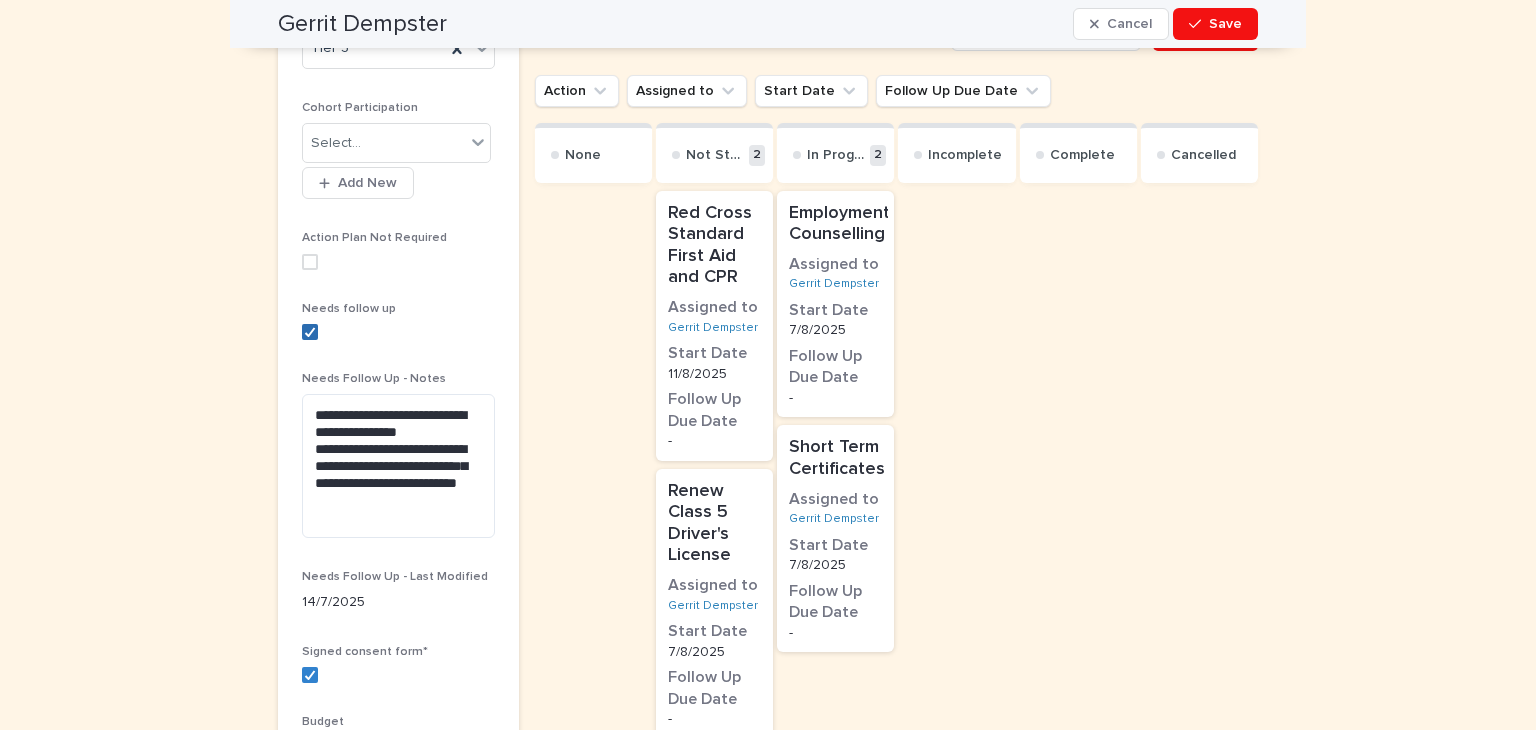 click 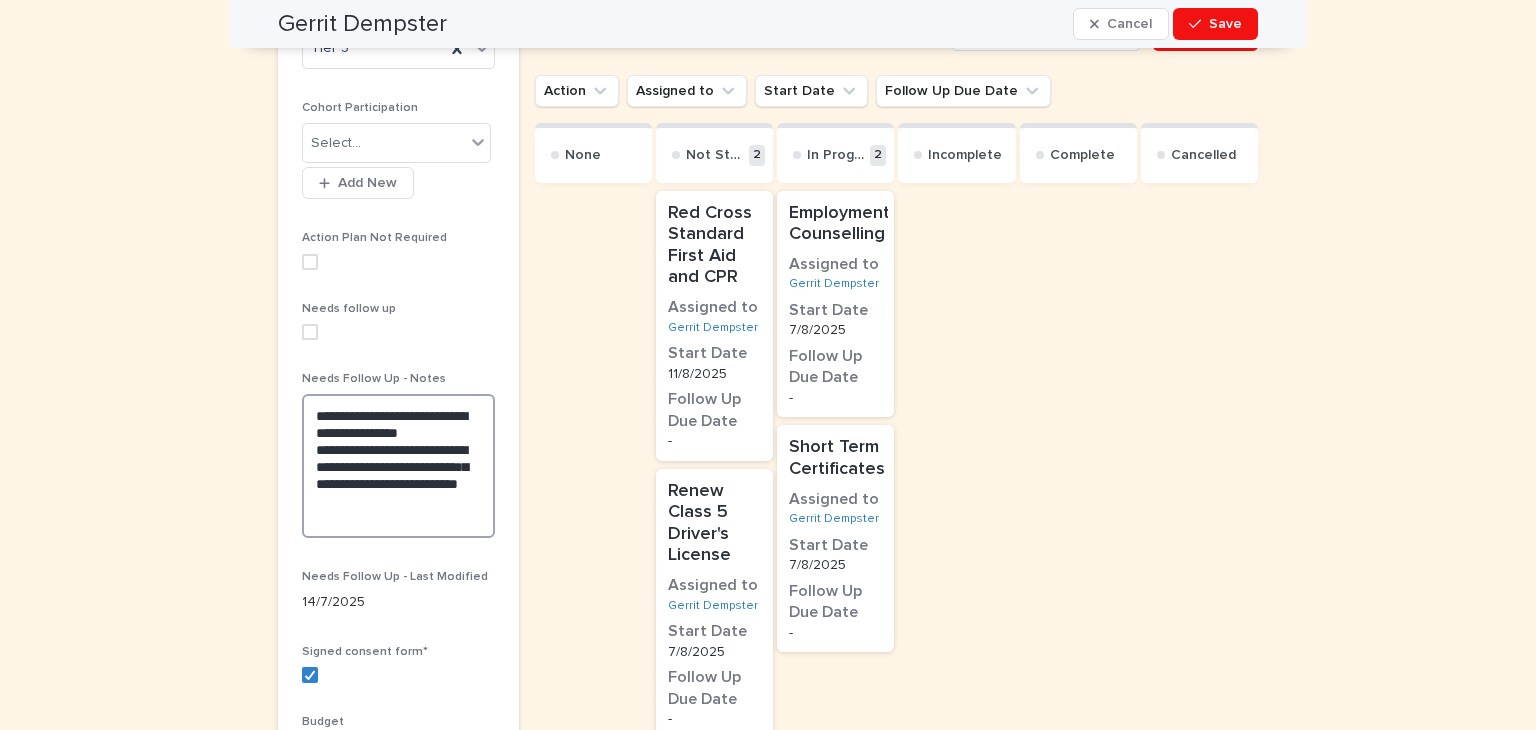 drag, startPoint x: 411, startPoint y: 502, endPoint x: 465, endPoint y: 529, distance: 60.373837 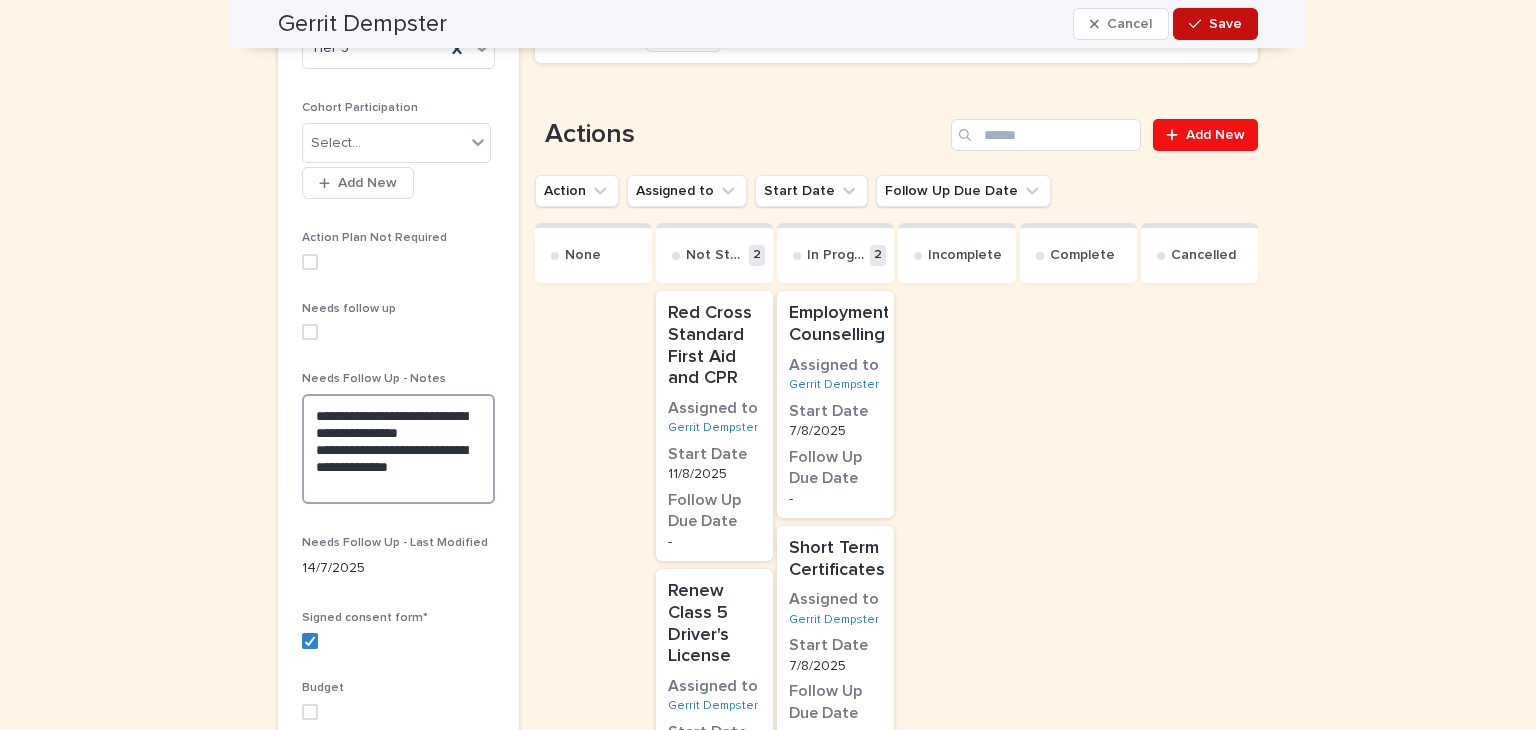 type on "**********" 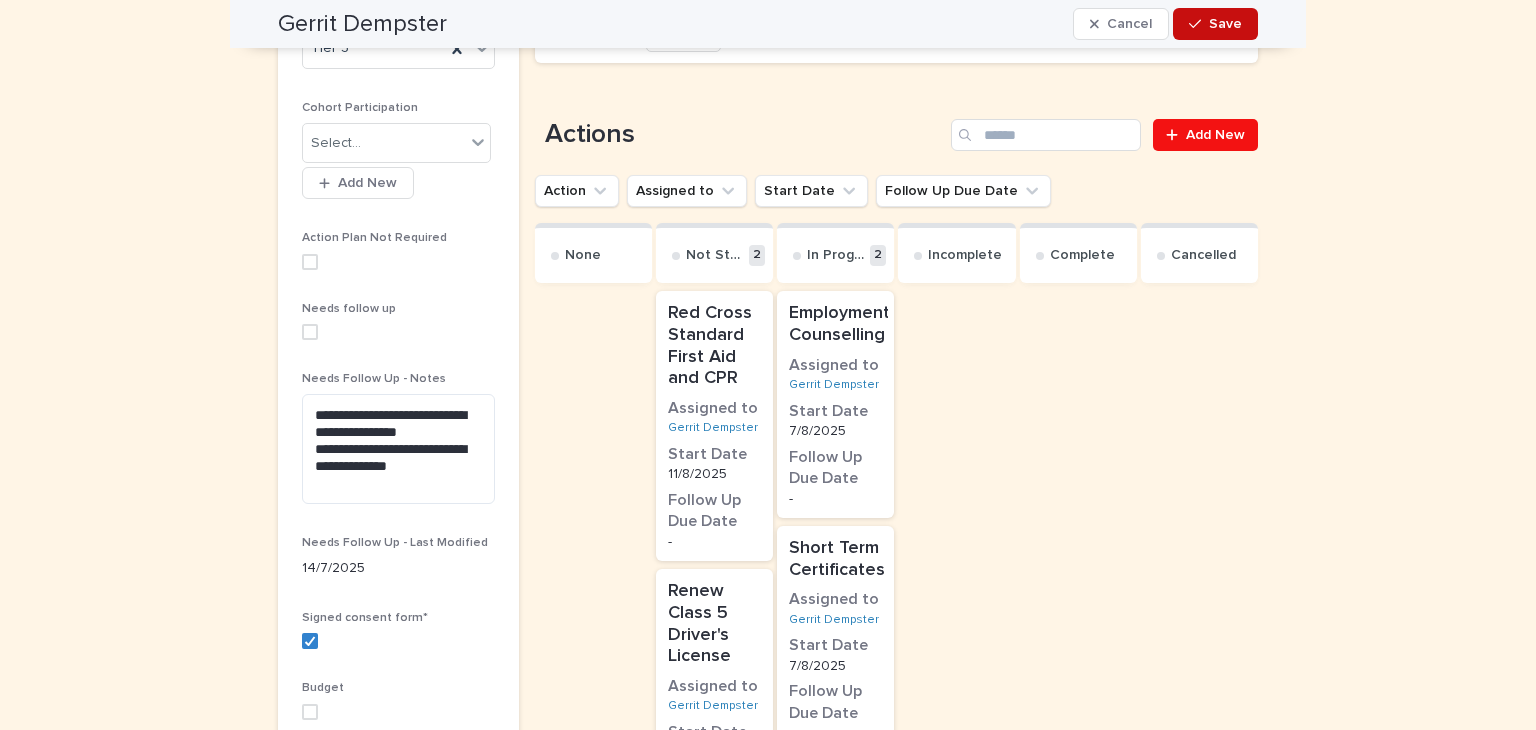 click on "Save" at bounding box center [1225, 24] 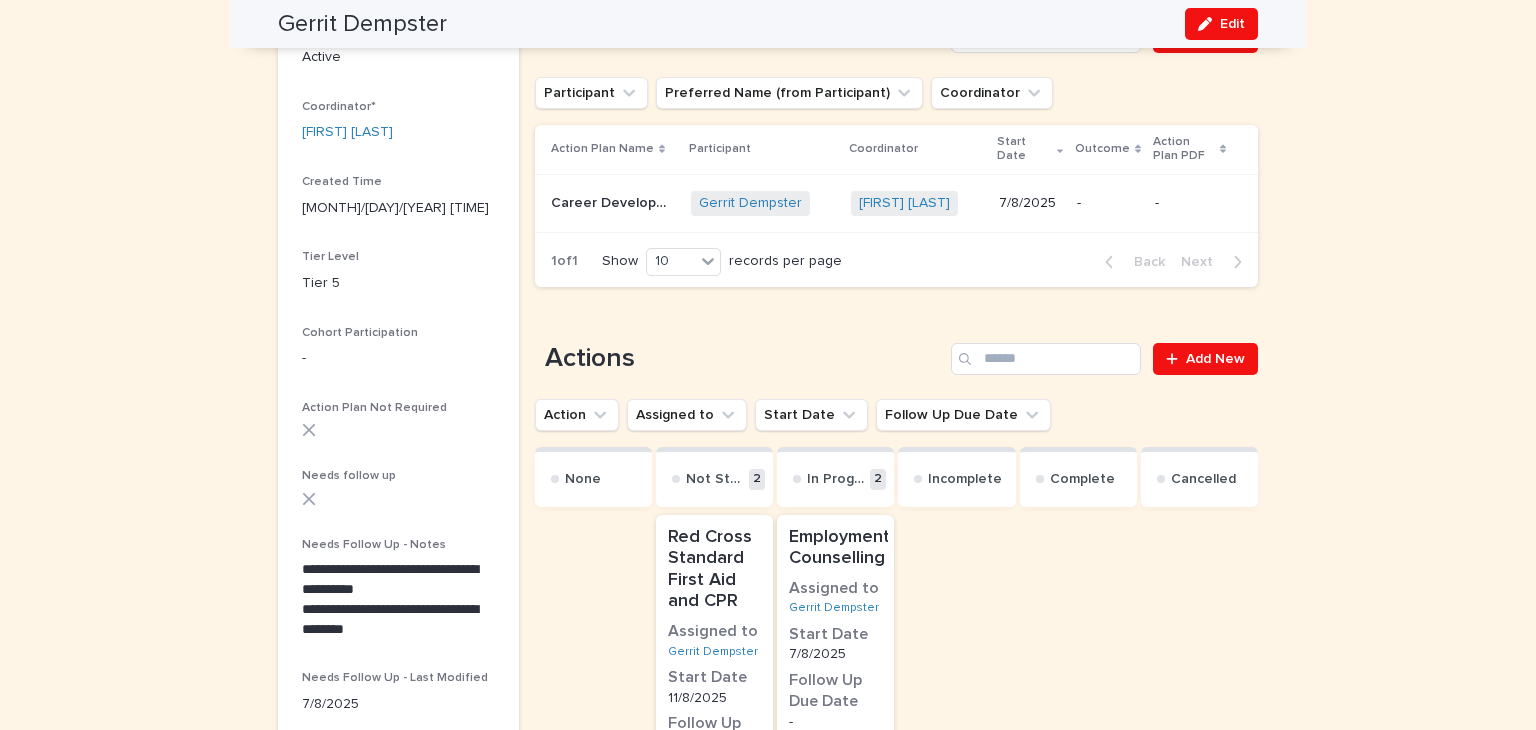 scroll, scrollTop: 0, scrollLeft: 0, axis: both 